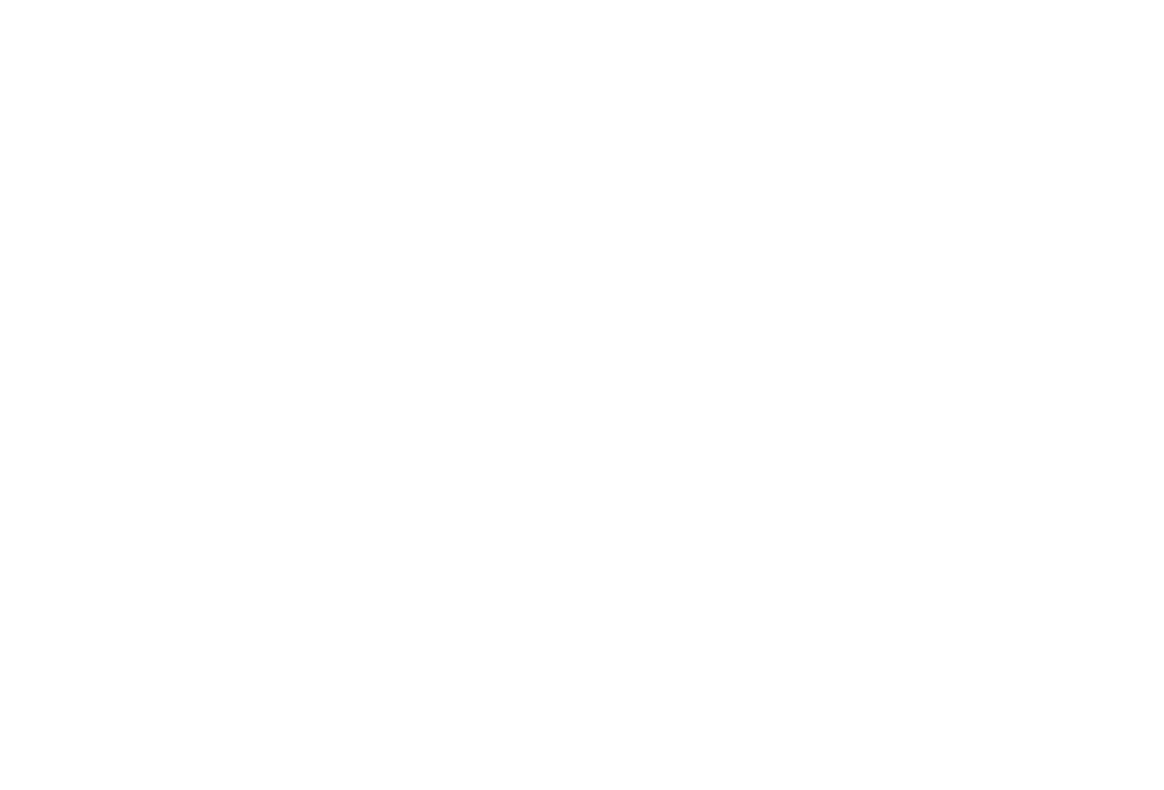 scroll, scrollTop: 0, scrollLeft: 0, axis: both 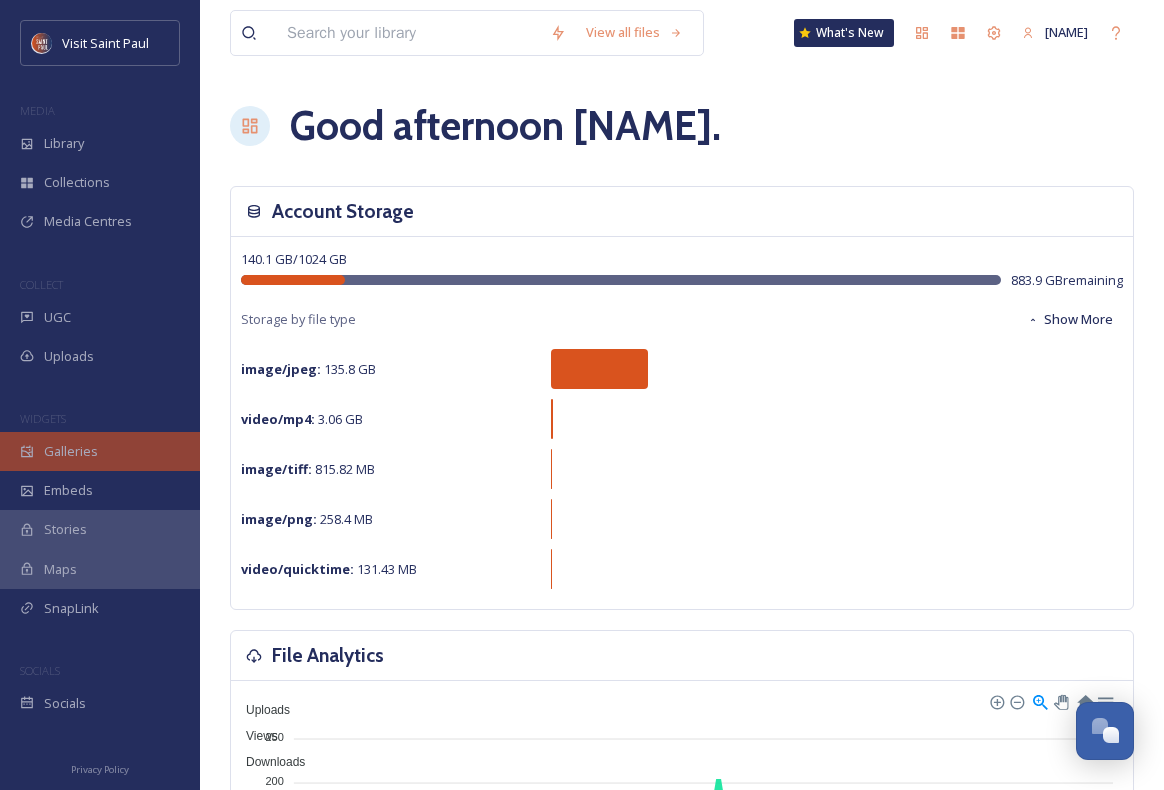 click on "Galleries" at bounding box center [100, 451] 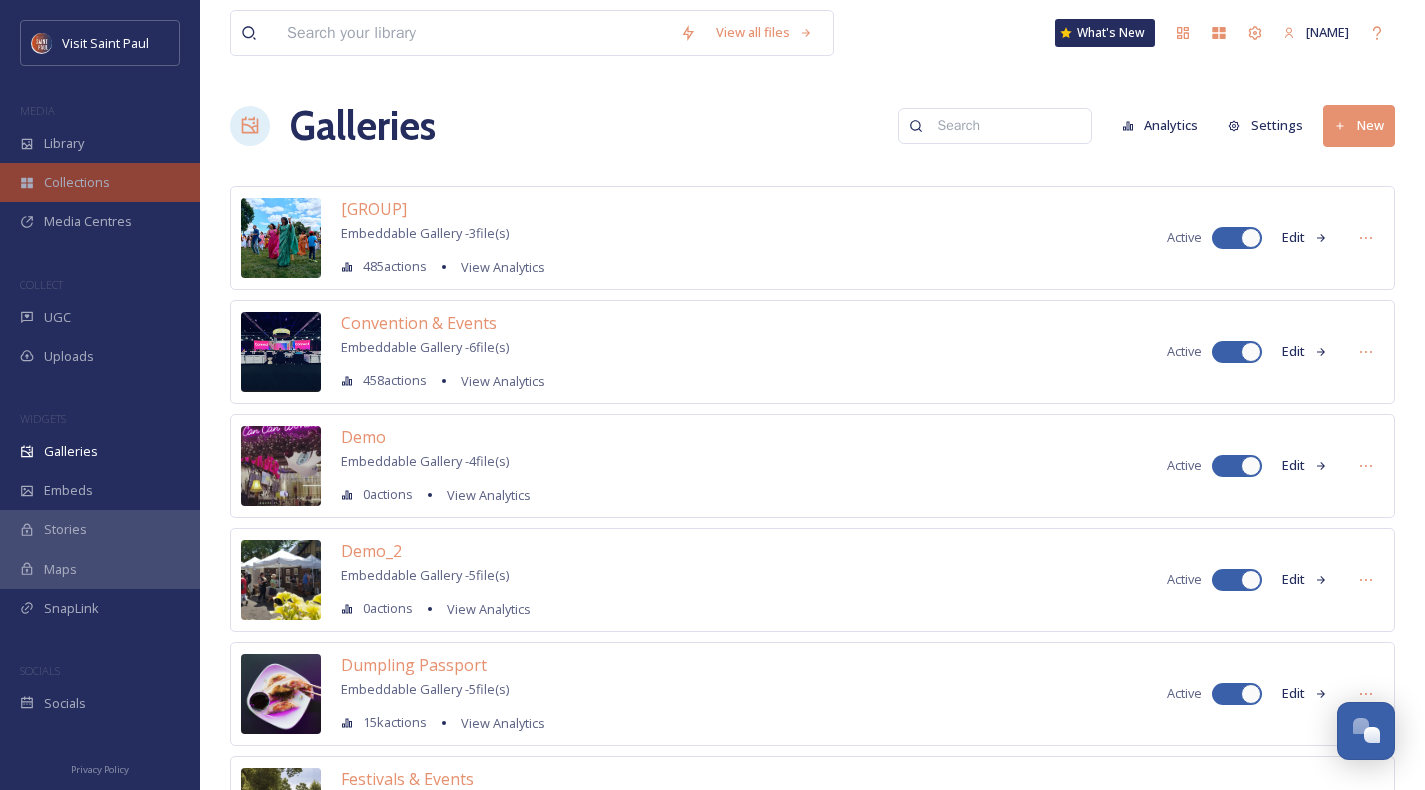 click on "Collections" at bounding box center (100, 182) 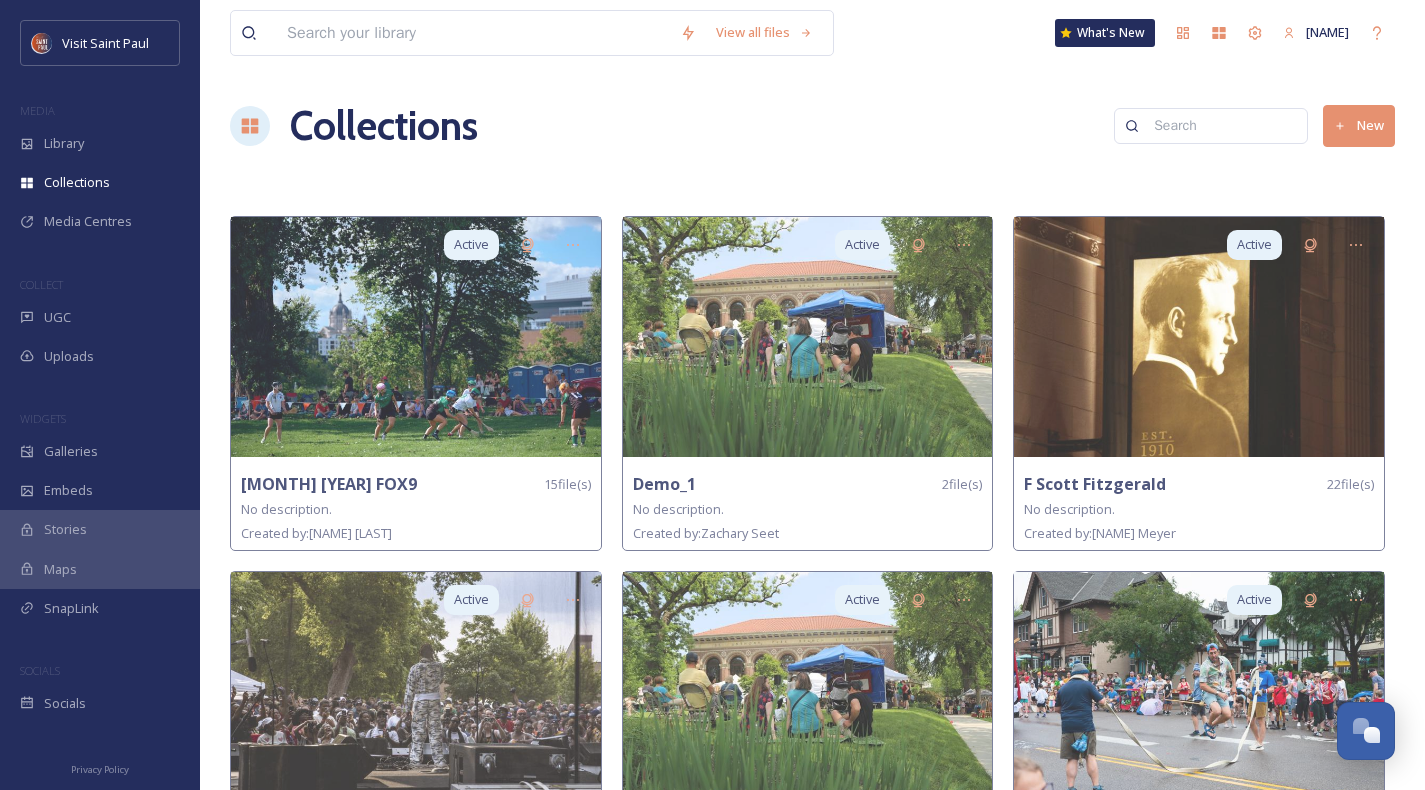 click 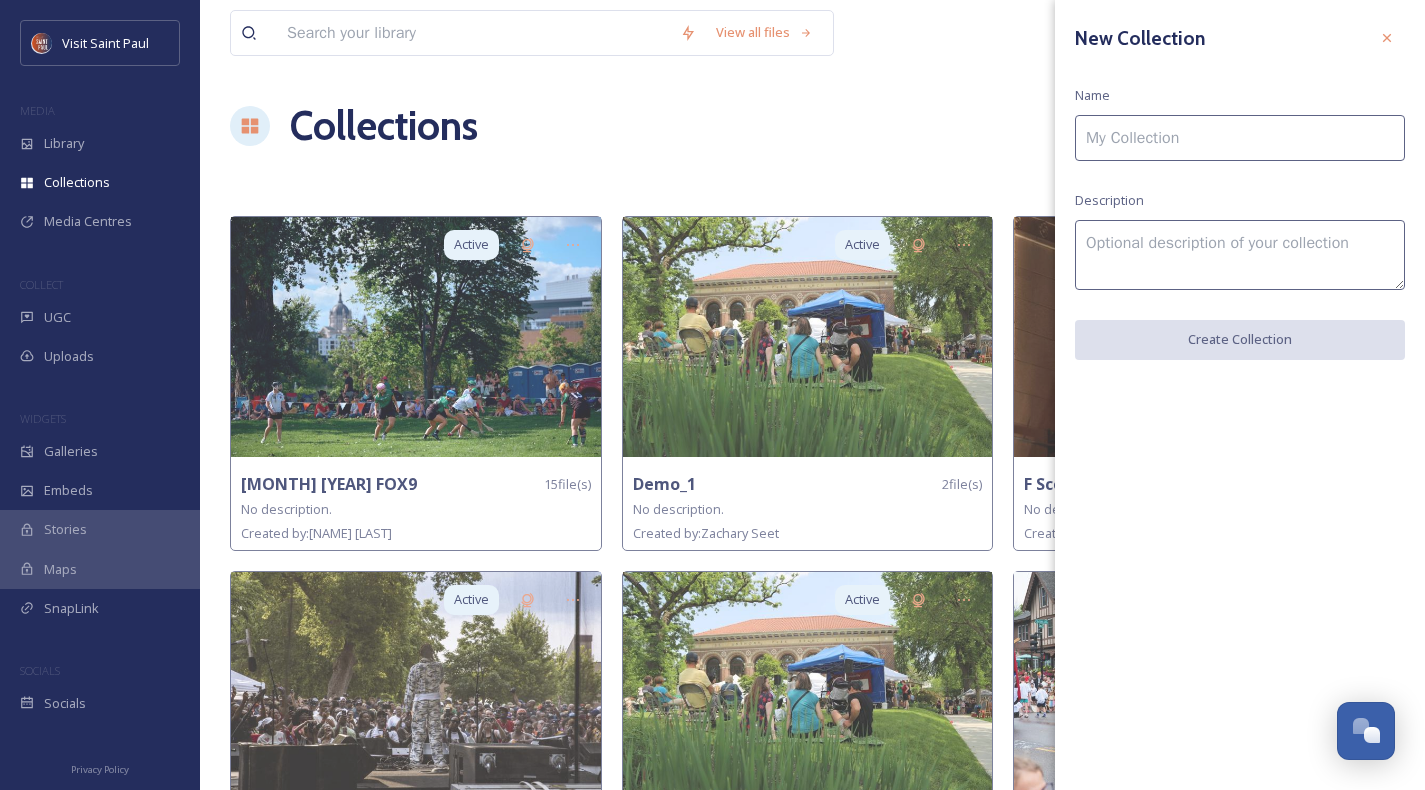 click at bounding box center (1240, 138) 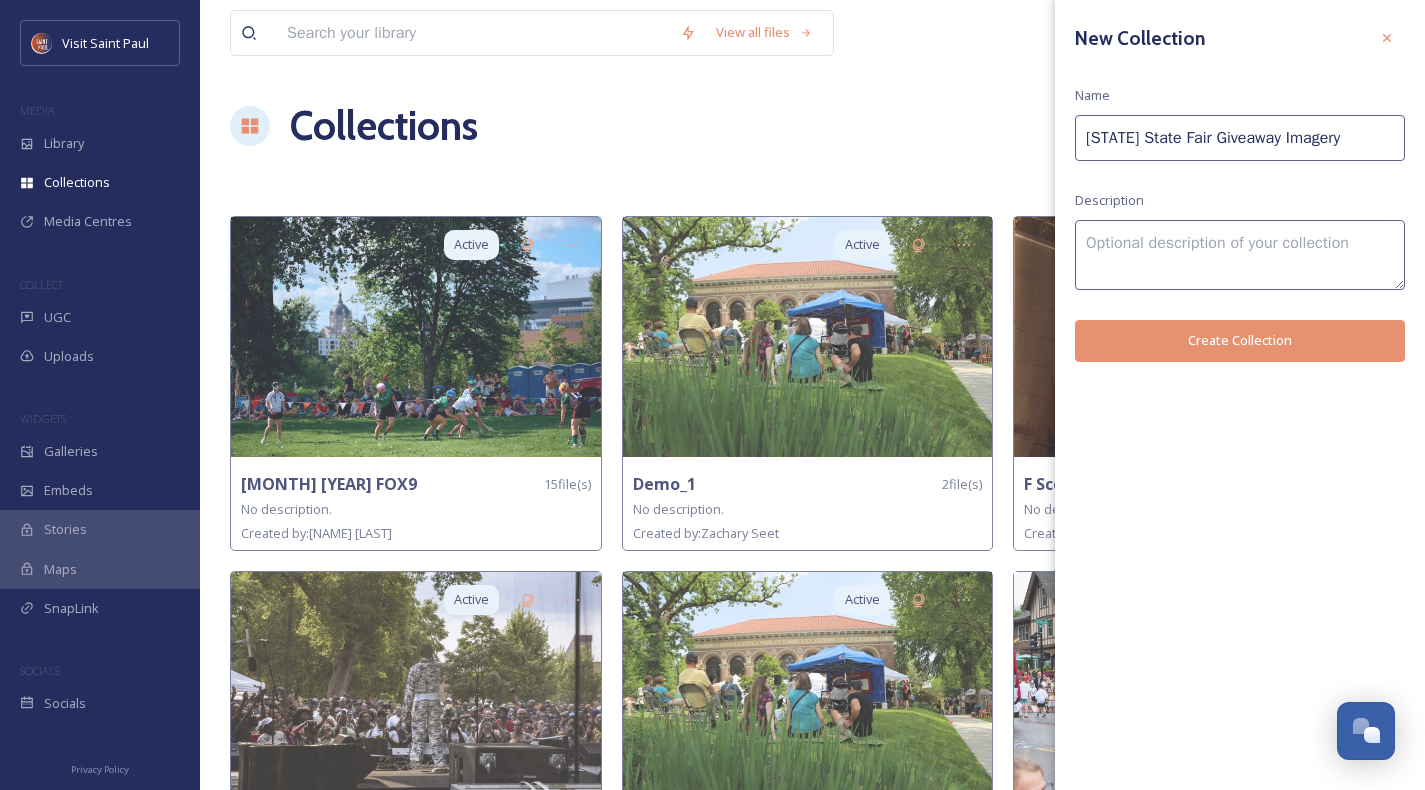 type on "[STATE] State Fair Giveaway Imagery" 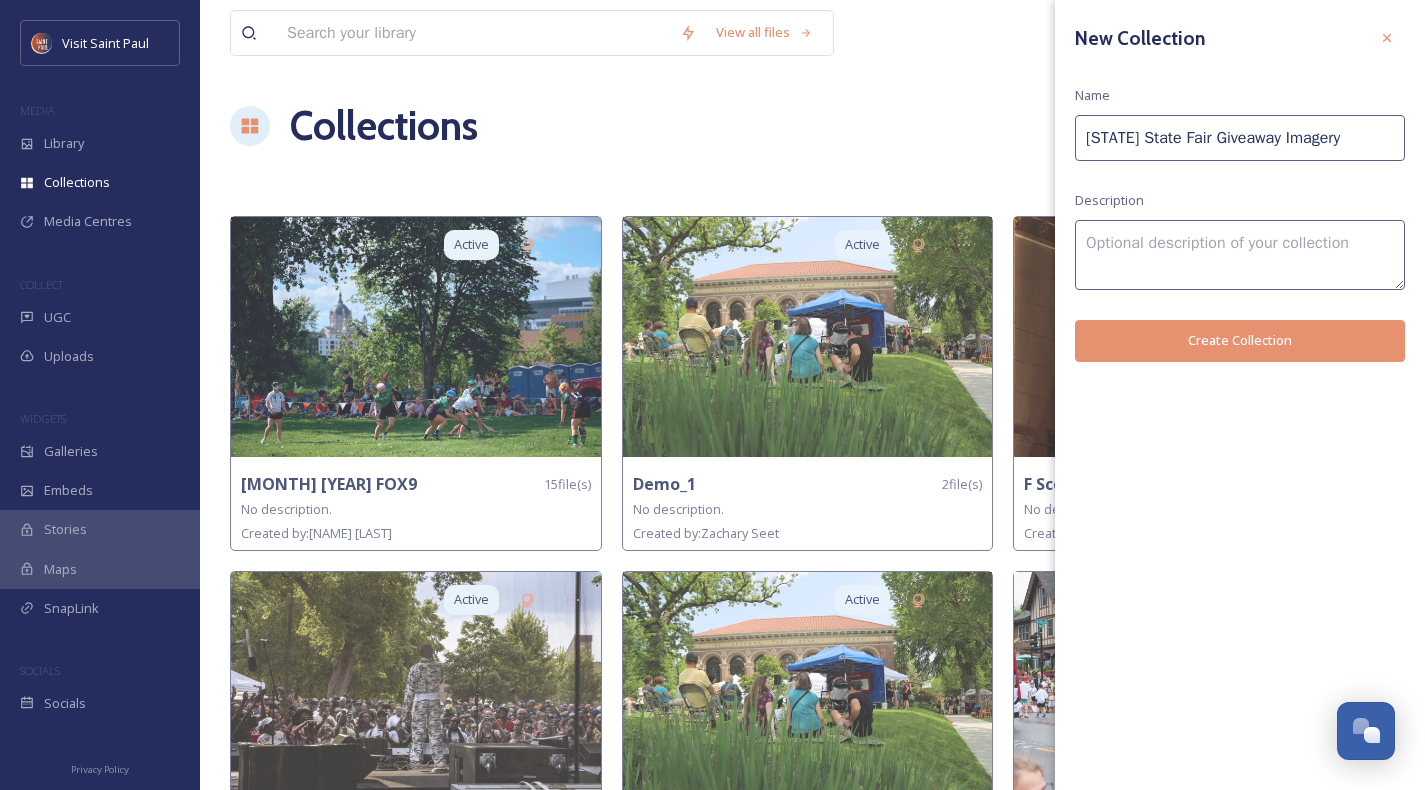 click on "Create Collection" at bounding box center (1240, 340) 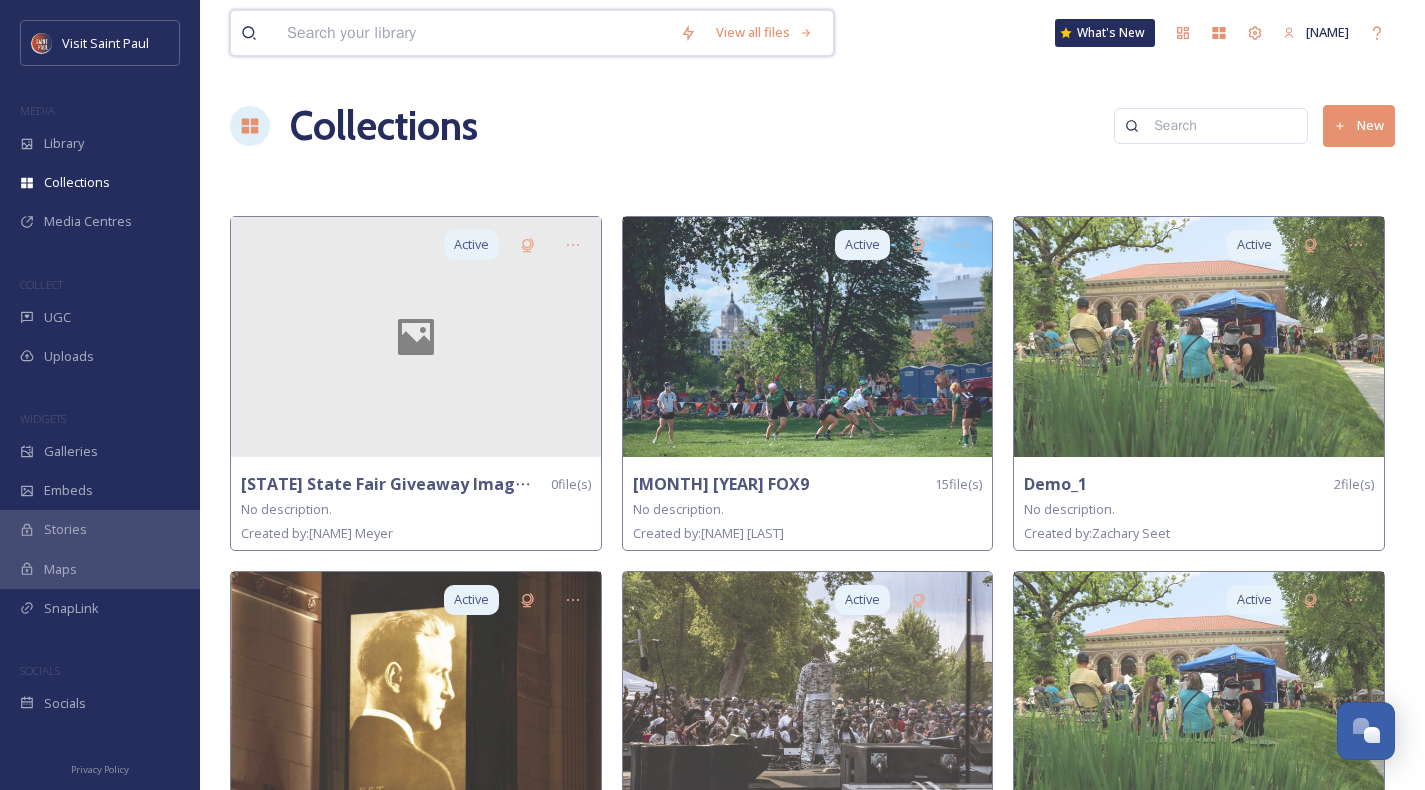 click at bounding box center (473, 33) 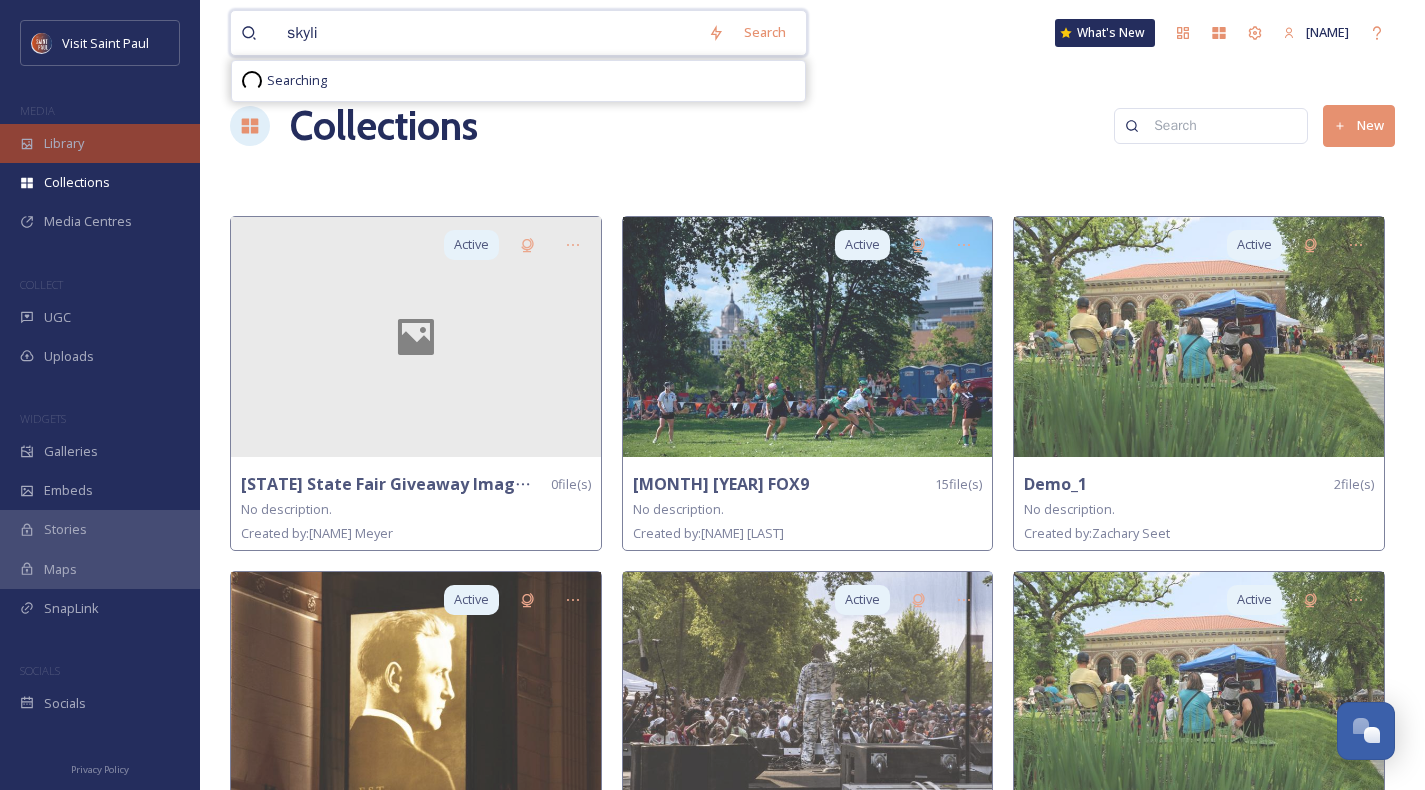 type on "skyli" 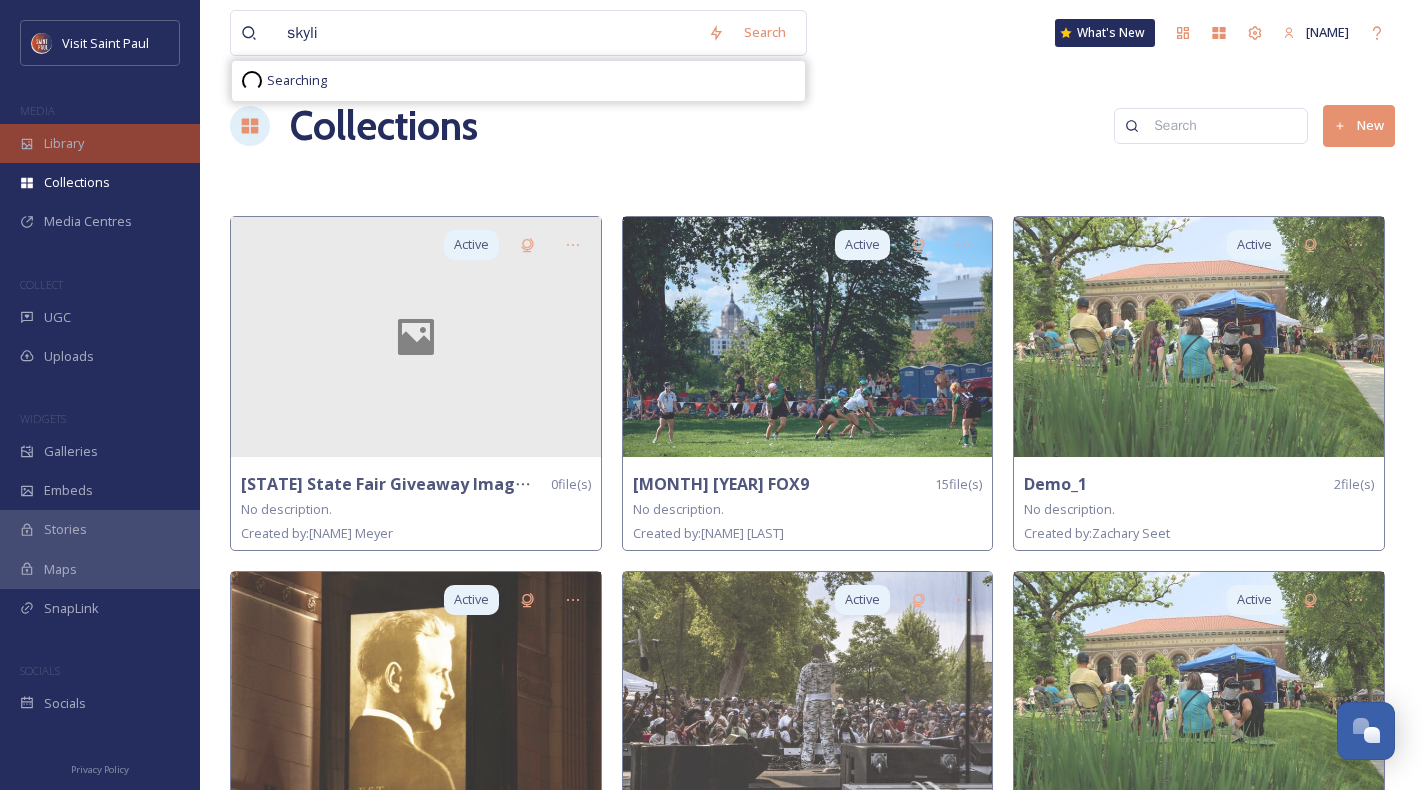 click on "Library" at bounding box center [64, 143] 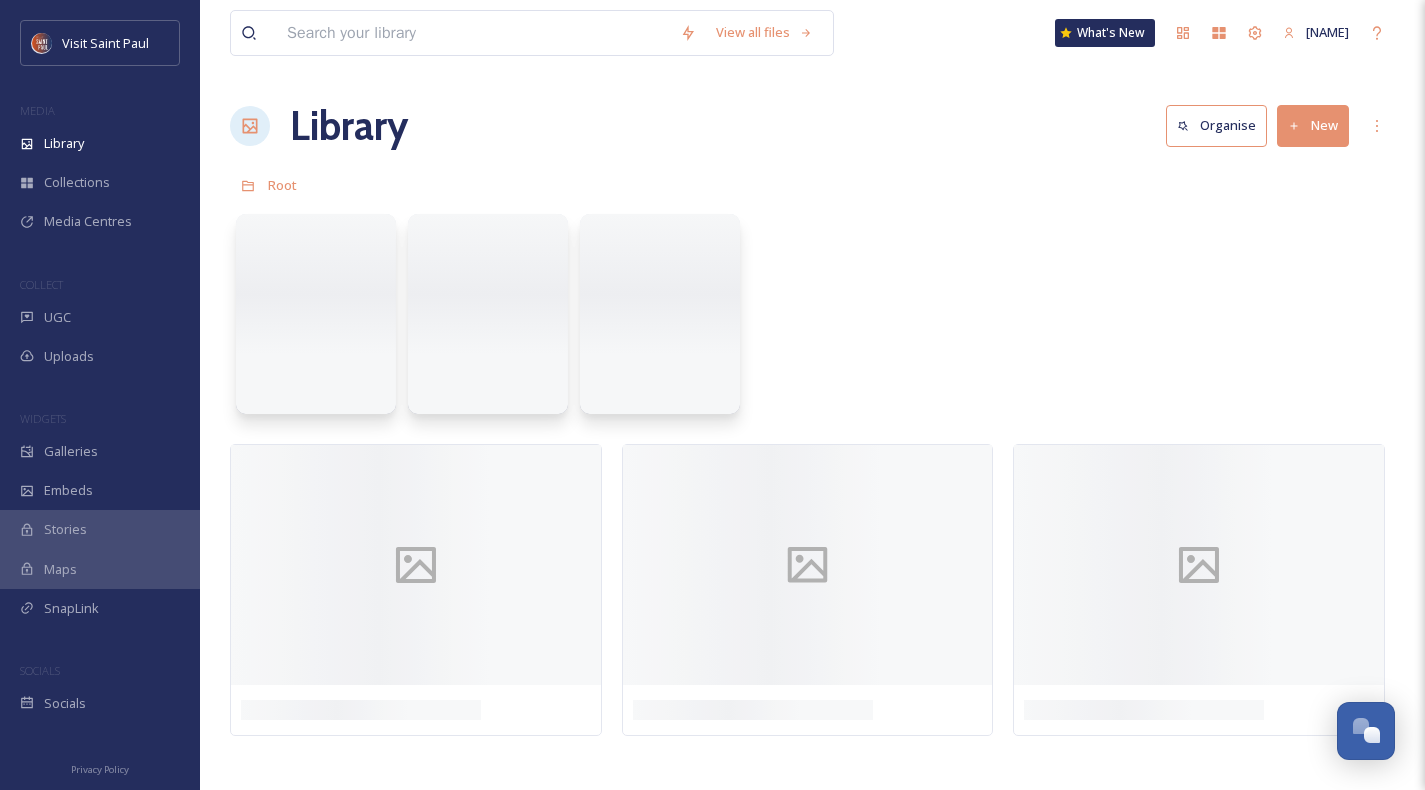 click on "View all files What's New Hunter Meyer" at bounding box center [812, 33] 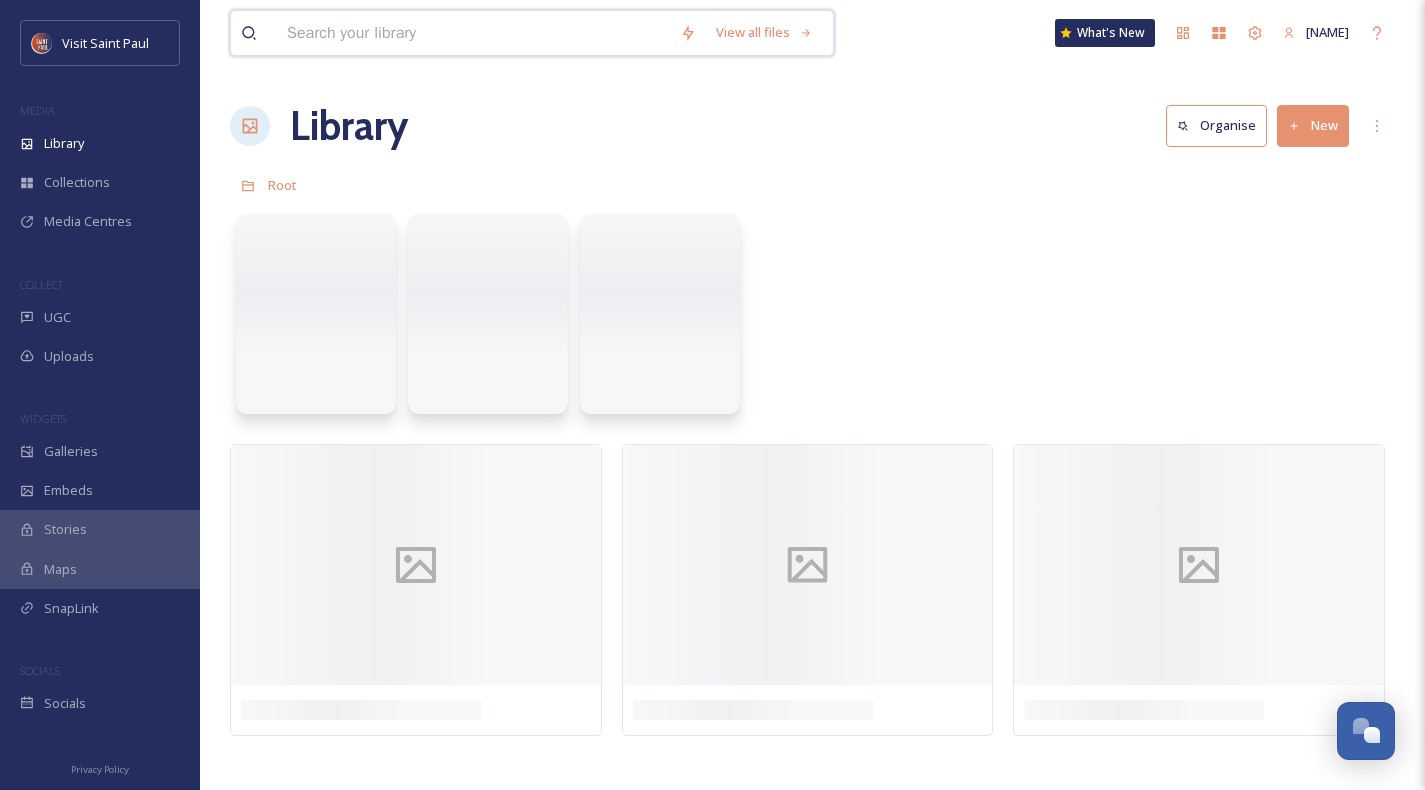 click at bounding box center (473, 33) 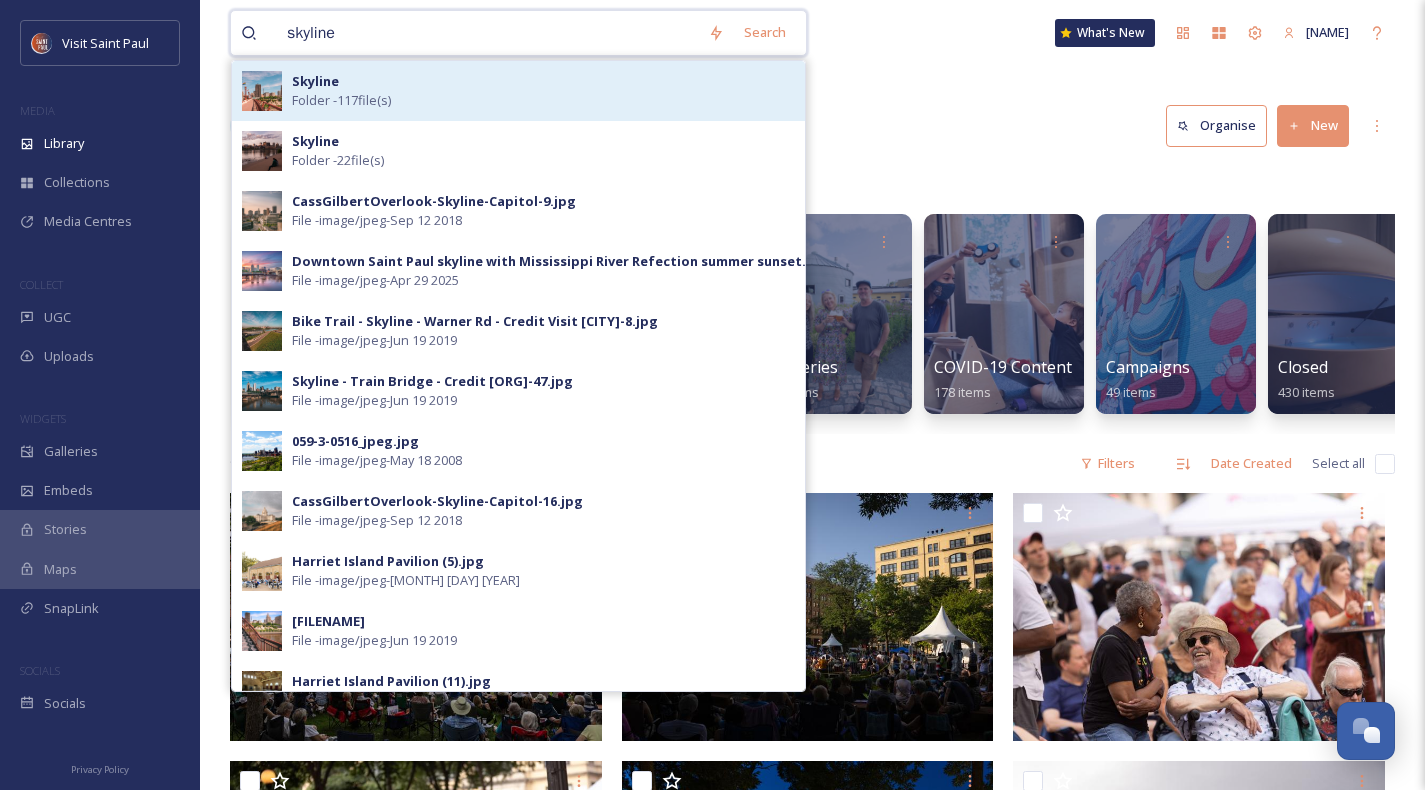 type on "skyline" 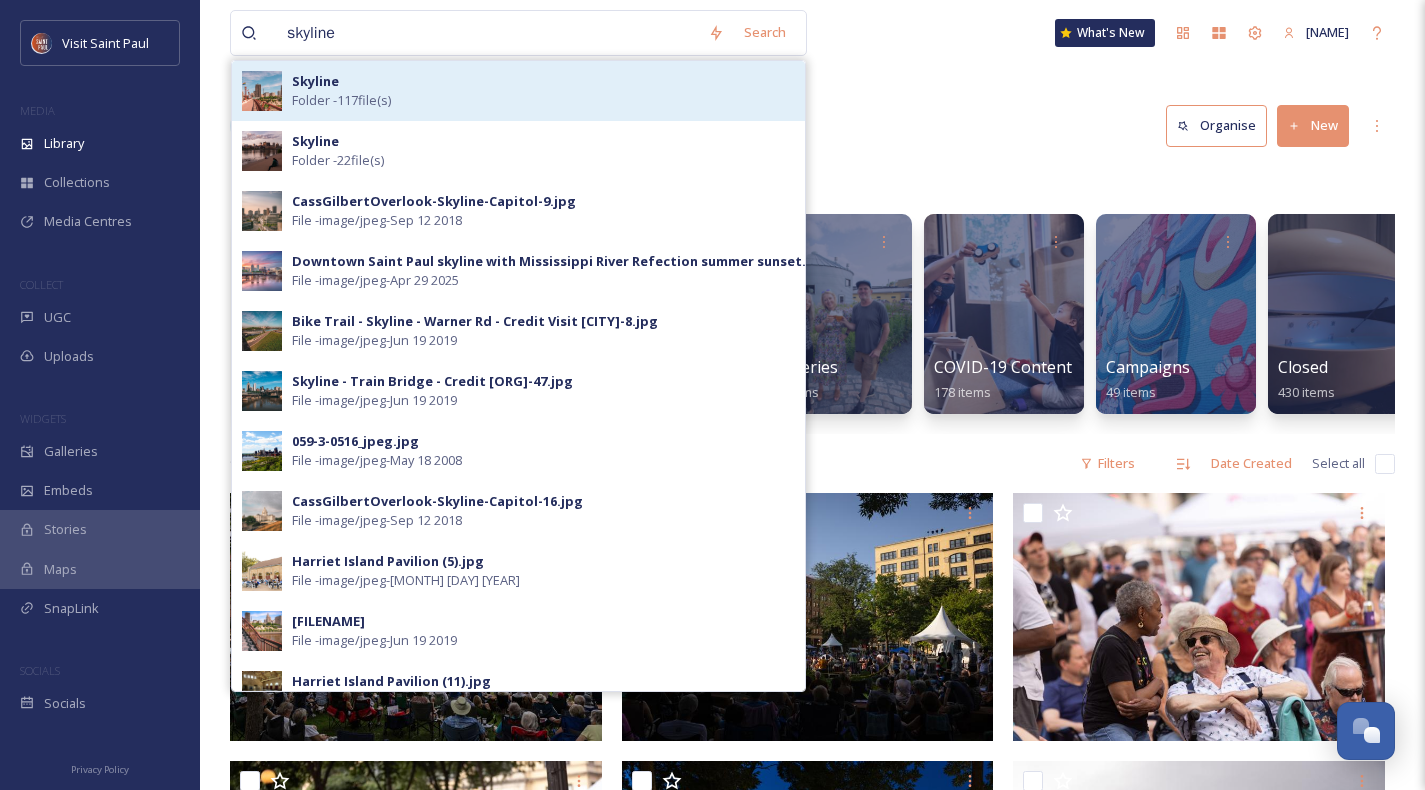 click on "Skyline Folder  -  117  file(s)" at bounding box center (543, 91) 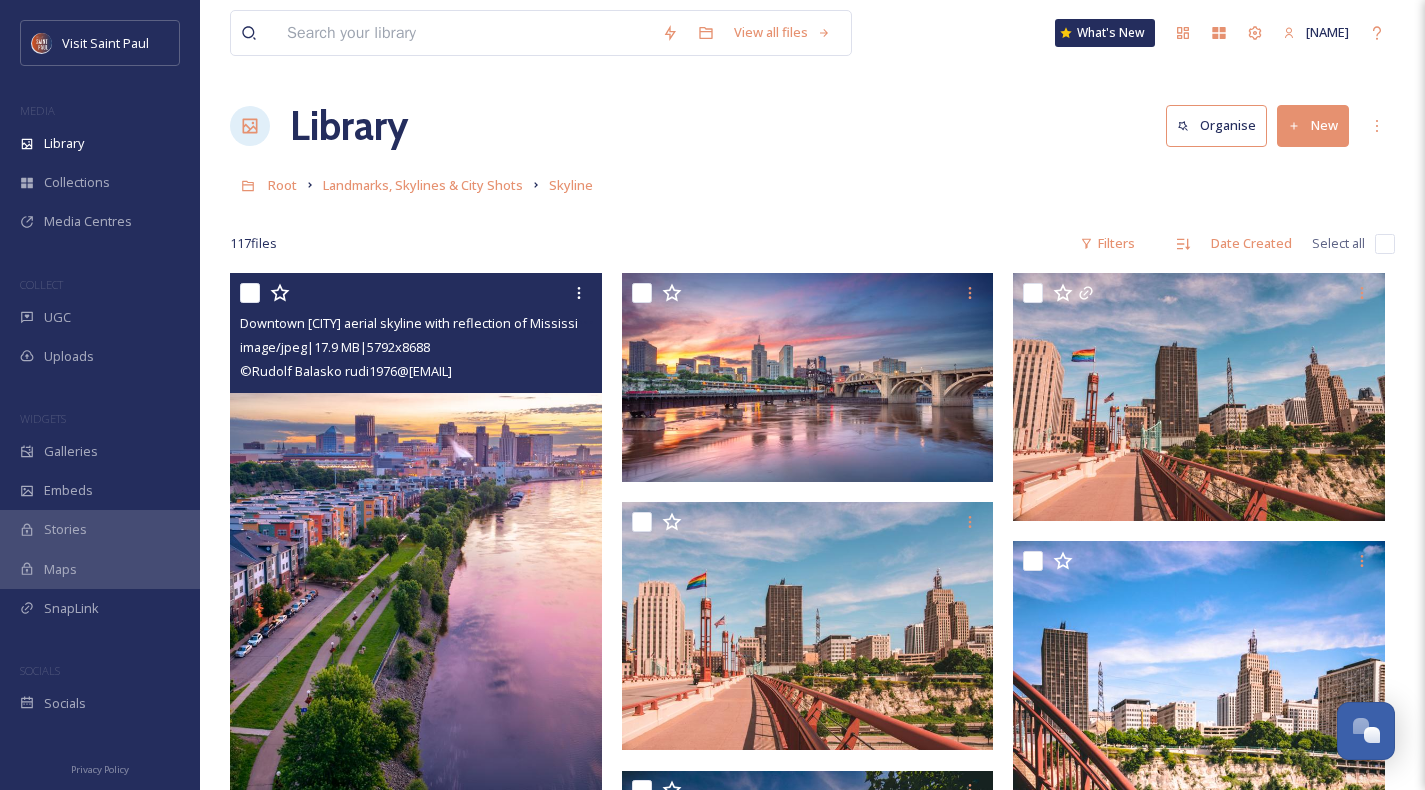 click at bounding box center (418, 293) 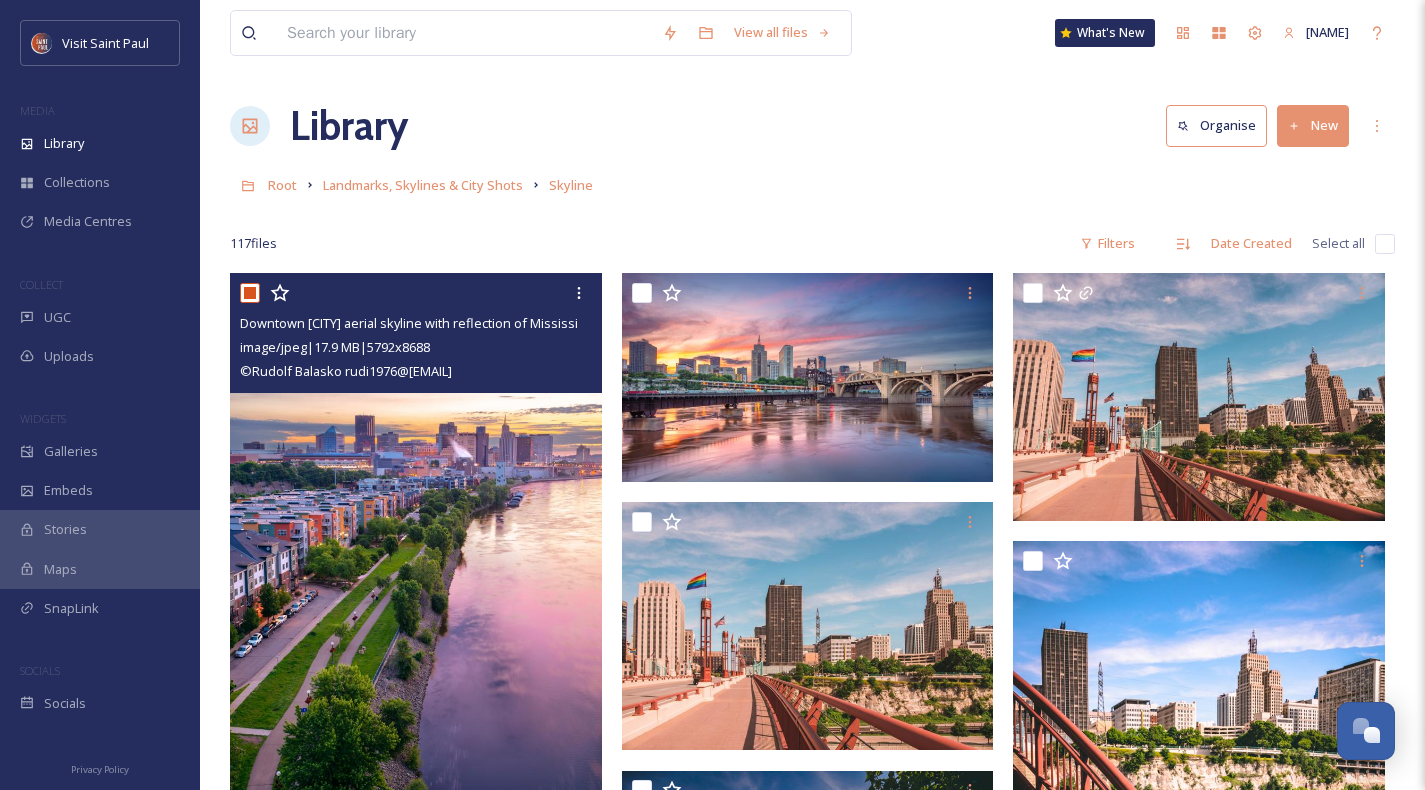 checkbox on "true" 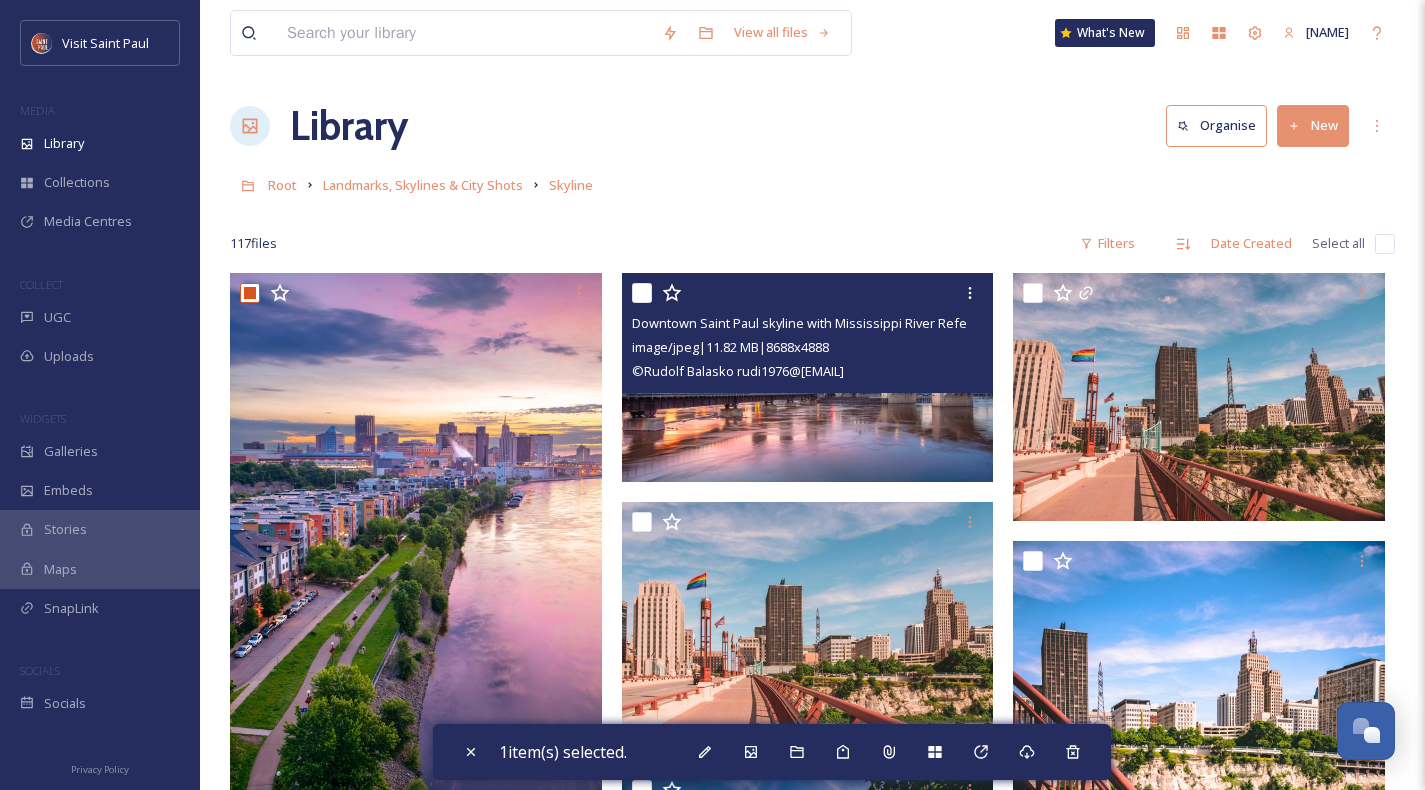 click at bounding box center (642, 293) 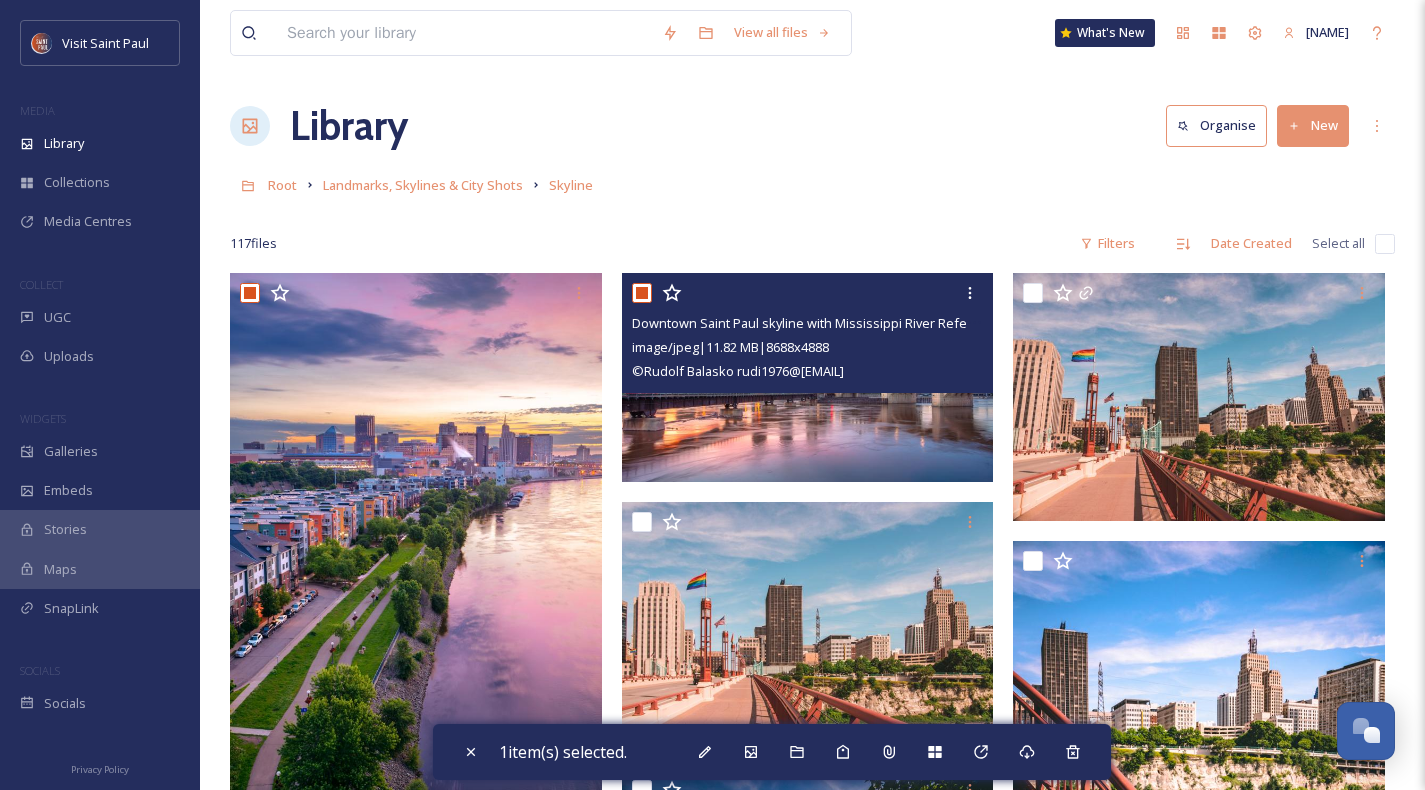 checkbox on "true" 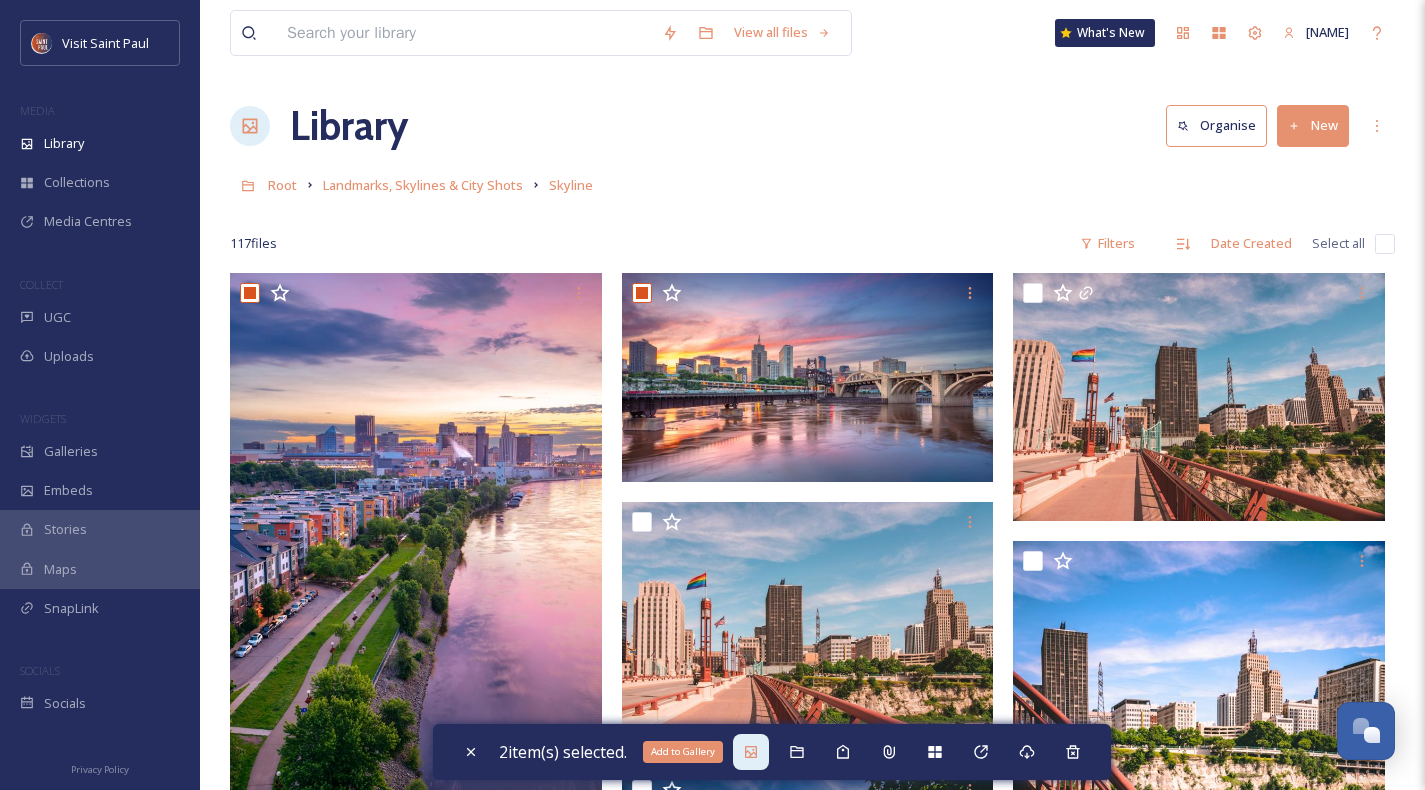 click on "Add to Gallery" at bounding box center (751, 752) 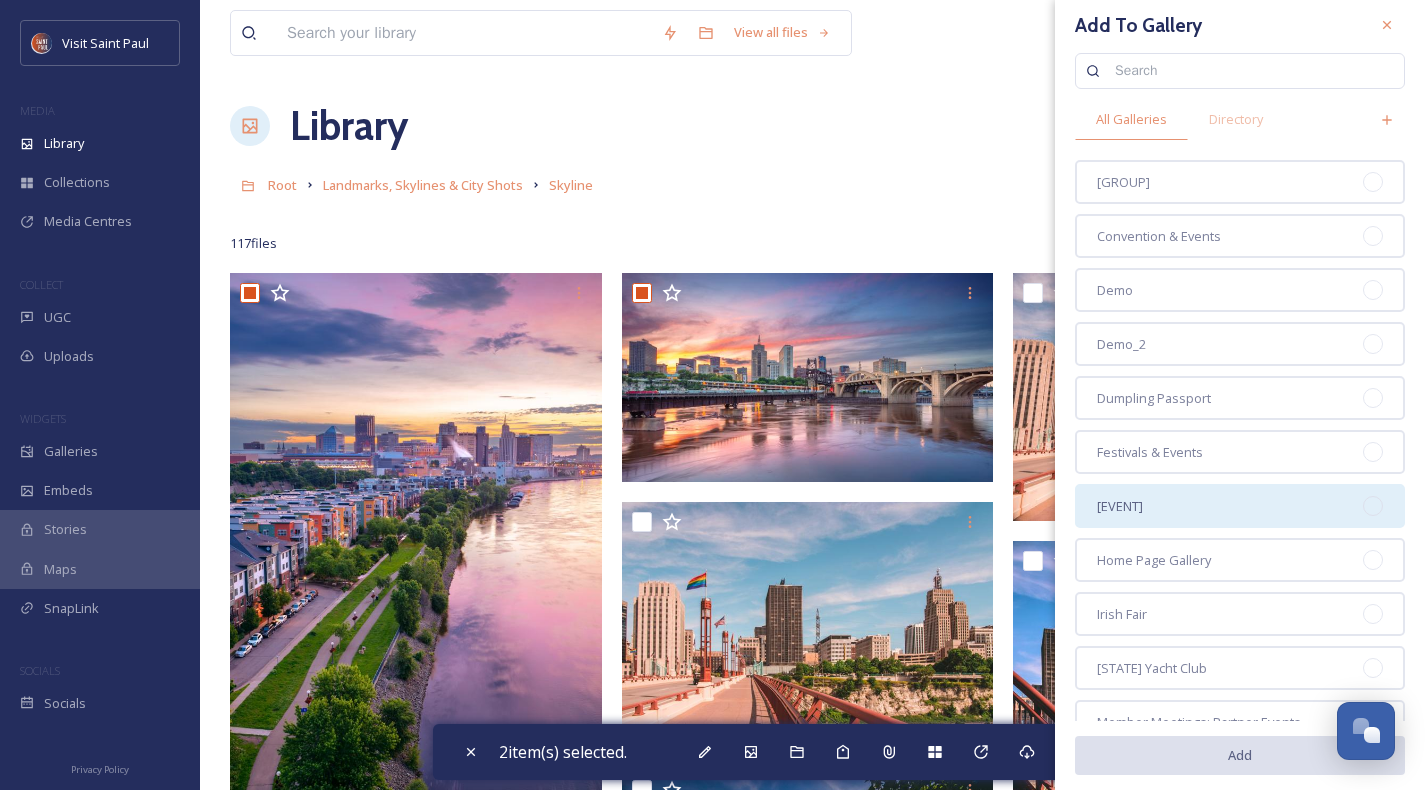 scroll, scrollTop: 0, scrollLeft: 0, axis: both 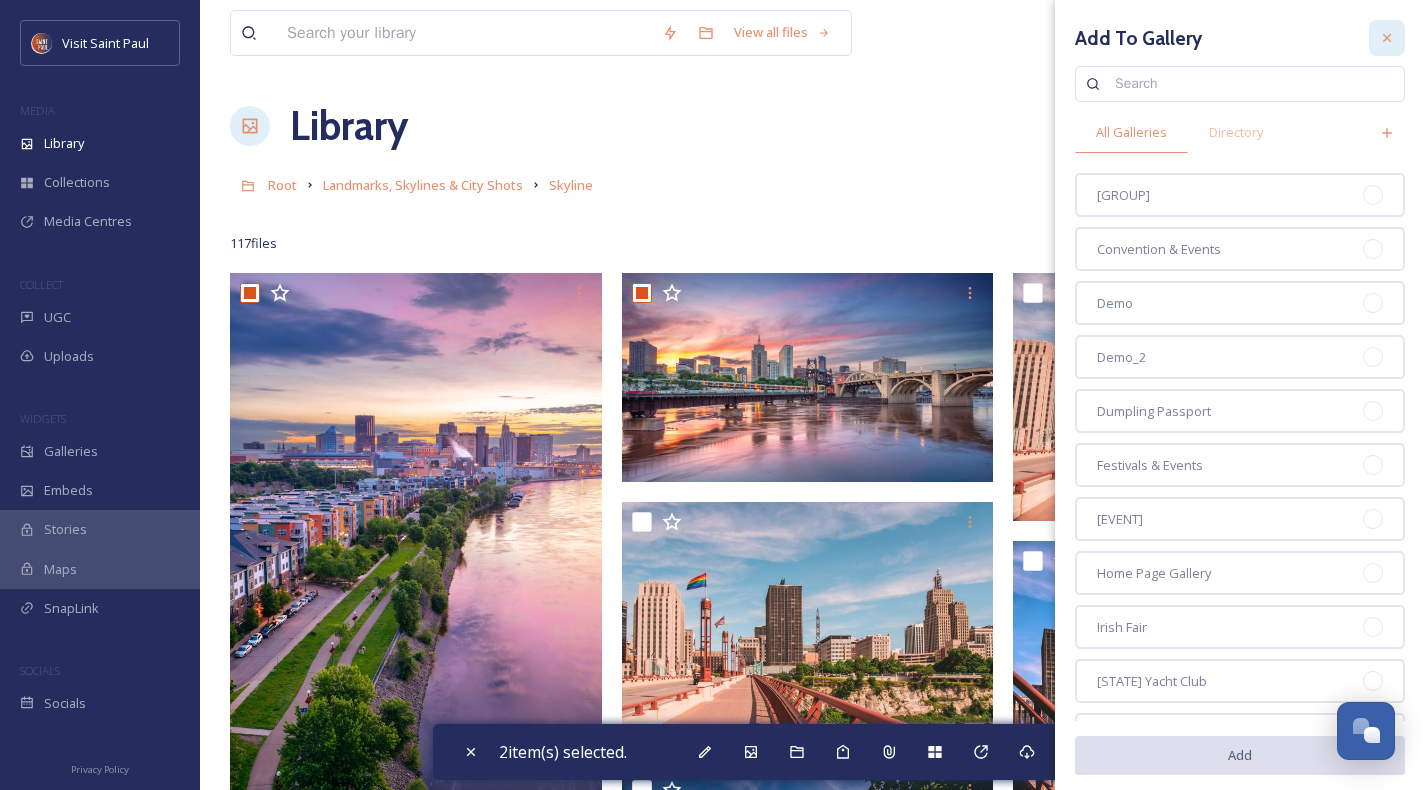 click at bounding box center [1387, 38] 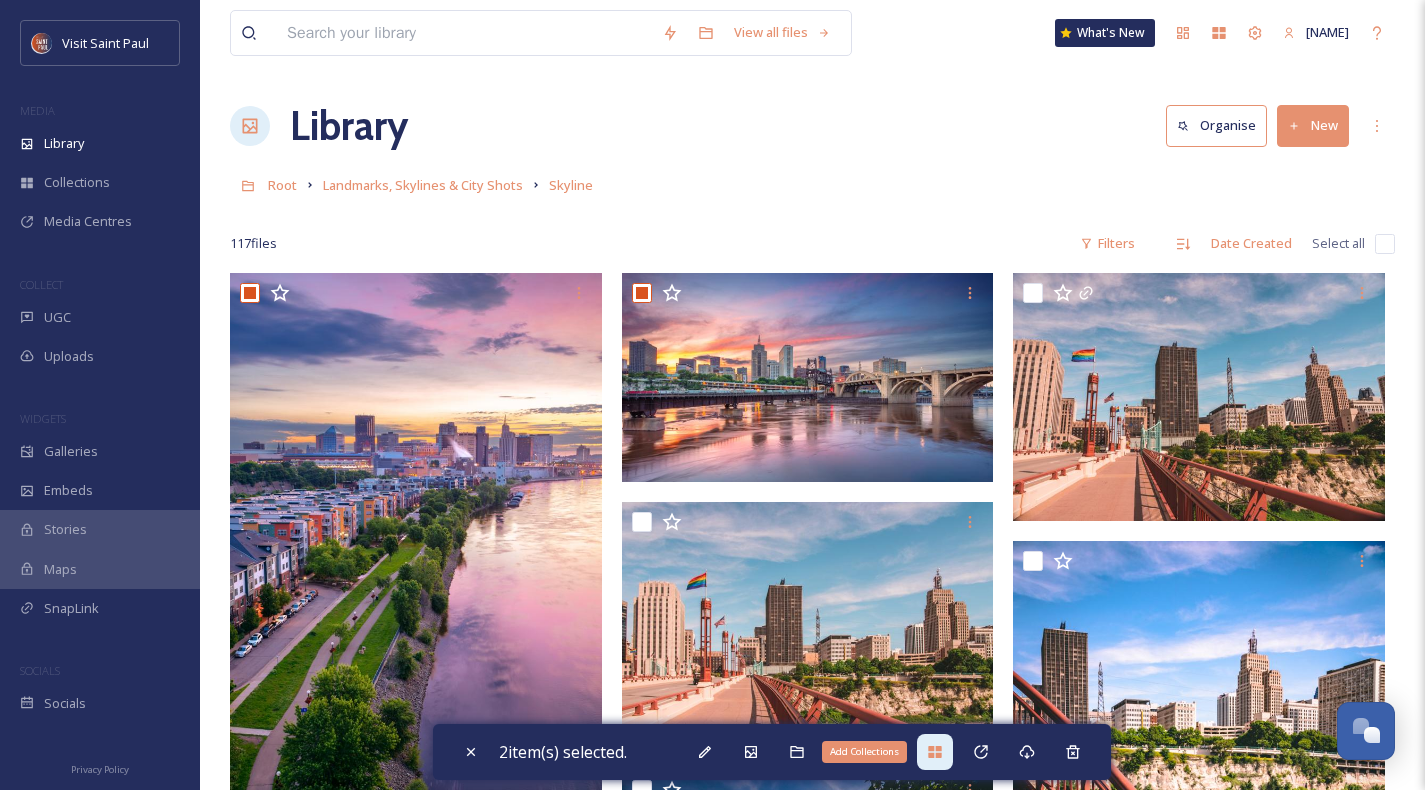 click on "Add Collections" at bounding box center [935, 752] 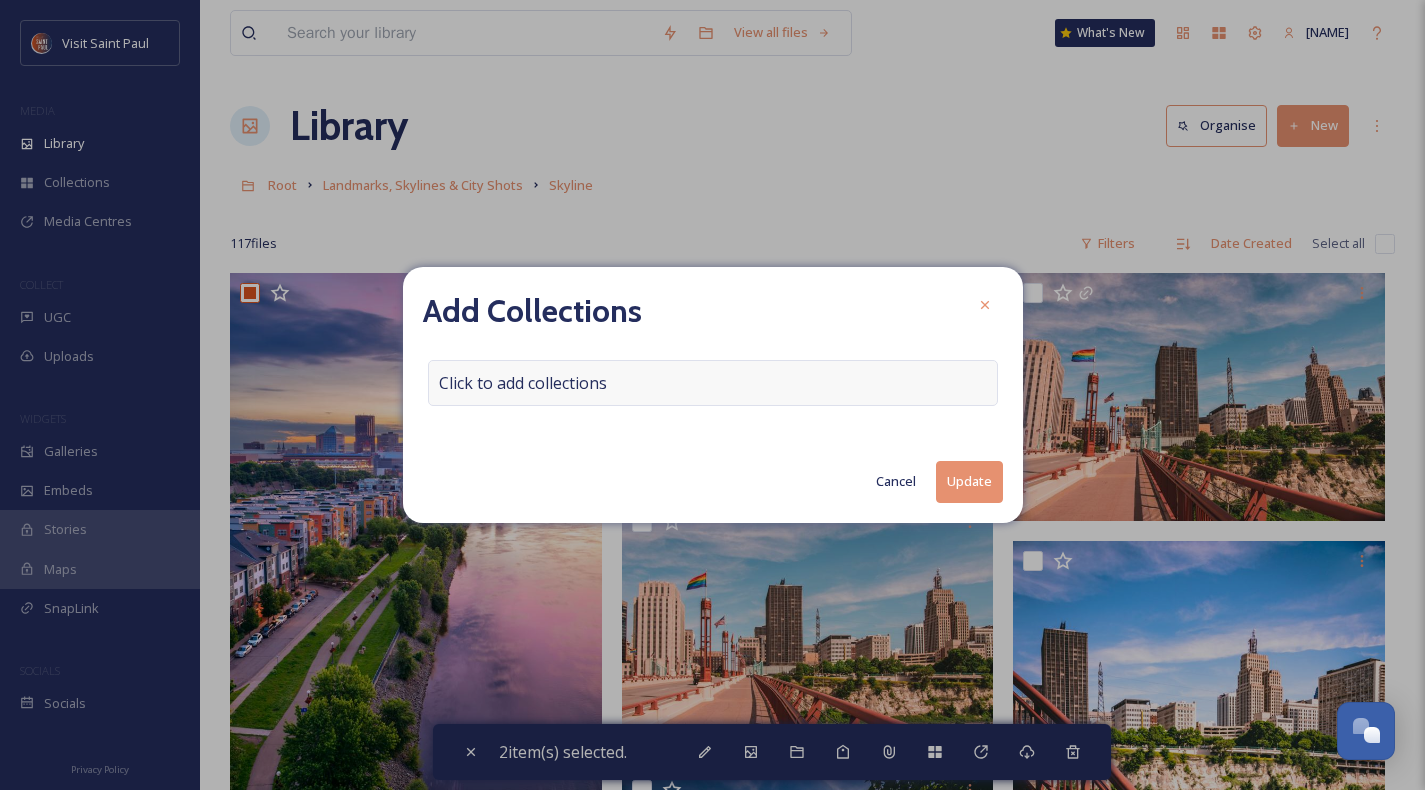 click on "Click to add collections" at bounding box center (713, 383) 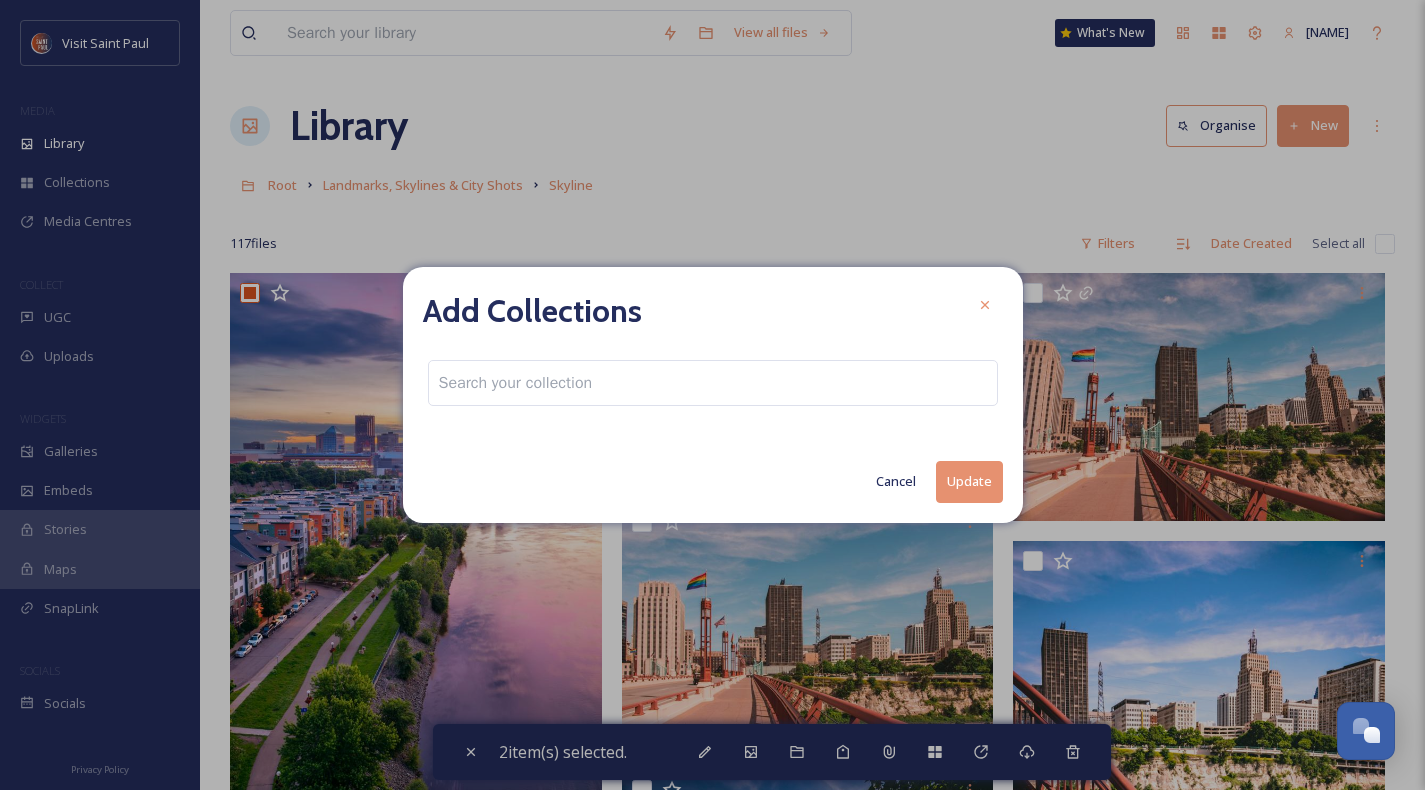 click at bounding box center (713, 383) 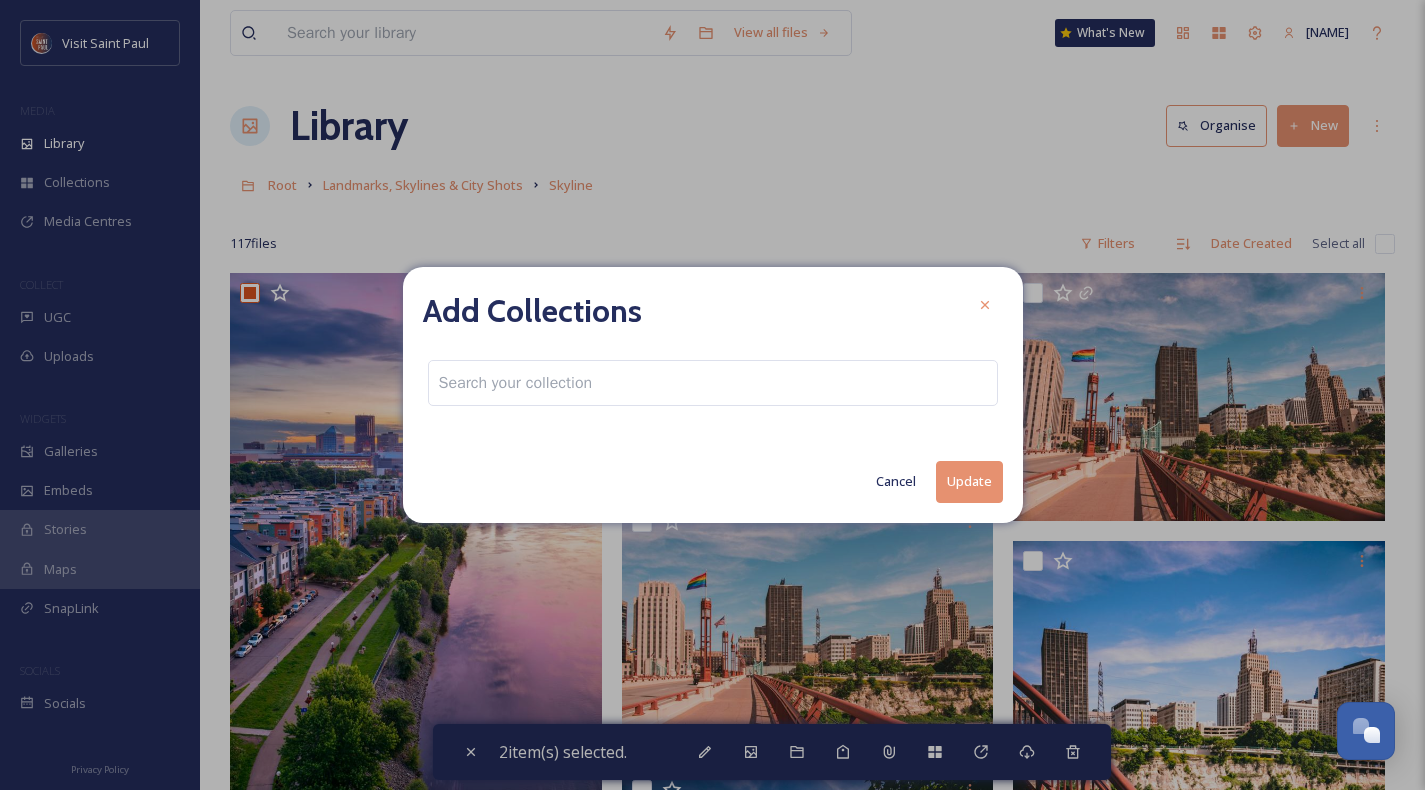 click at bounding box center [713, 383] 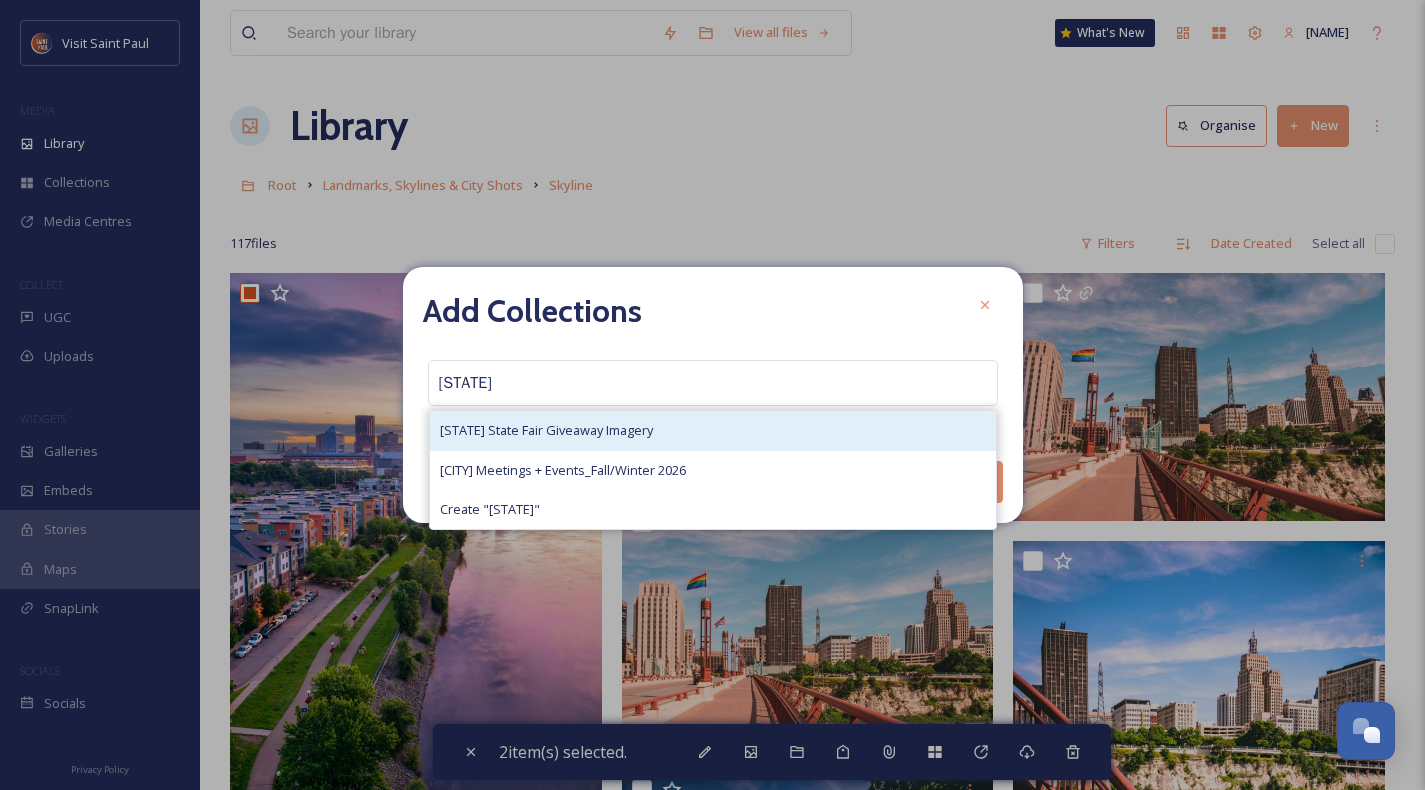 type on "[STATE]" 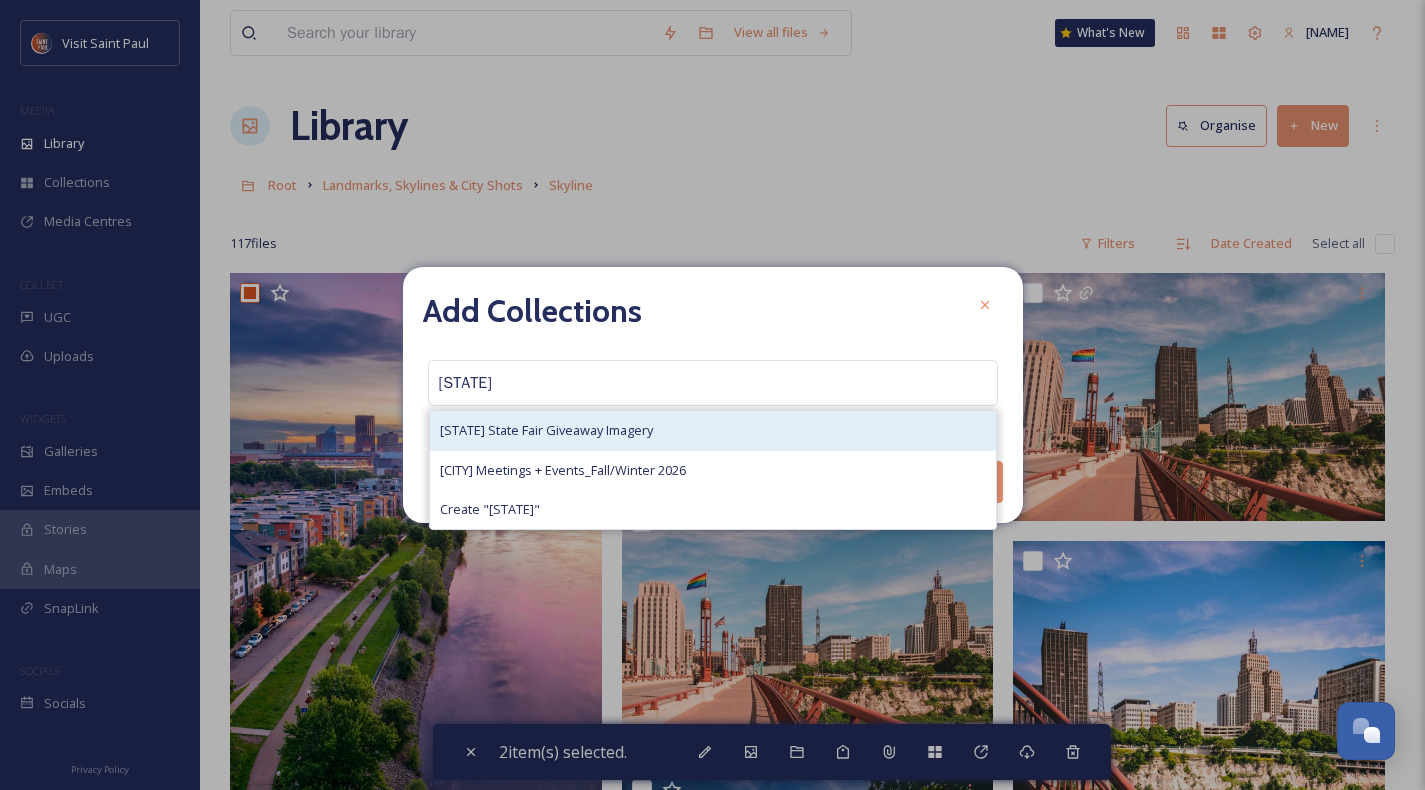 click on "[STATE] State Fair Giveaway Imagery" at bounding box center [546, 430] 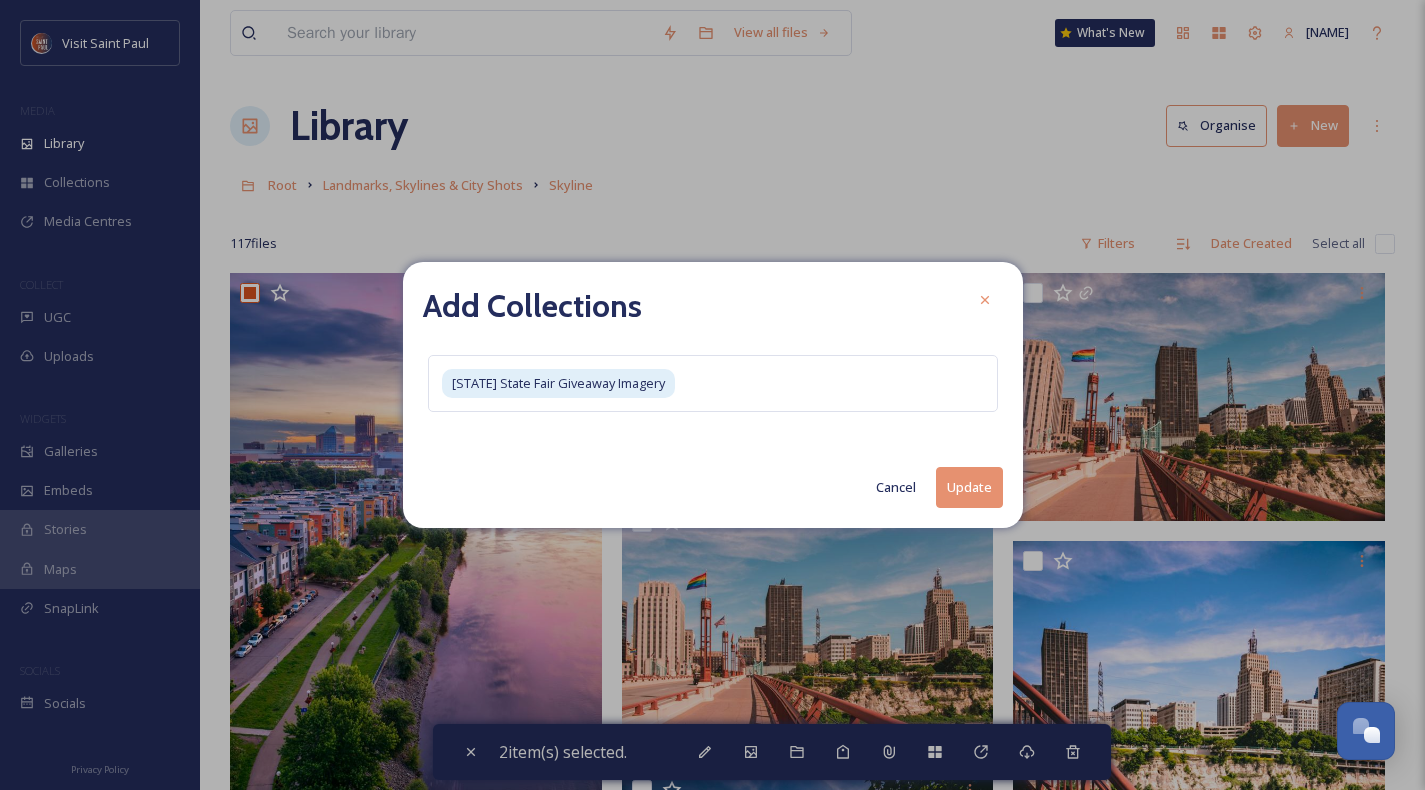 click on "Update" at bounding box center (969, 487) 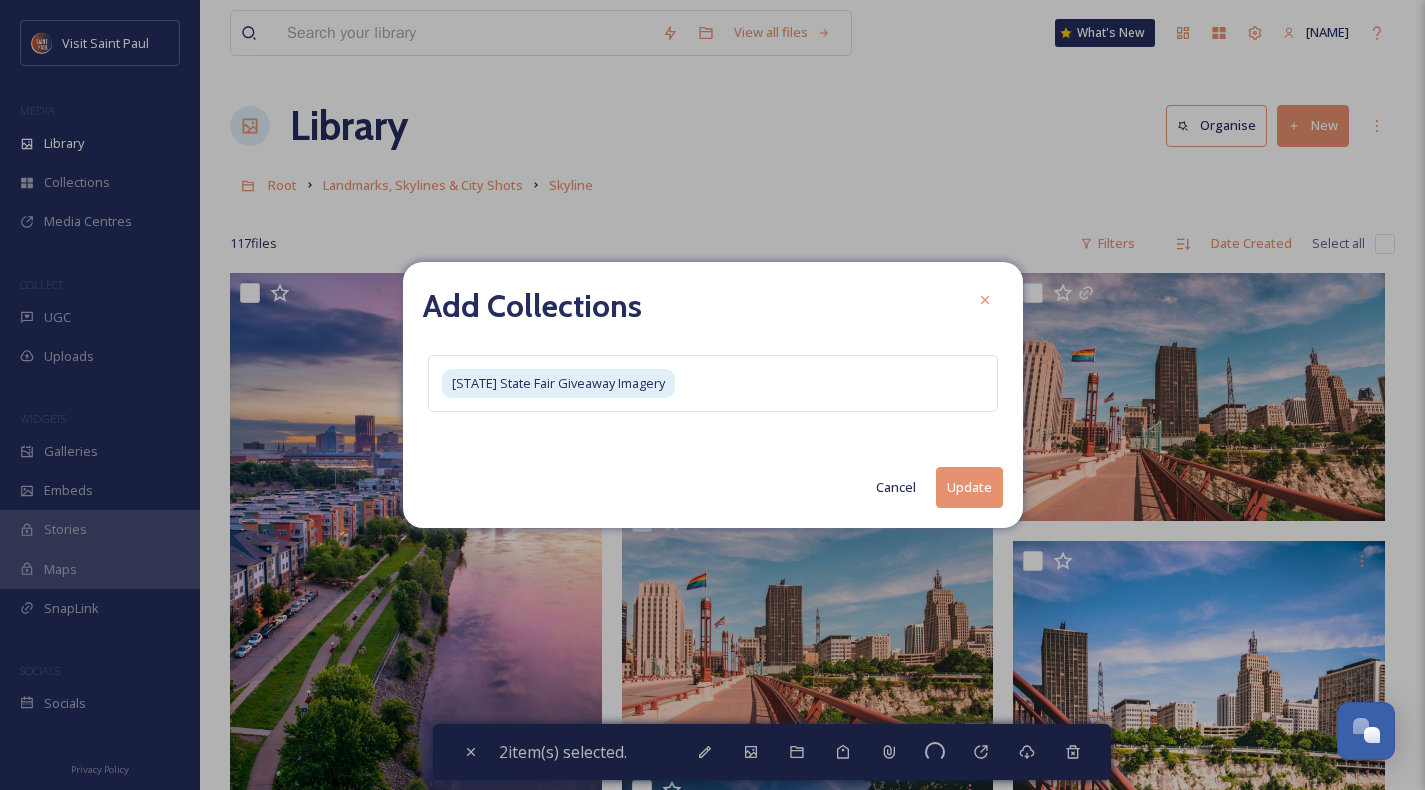 checkbox on "false" 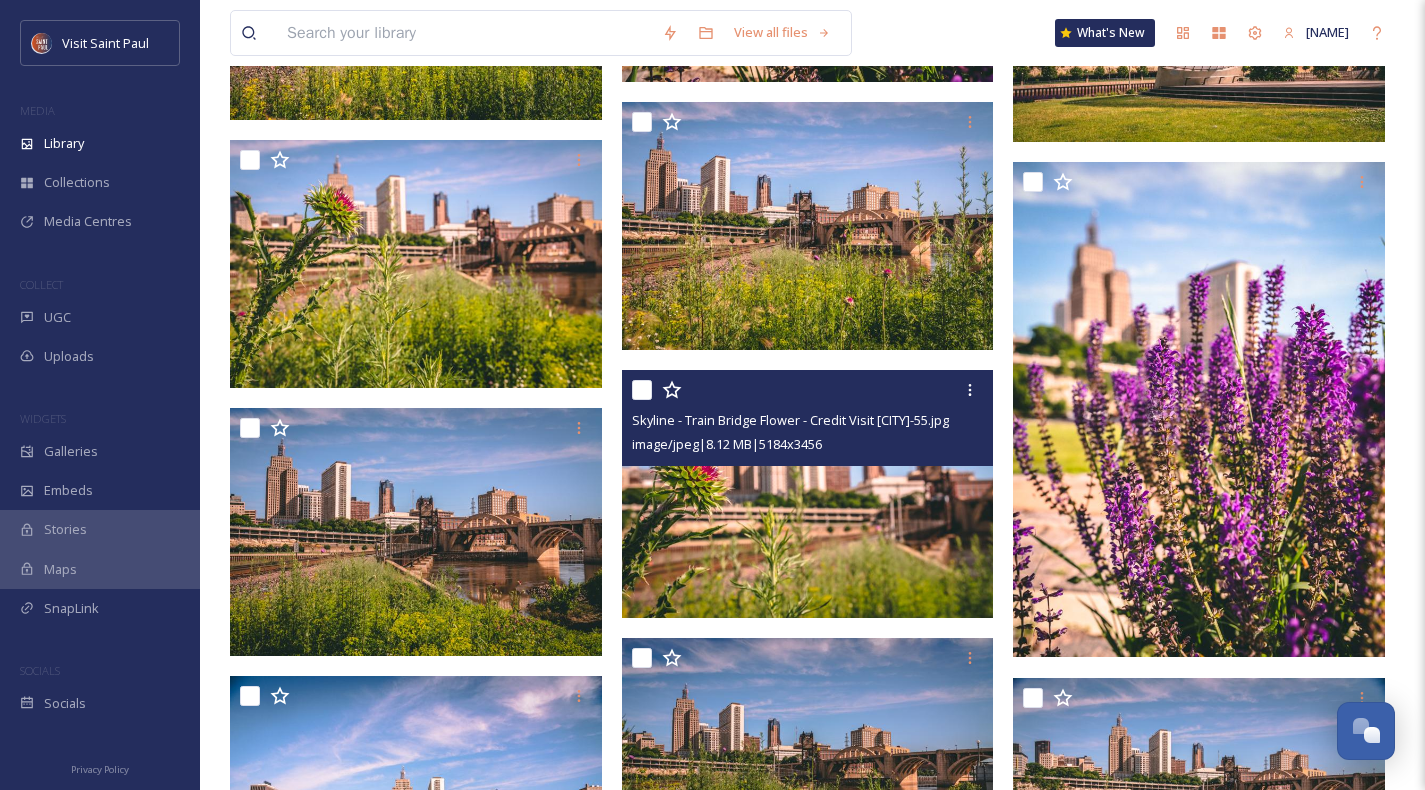 scroll, scrollTop: 2859, scrollLeft: 0, axis: vertical 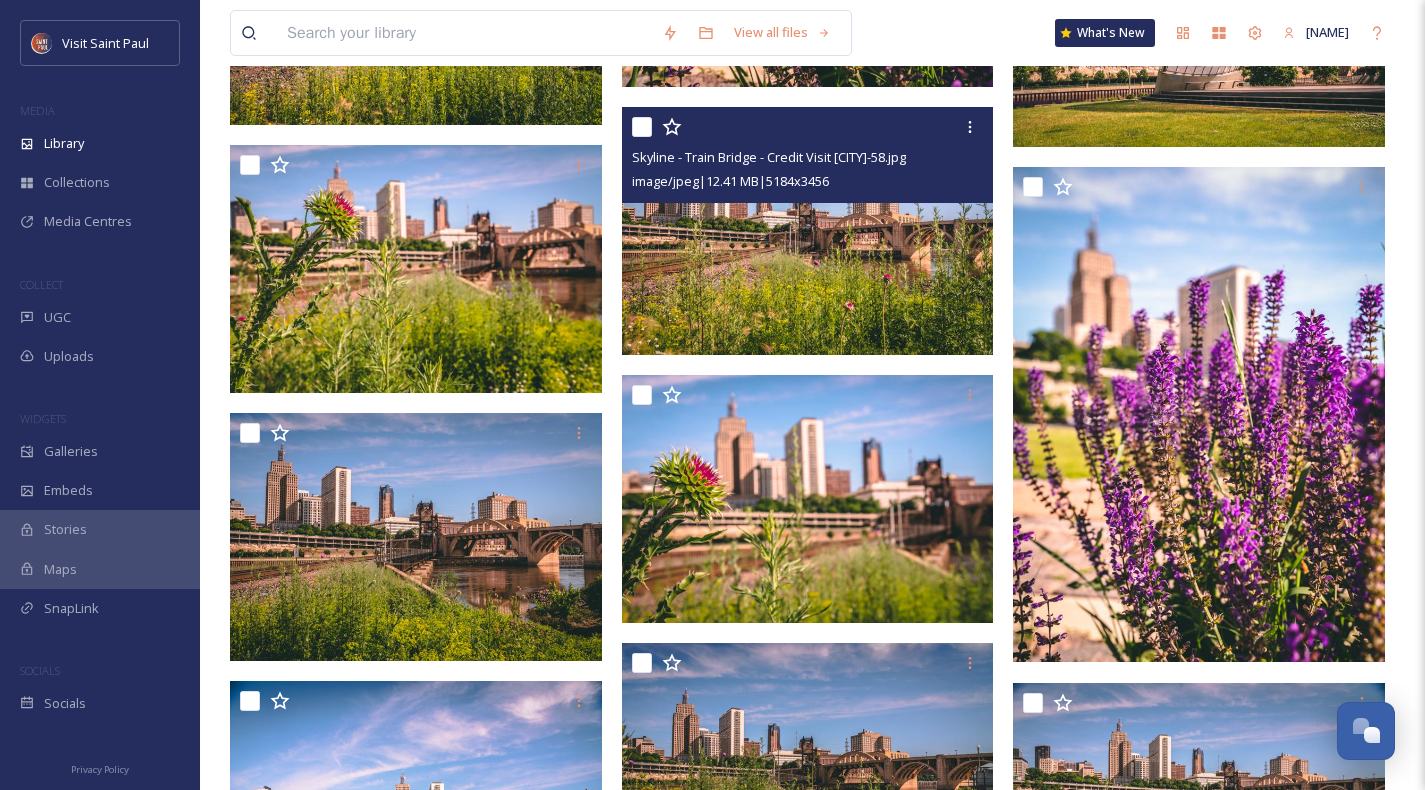 click at bounding box center [642, 127] 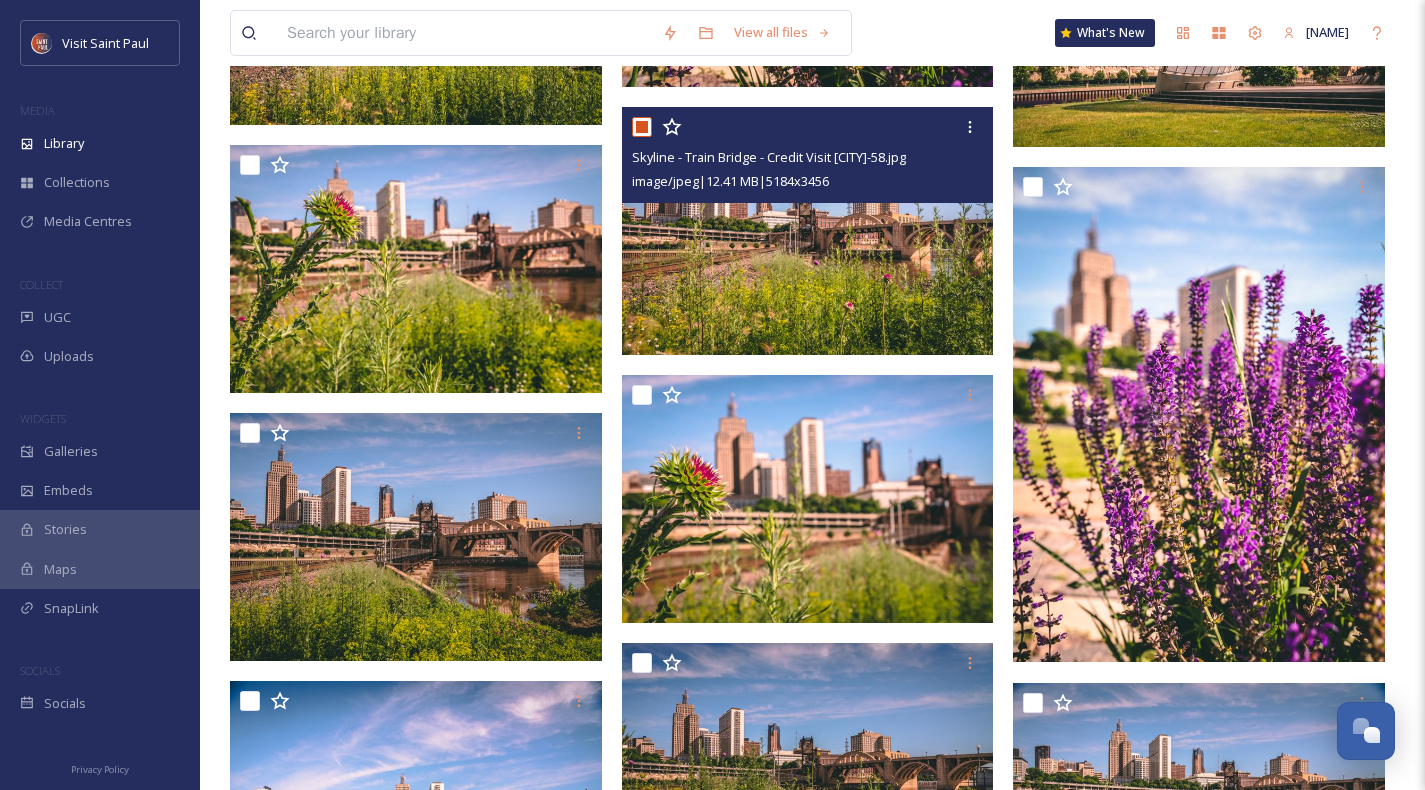 checkbox on "true" 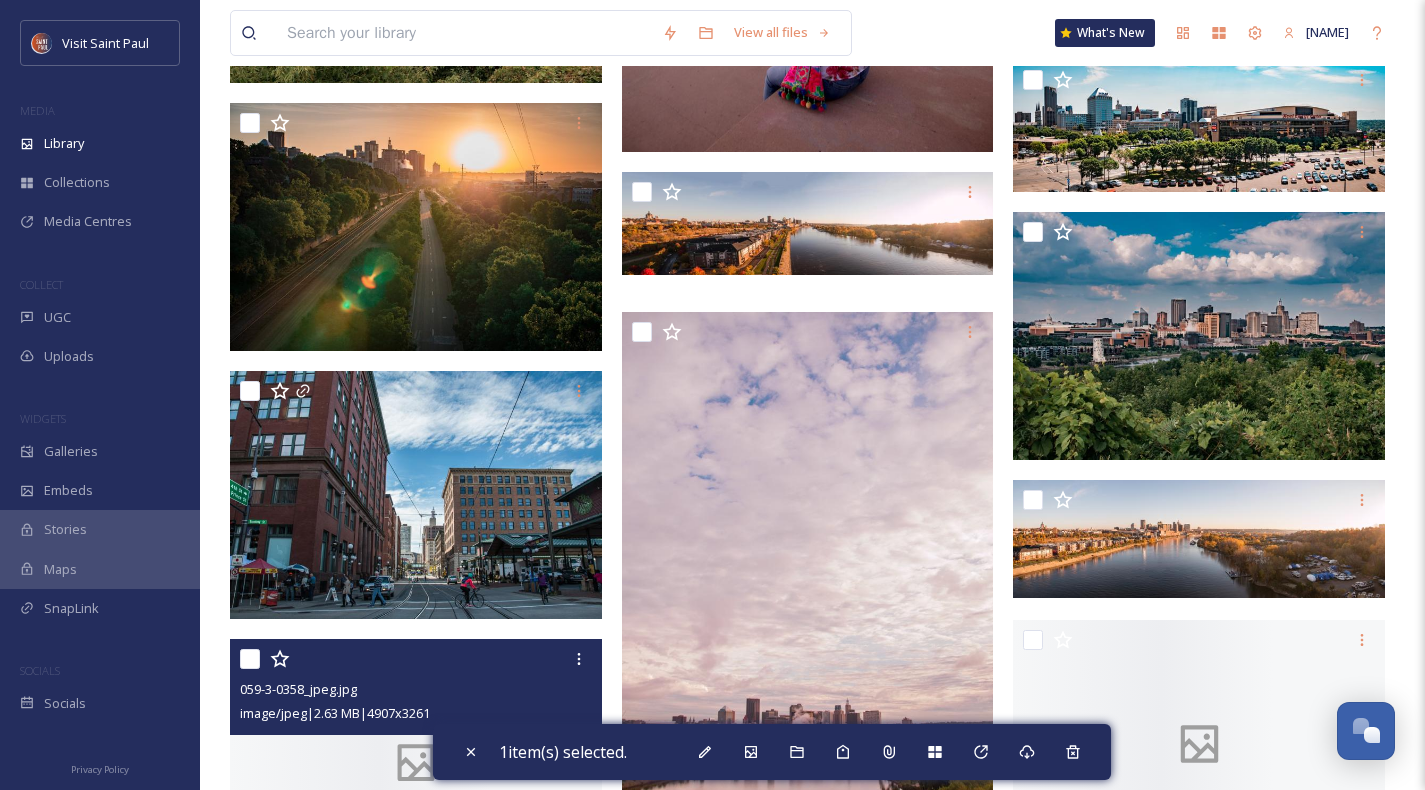scroll, scrollTop: 9887, scrollLeft: 0, axis: vertical 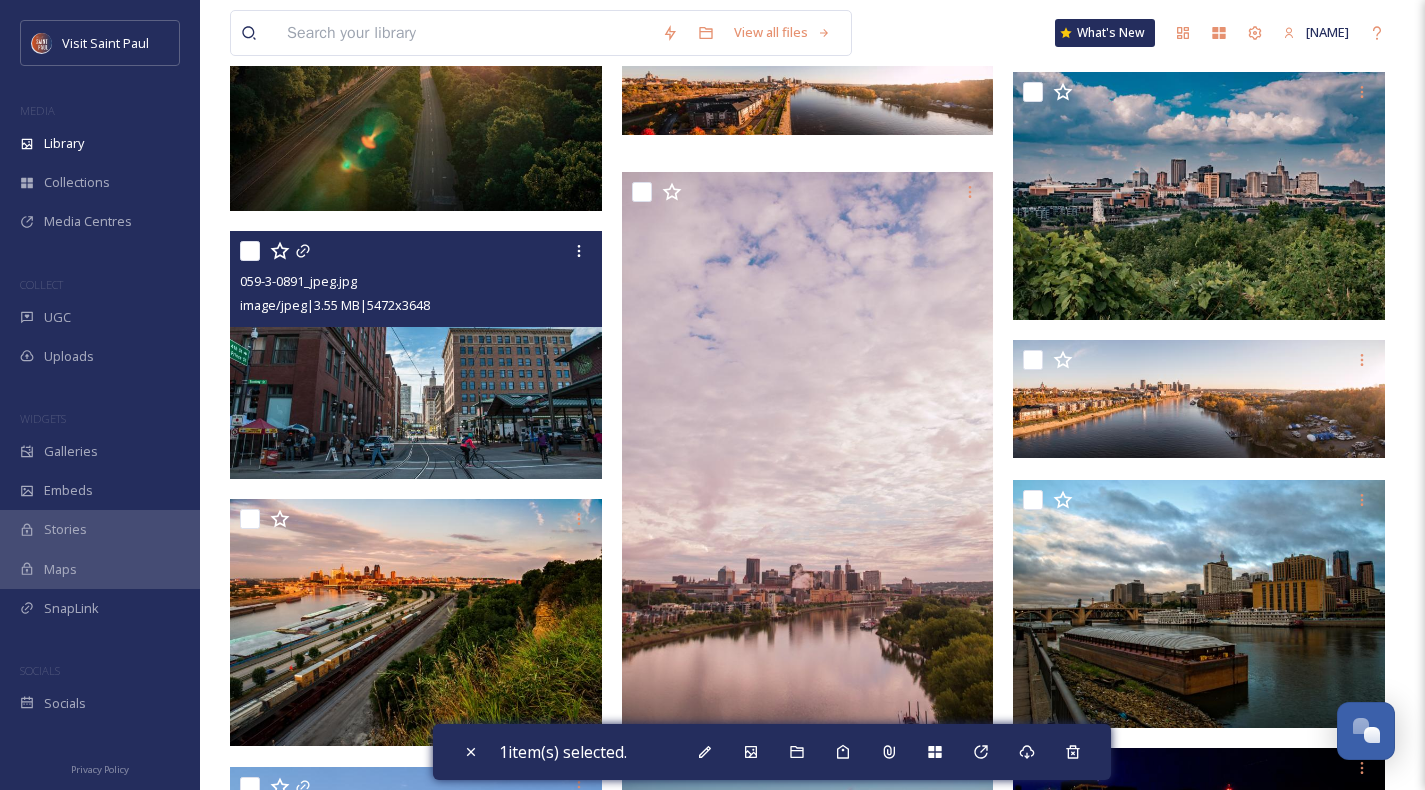 click at bounding box center [250, 251] 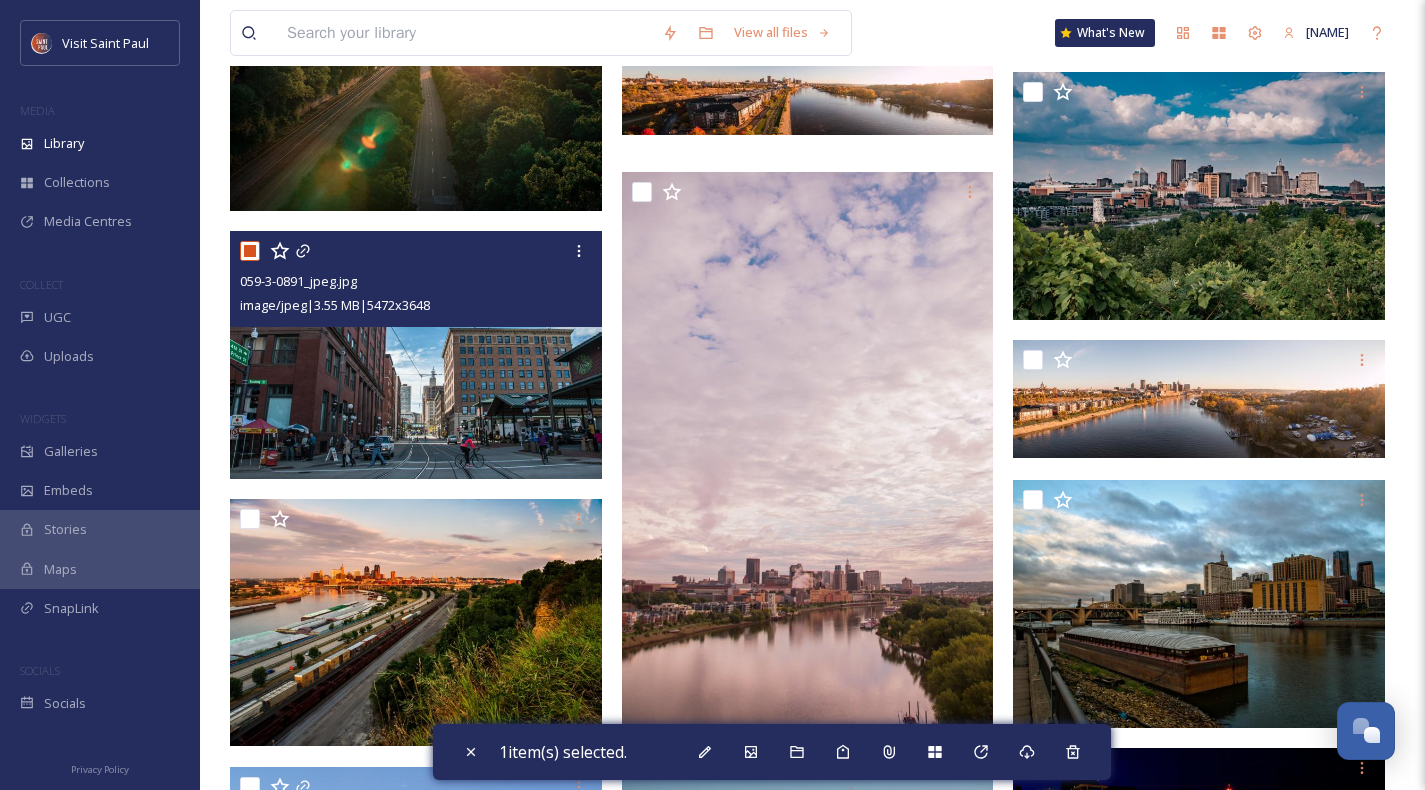 checkbox on "true" 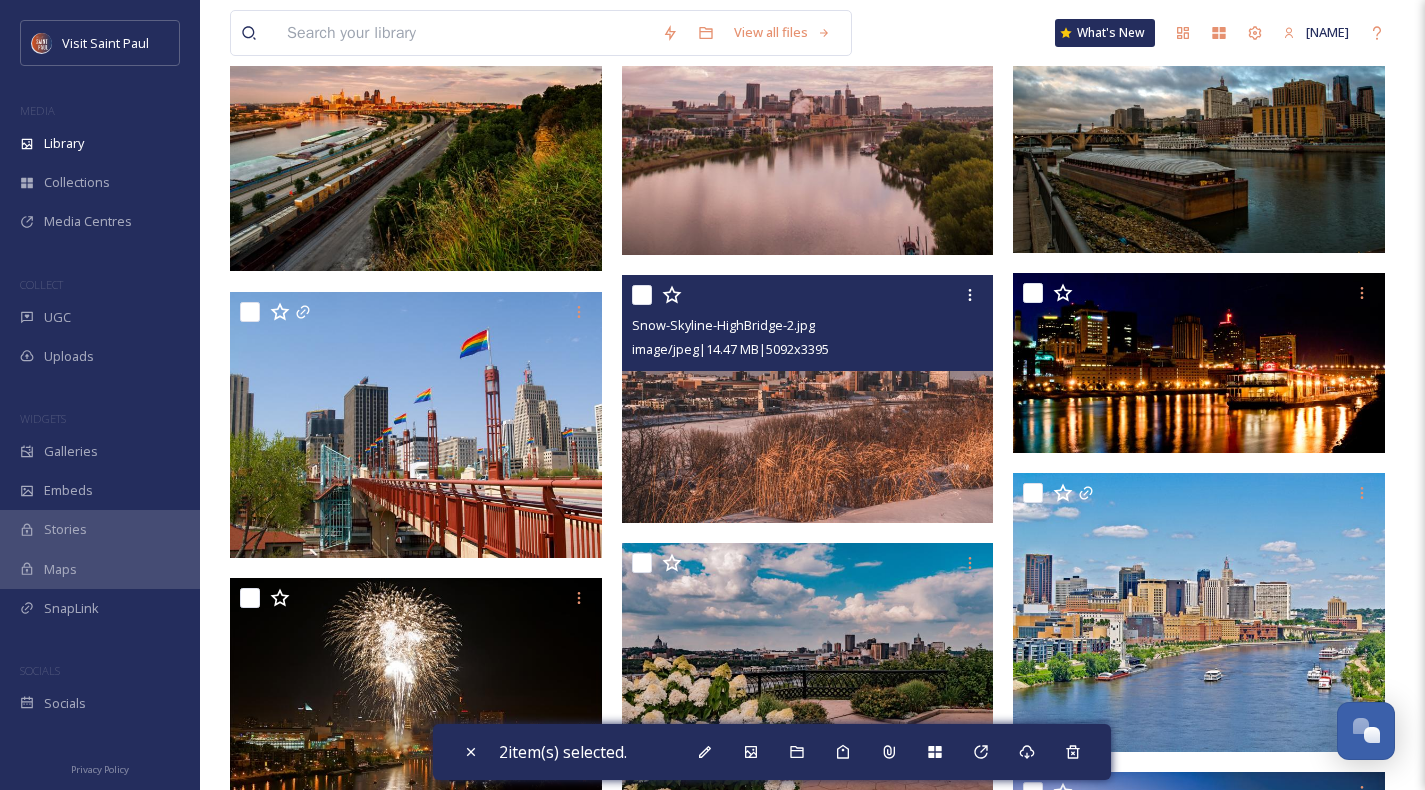 scroll, scrollTop: 10405, scrollLeft: 0, axis: vertical 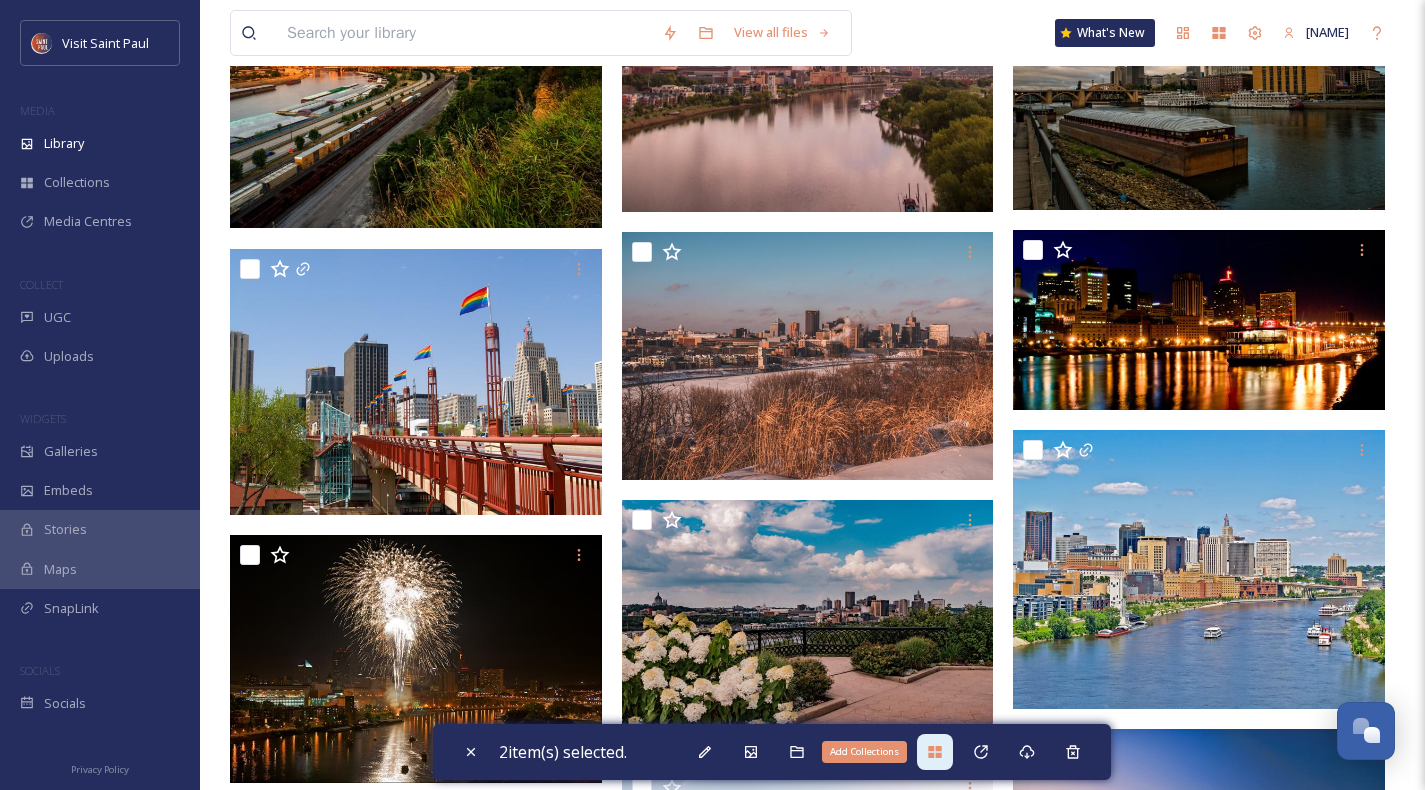 click on "Add Collections" at bounding box center [935, 752] 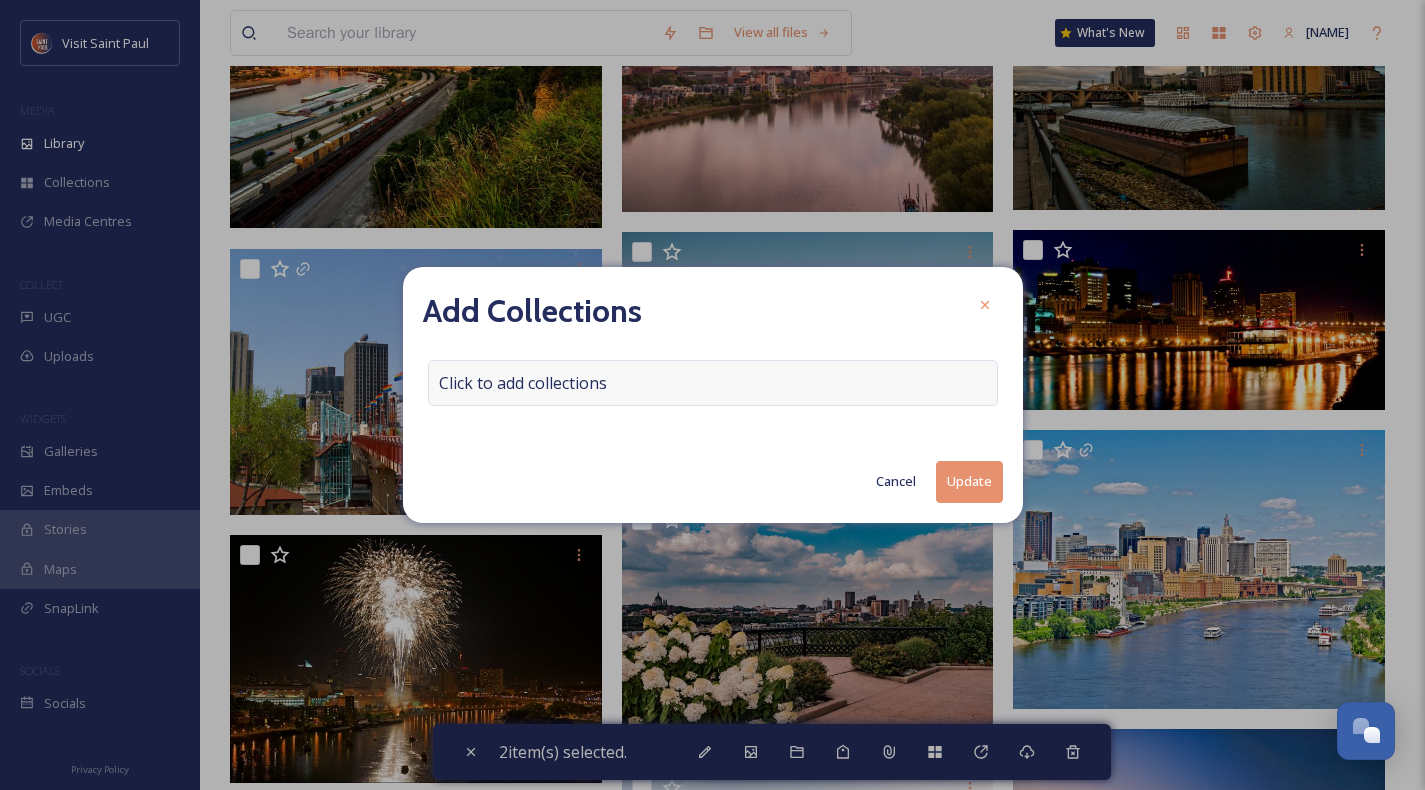click on "Click to add collections" at bounding box center [713, 383] 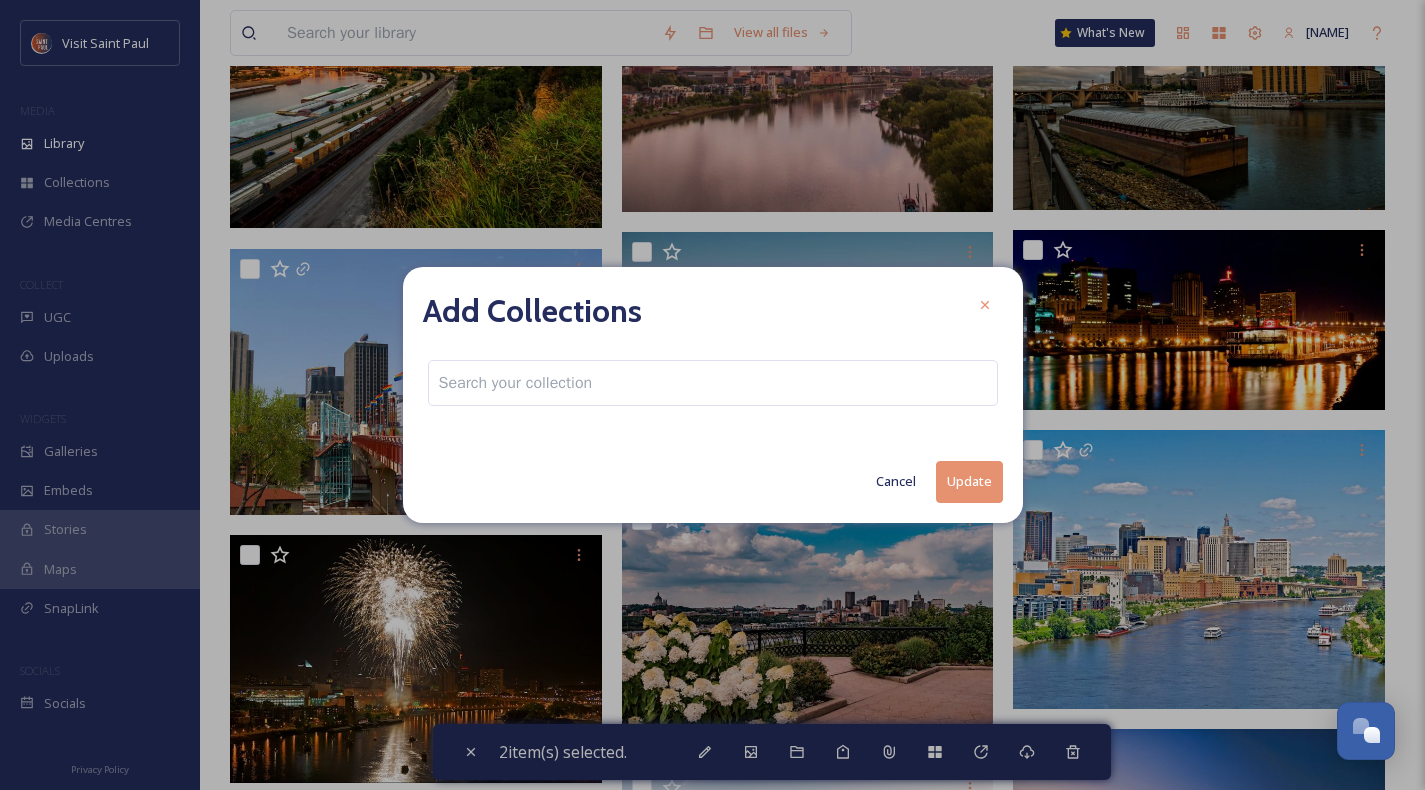 click at bounding box center (713, 383) 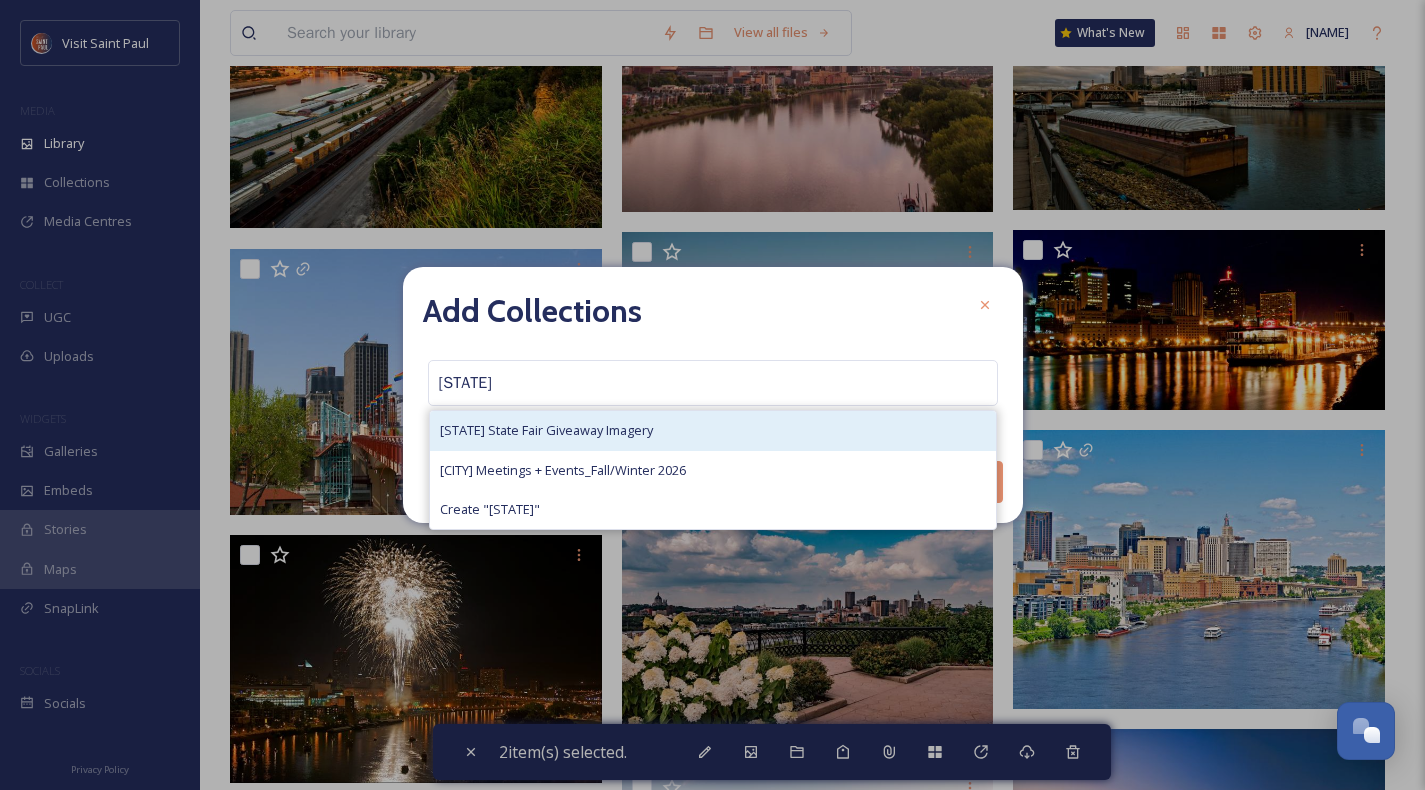 type on "[STATE]" 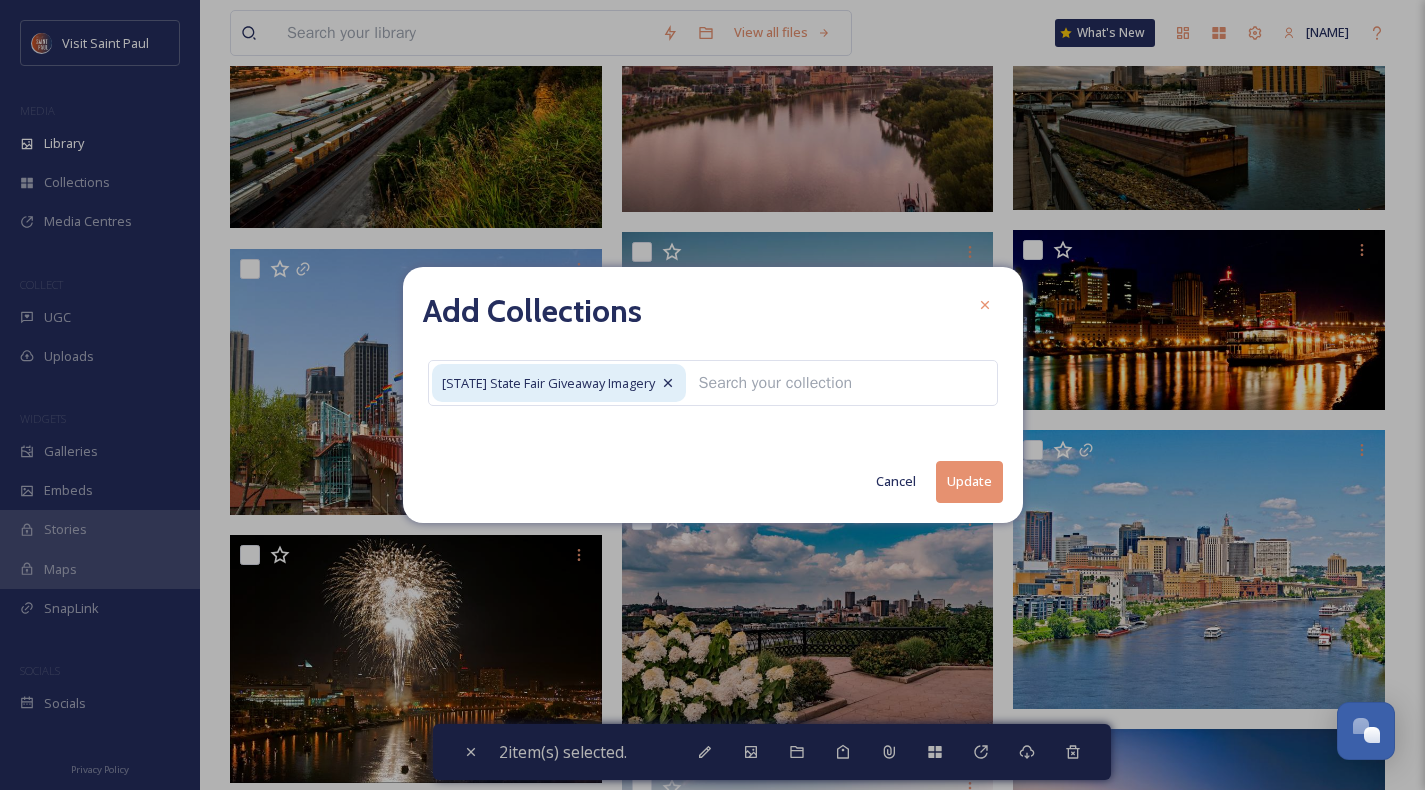 click on "Update" at bounding box center [969, 481] 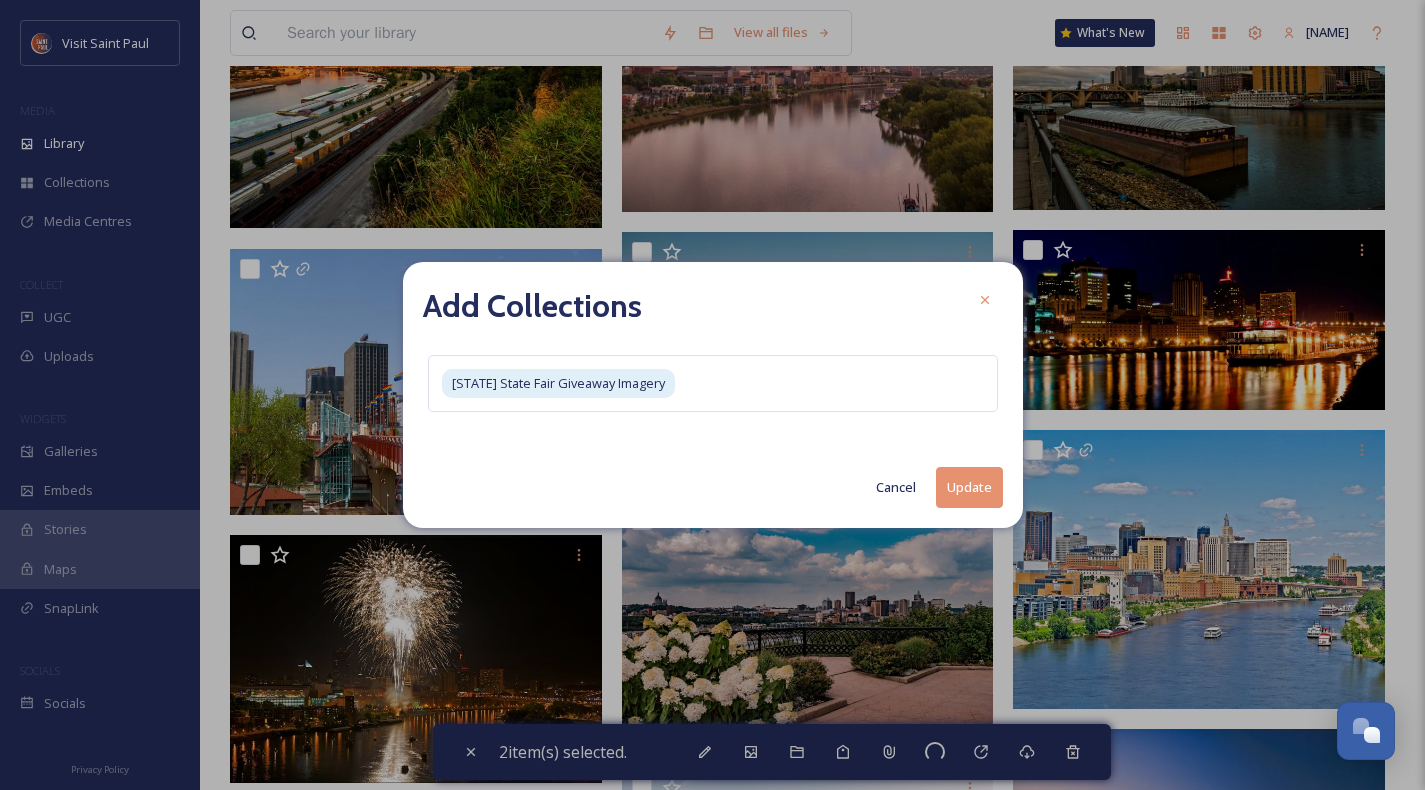 checkbox on "false" 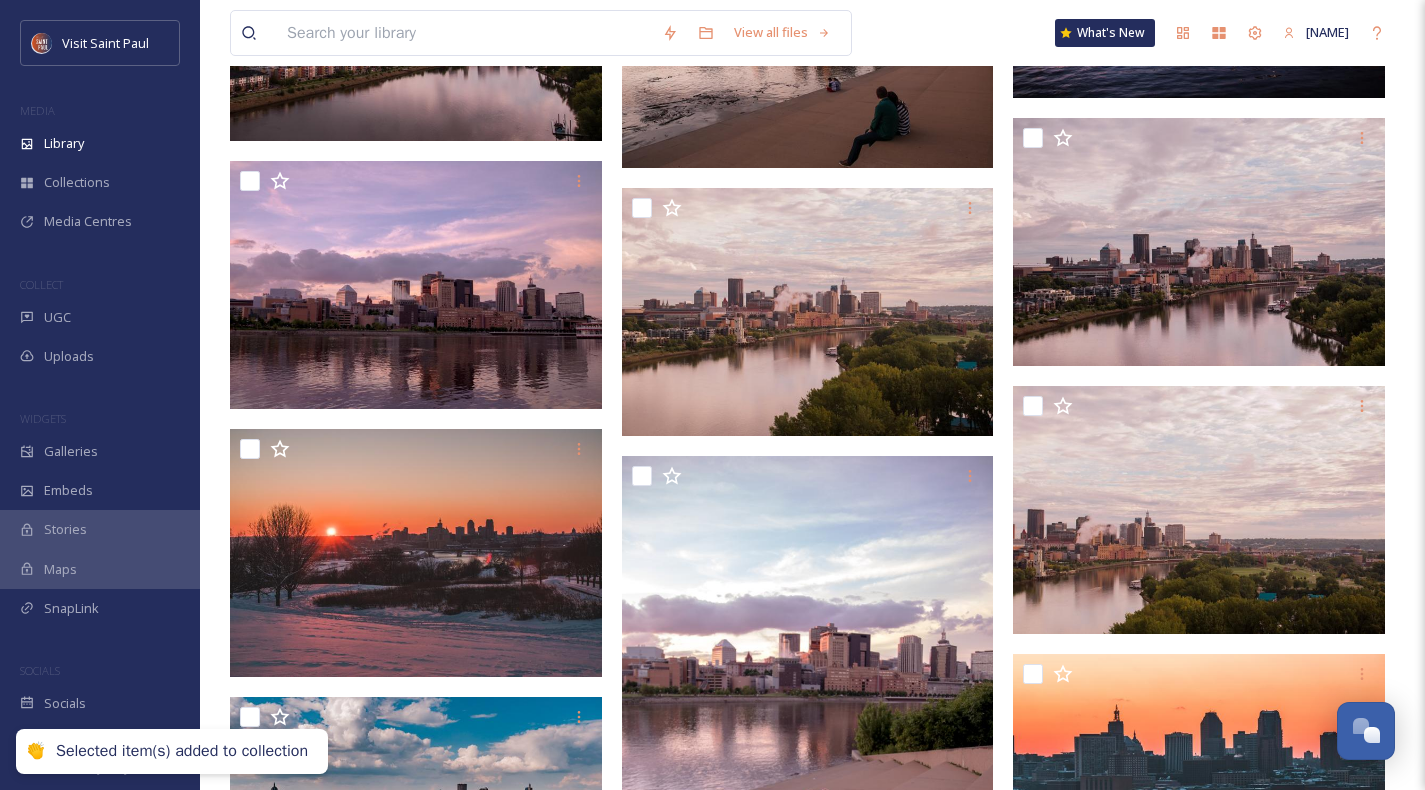 scroll, scrollTop: 8550, scrollLeft: 0, axis: vertical 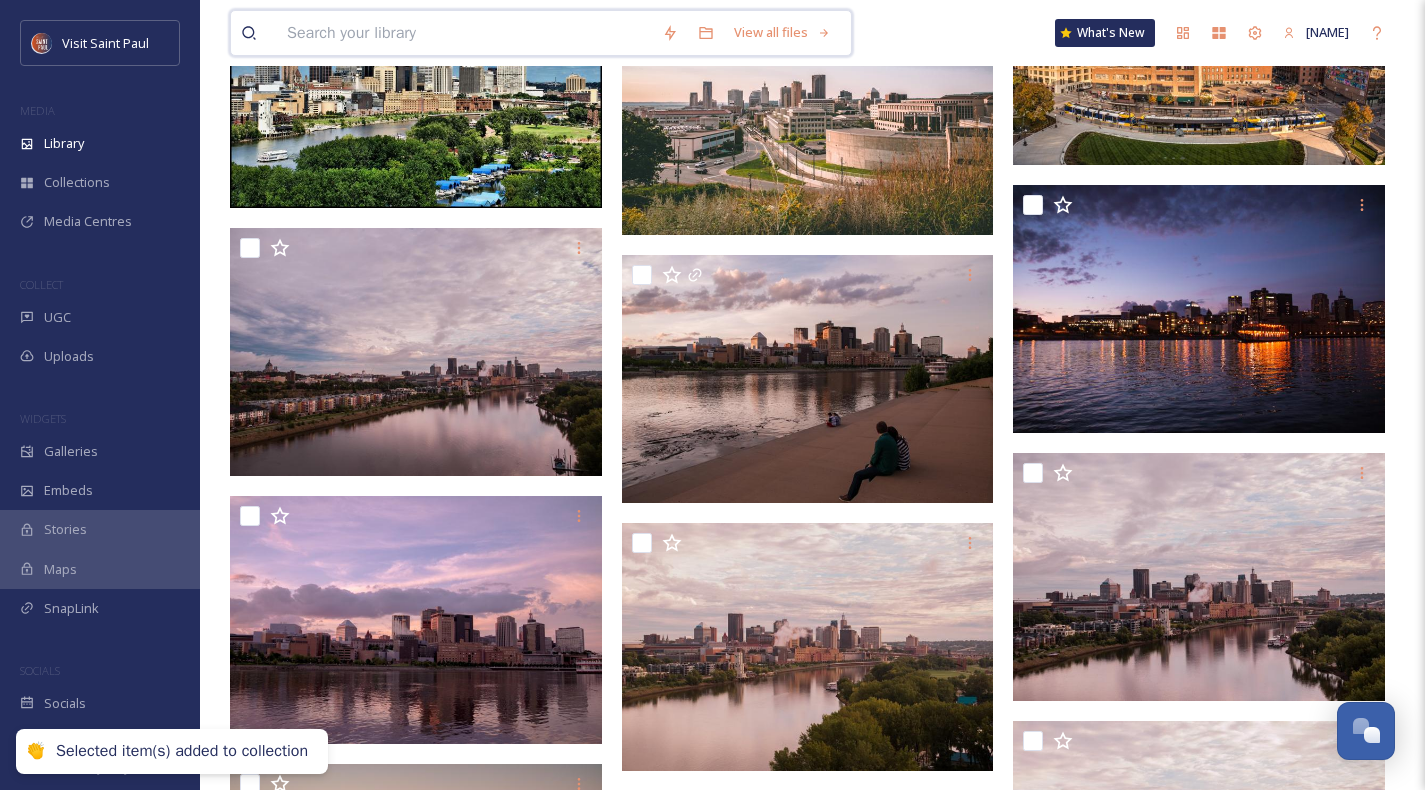 click at bounding box center [464, 33] 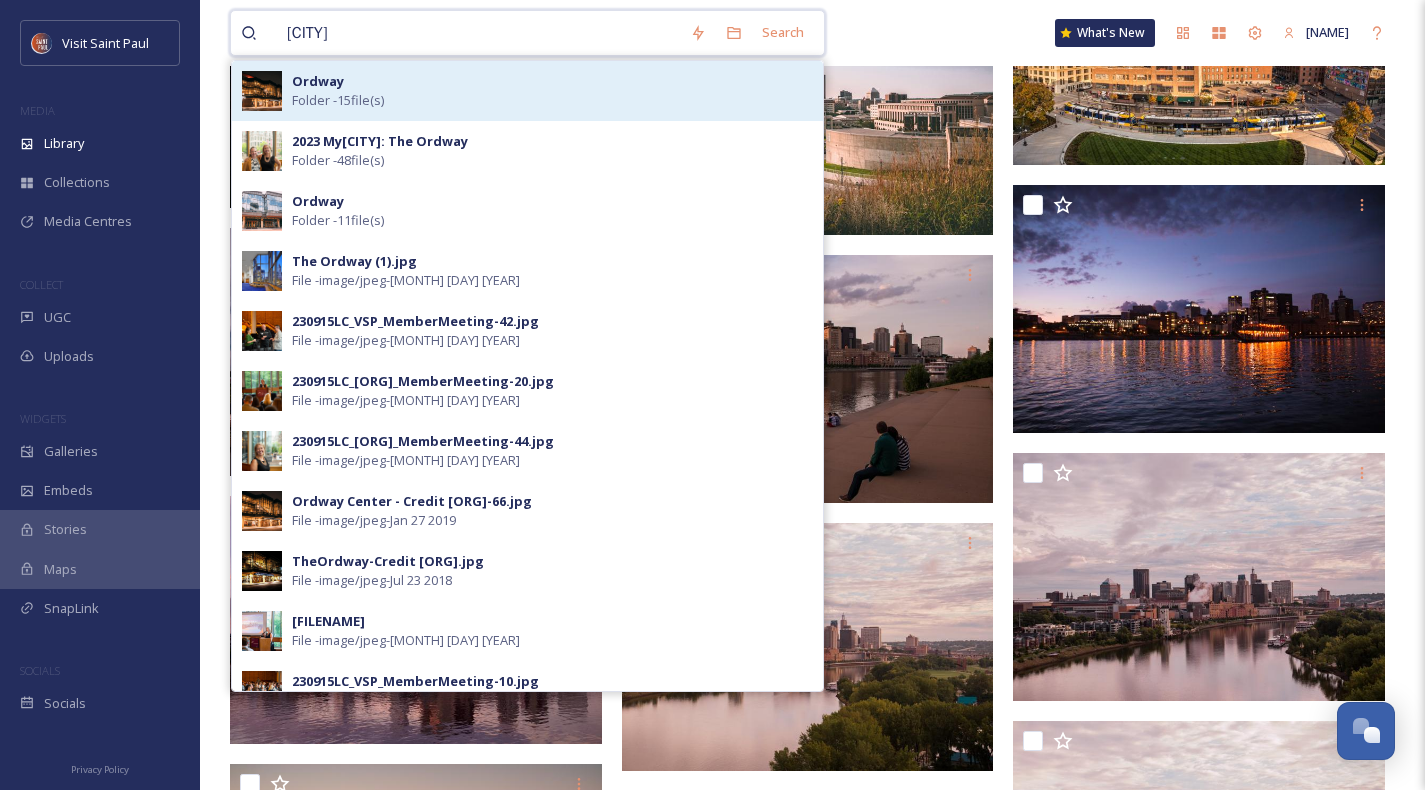 type on "[CITY]" 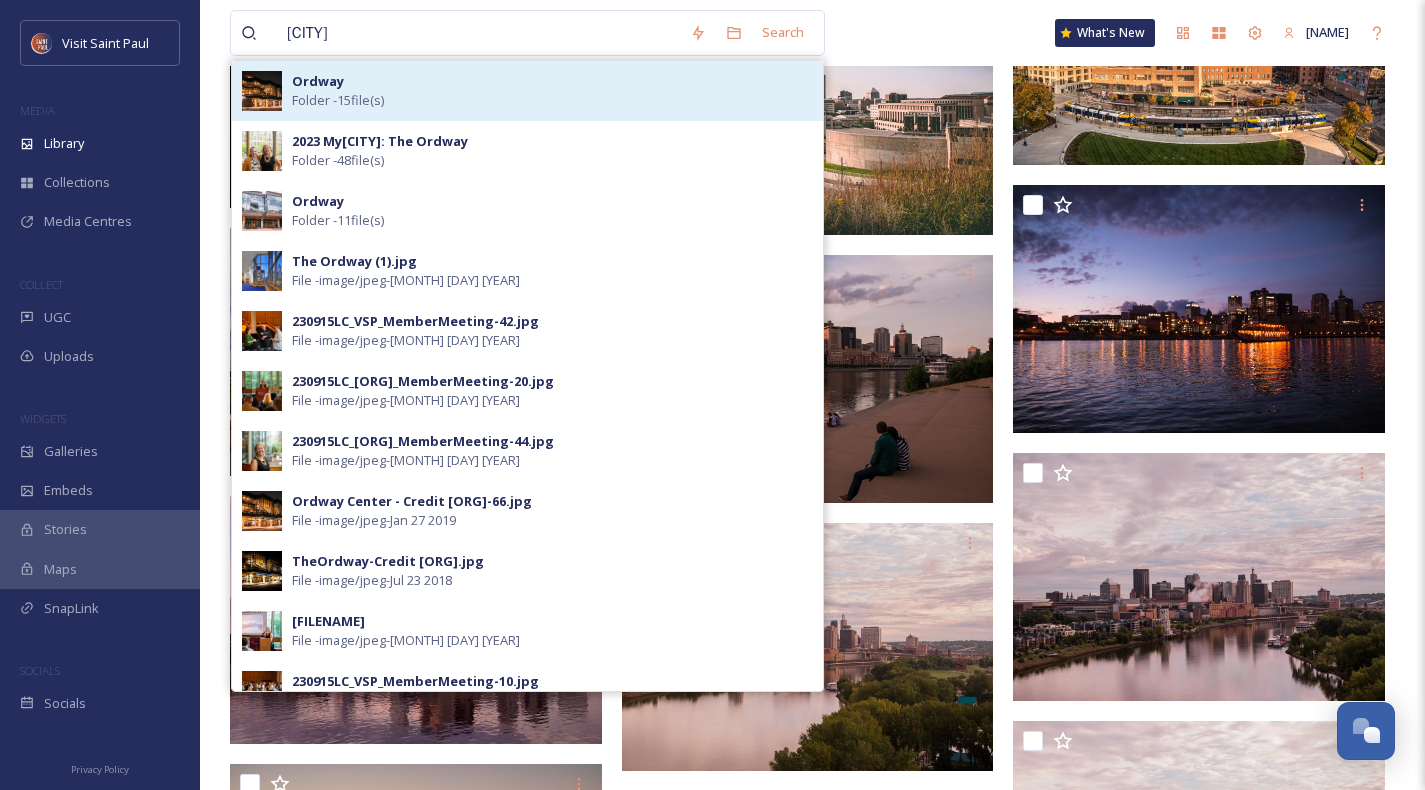 click on "Ordway Folder  -  15  file(s)" at bounding box center [552, 91] 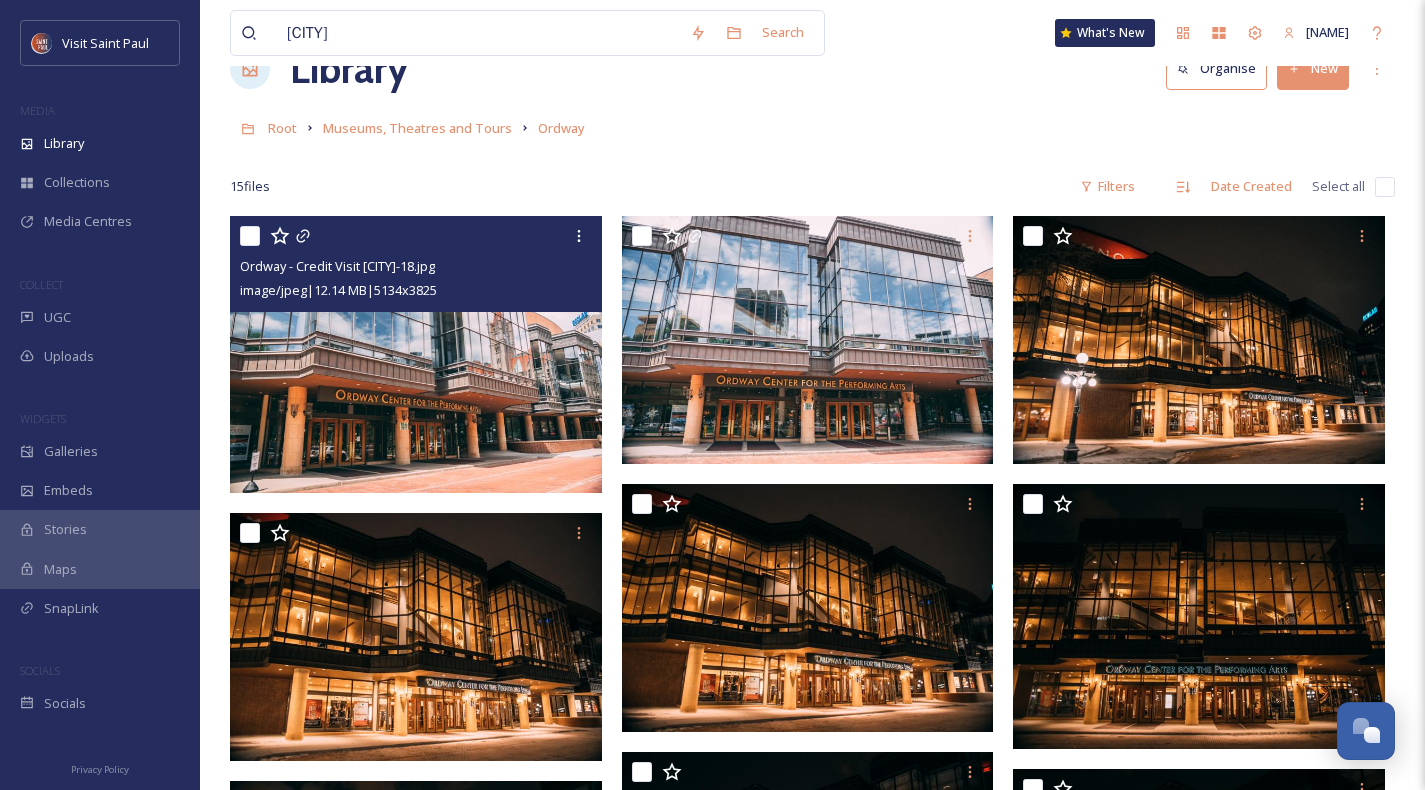 scroll, scrollTop: 100, scrollLeft: 0, axis: vertical 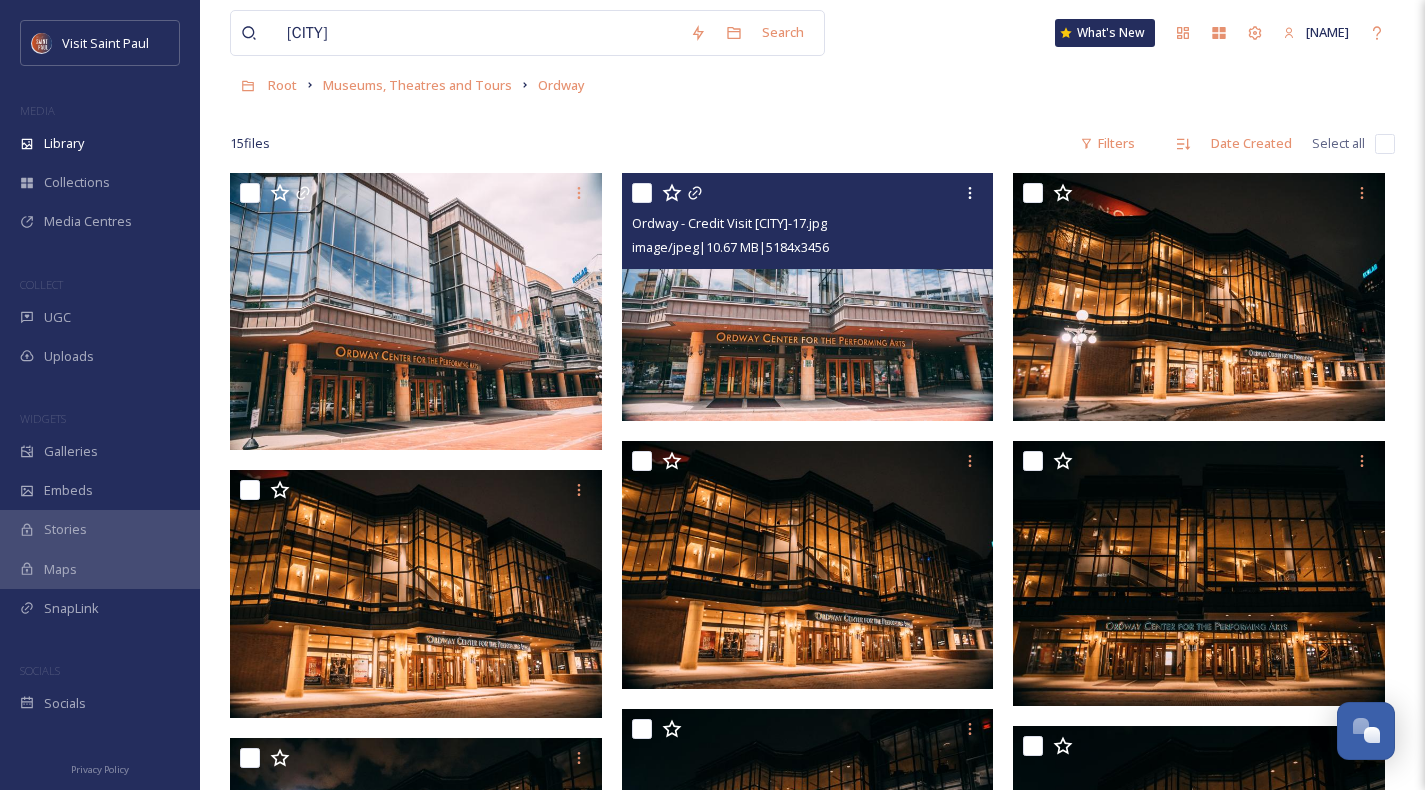 click at bounding box center [642, 193] 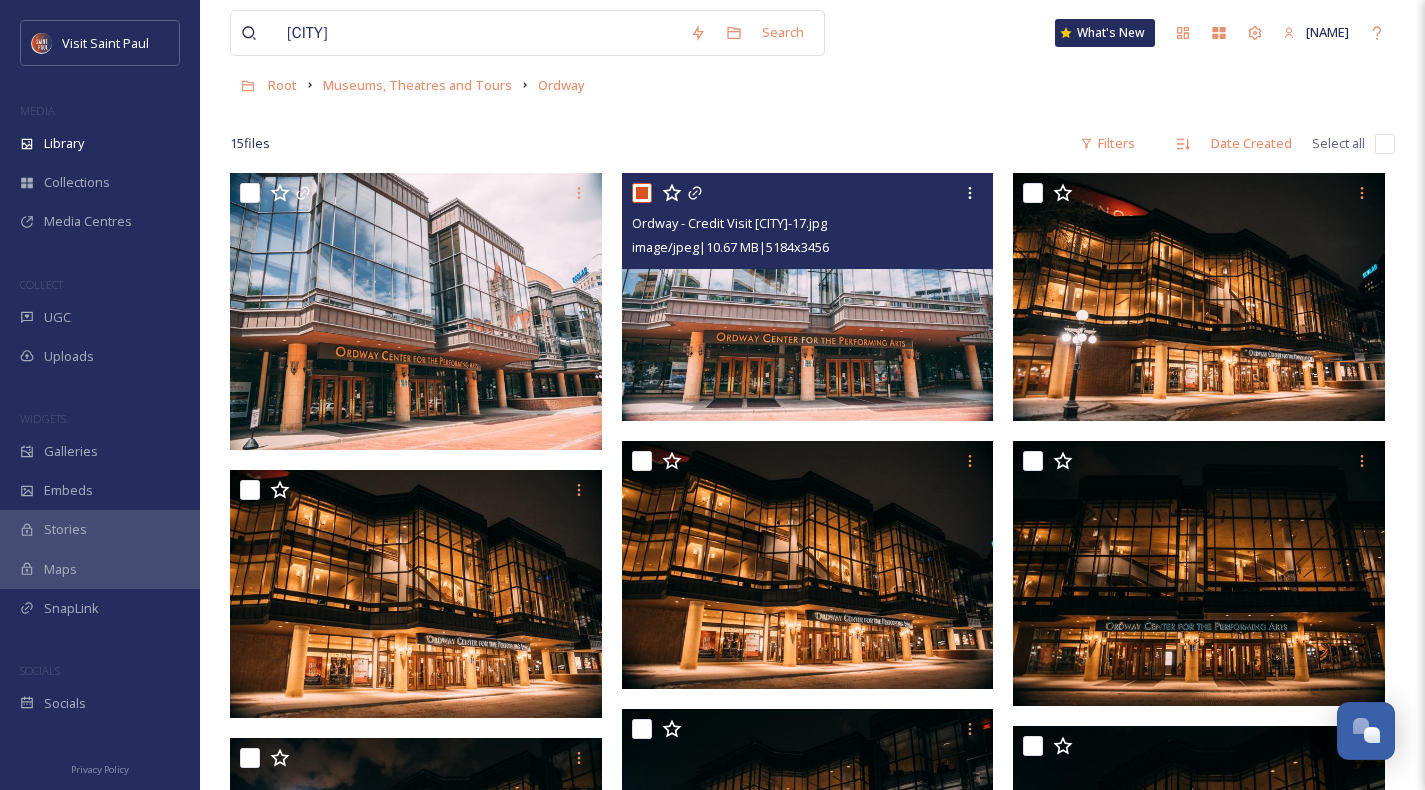 checkbox on "true" 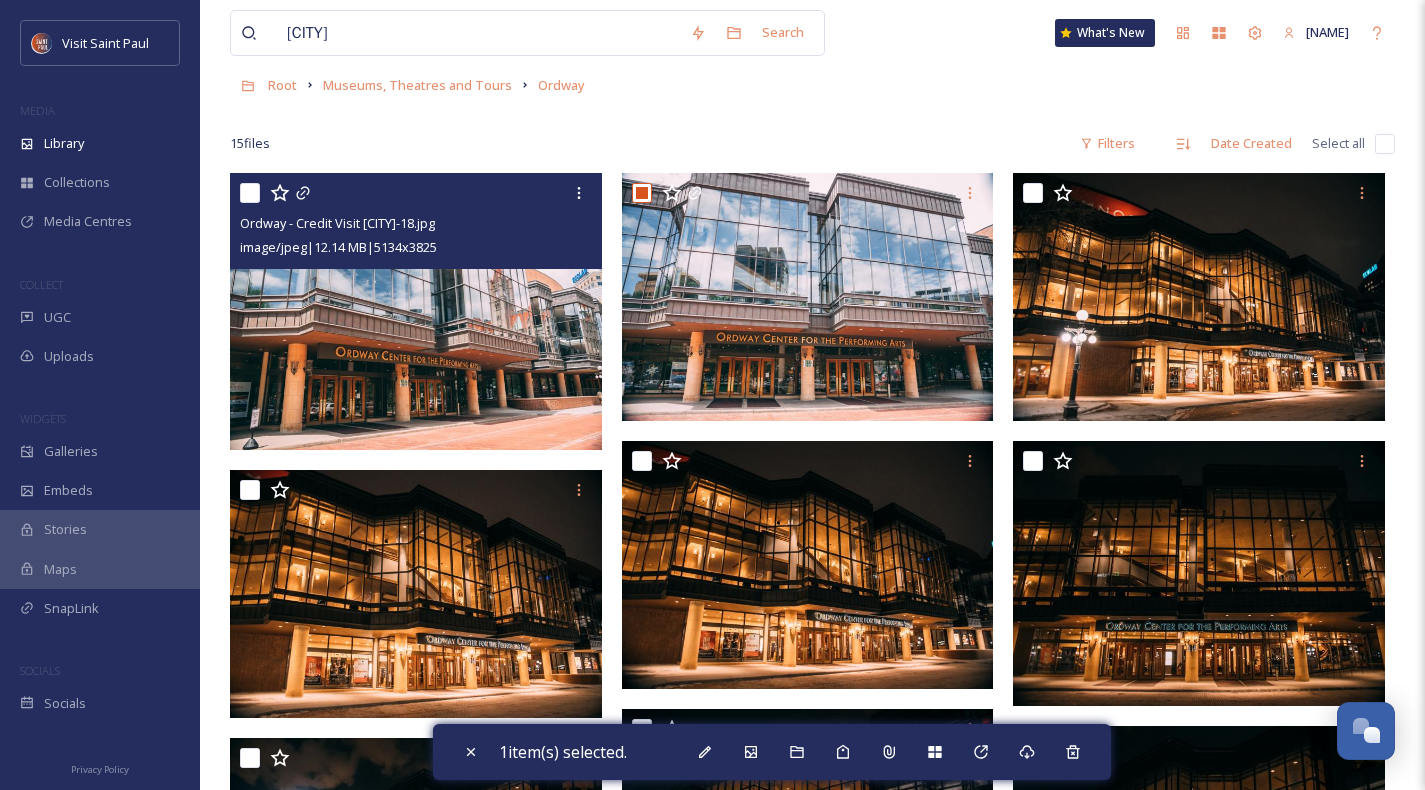 click at bounding box center [250, 193] 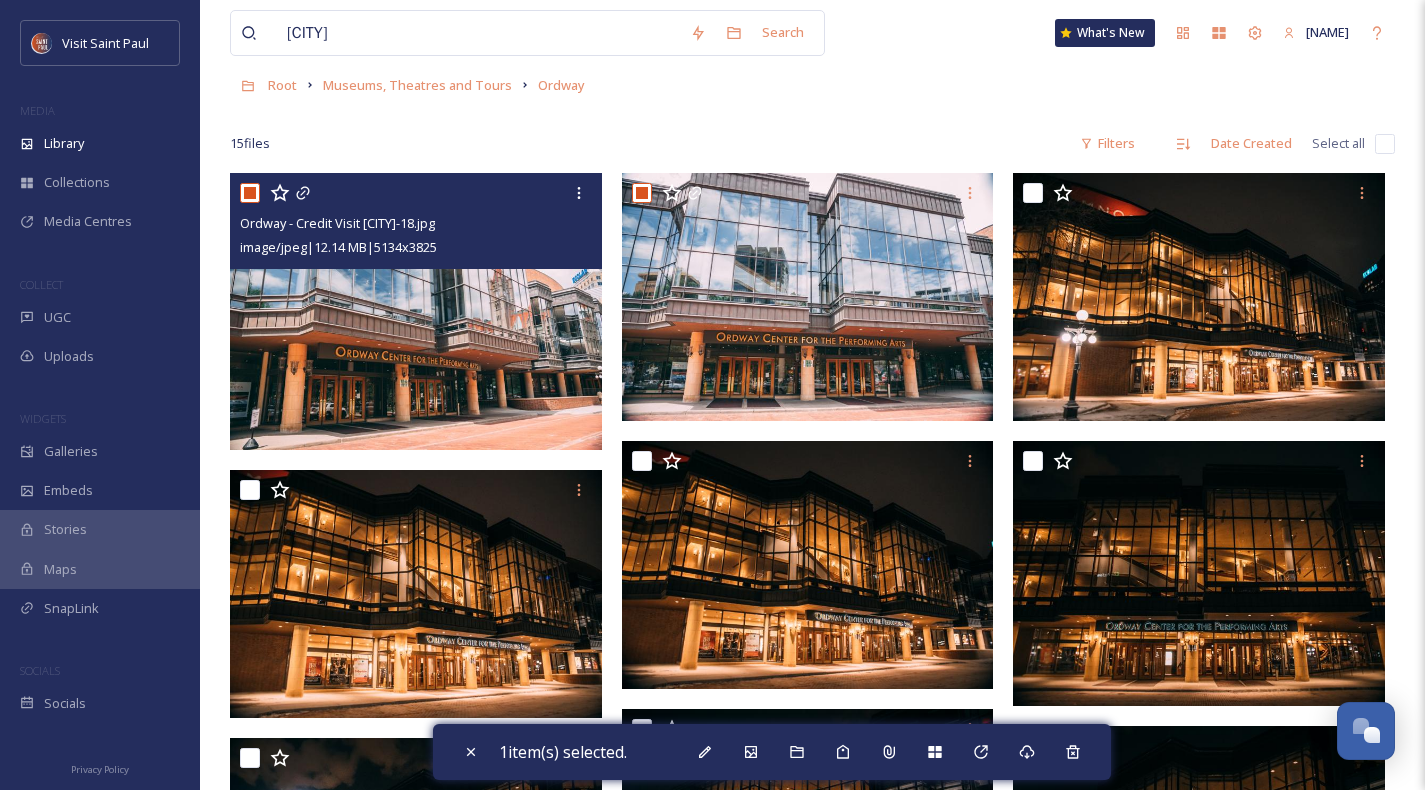 checkbox on "true" 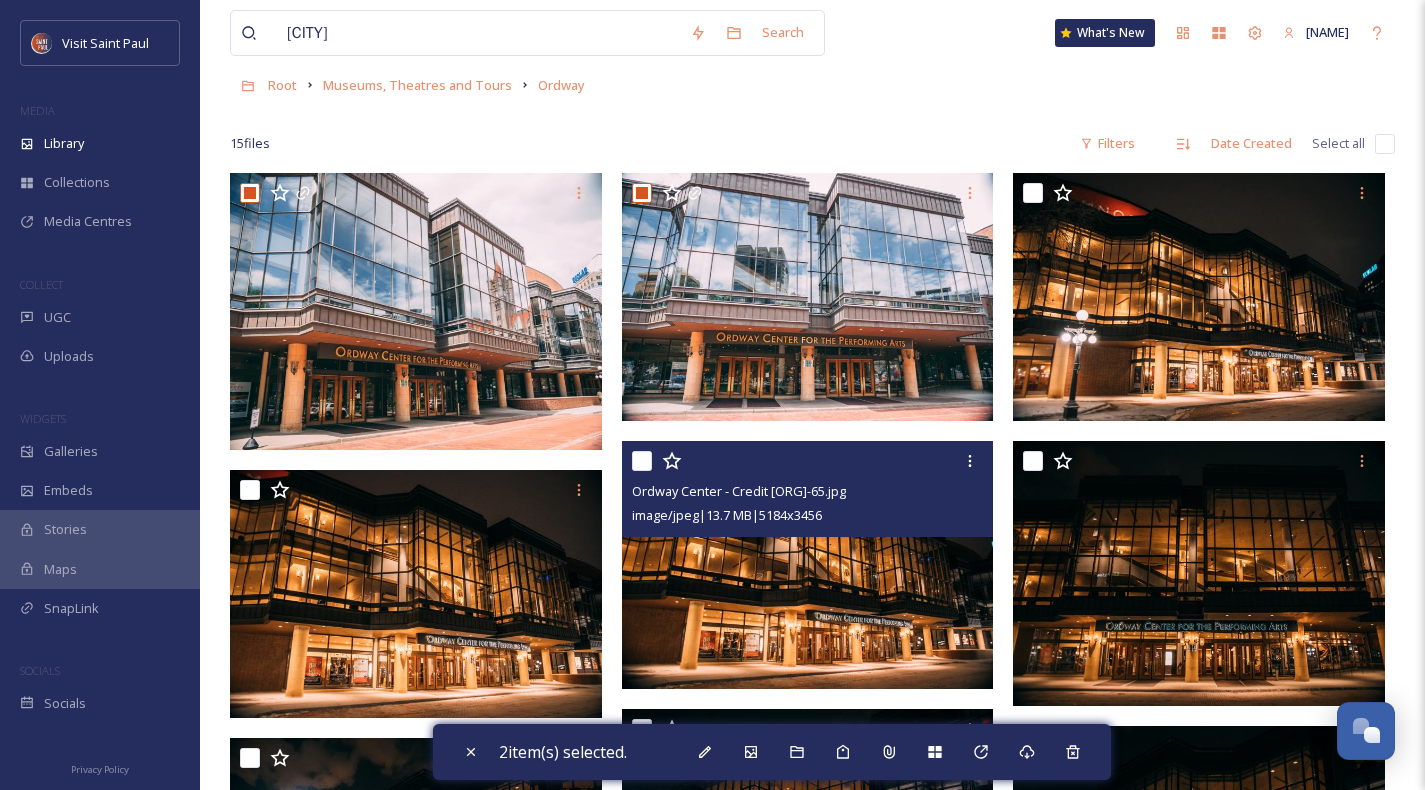 click at bounding box center [810, 461] 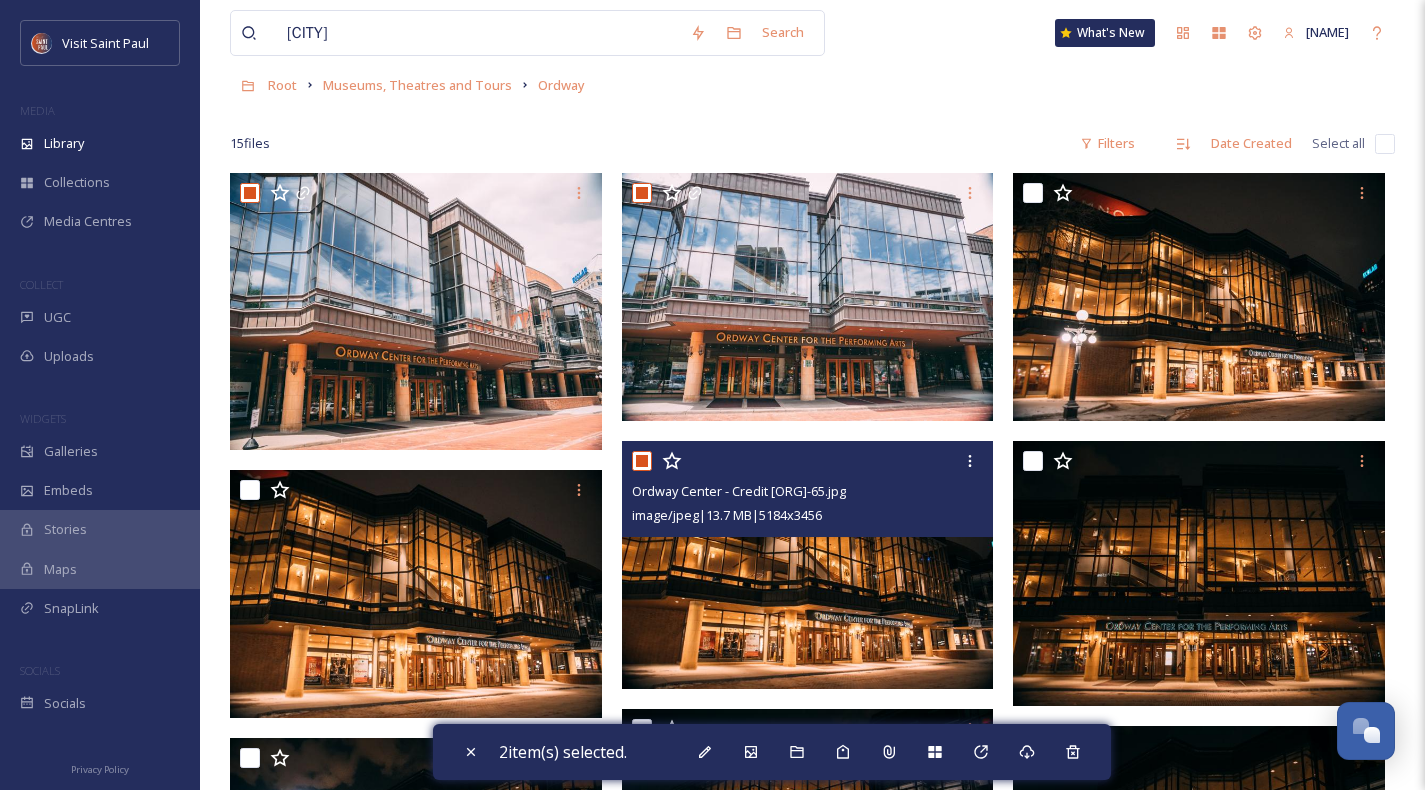 checkbox on "true" 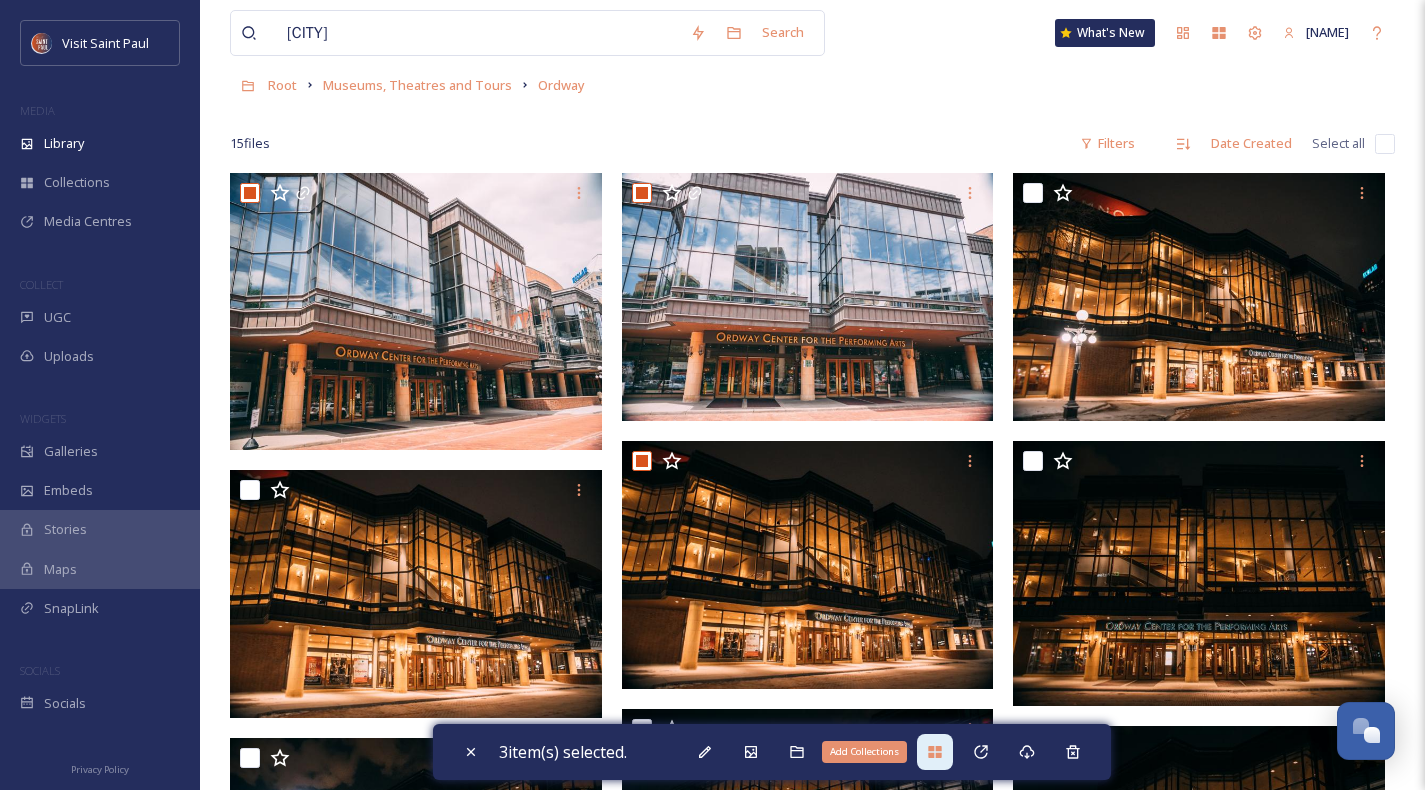 click on "Add Collections" at bounding box center (935, 752) 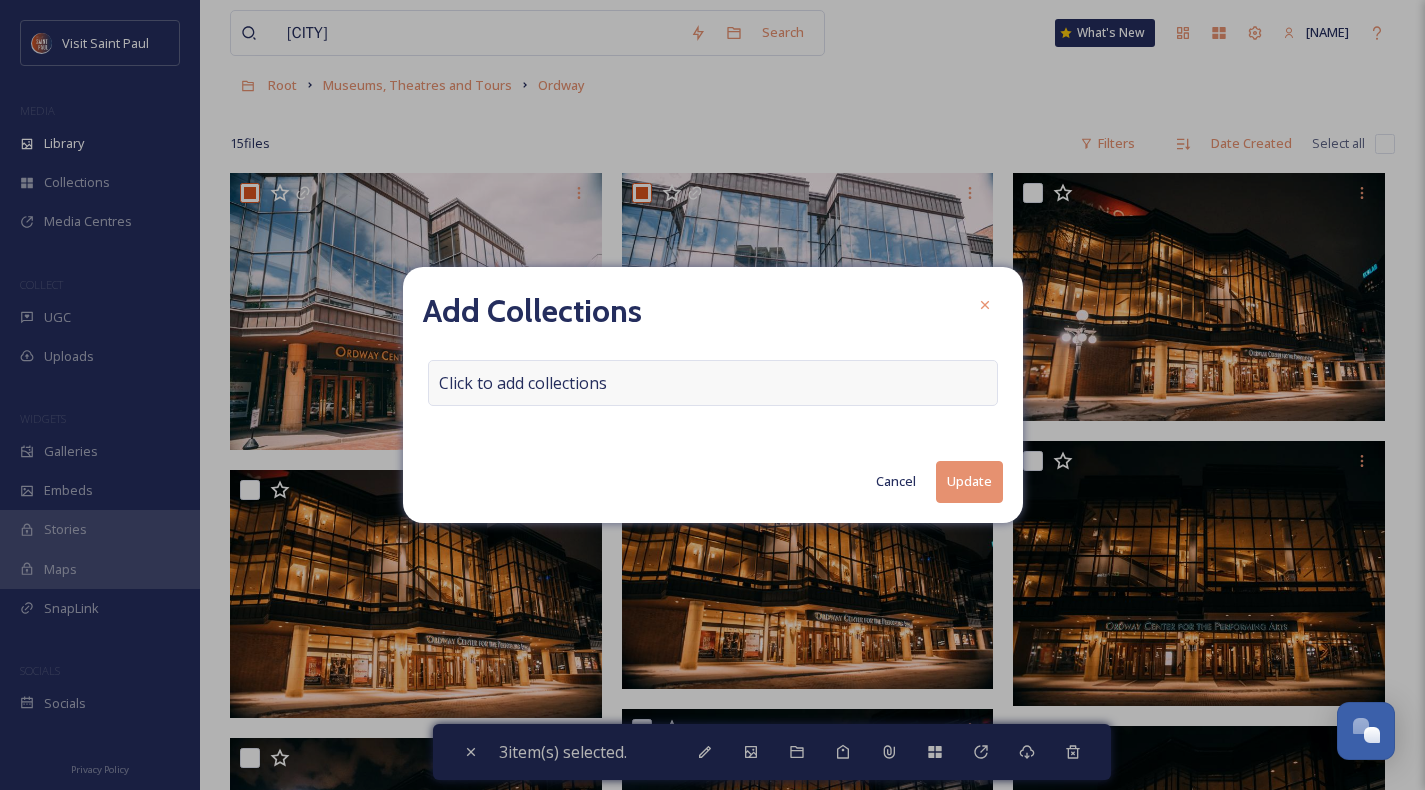 click on "Click to add collections" at bounding box center [713, 383] 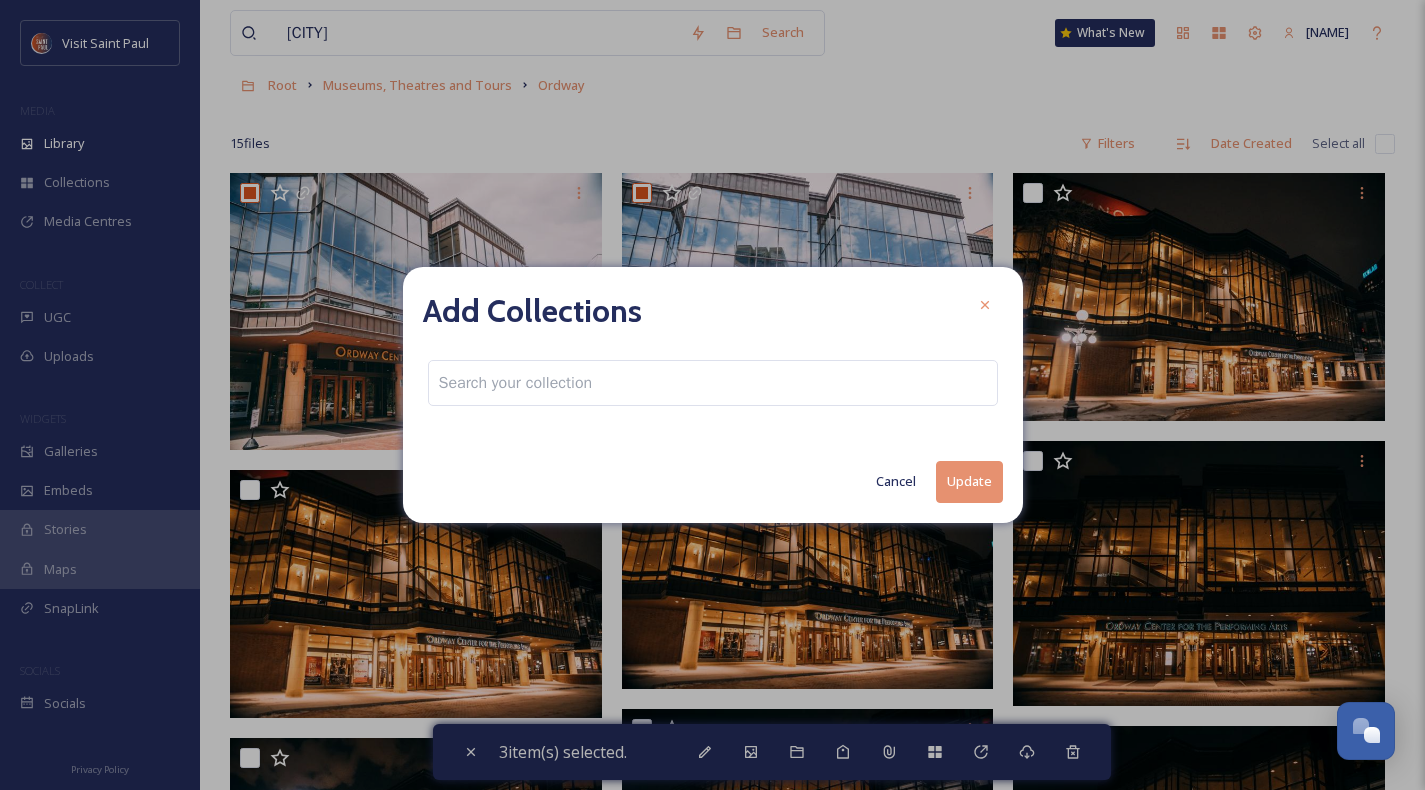 click at bounding box center (713, 383) 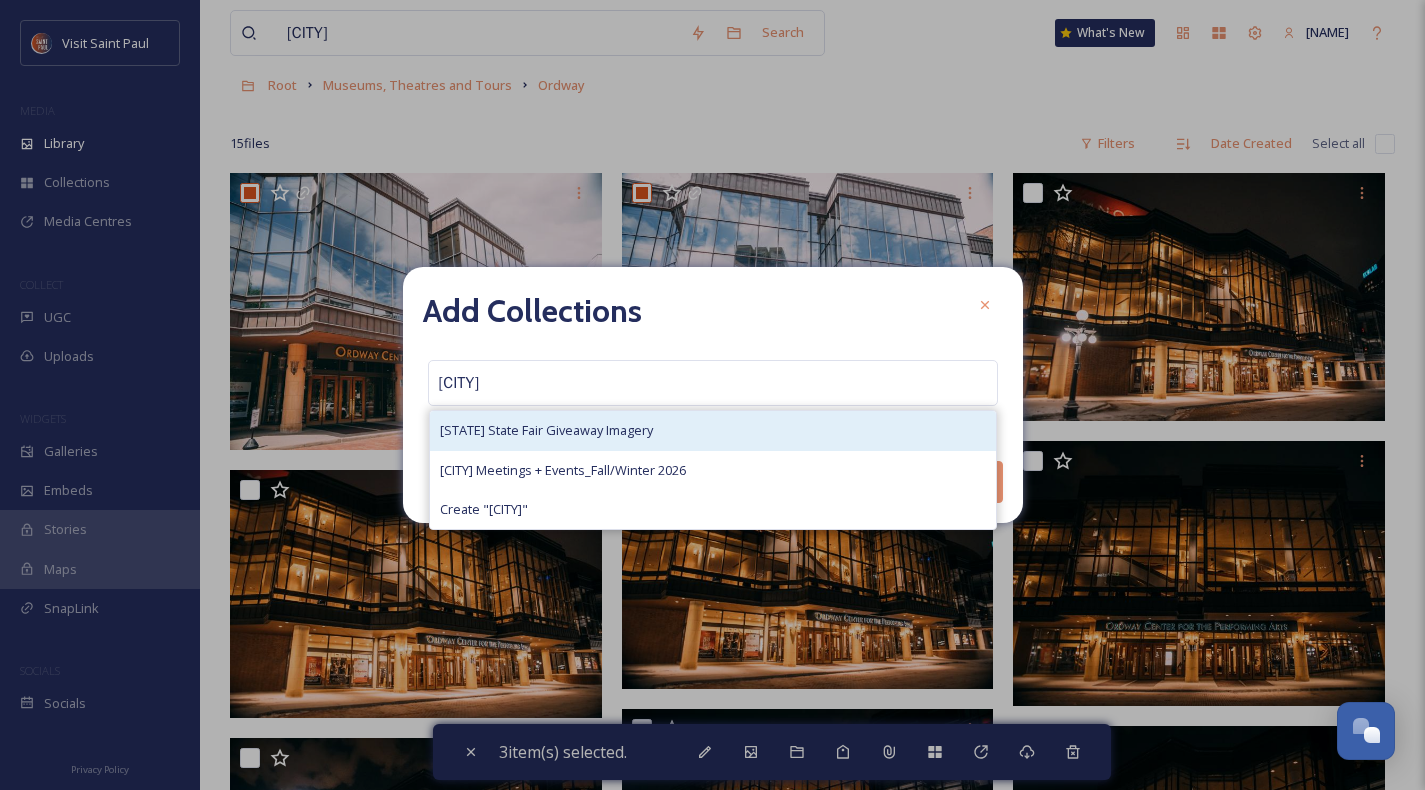 type on "[CITY]" 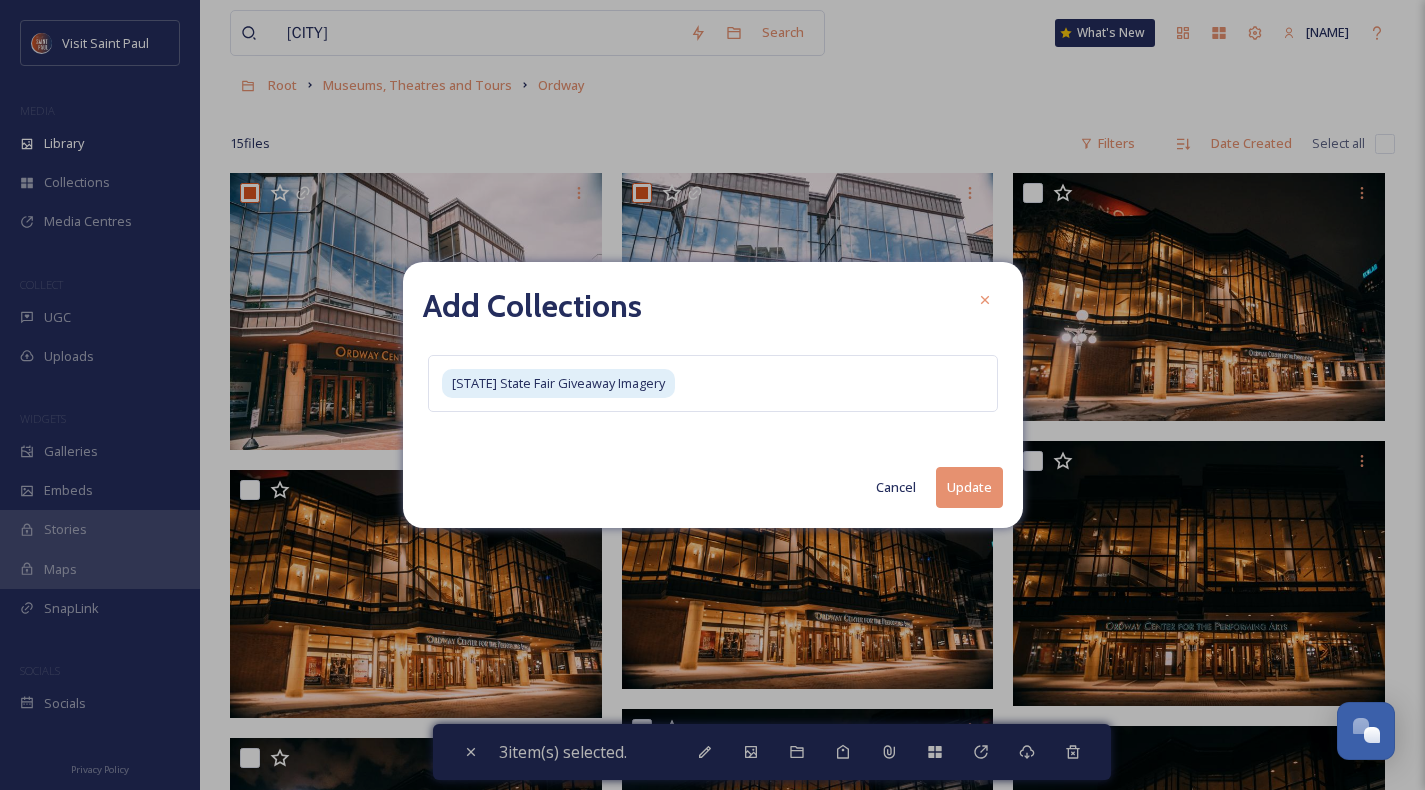 click on "Update" at bounding box center (969, 487) 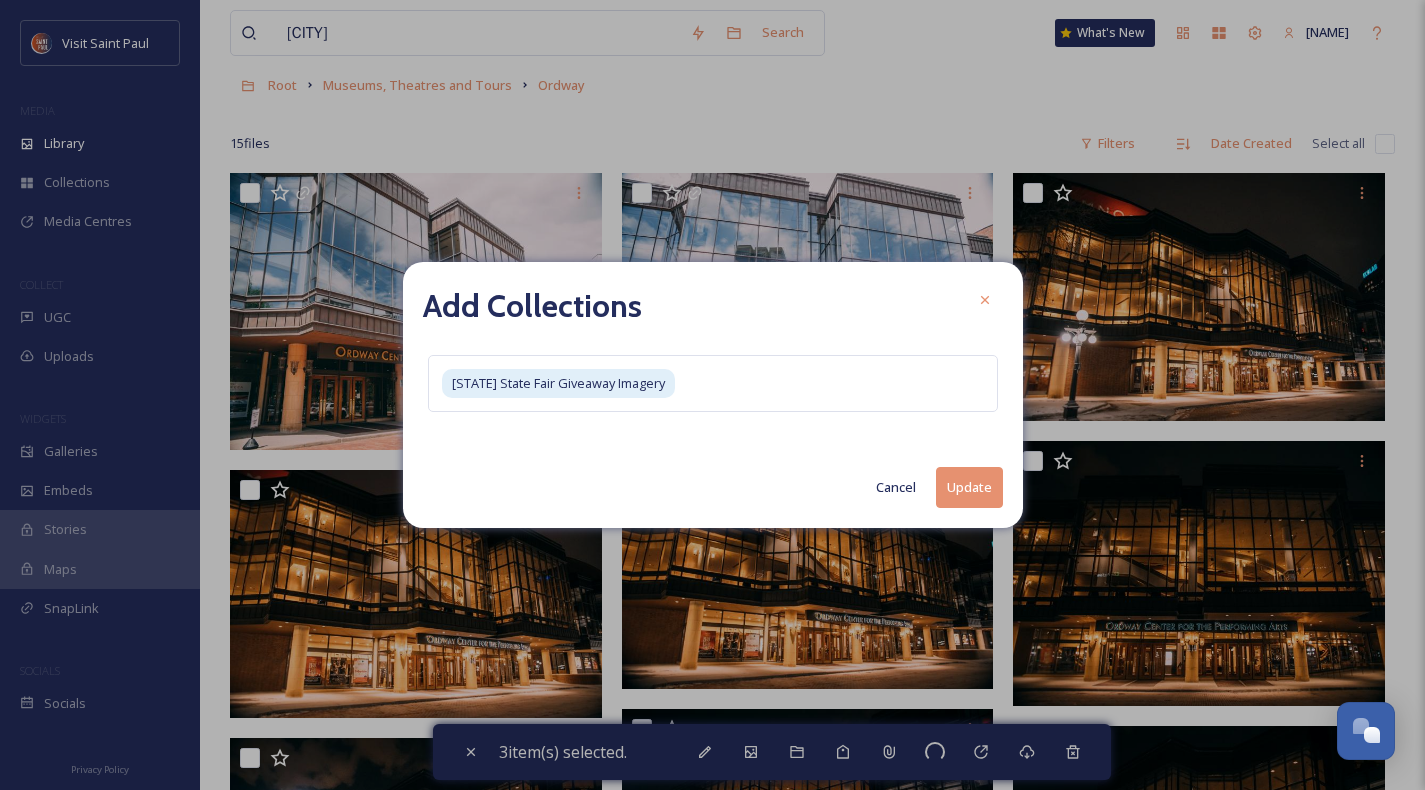 checkbox on "false" 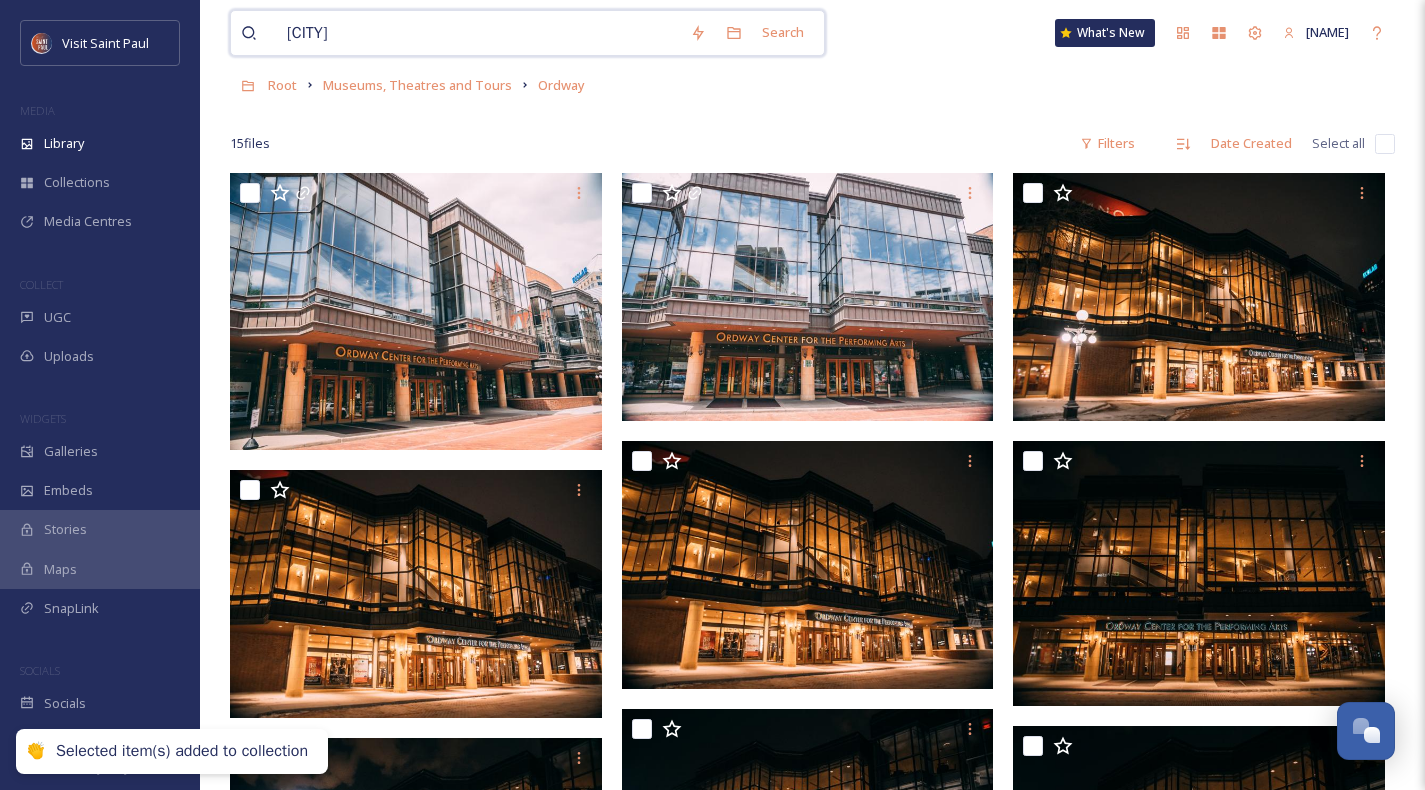 click on "[CITY]" at bounding box center (478, 33) 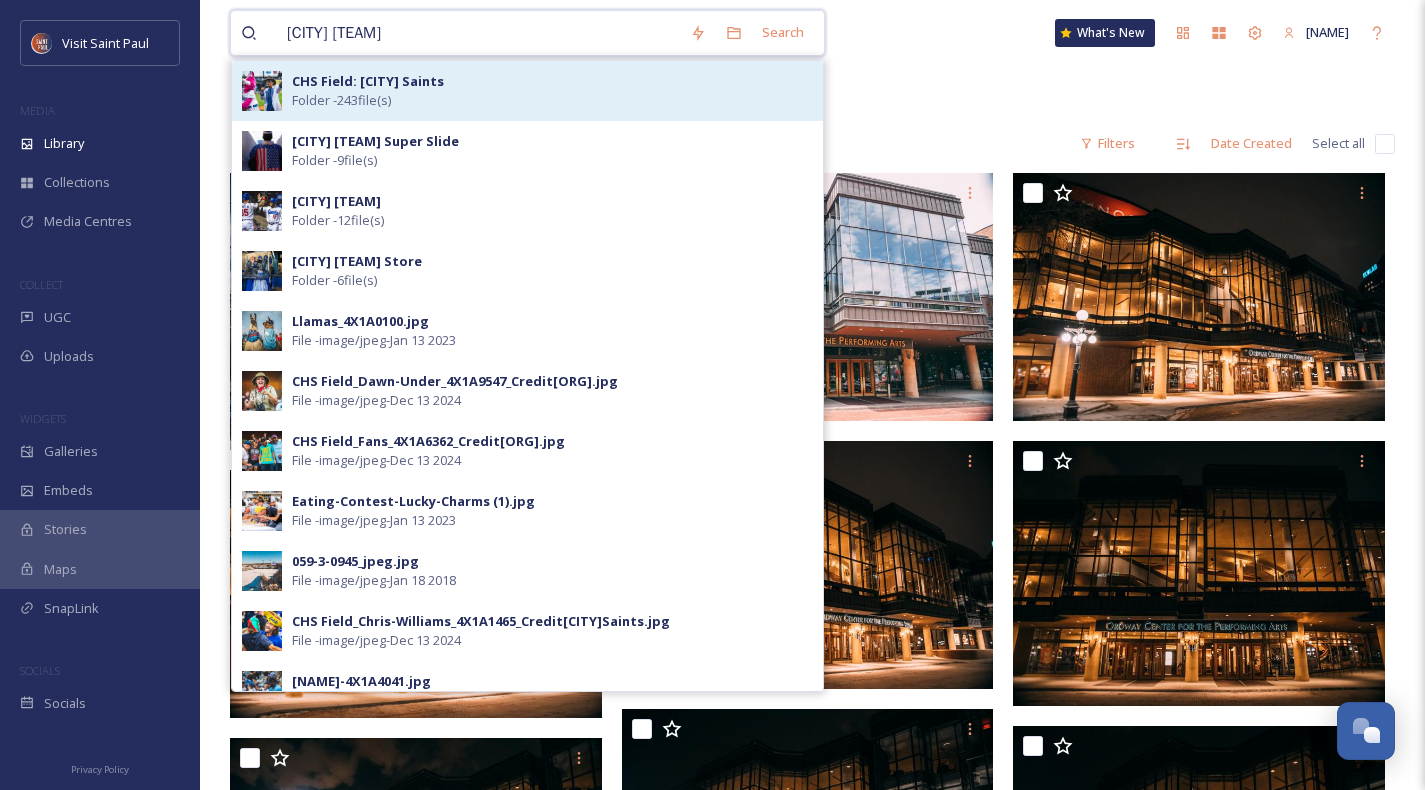 type on "[CITY] [TEAM]" 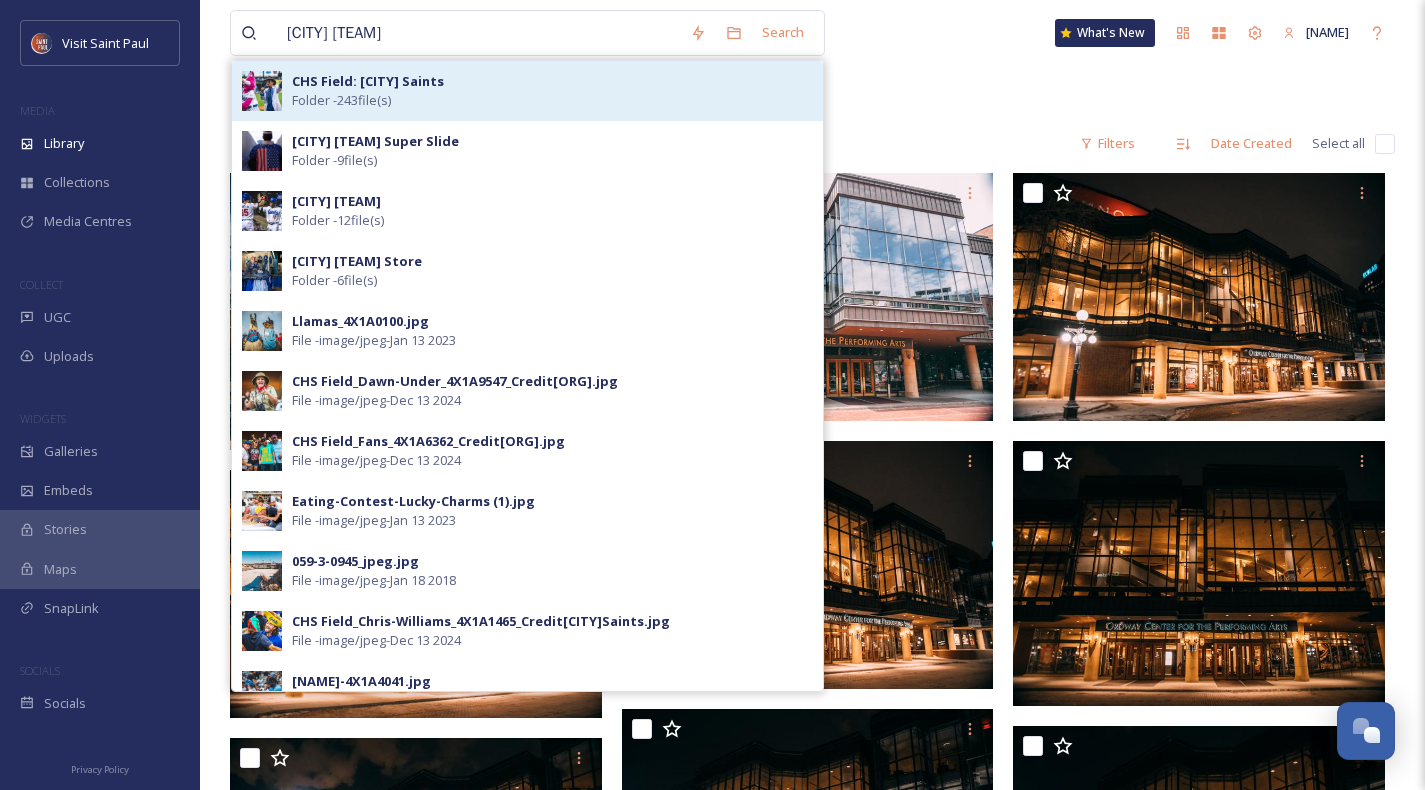 click on "CHS Field: [CITY] Saints" at bounding box center (368, 81) 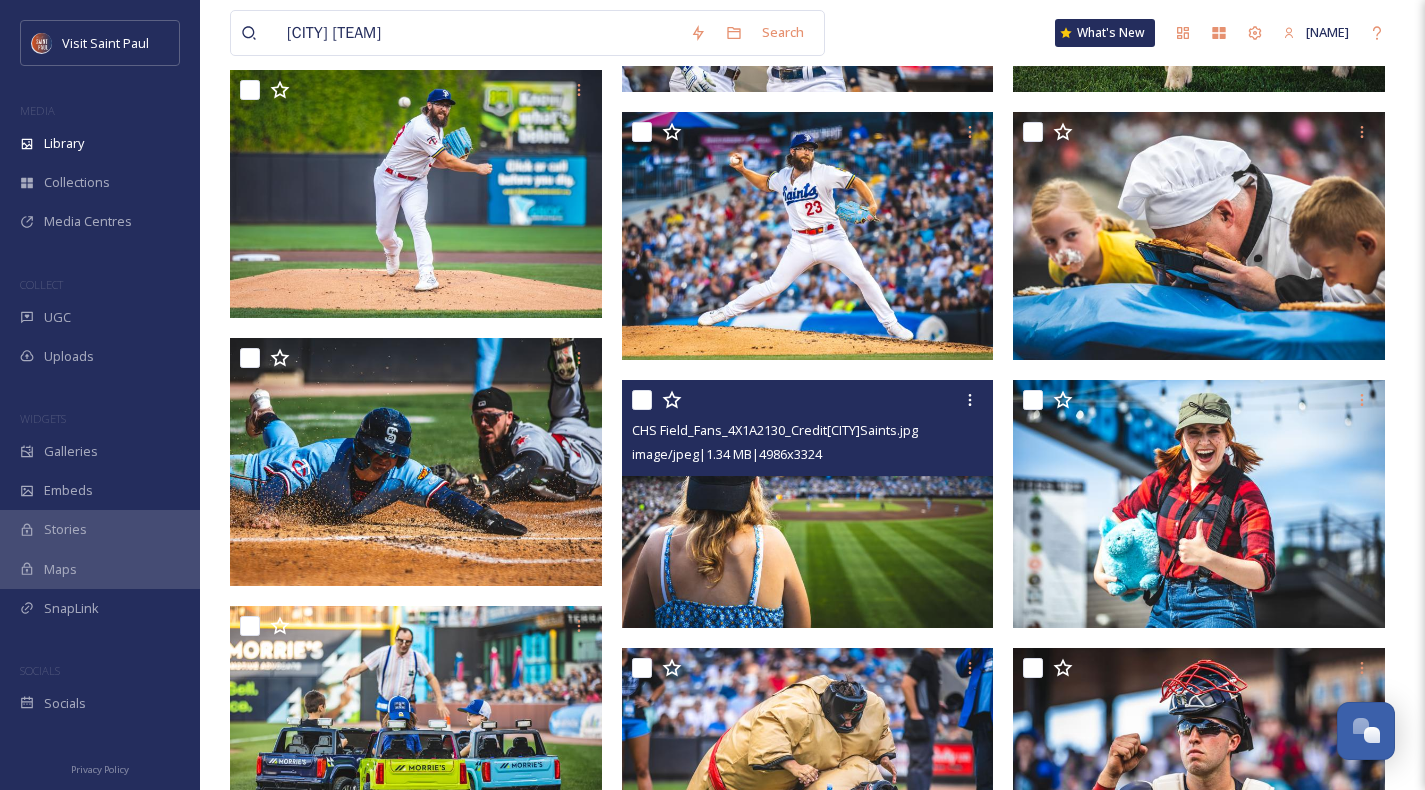 scroll, scrollTop: 4208, scrollLeft: 0, axis: vertical 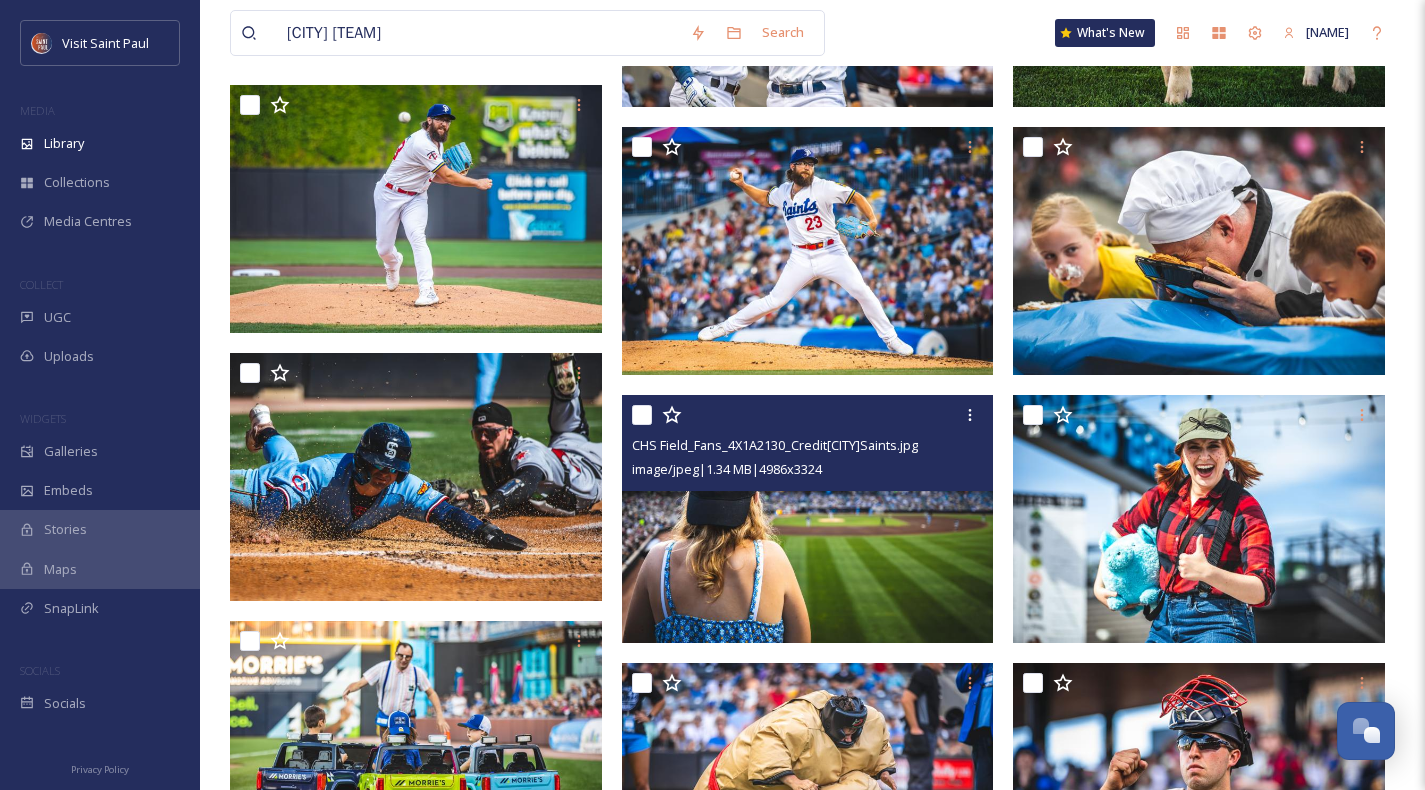 click at bounding box center (642, 415) 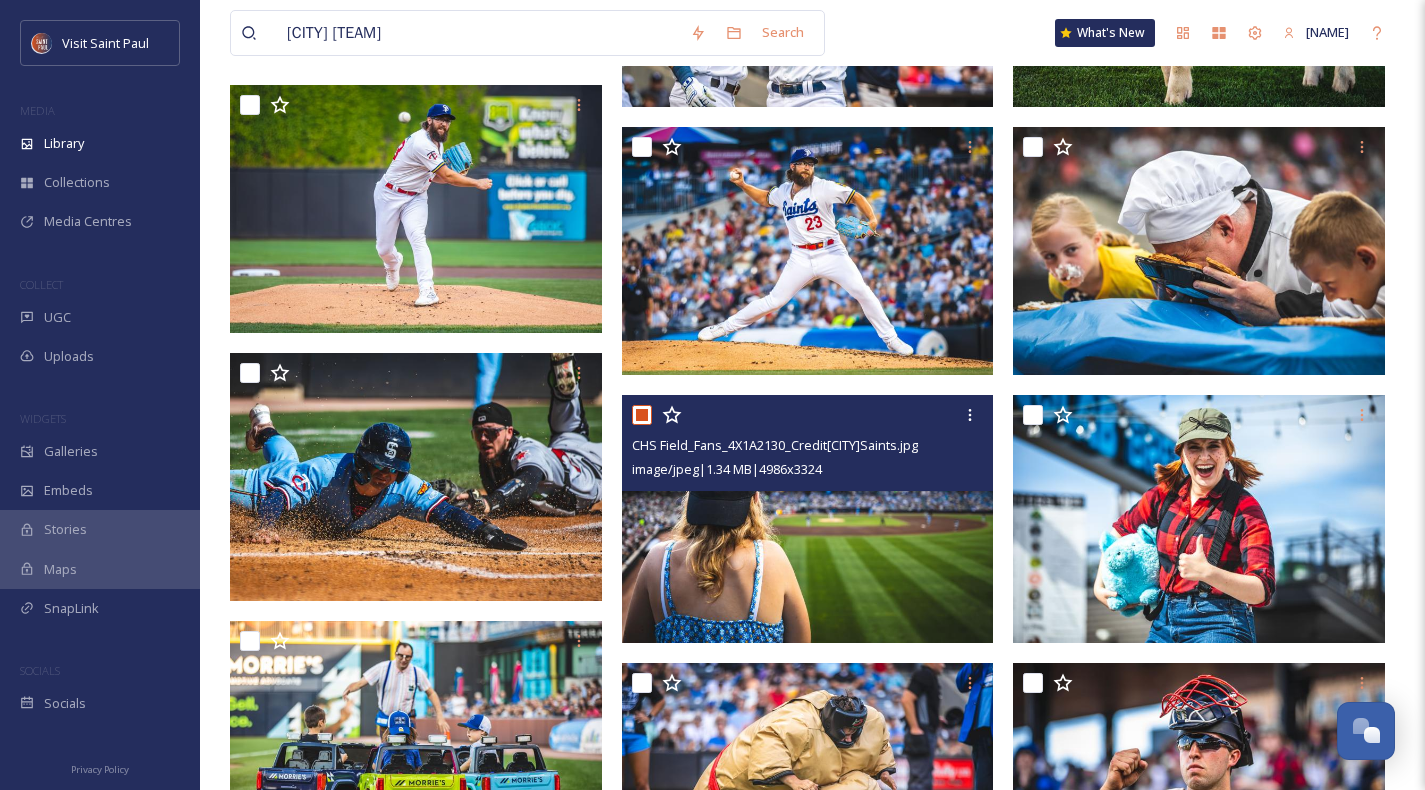 checkbox on "true" 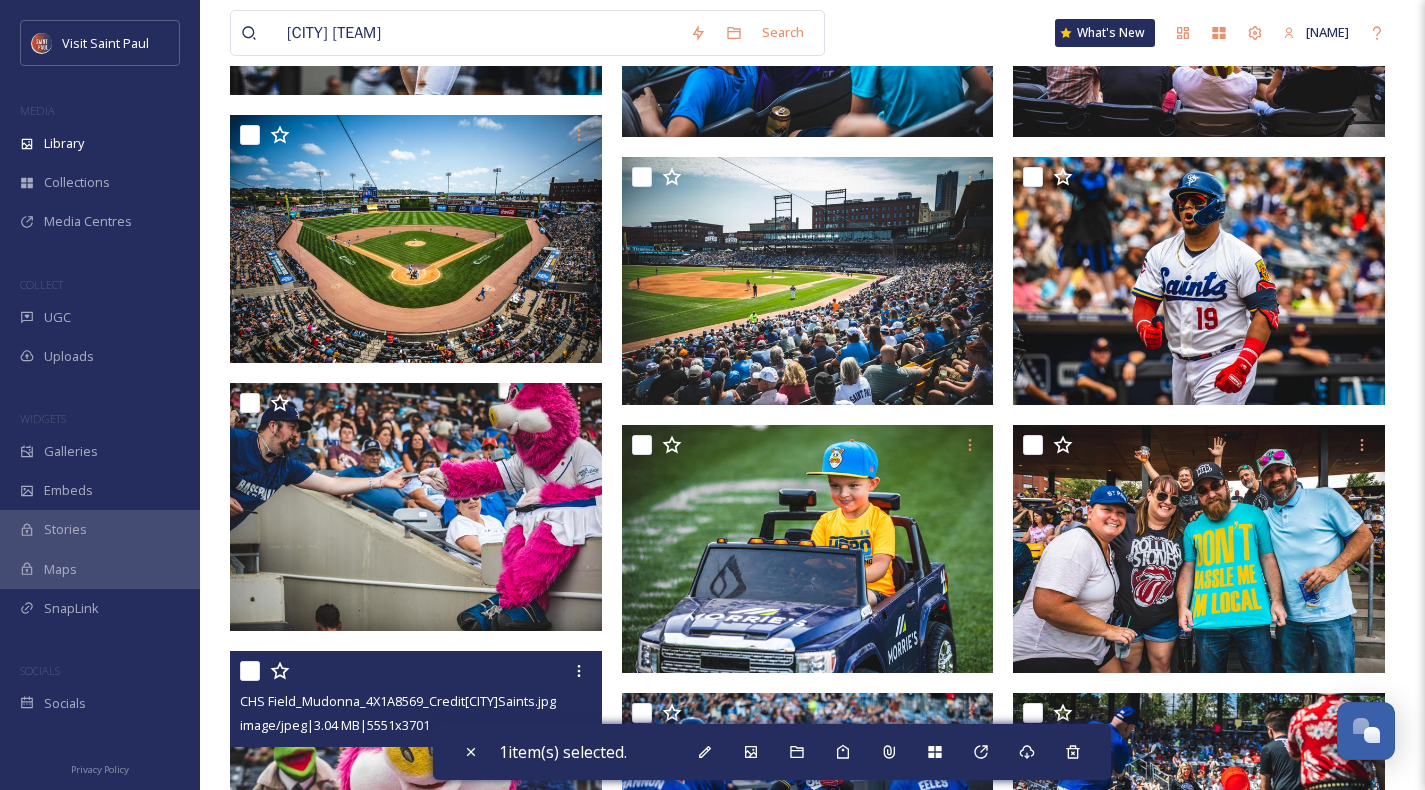 scroll, scrollTop: 5782, scrollLeft: 0, axis: vertical 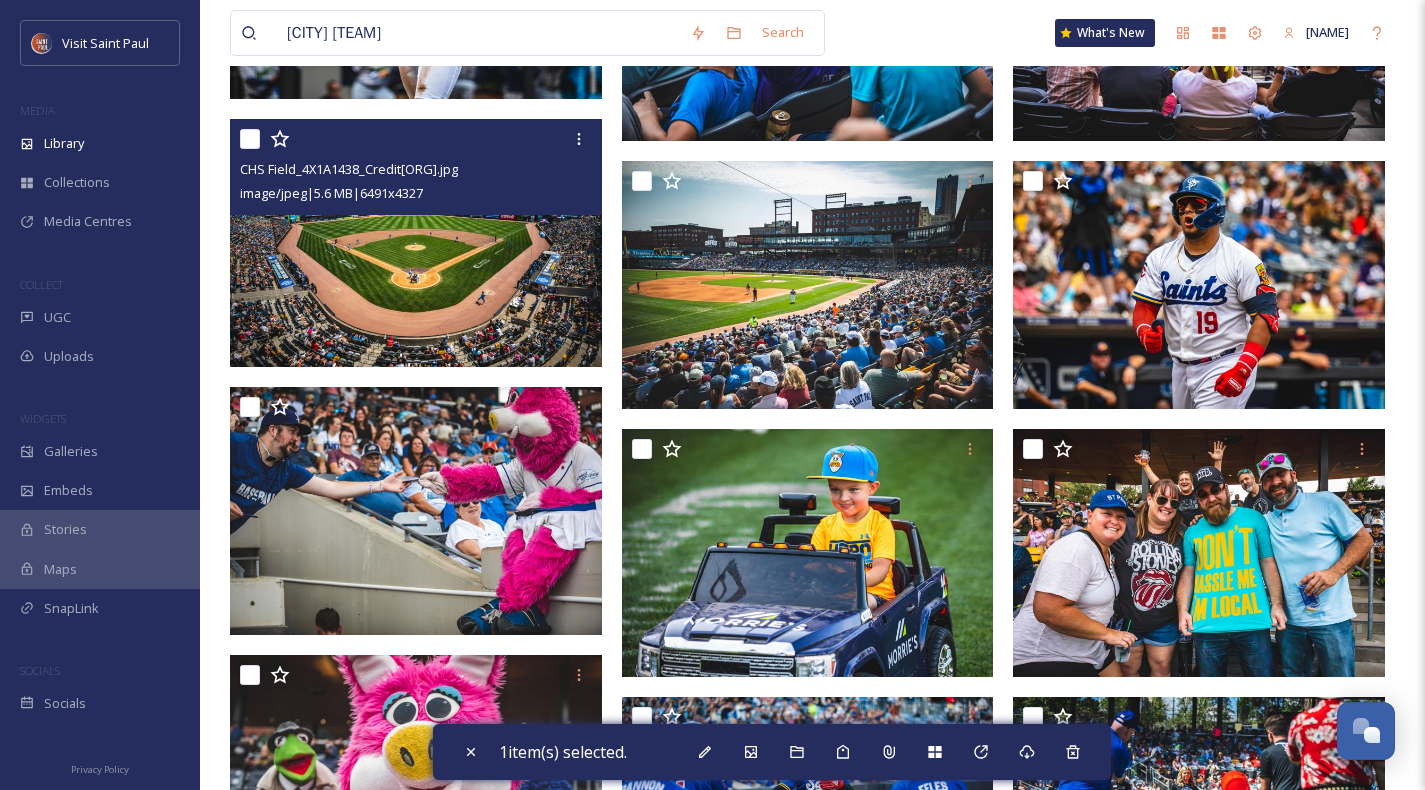 click at bounding box center (250, 139) 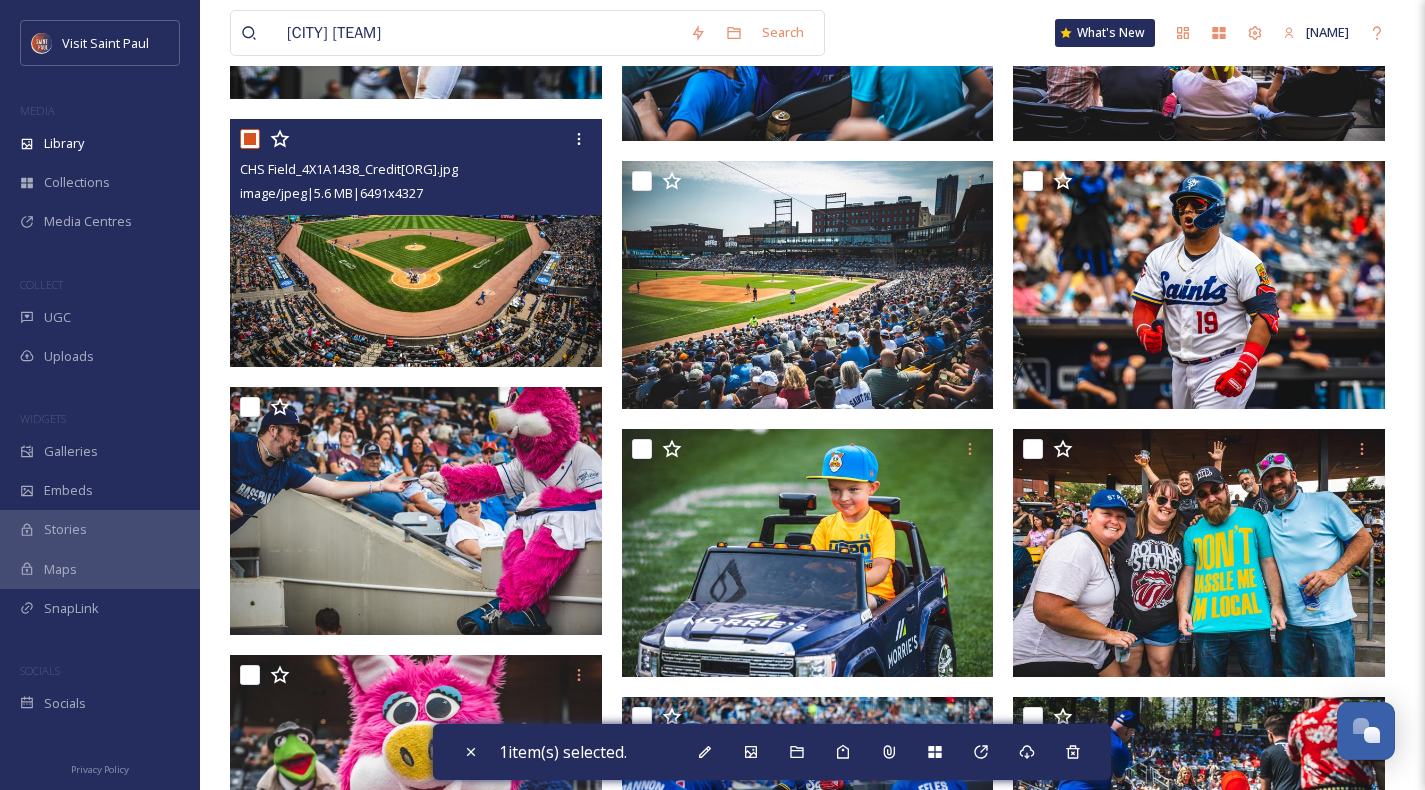 checkbox on "true" 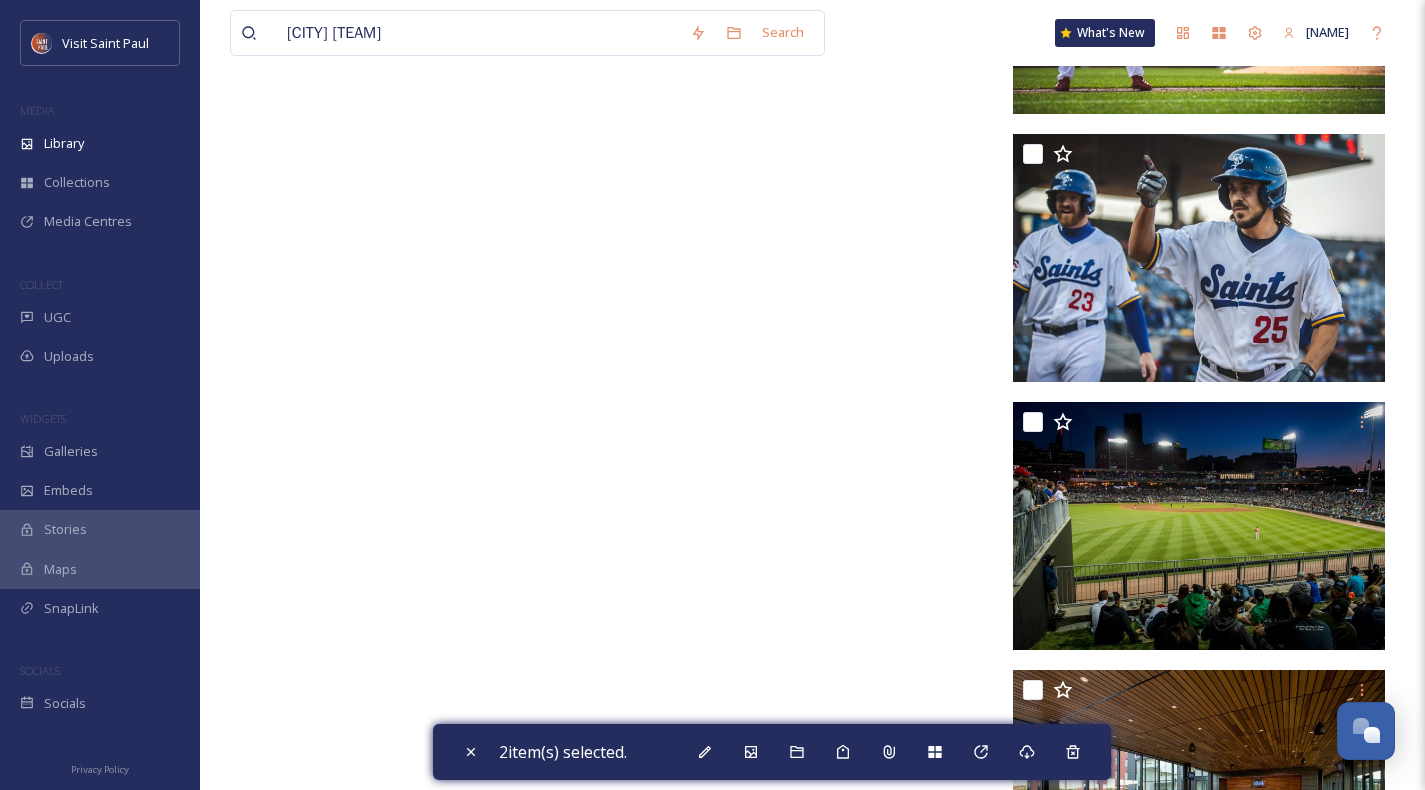 scroll, scrollTop: 23065, scrollLeft: 0, axis: vertical 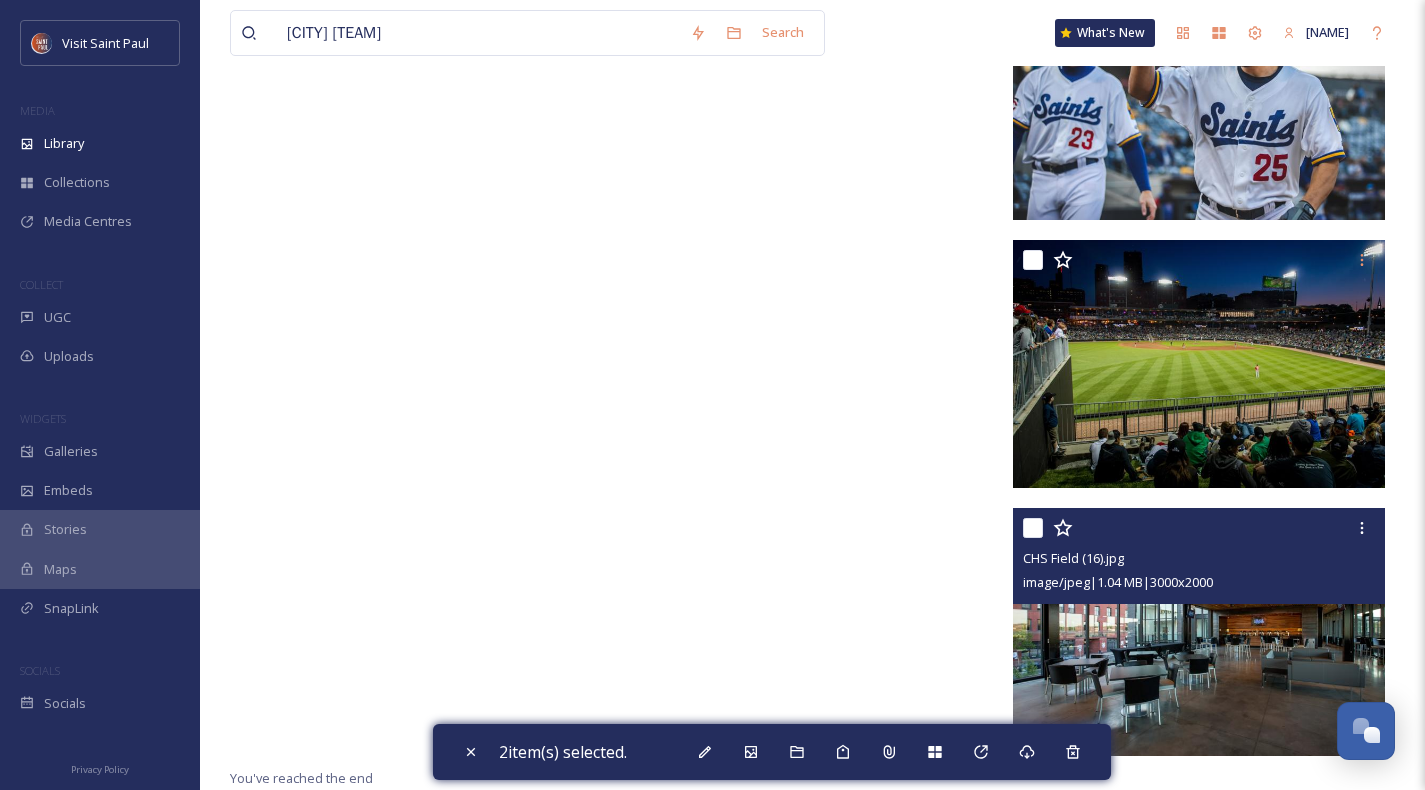 click at bounding box center (1033, 528) 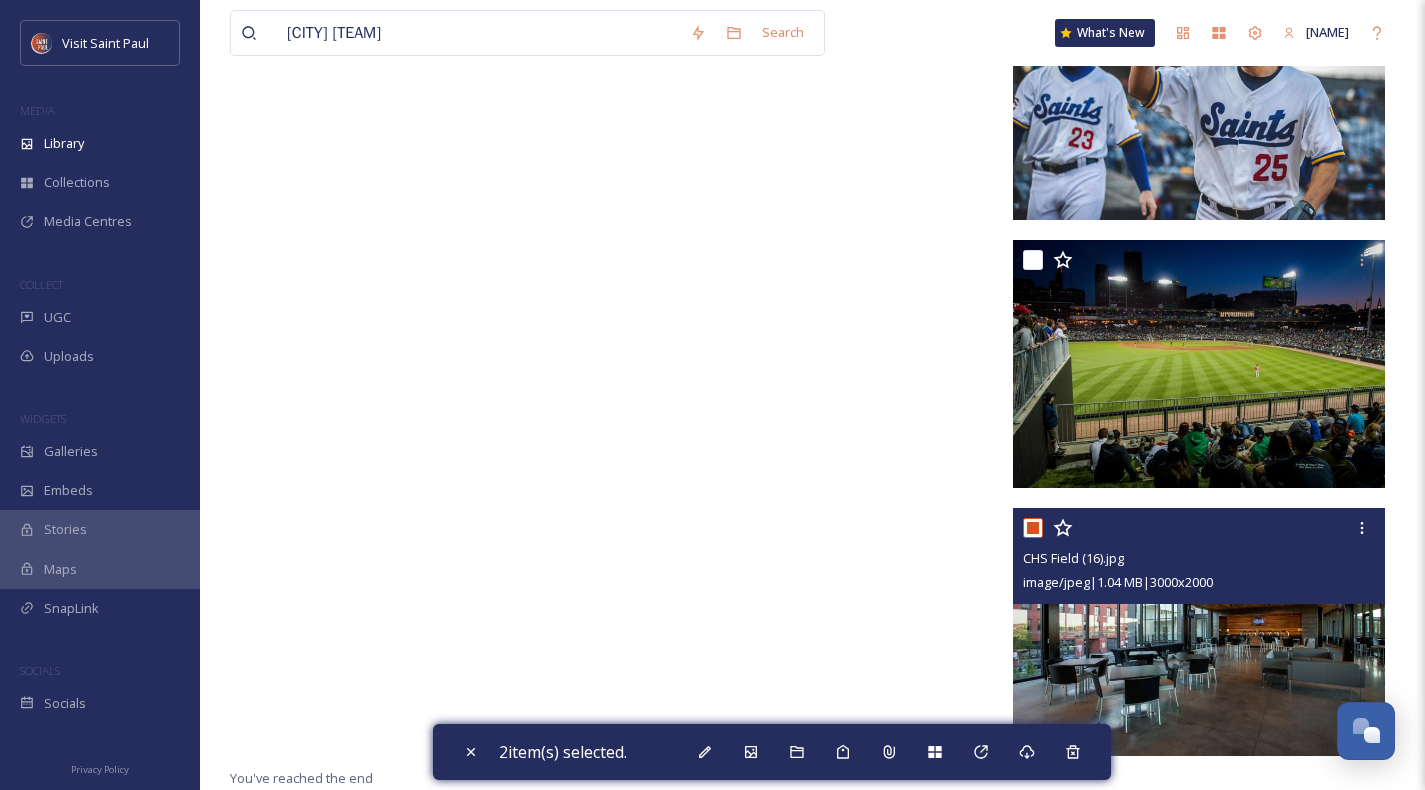 checkbox on "true" 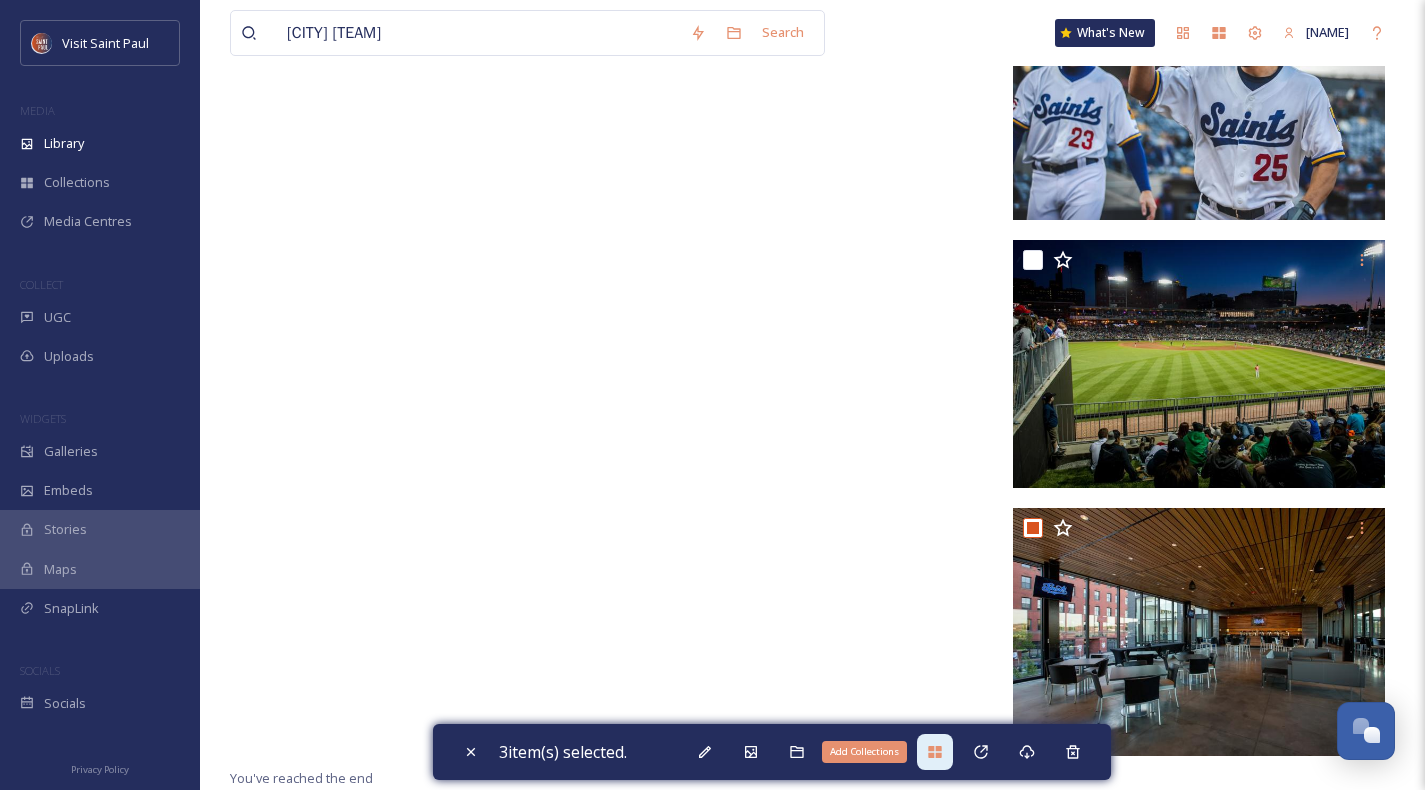 click 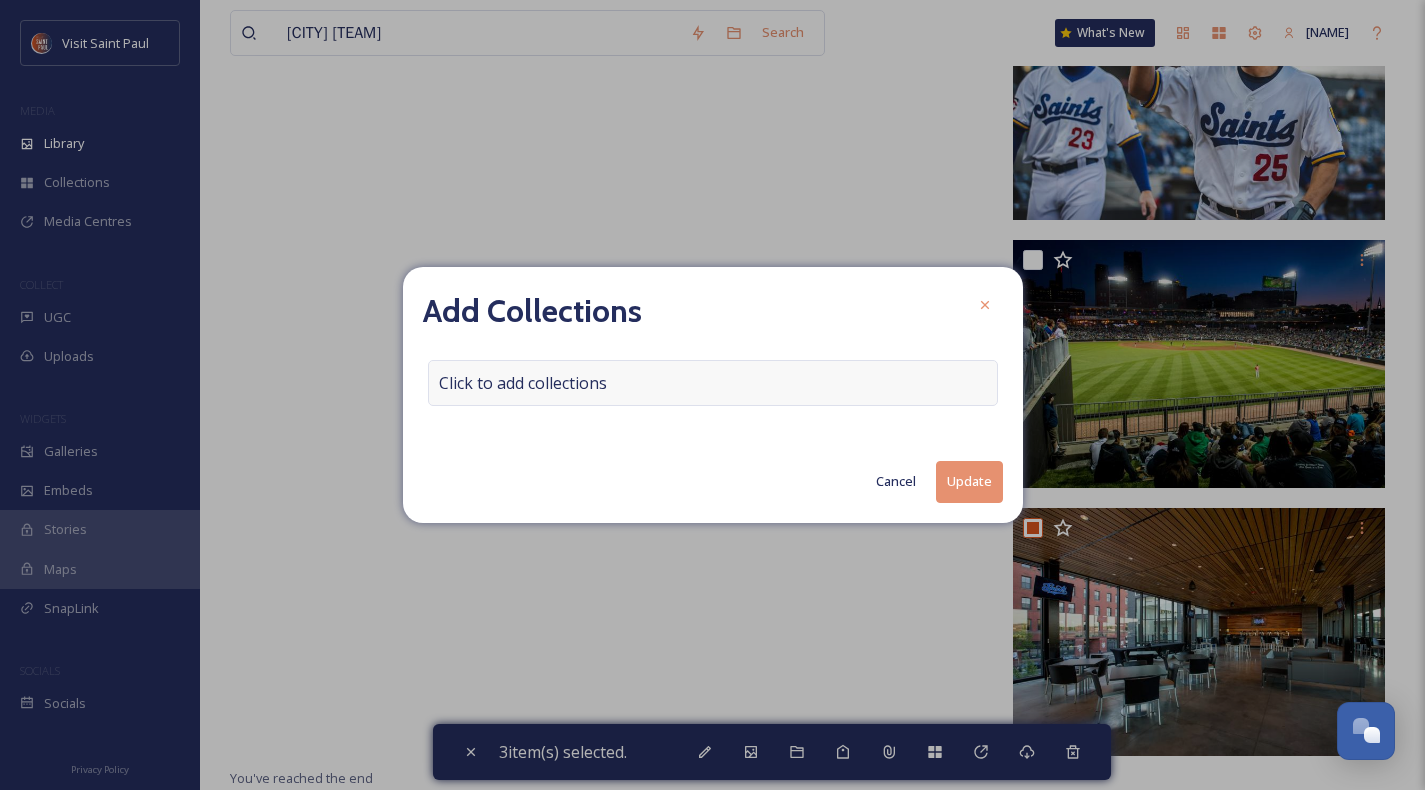 click on "Click to add collections" at bounding box center (713, 383) 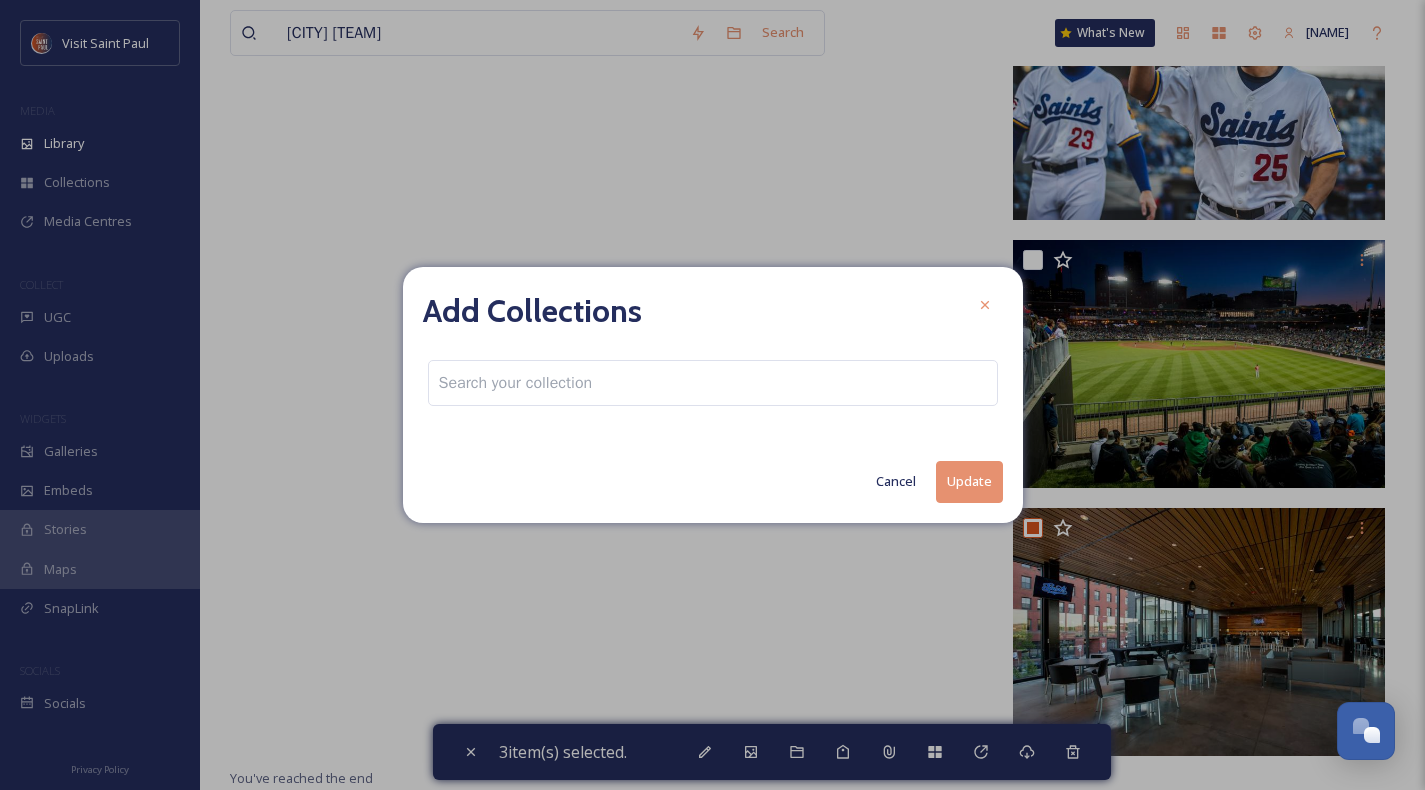 click at bounding box center (515, 383) 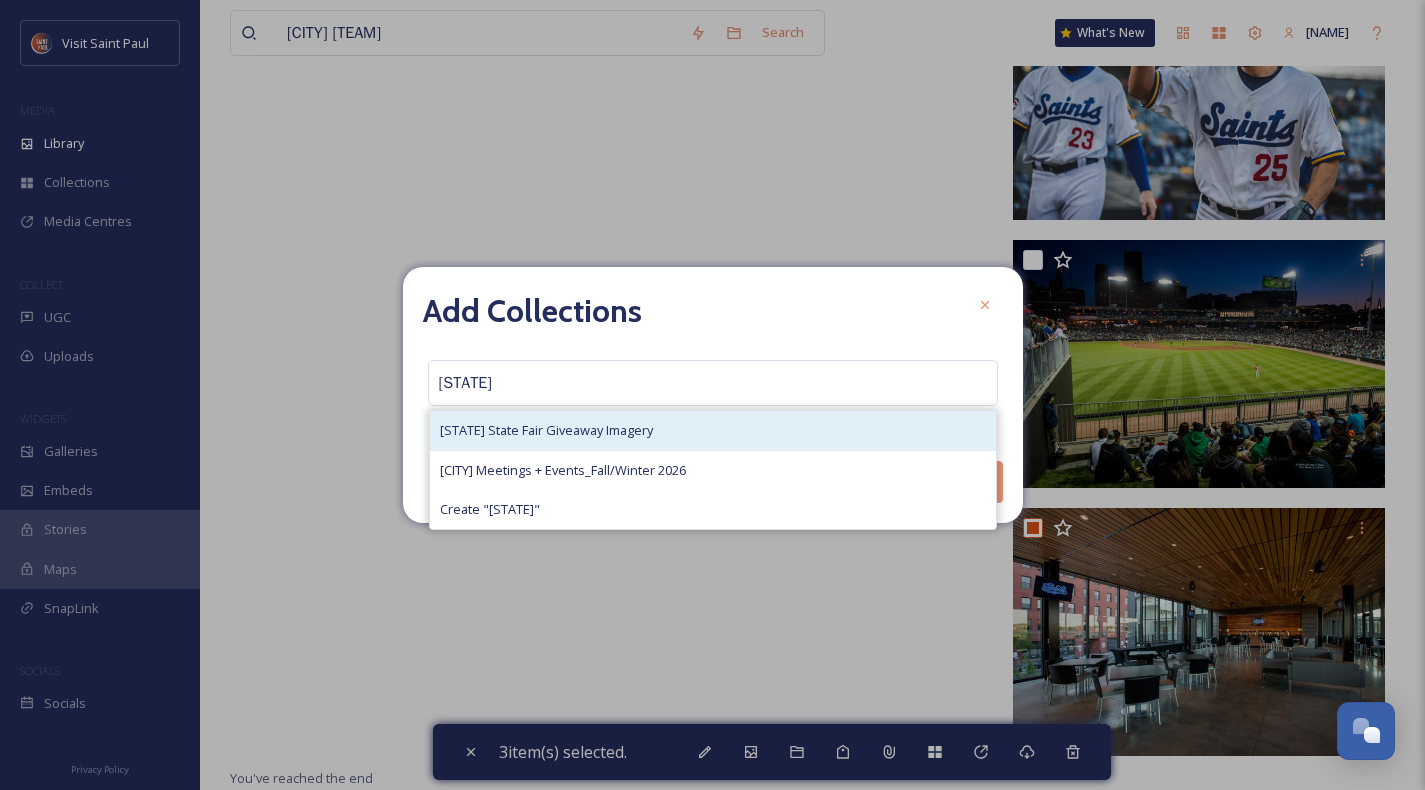 type on "[STATE]" 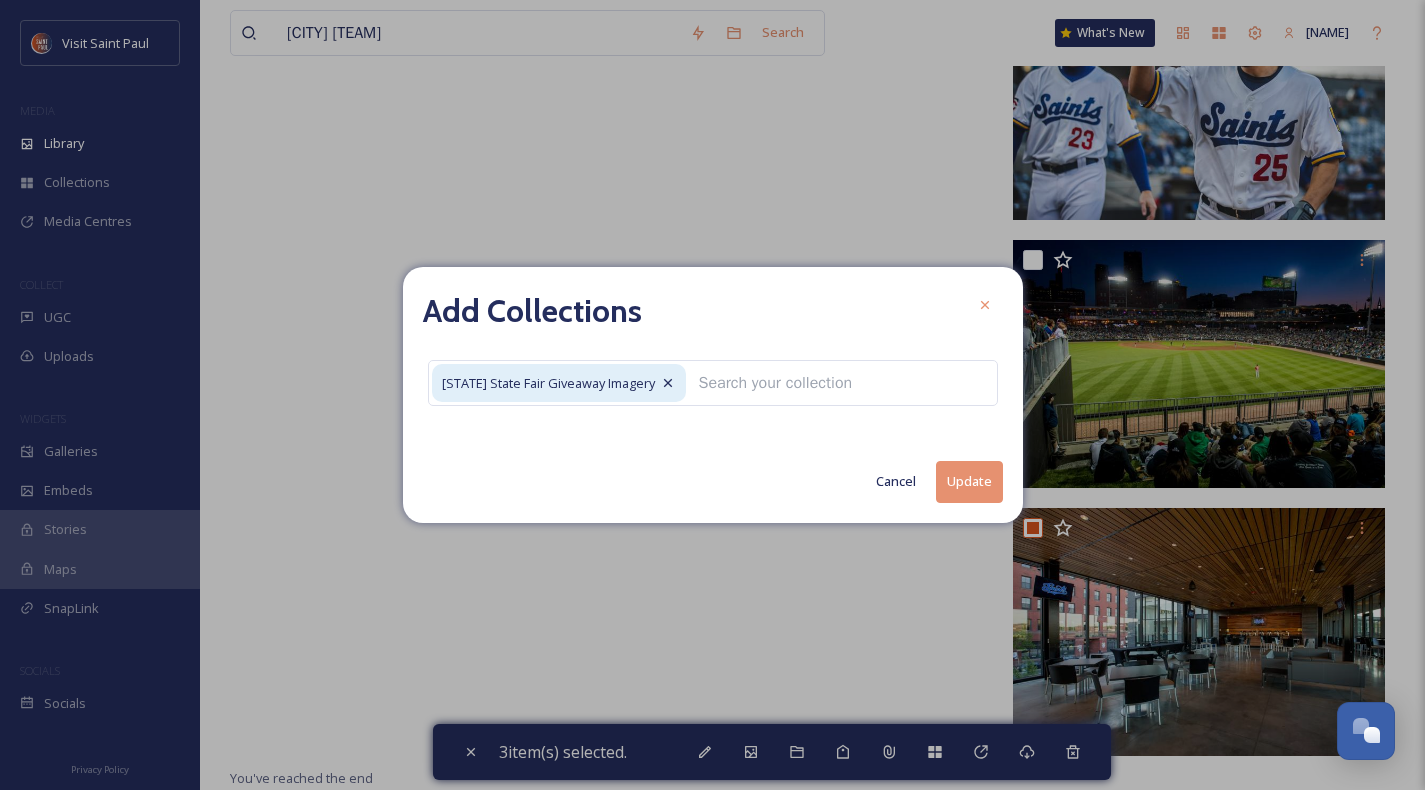 click on "Update" at bounding box center (969, 481) 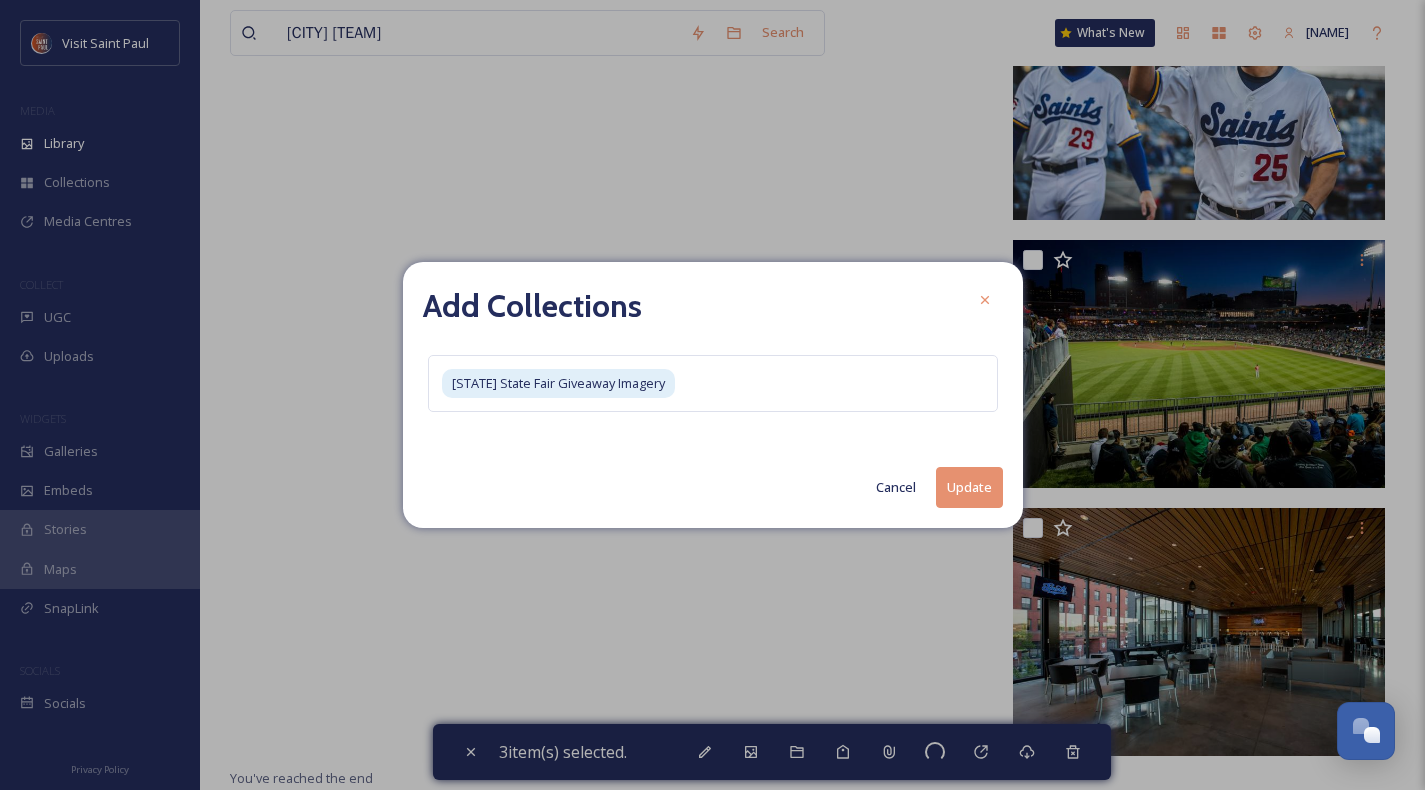 checkbox on "false" 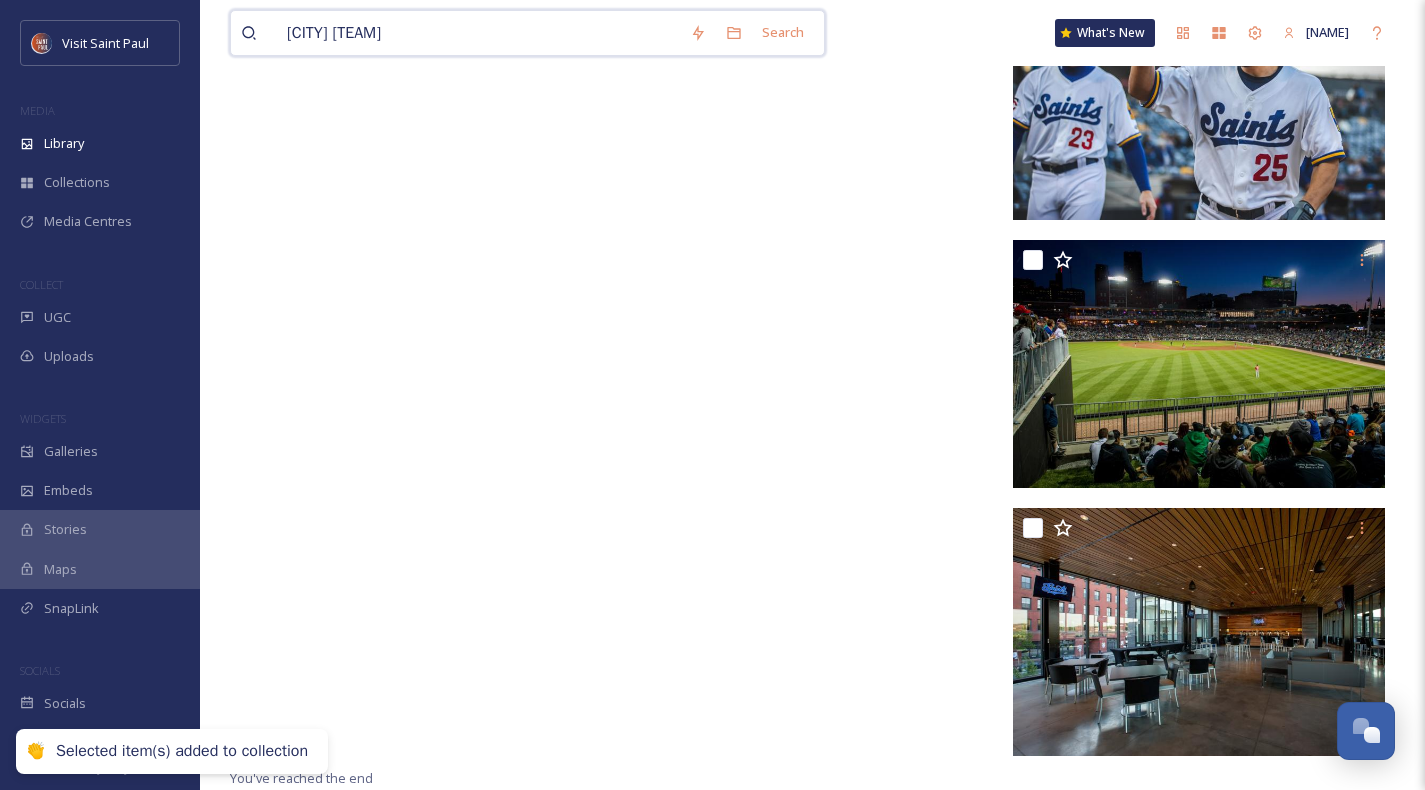 click on "[CITY] [TEAM]" at bounding box center [478, 33] 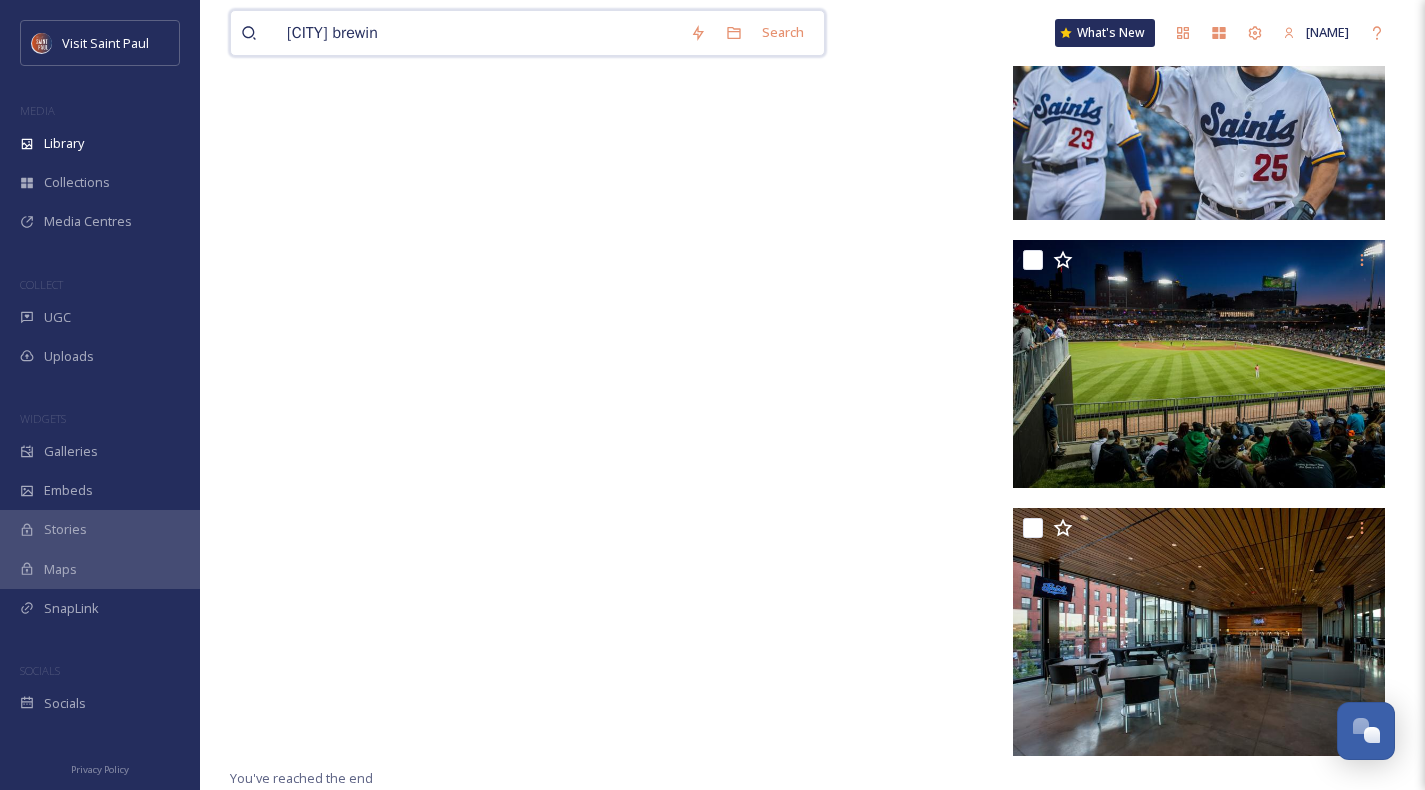 type on "[CITY] brewing" 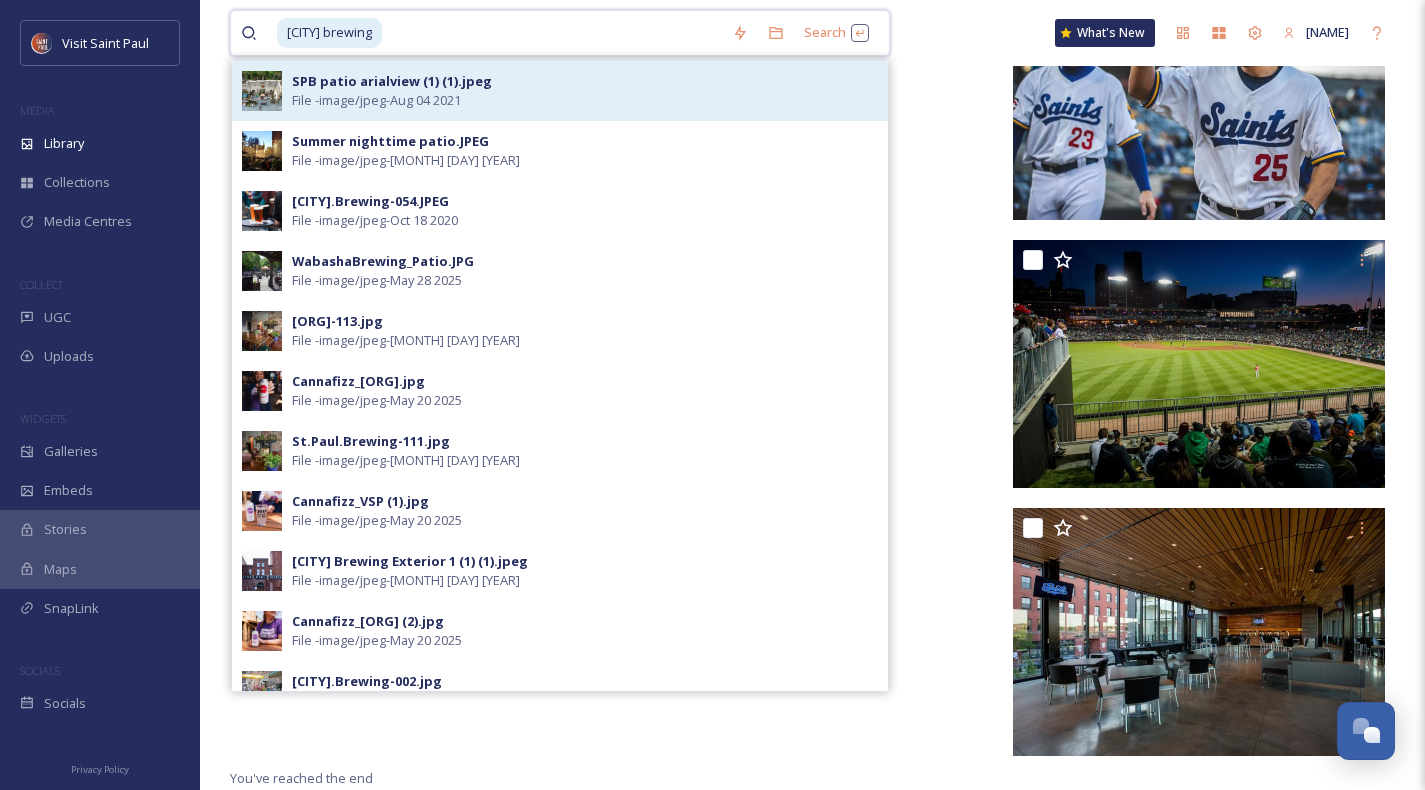 type 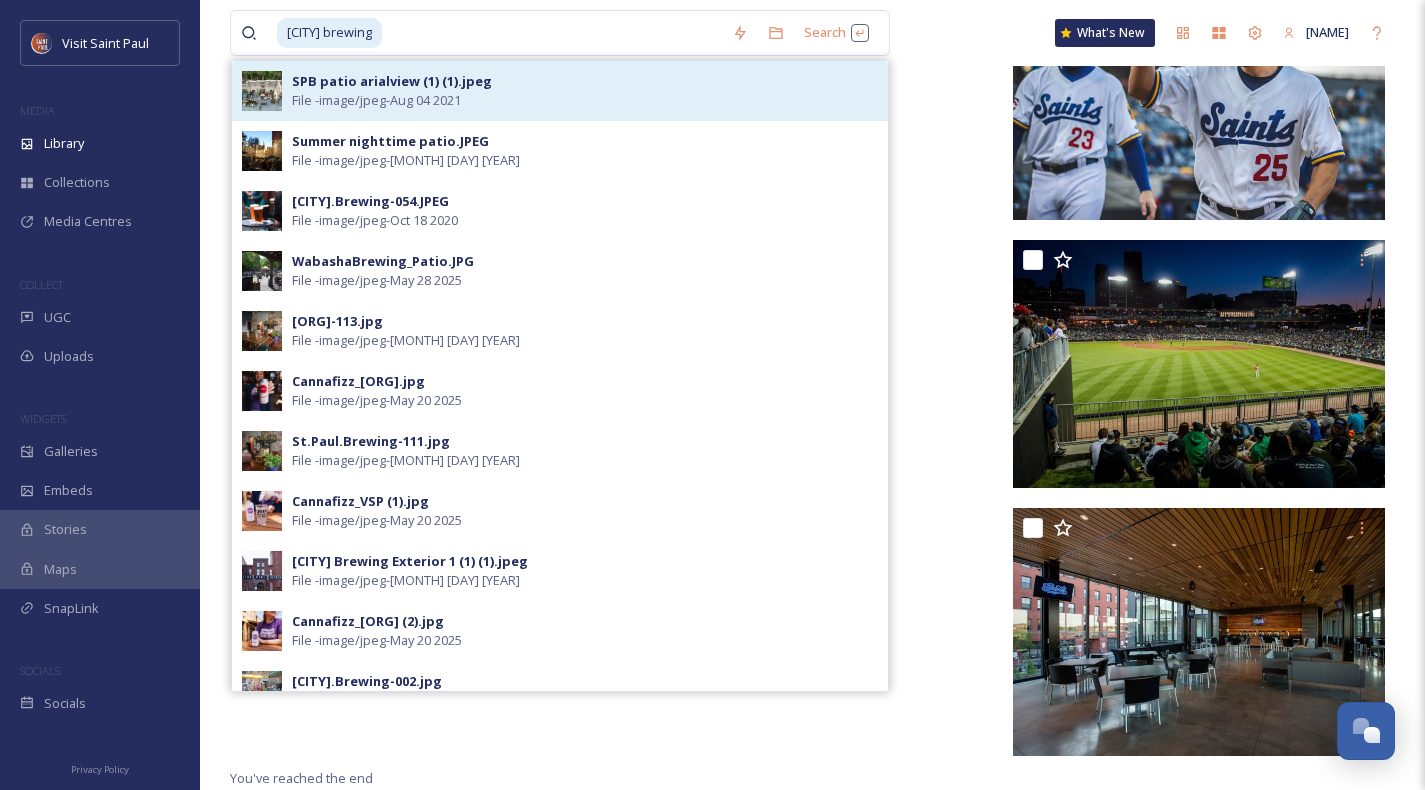 click on "SPB patio arialview (1) (1).jpeg" at bounding box center [392, 81] 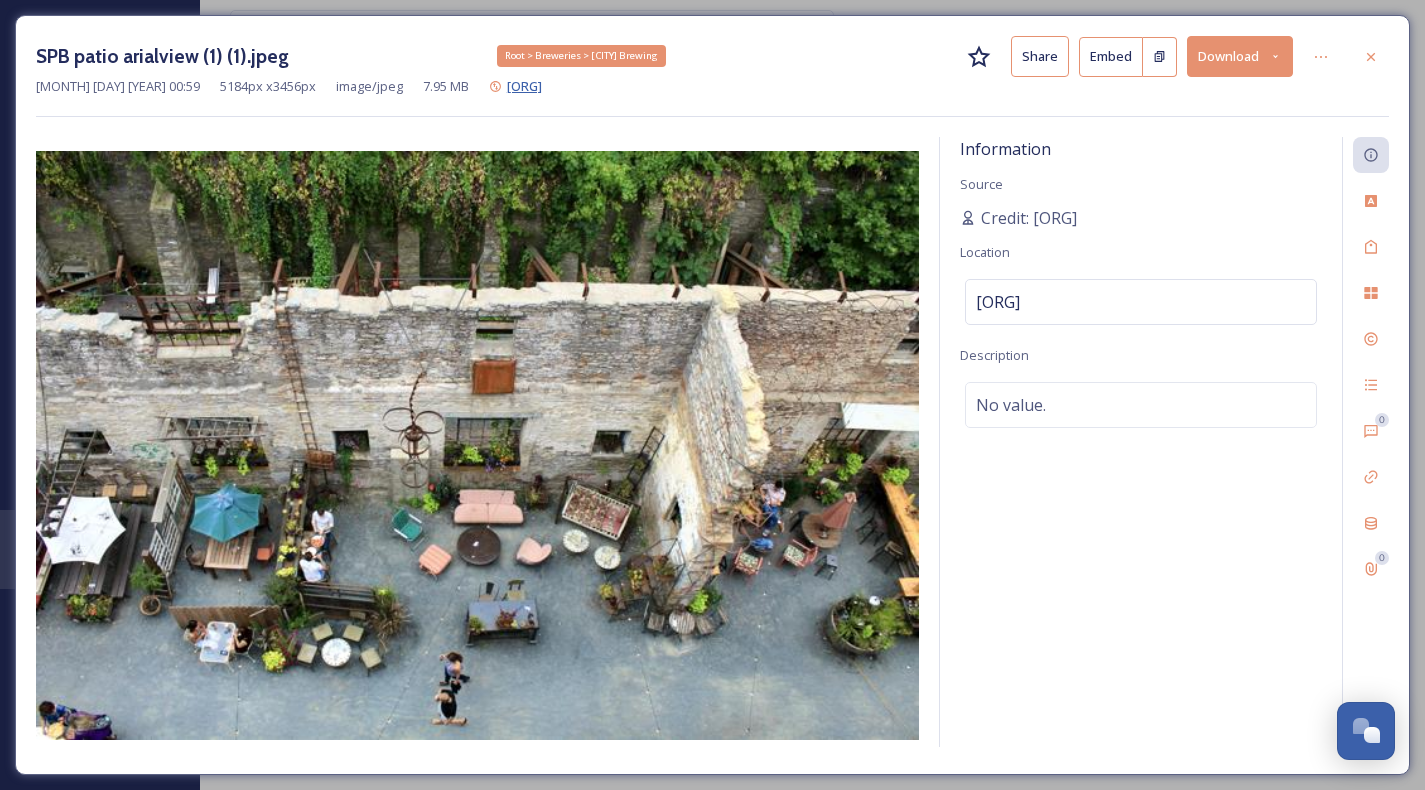 click on "[ORG]" at bounding box center [524, 86] 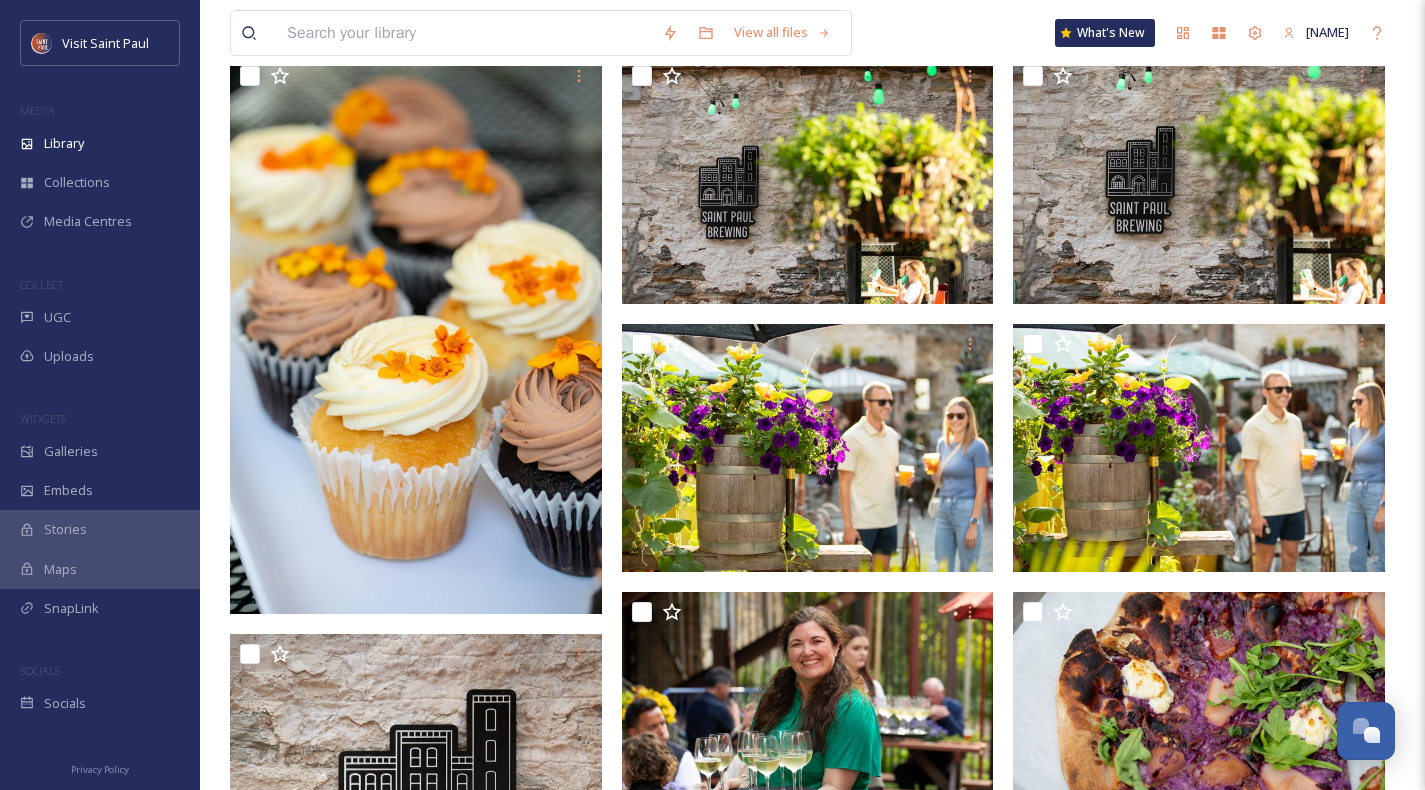 scroll, scrollTop: 4594, scrollLeft: 0, axis: vertical 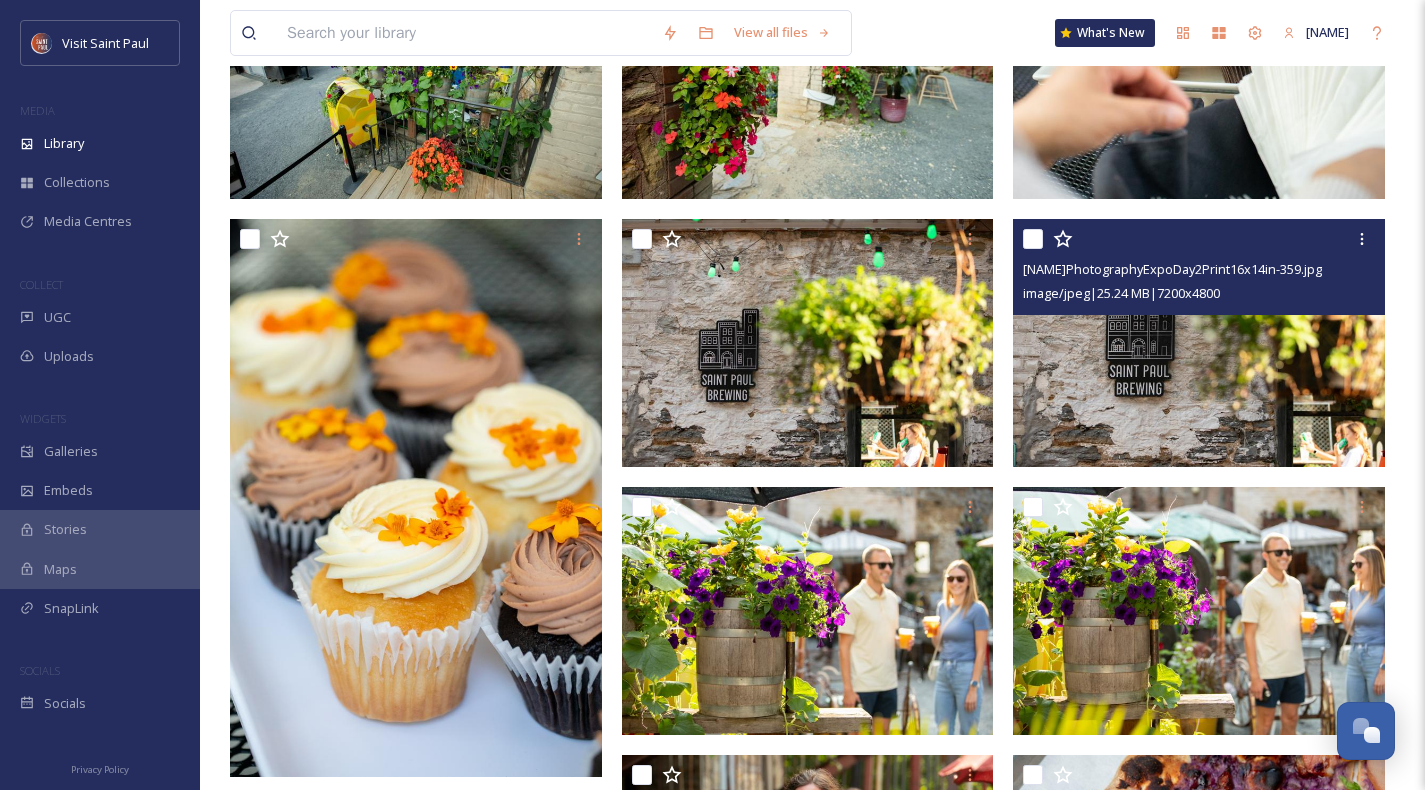 click on "[NAME]PhotographyExpoDay2Print16x14in-359.jpg image/jpeg | 25.24 MB | 7200 x 4800" at bounding box center (1199, 267) 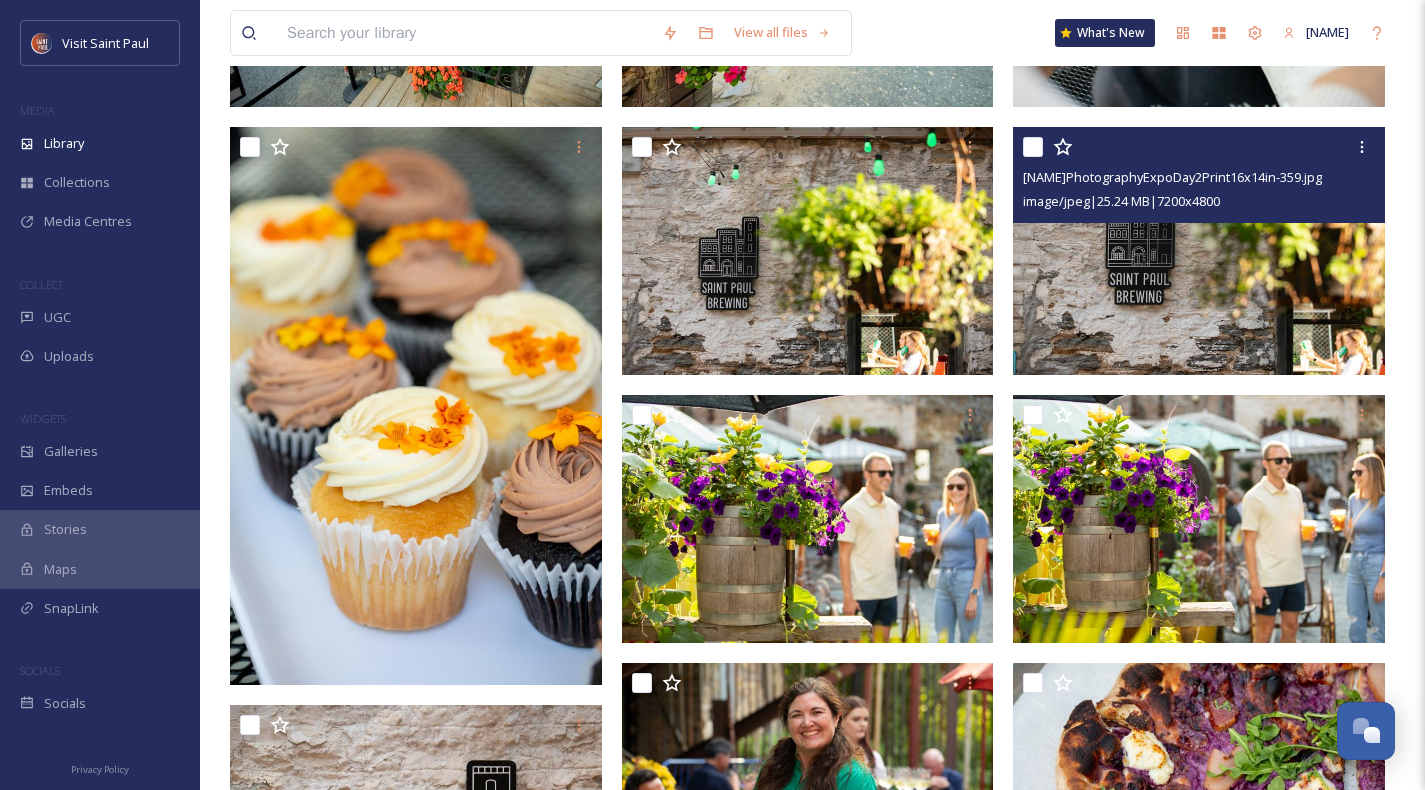 click at bounding box center [1033, 147] 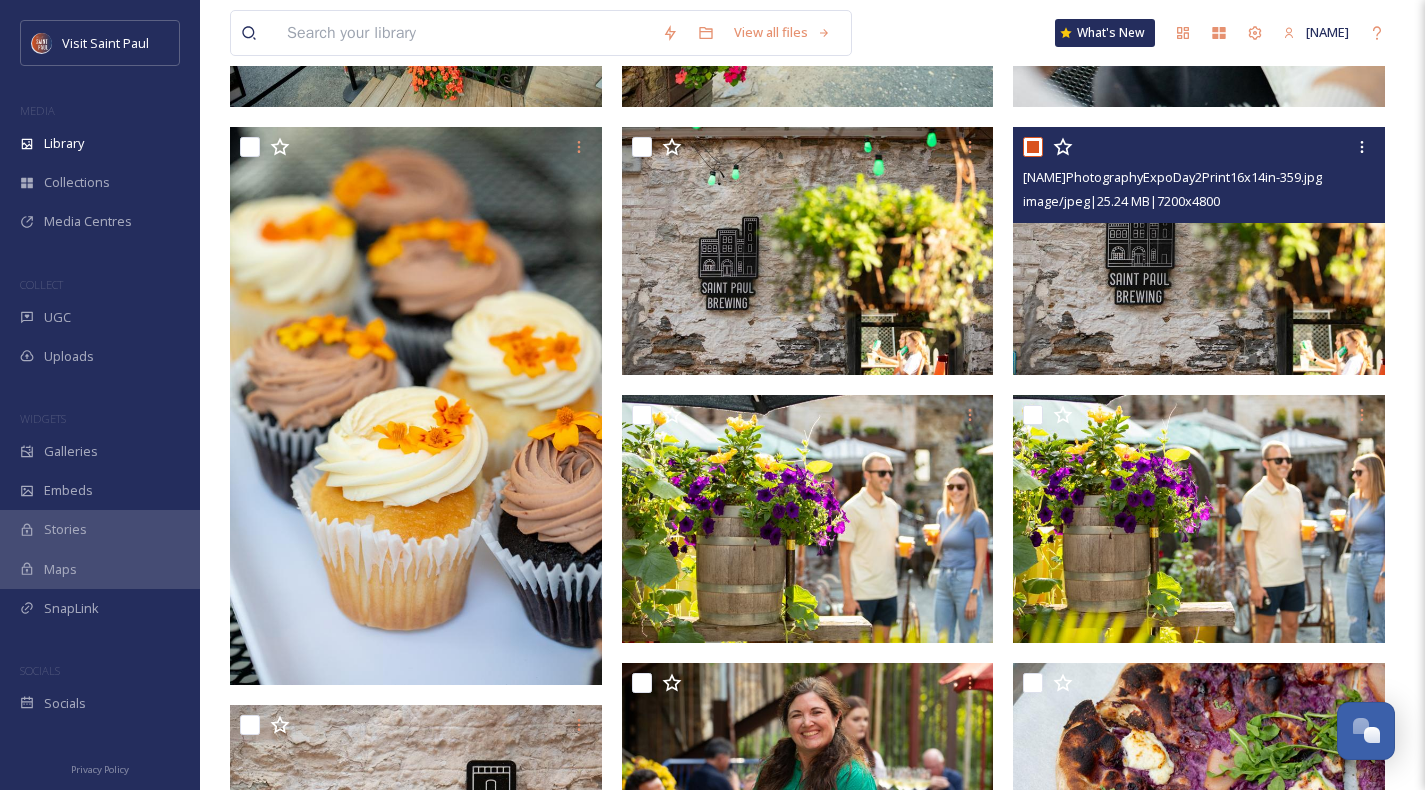 checkbox on "true" 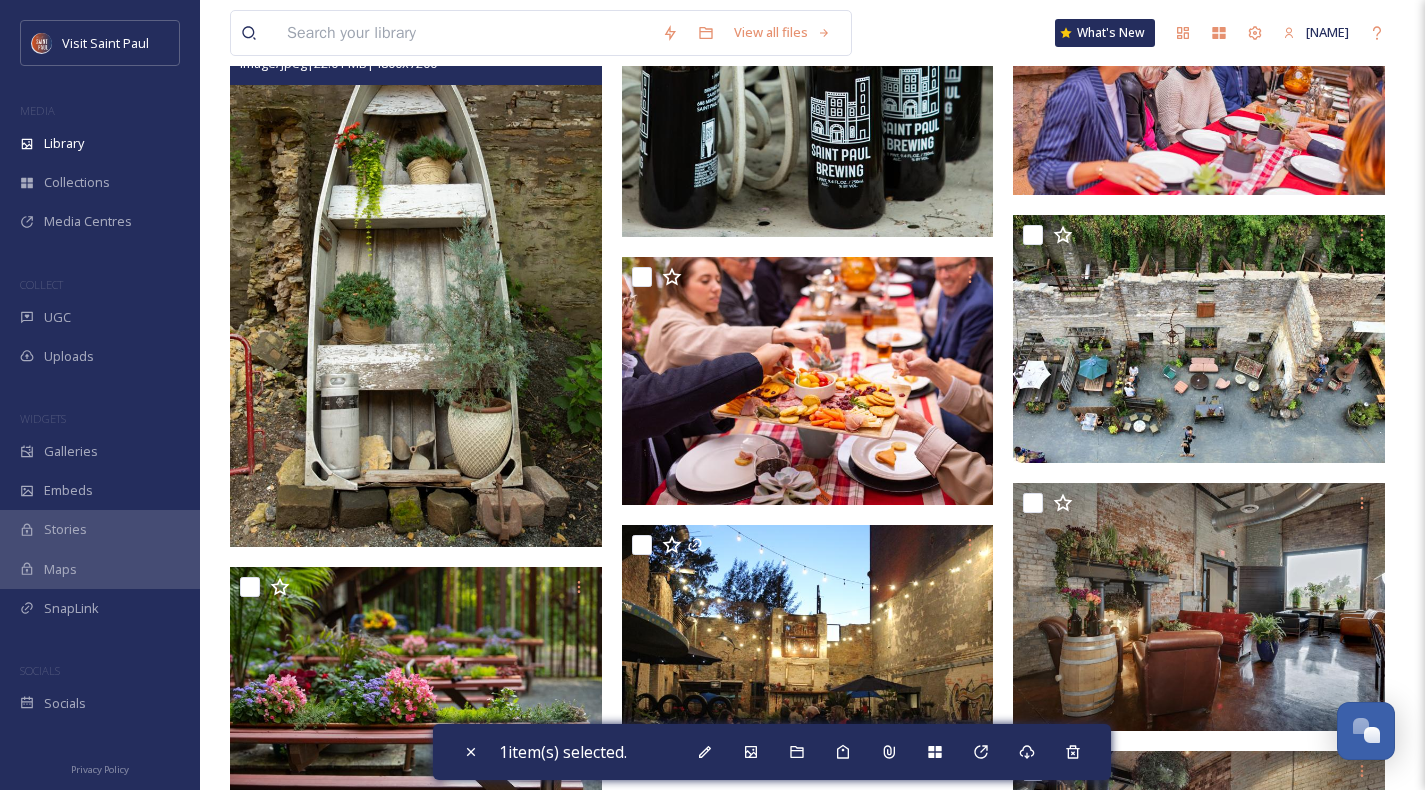 scroll, scrollTop: 8161, scrollLeft: 0, axis: vertical 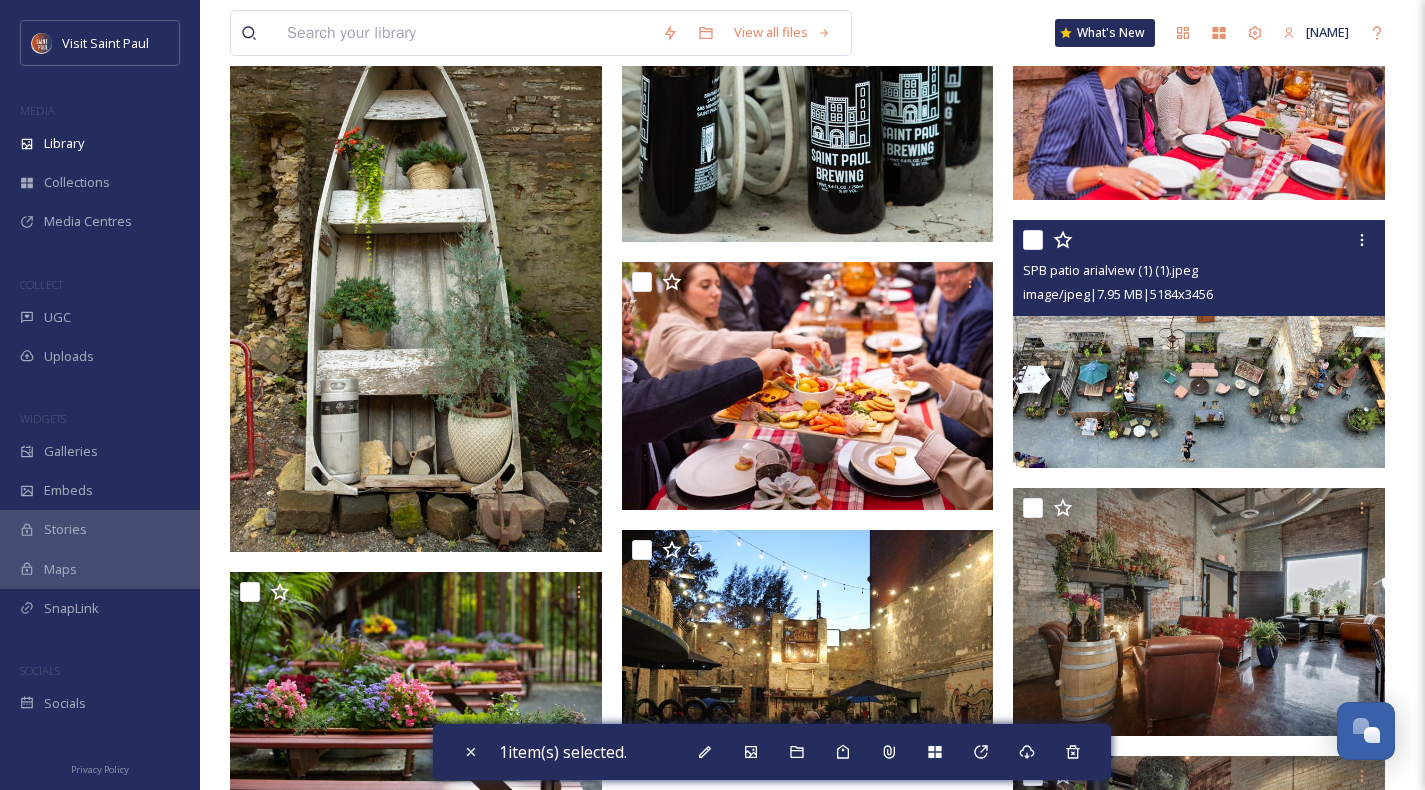 click at bounding box center (1033, 240) 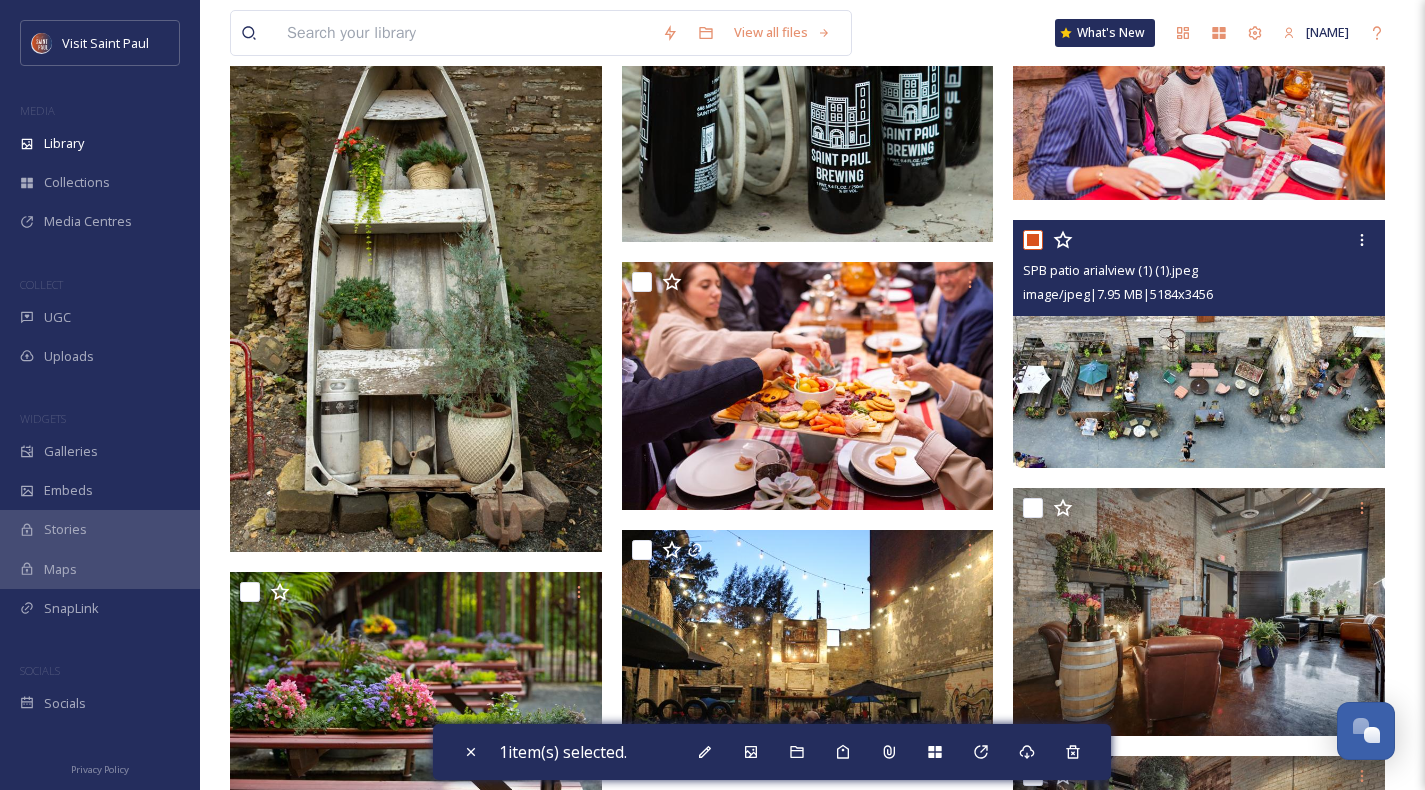 checkbox on "true" 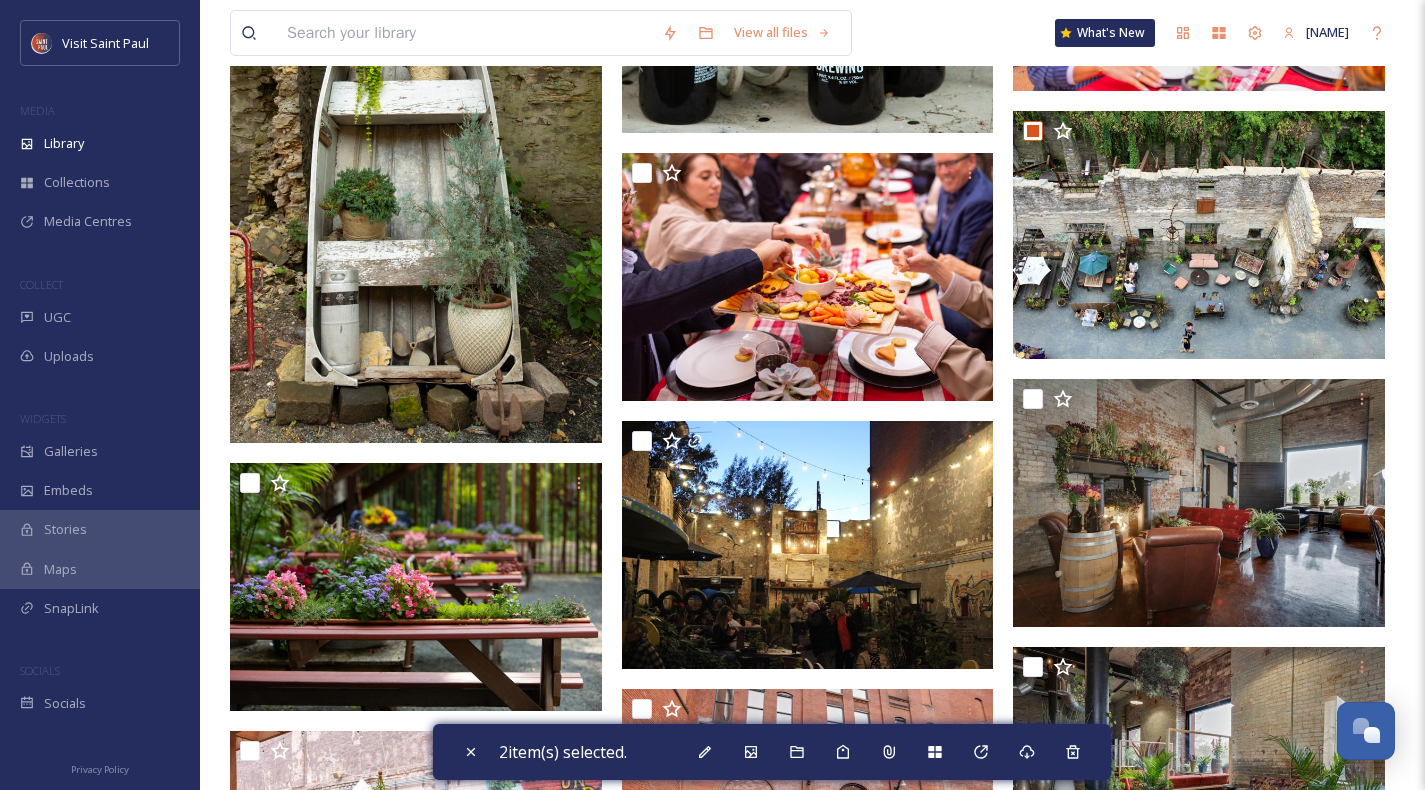 scroll, scrollTop: 8275, scrollLeft: 0, axis: vertical 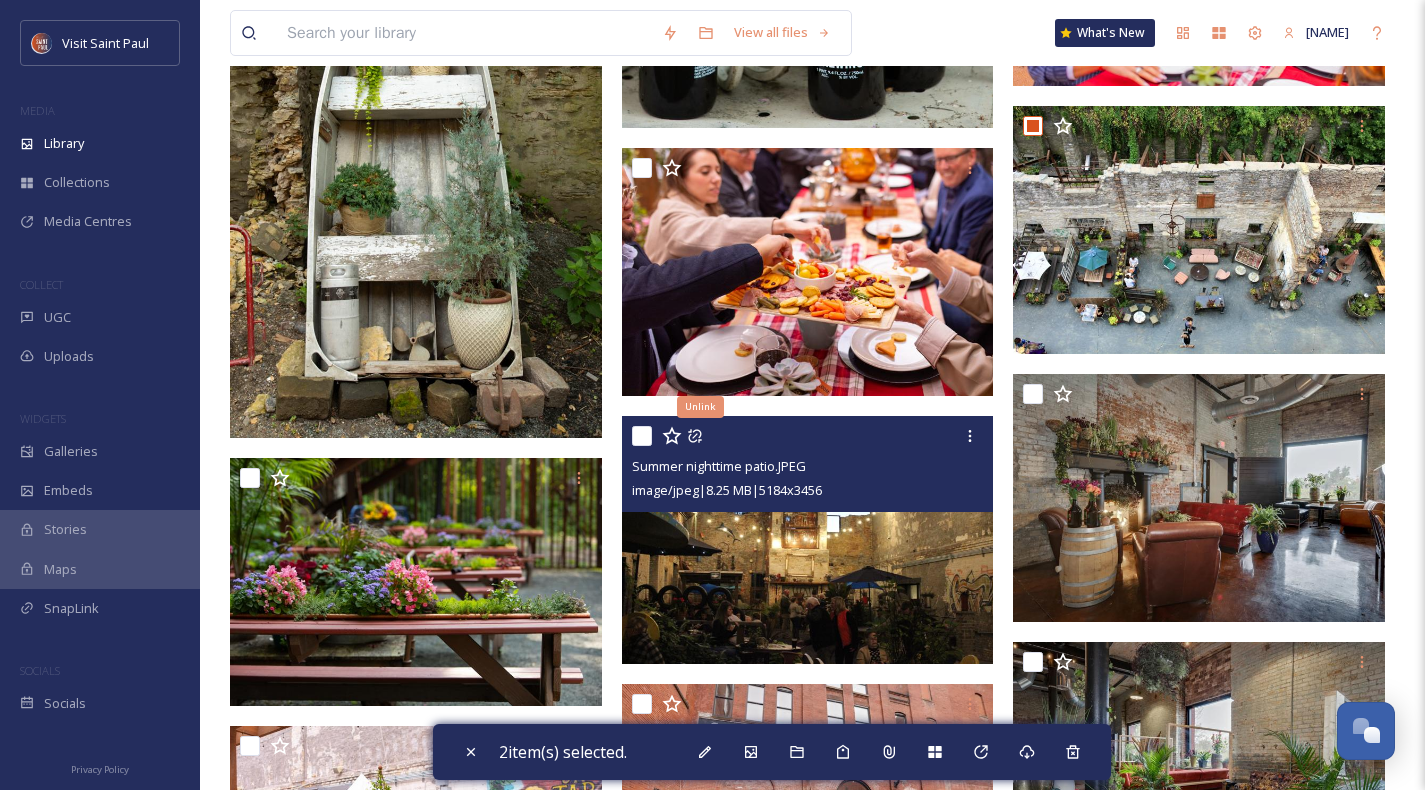 click at bounding box center [642, 436] 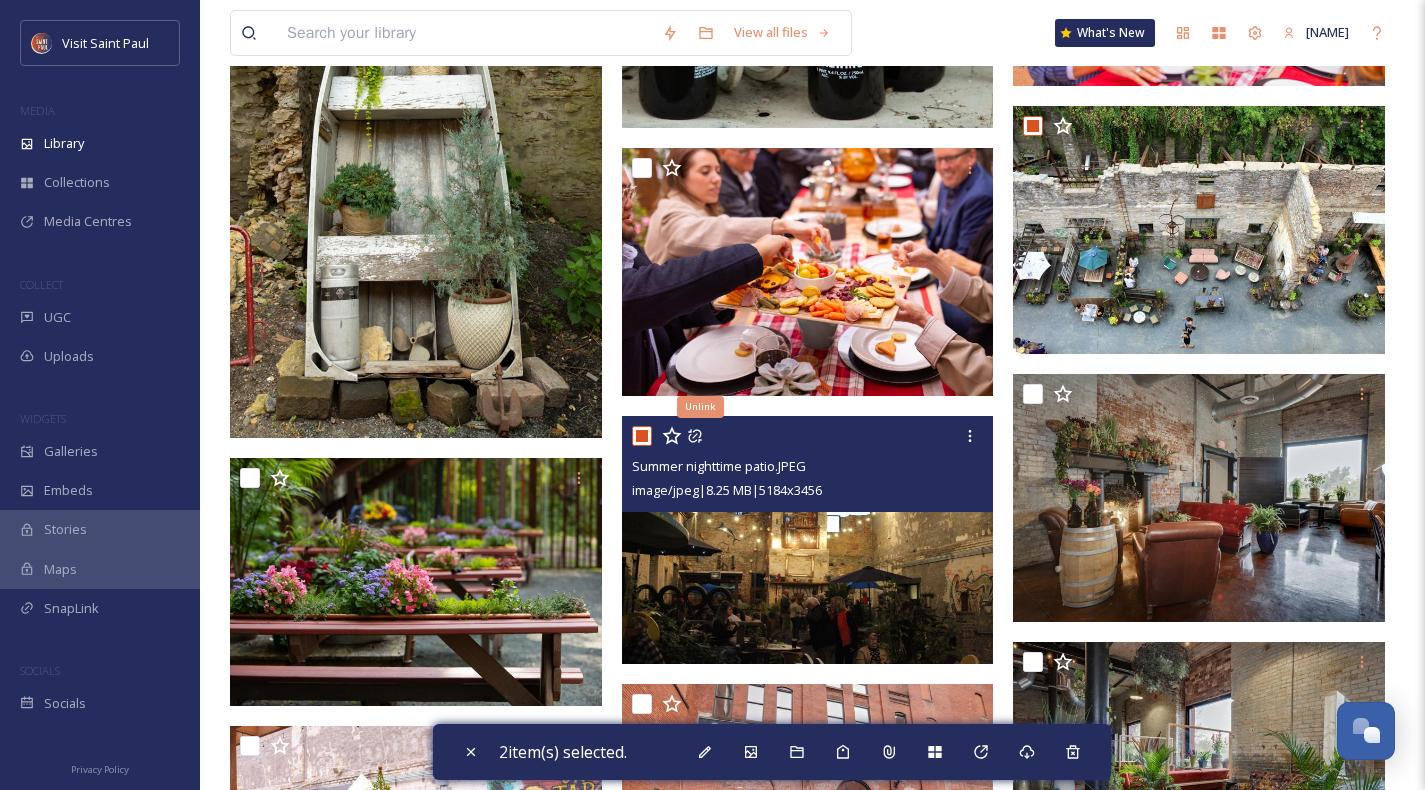 checkbox on "true" 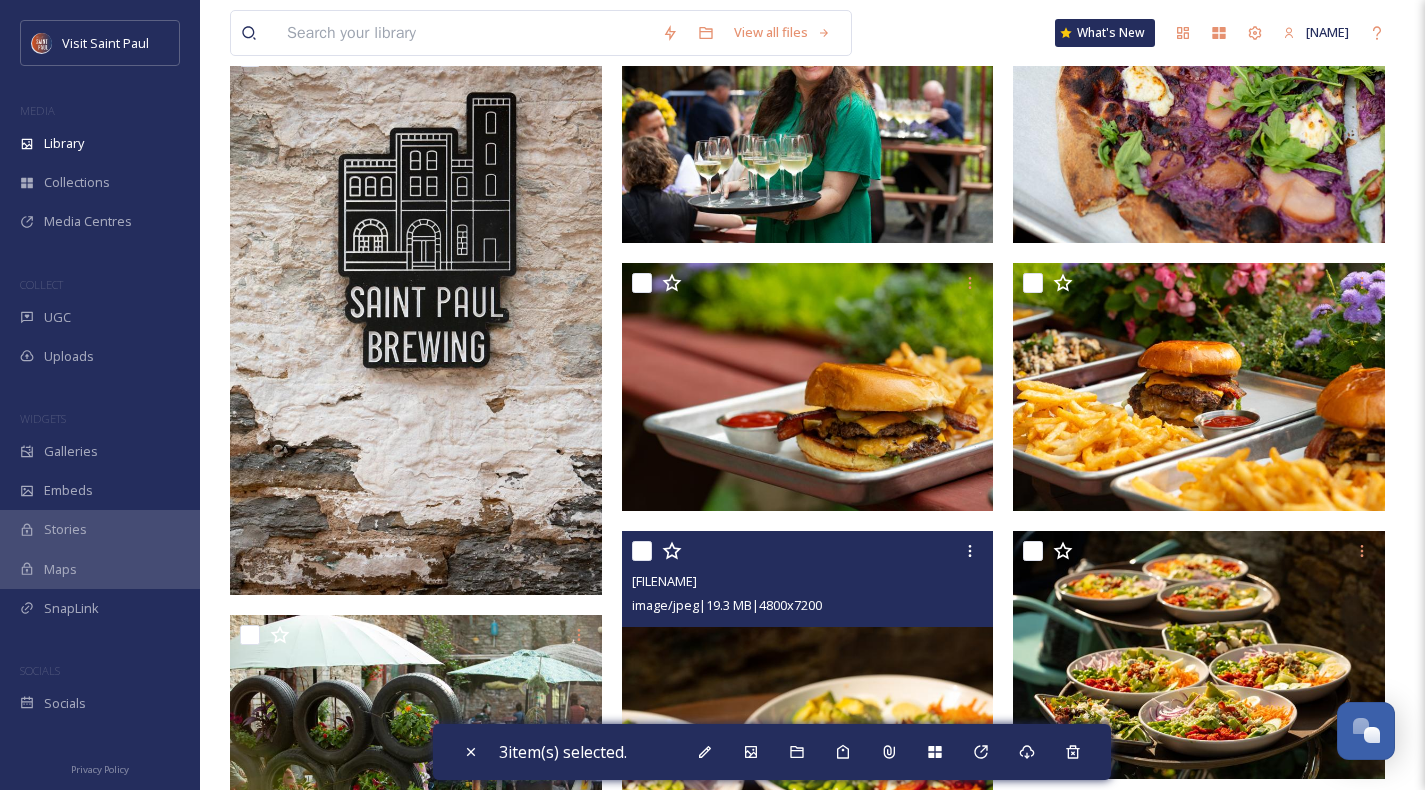 scroll, scrollTop: 5134, scrollLeft: 0, axis: vertical 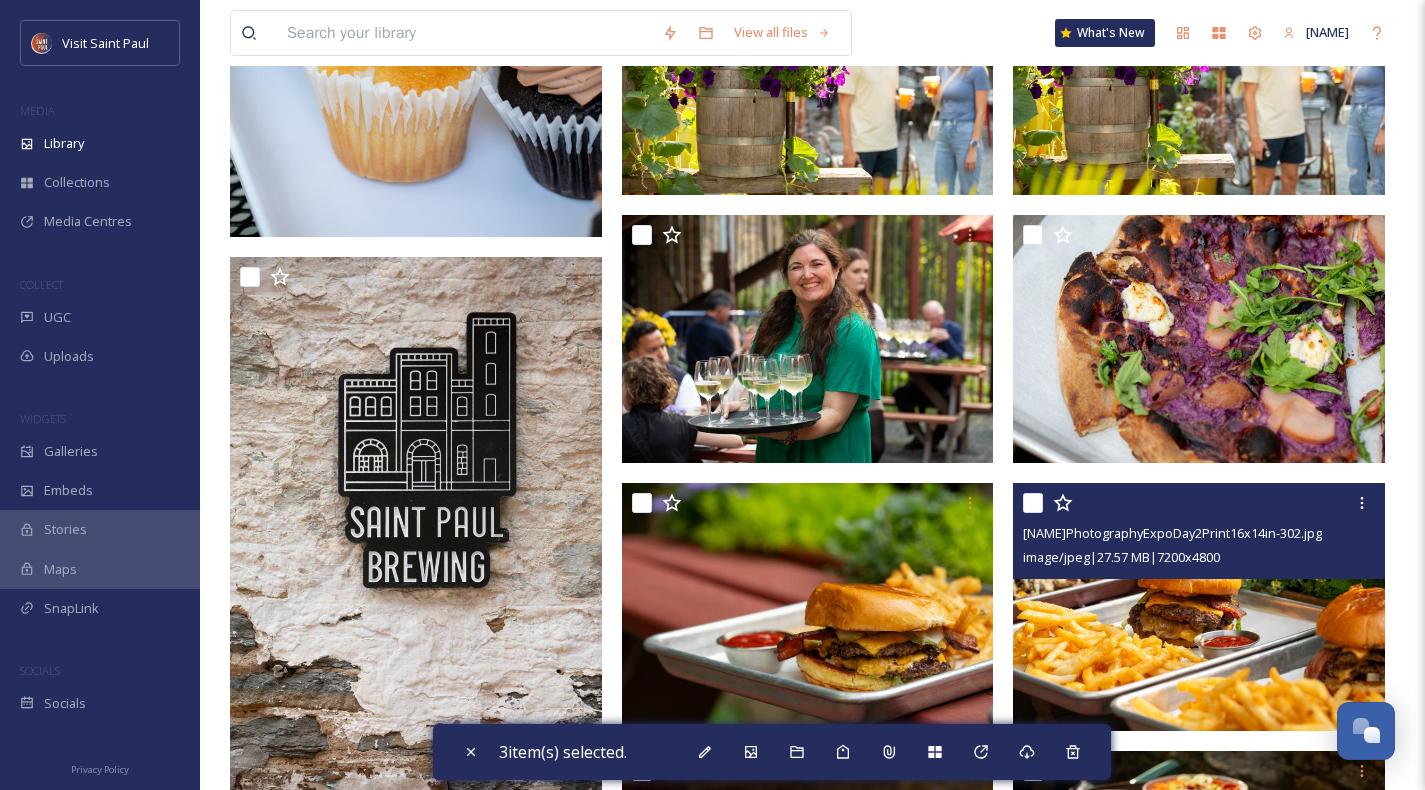 click at bounding box center (1033, 503) 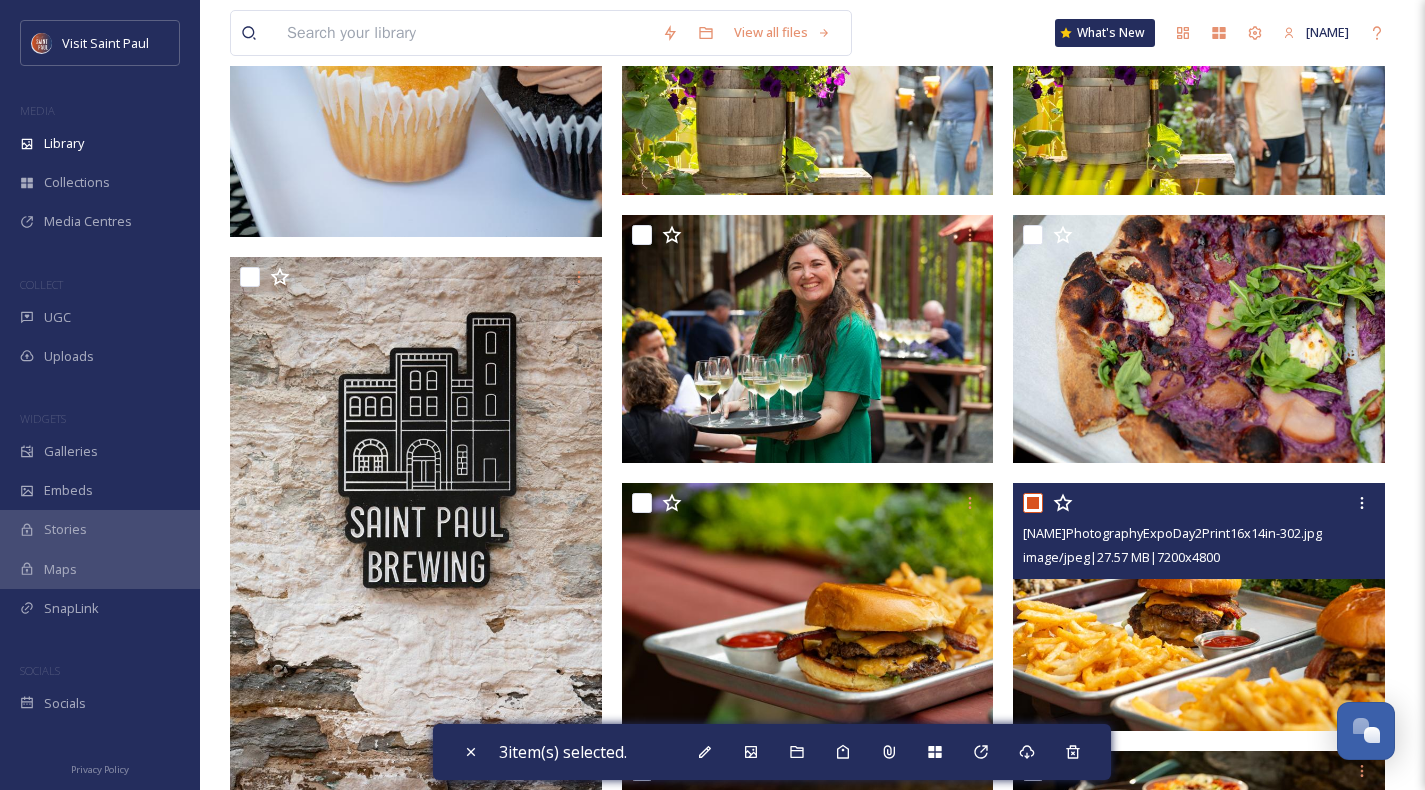 checkbox on "true" 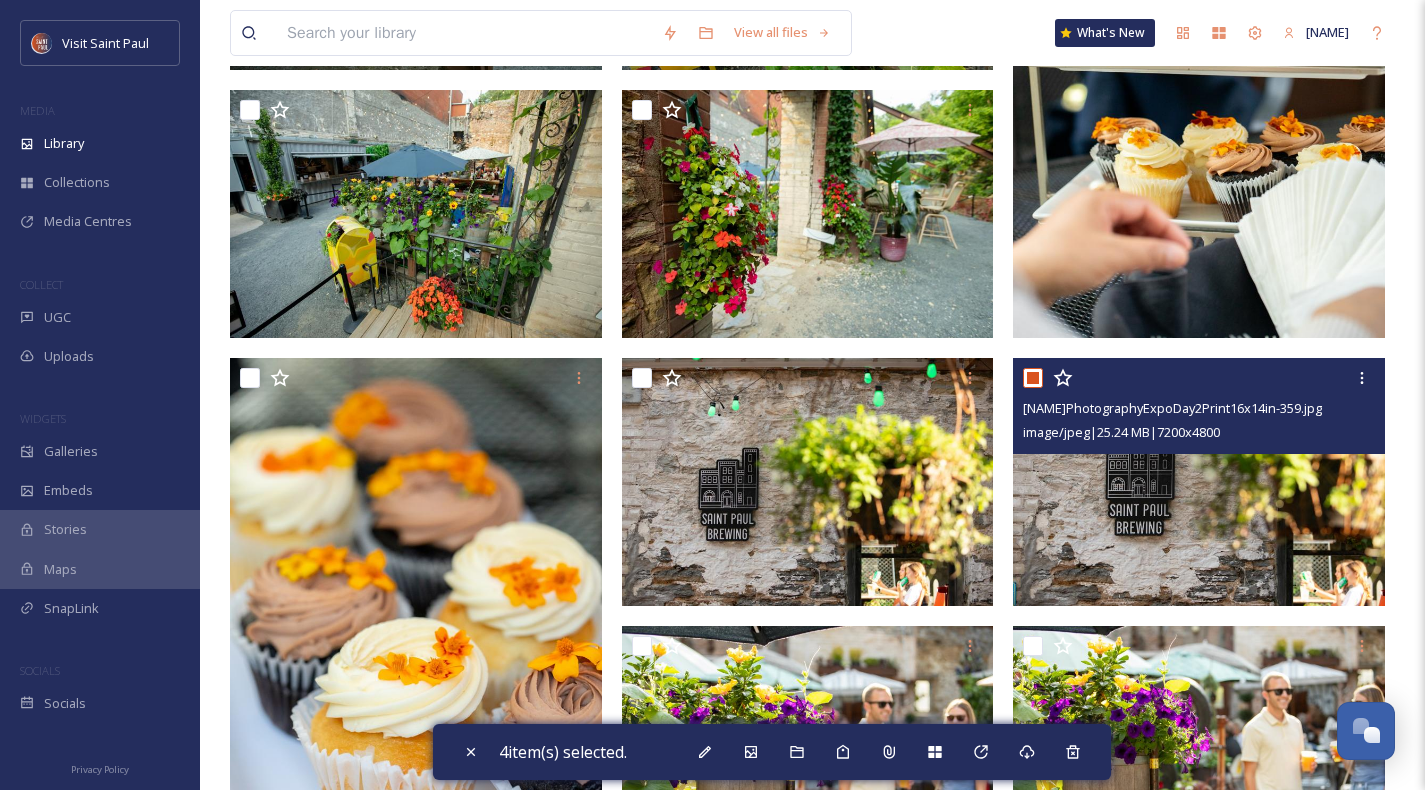 scroll, scrollTop: 4615, scrollLeft: 0, axis: vertical 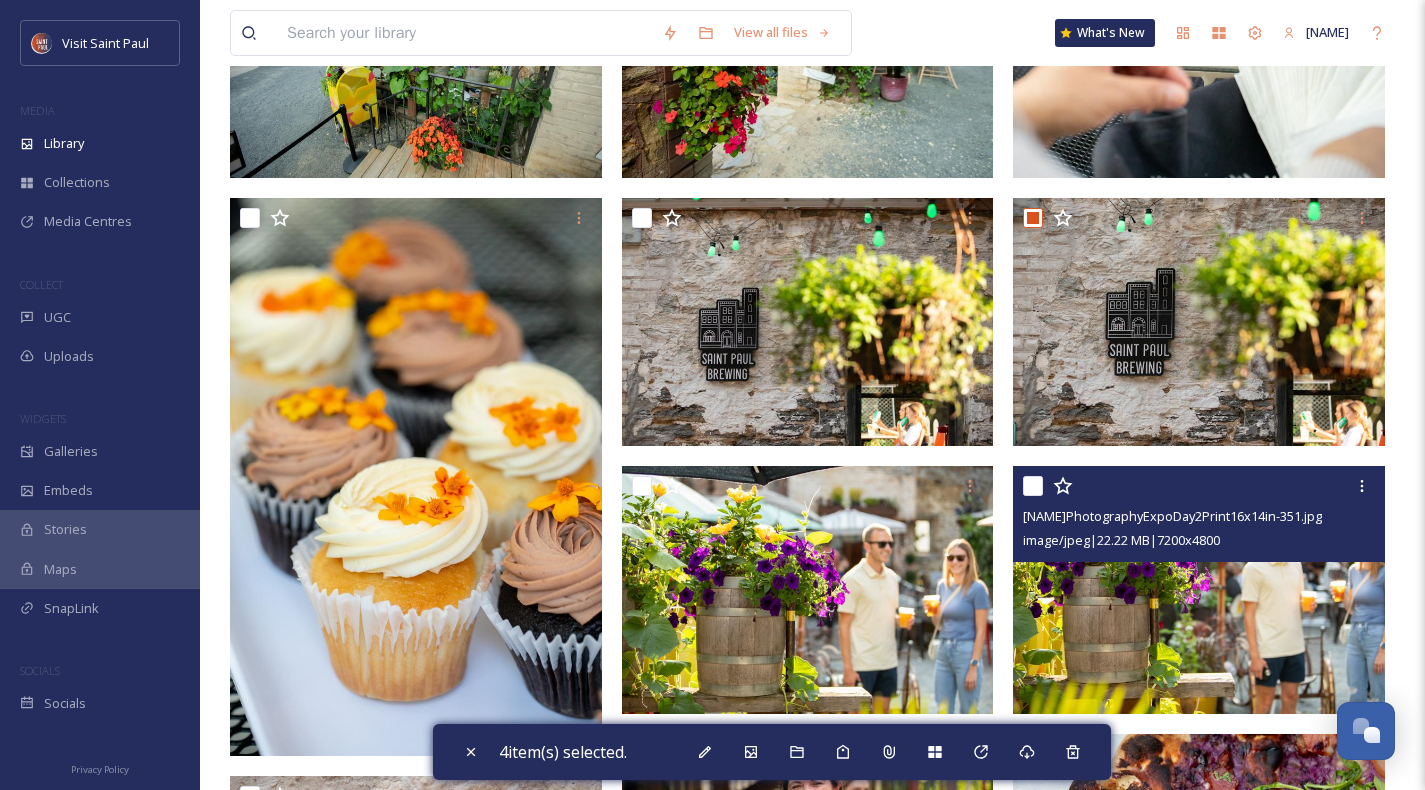 click at bounding box center [1033, 486] 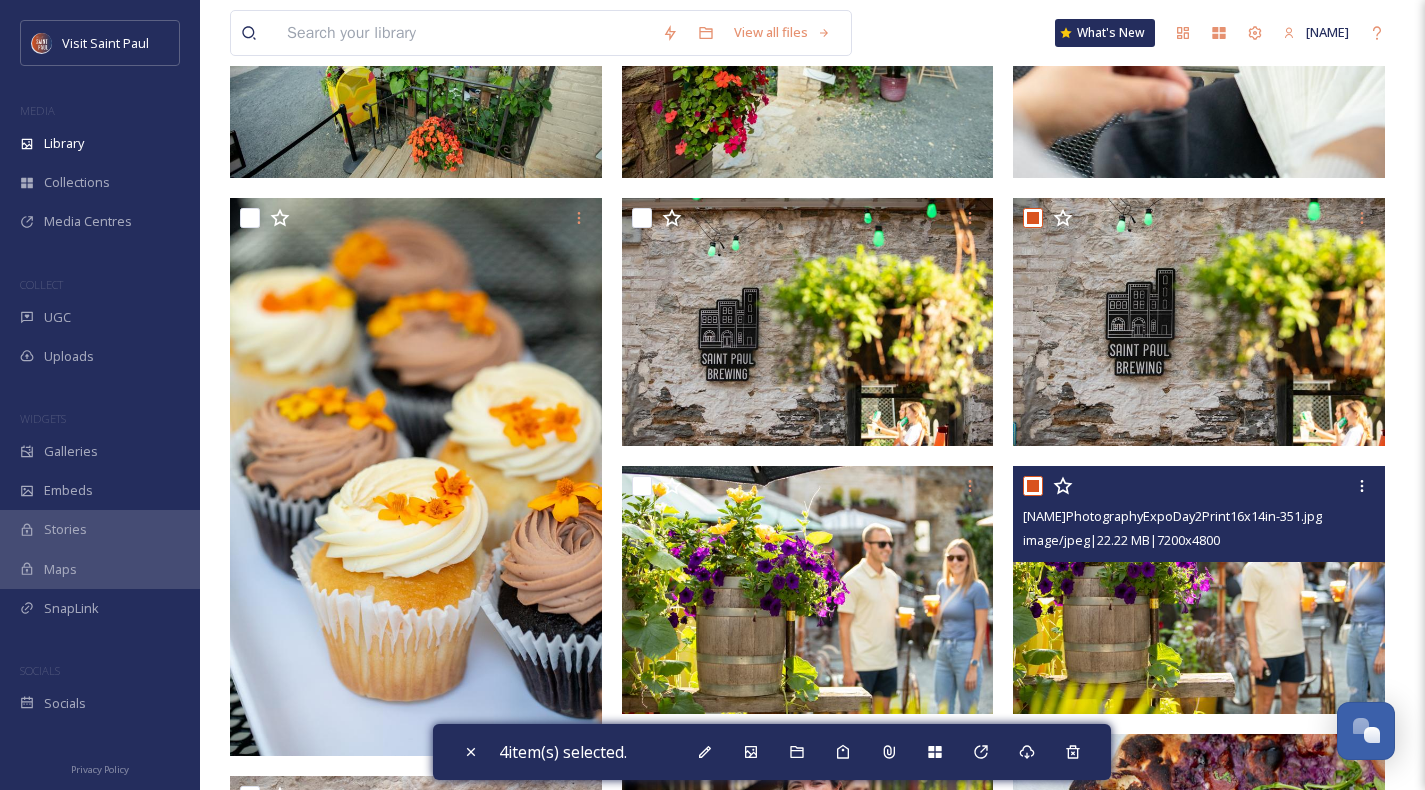 checkbox on "true" 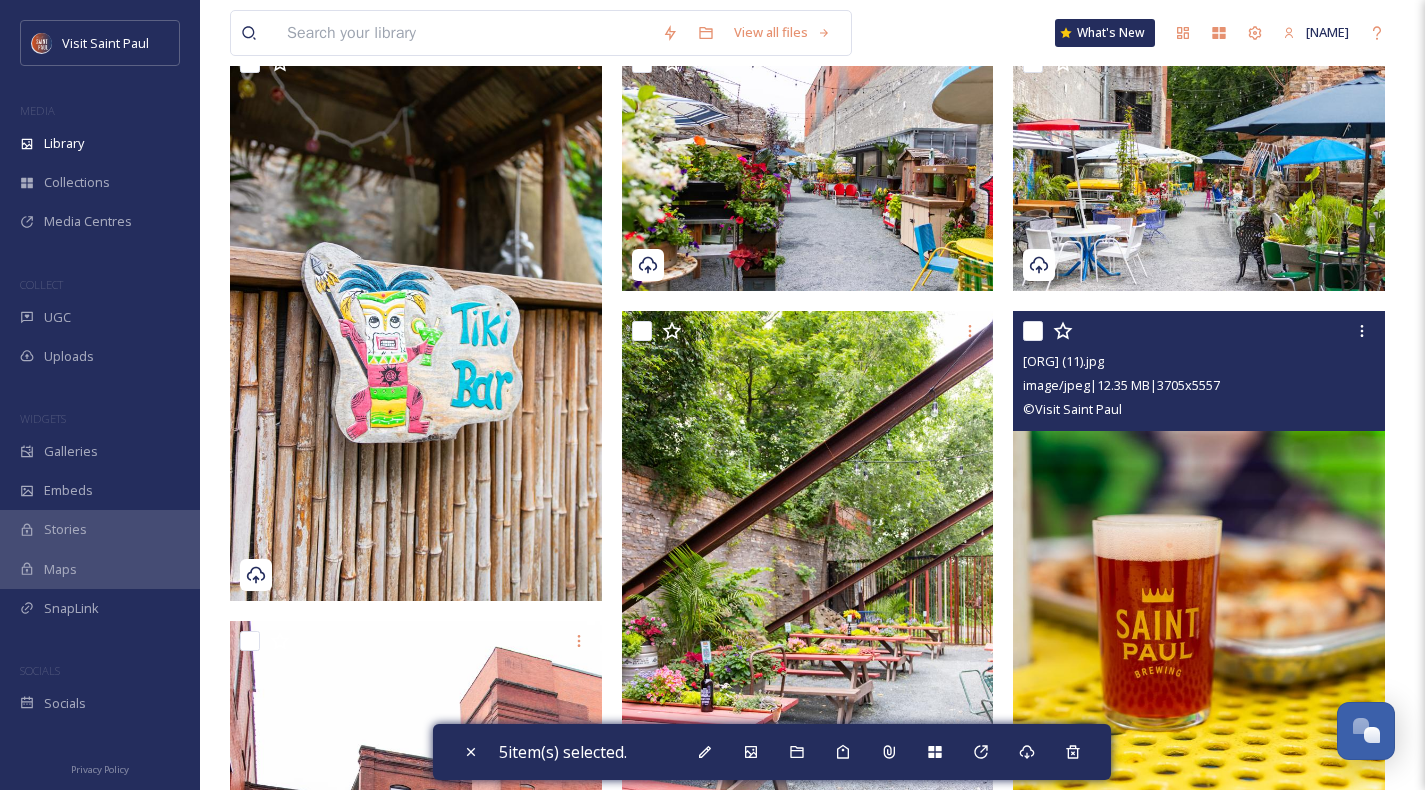 scroll, scrollTop: 700, scrollLeft: 0, axis: vertical 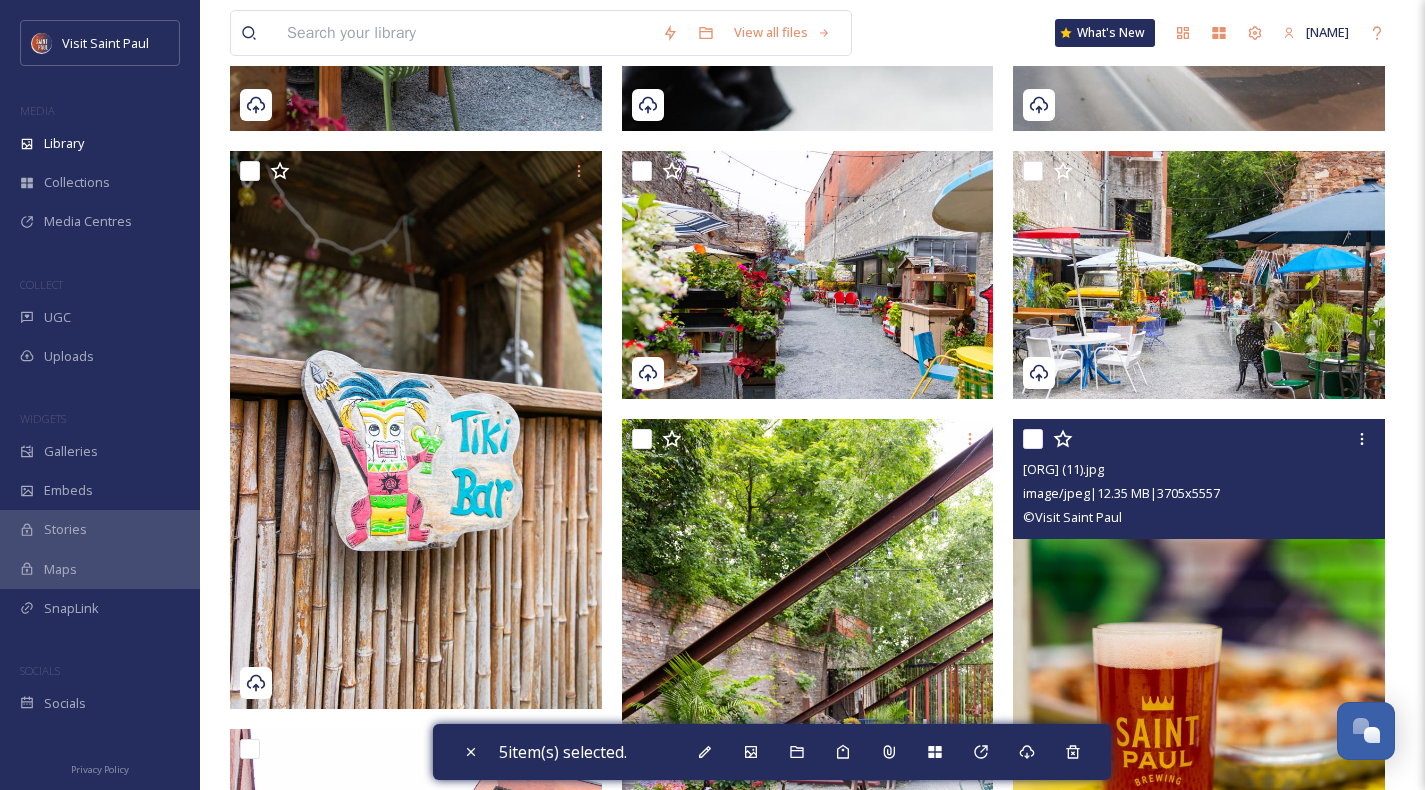 click at bounding box center (1033, 439) 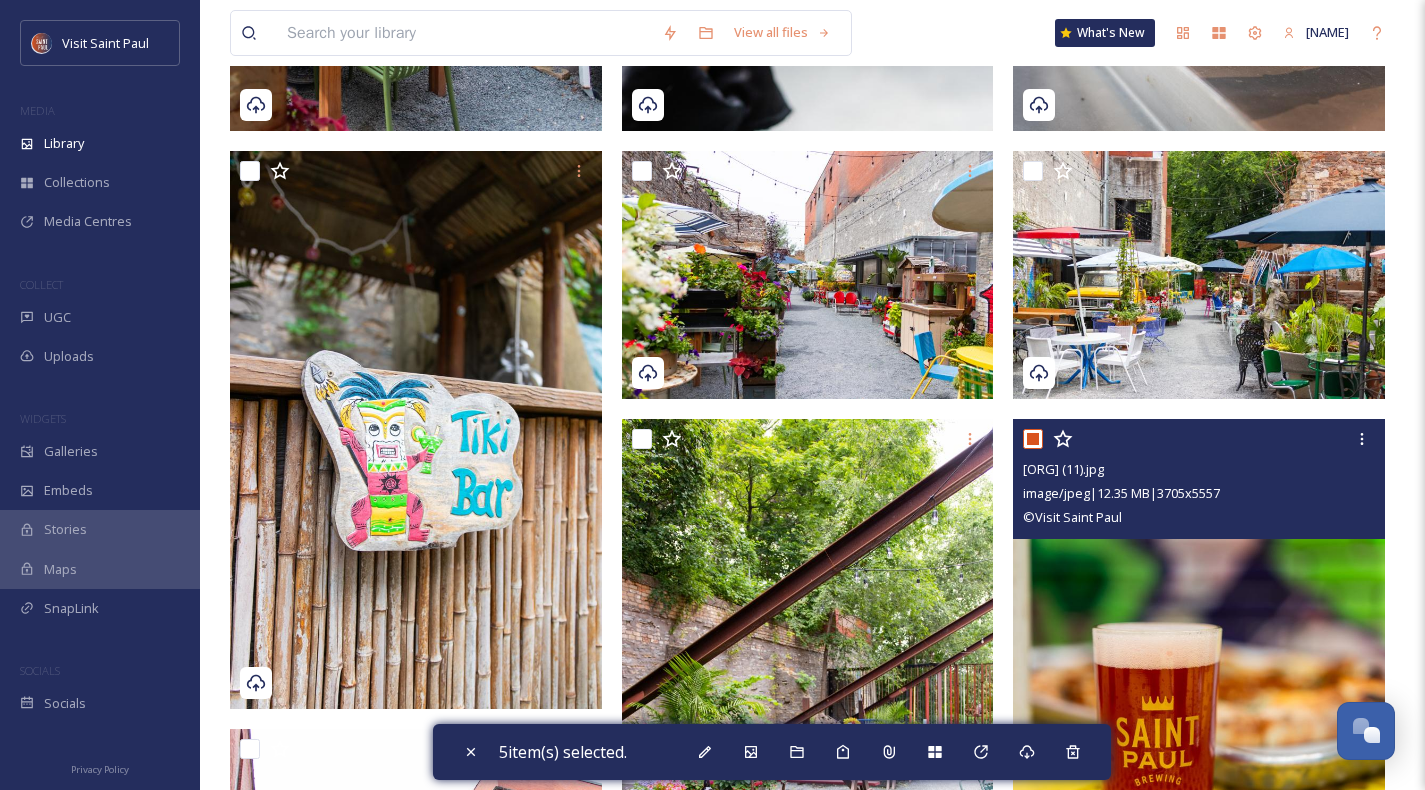 checkbox on "true" 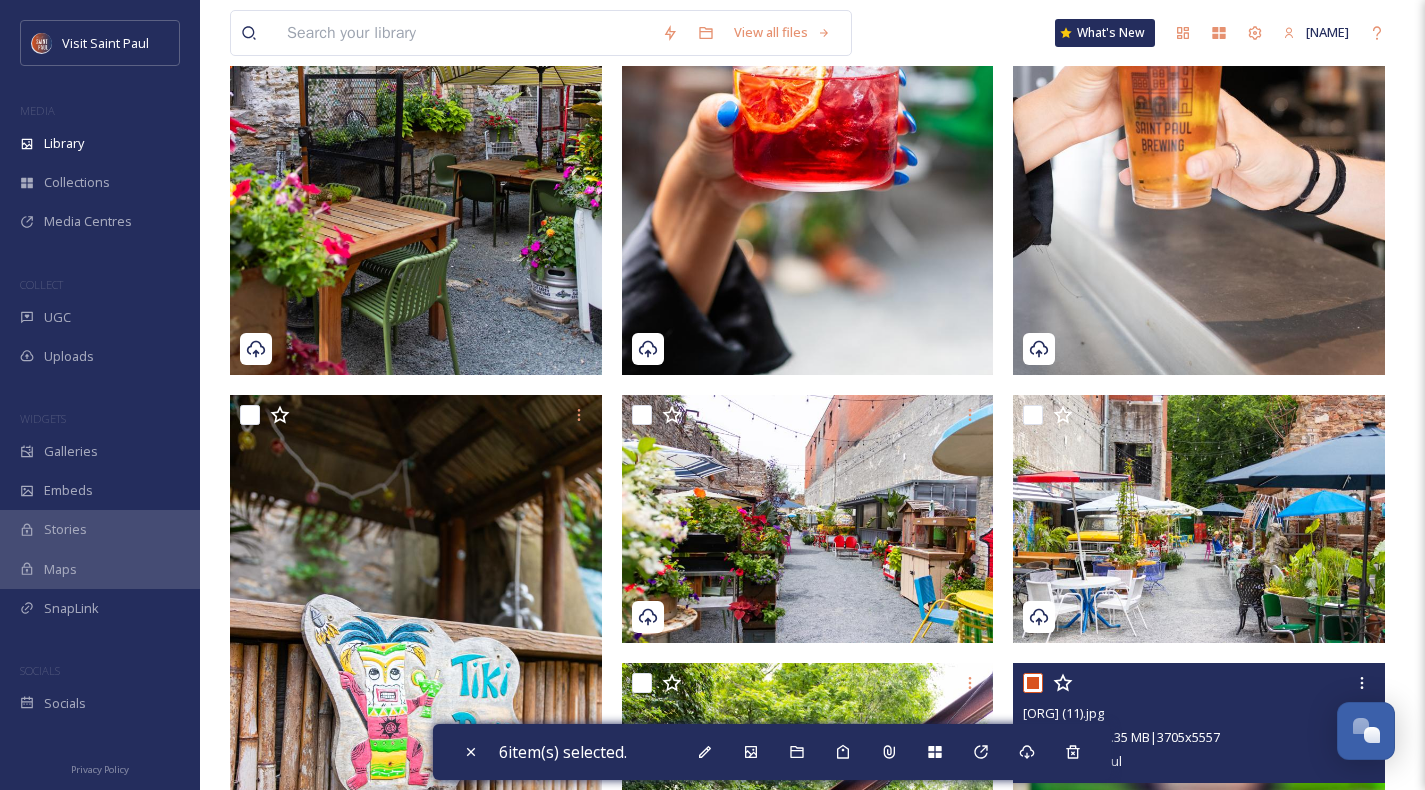scroll, scrollTop: 448, scrollLeft: 0, axis: vertical 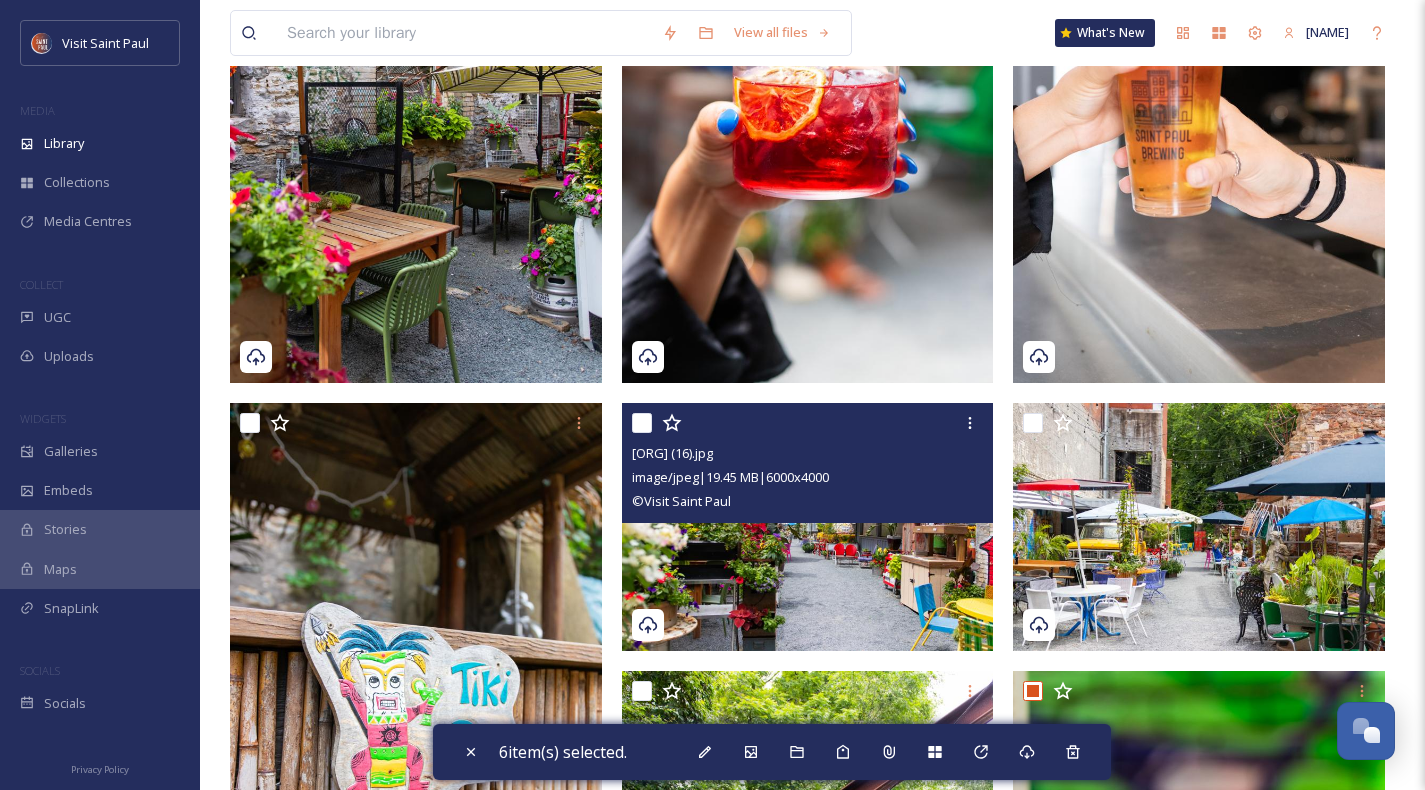 click at bounding box center [642, 423] 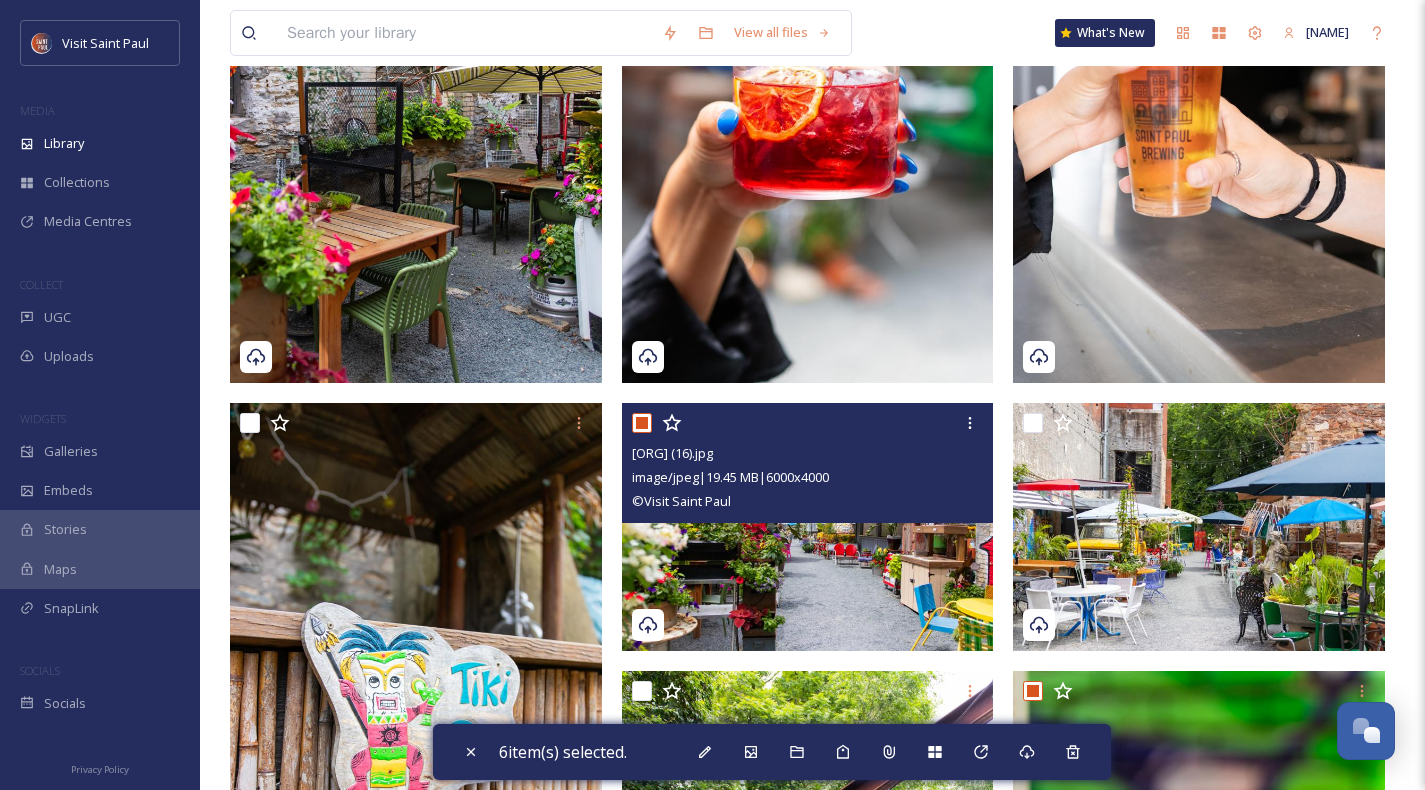 checkbox on "true" 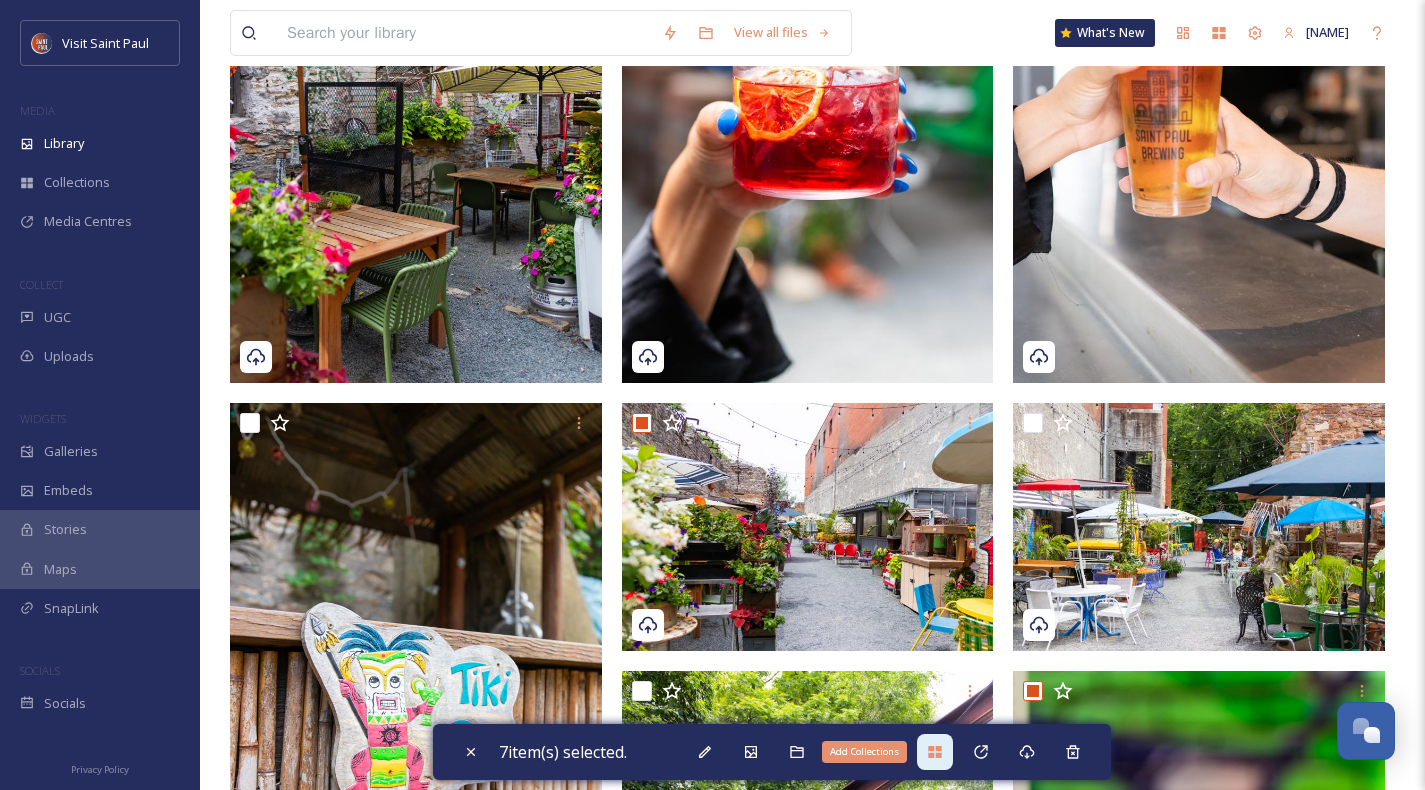 click on "Add Collections" at bounding box center [935, 752] 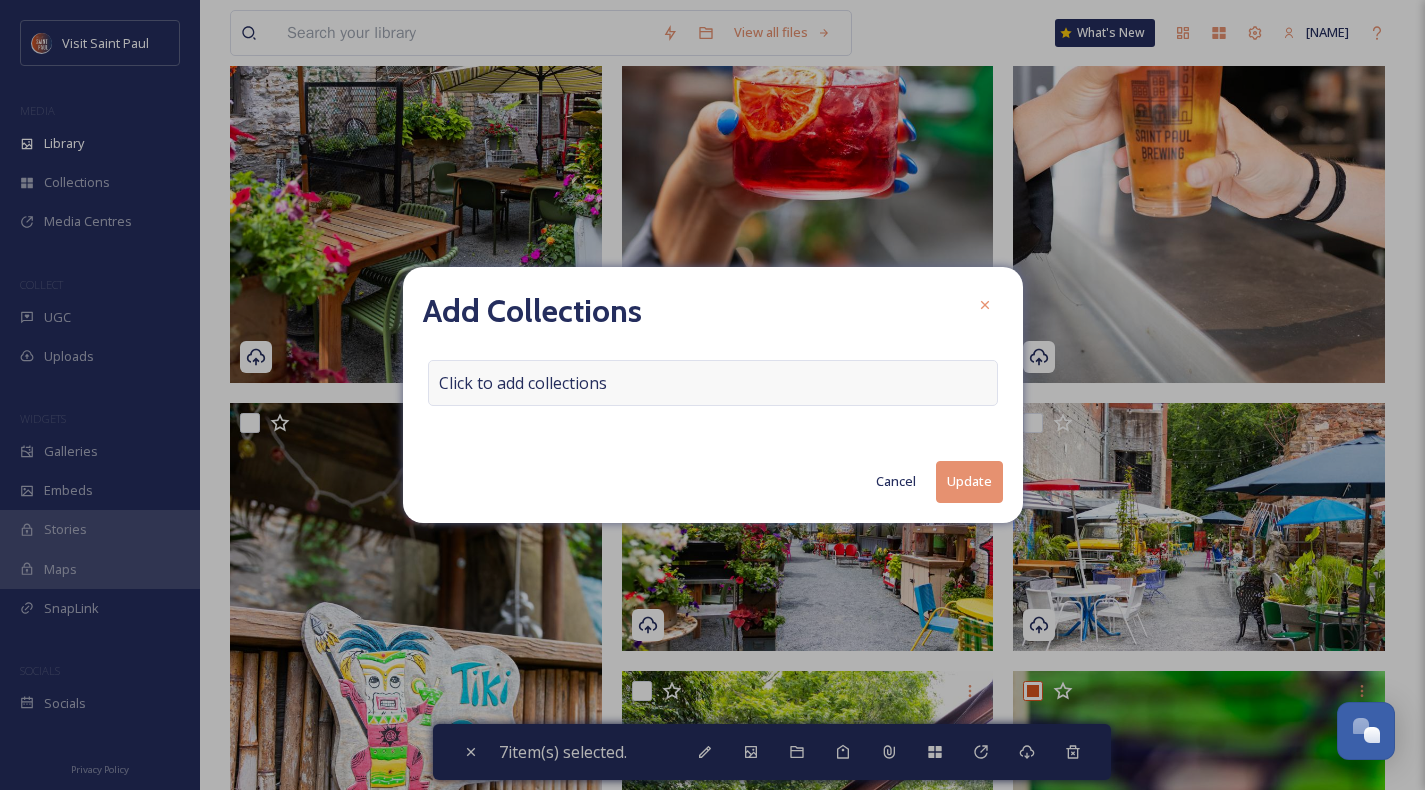click on "Click to add collections" at bounding box center [713, 383] 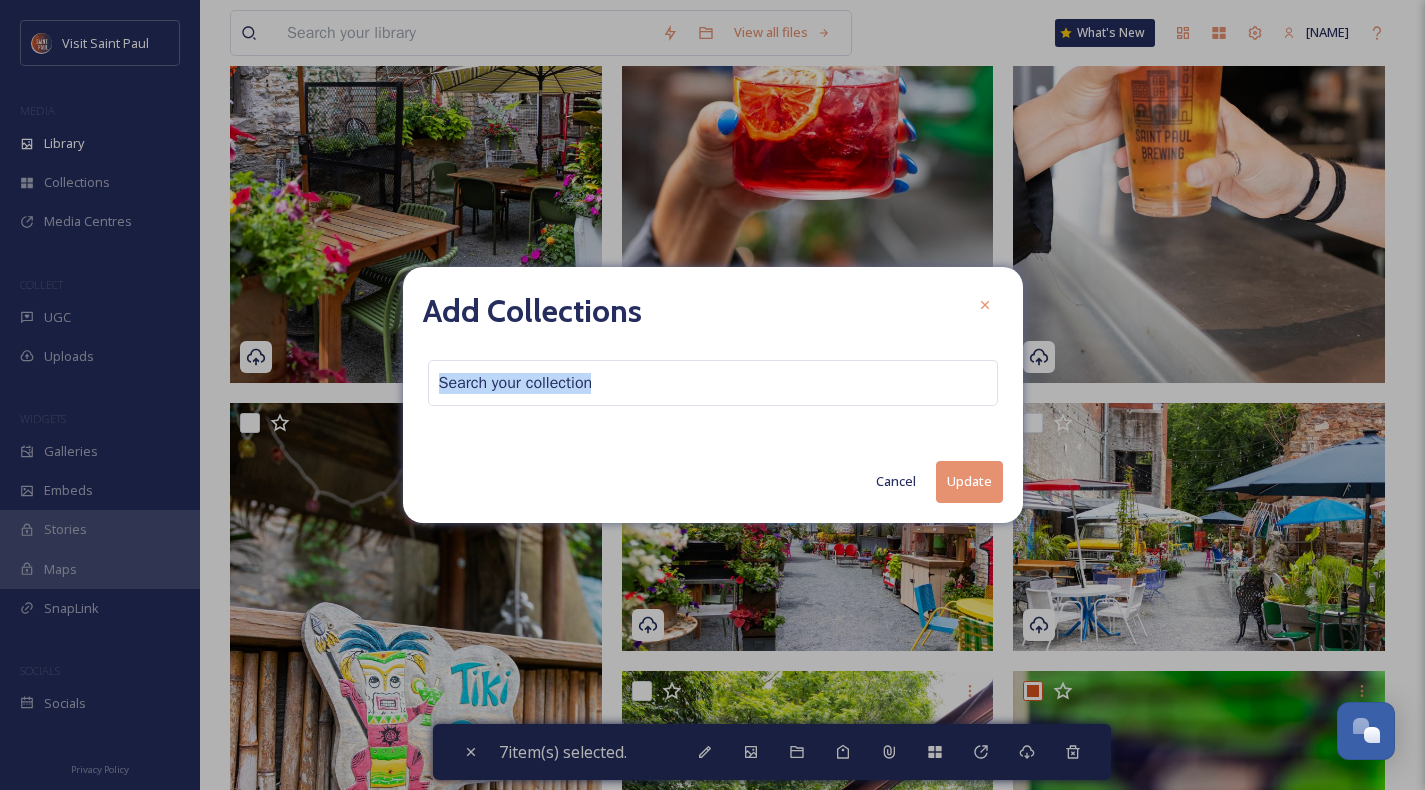 click at bounding box center [713, 383] 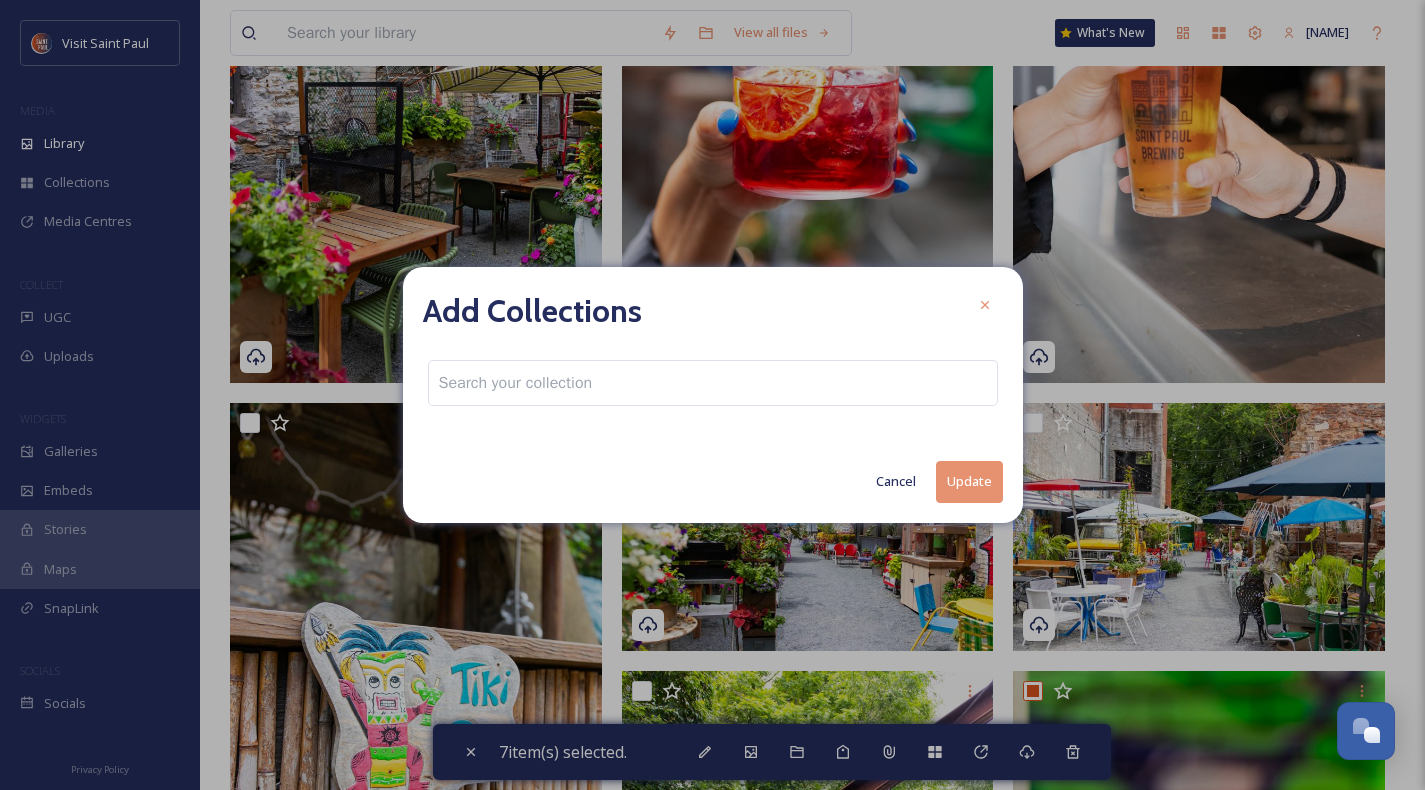 click at bounding box center [515, 383] 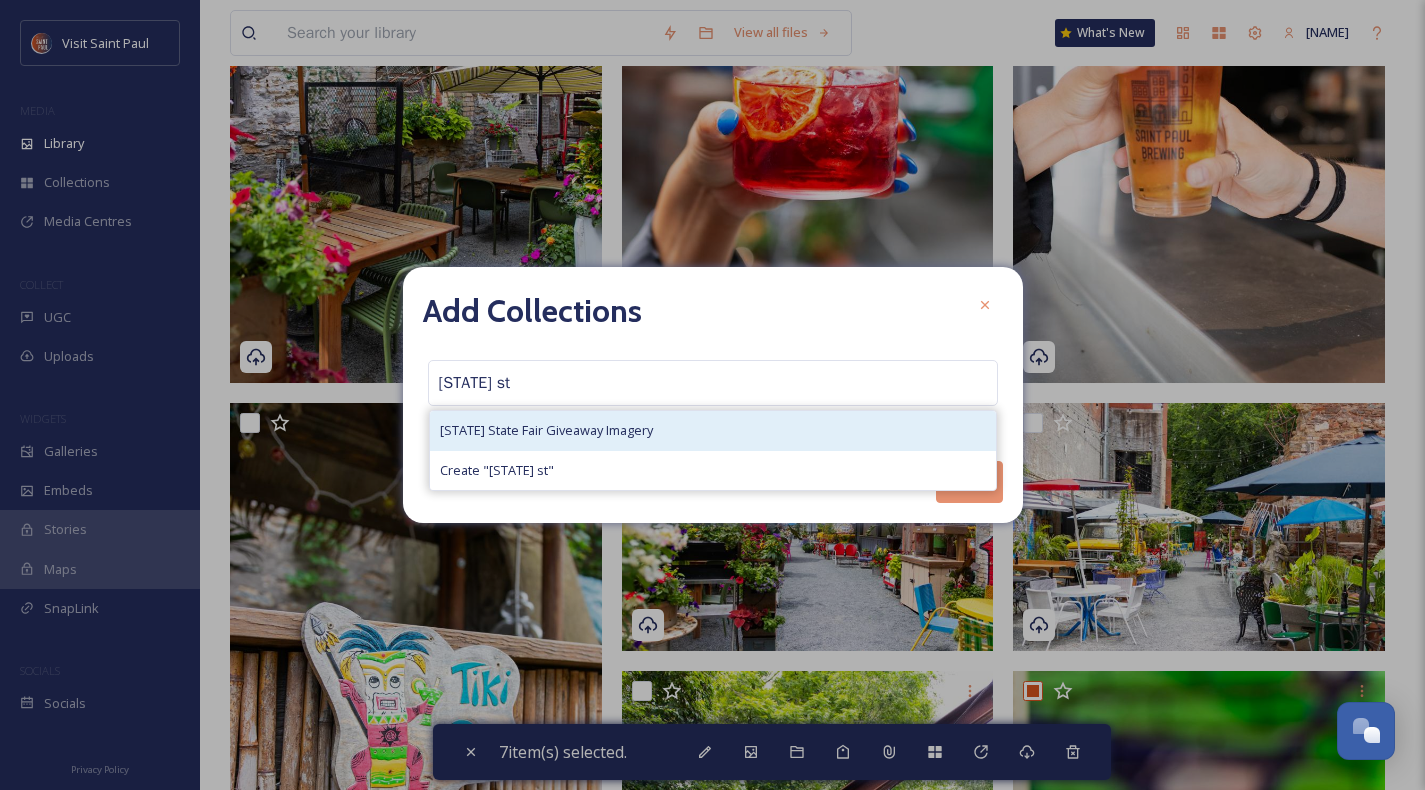 type on "[STATE] st" 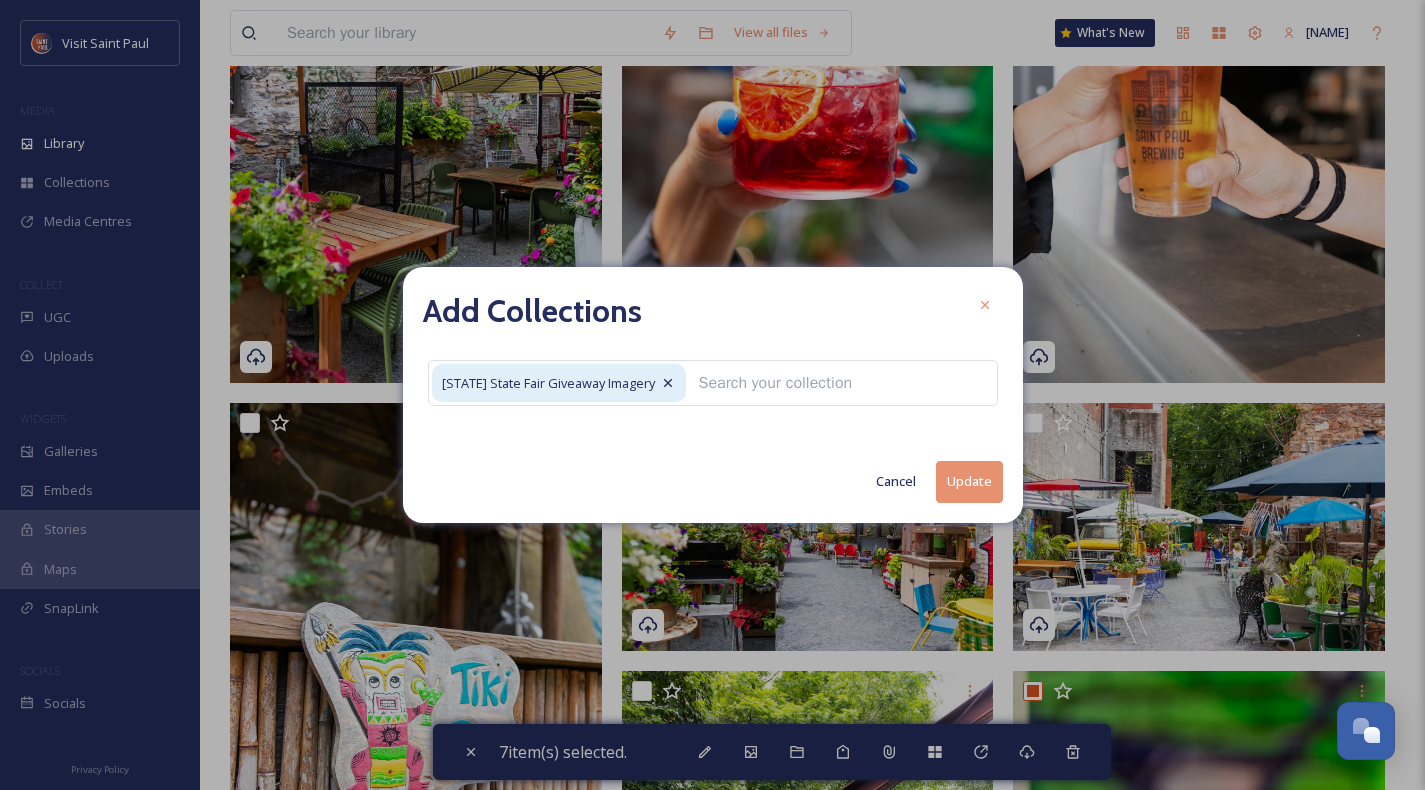 click on "Add Collections [STATE] State Fair Giveaway Imagery Cancel Update" at bounding box center (713, 394) 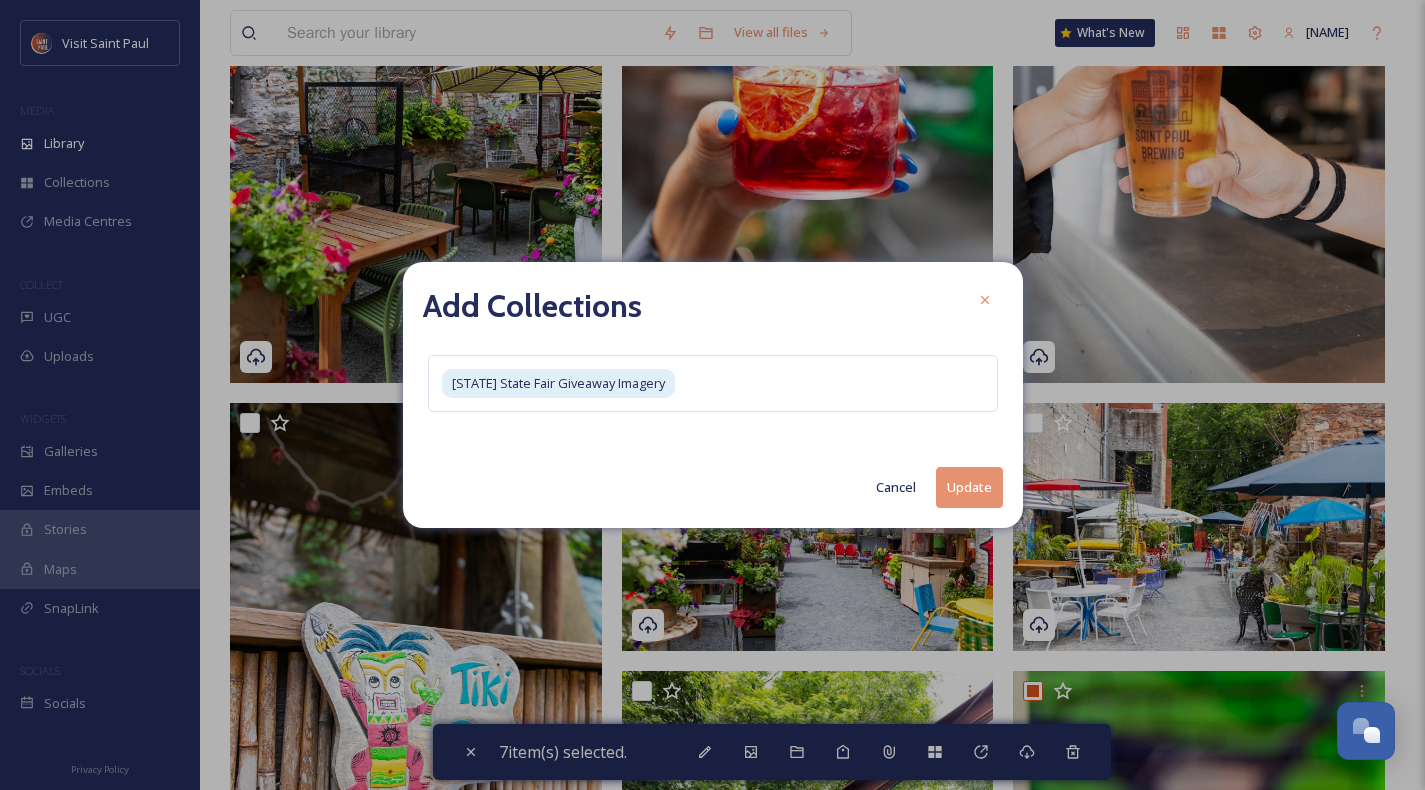 click on "Update" at bounding box center (969, 487) 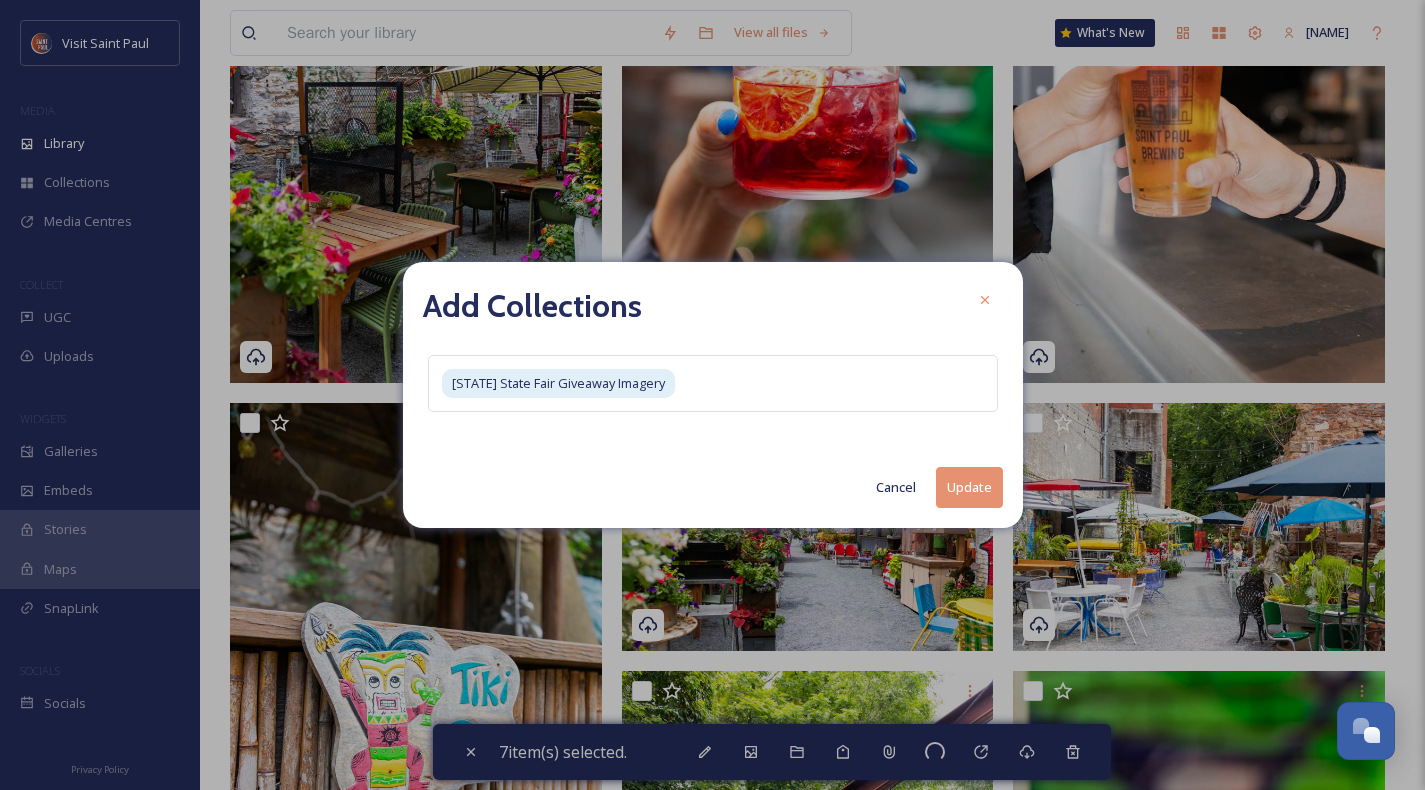 checkbox on "false" 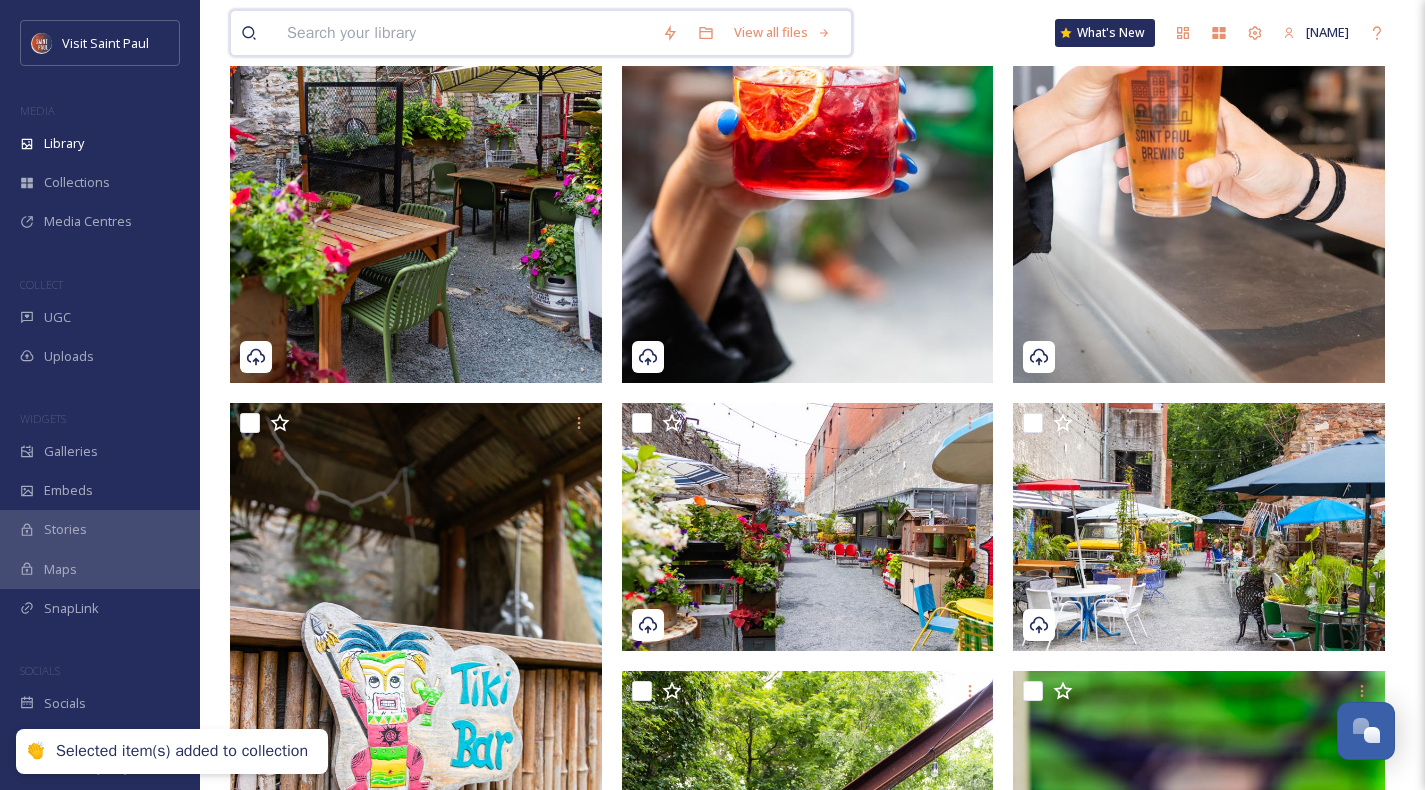 click at bounding box center [464, 33] 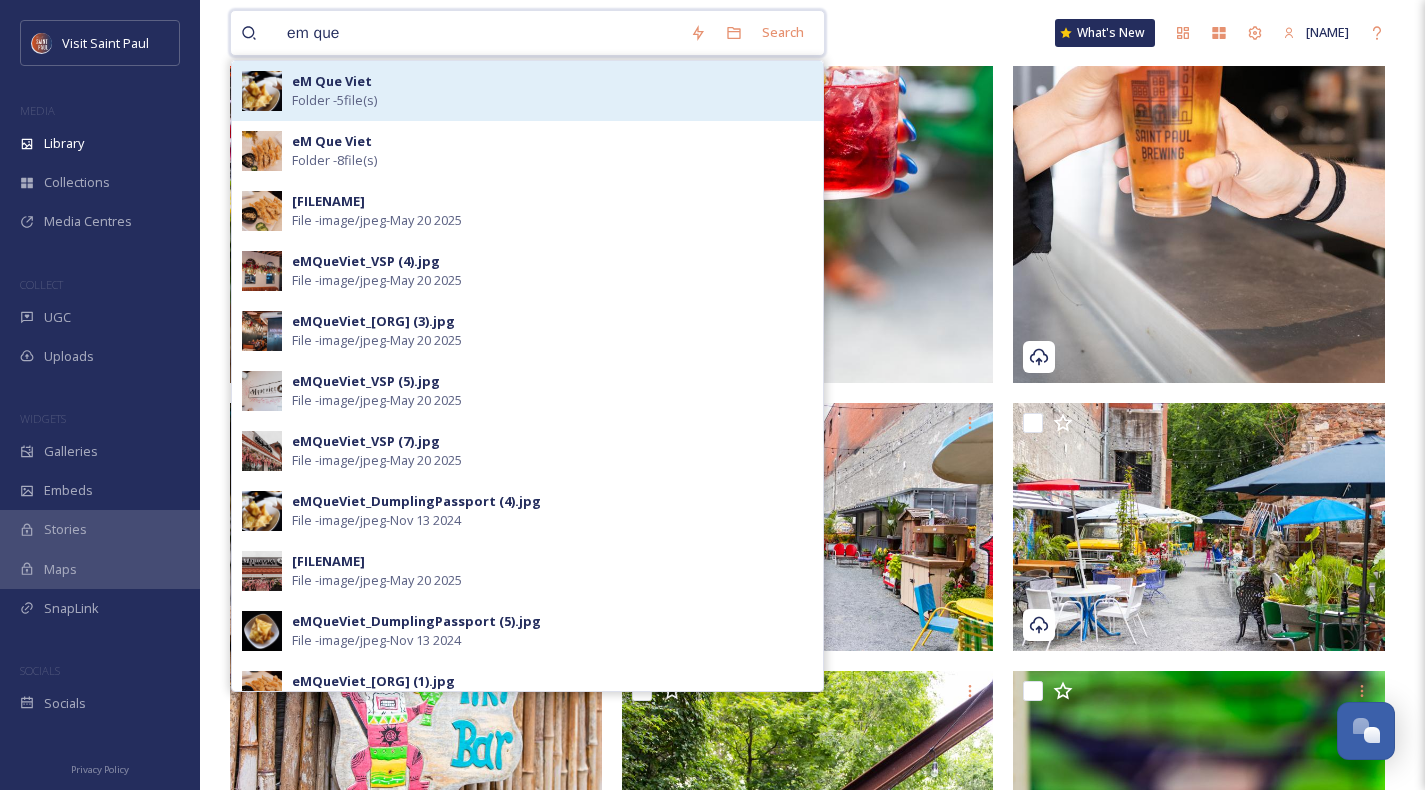 type on "em que" 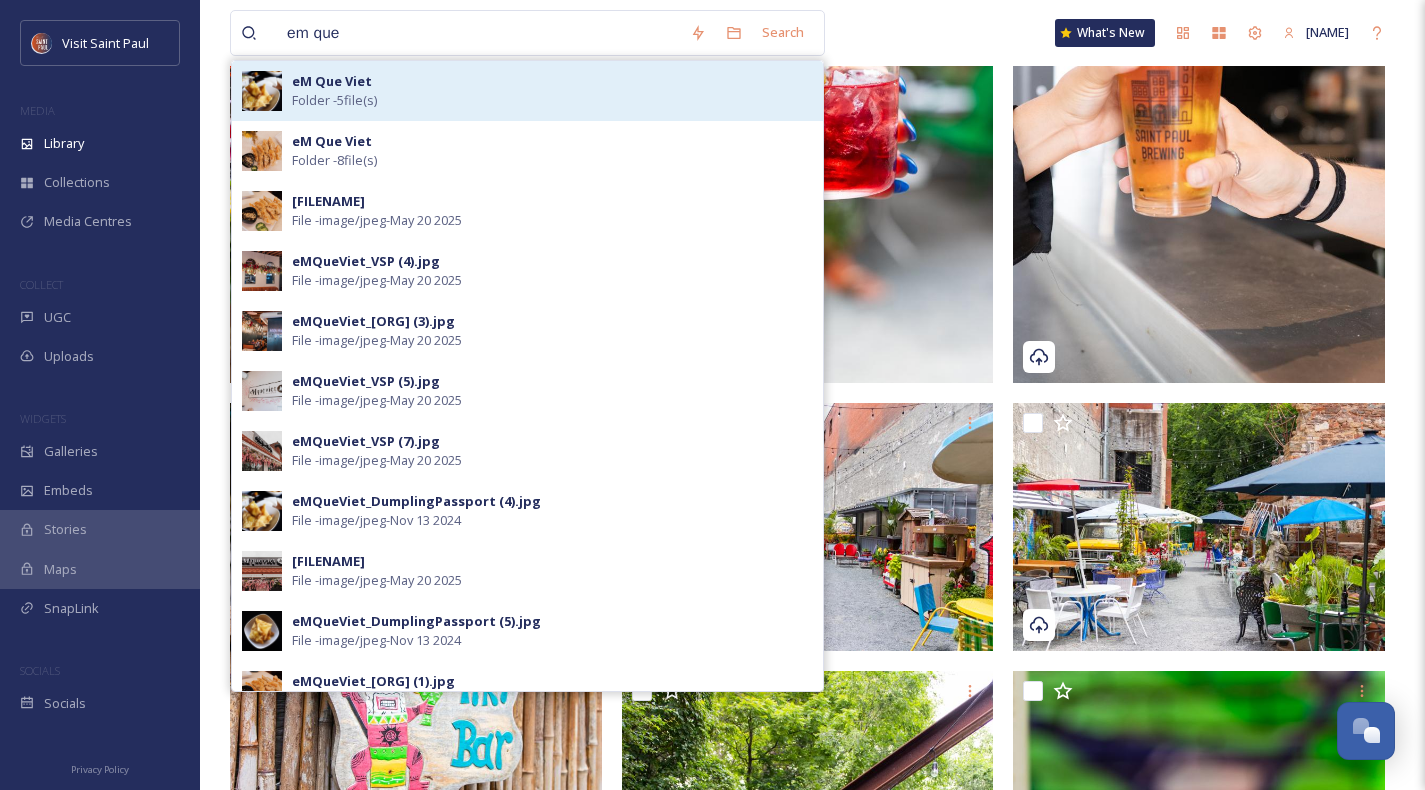 click on "eM Que Viet Folder  -  5  file(s)" at bounding box center (552, 91) 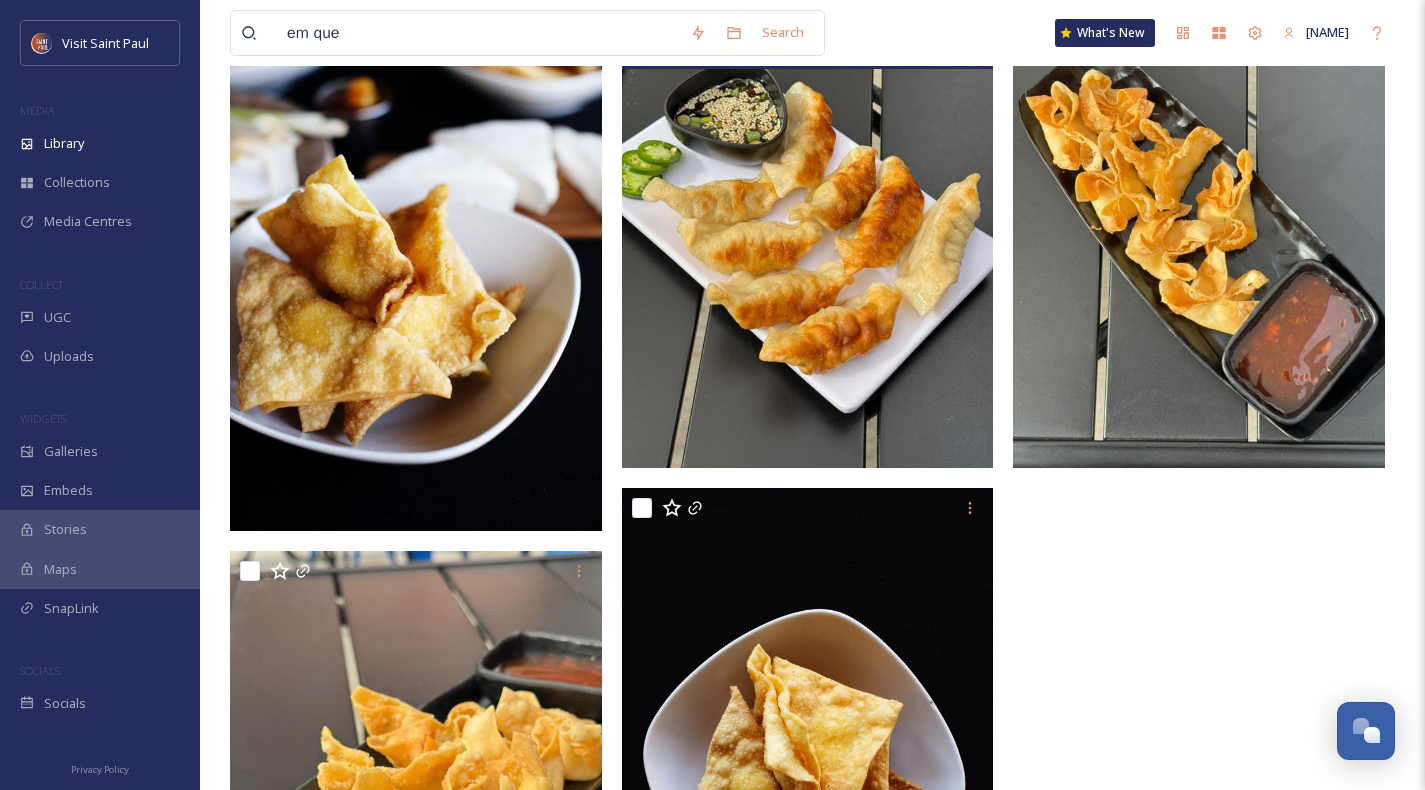 scroll, scrollTop: 296, scrollLeft: 0, axis: vertical 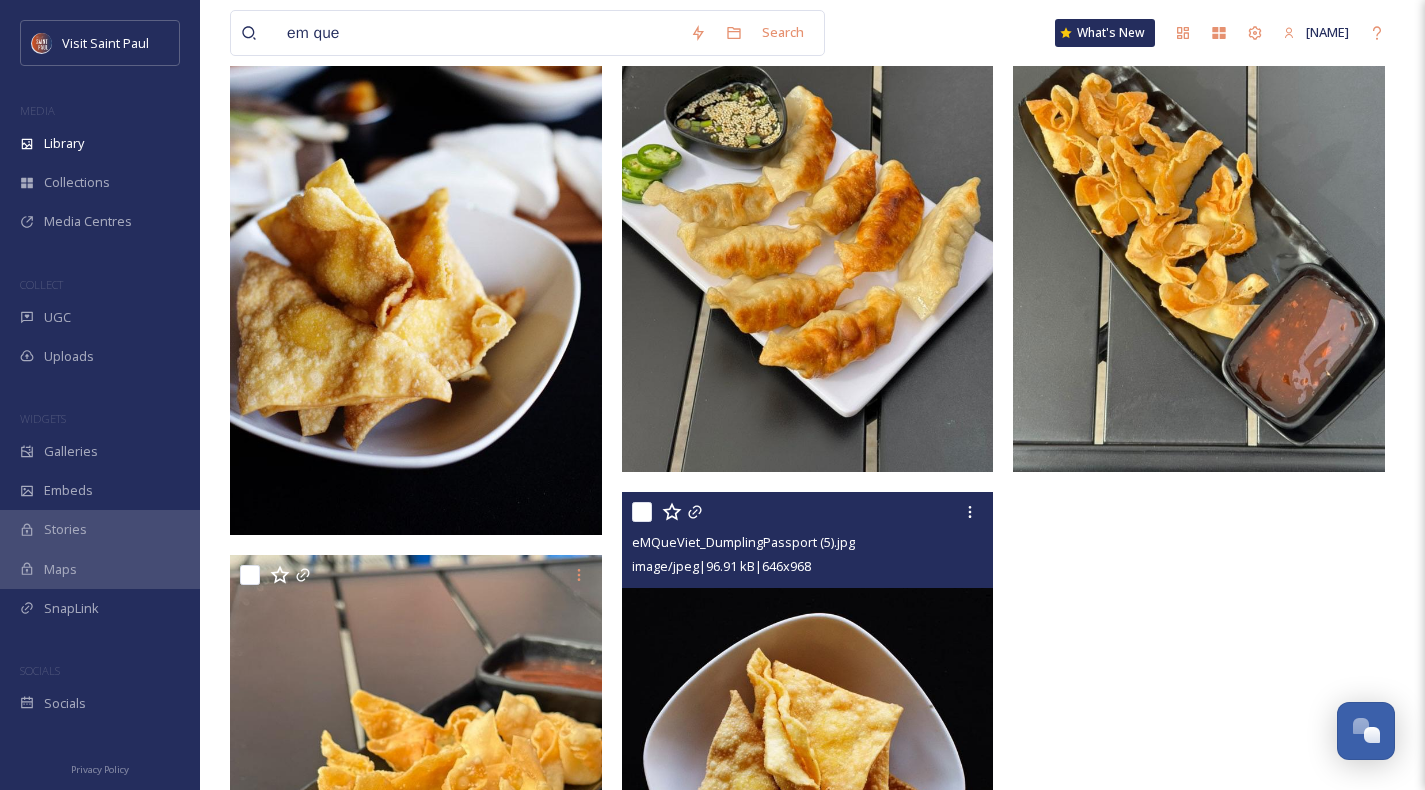 click at bounding box center [642, 512] 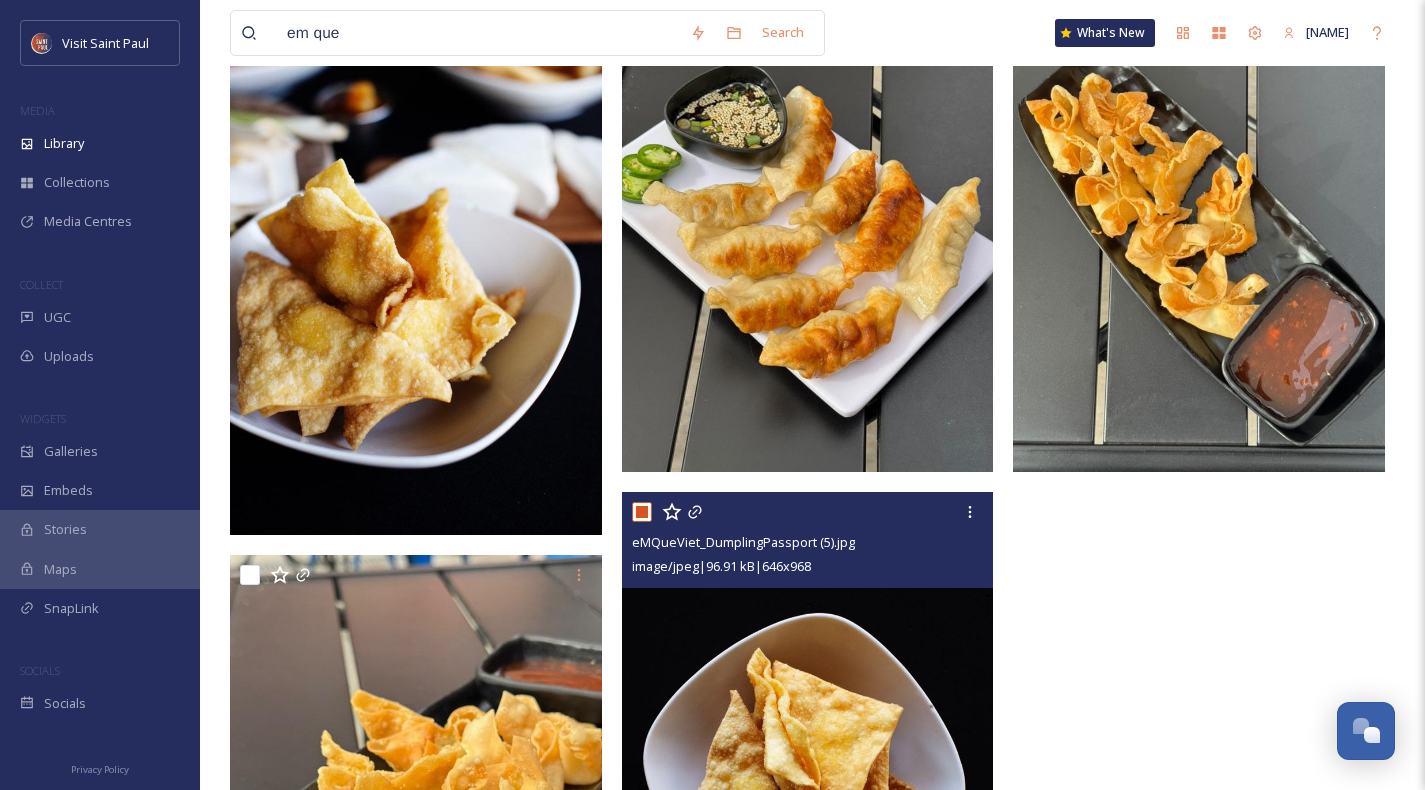 checkbox on "true" 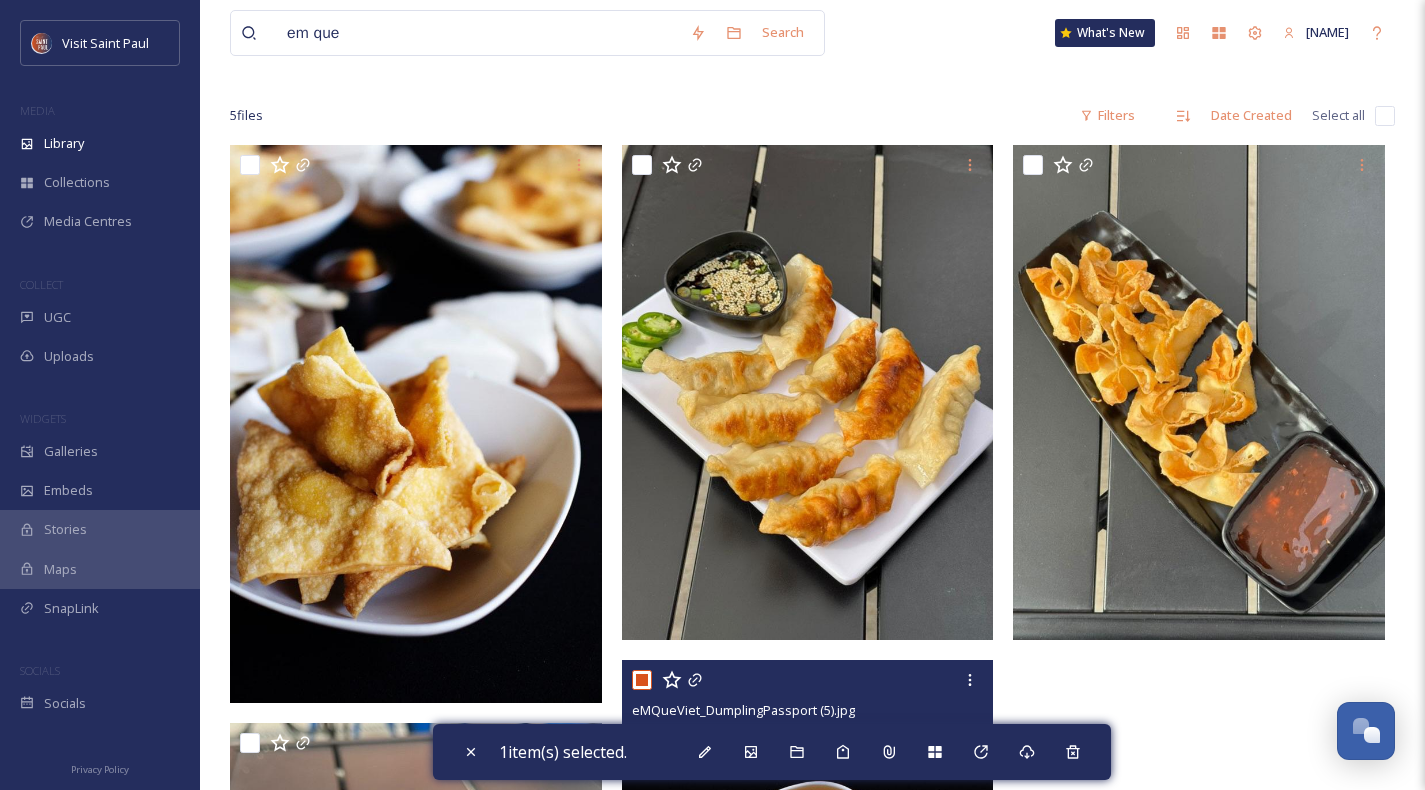 scroll, scrollTop: 18, scrollLeft: 0, axis: vertical 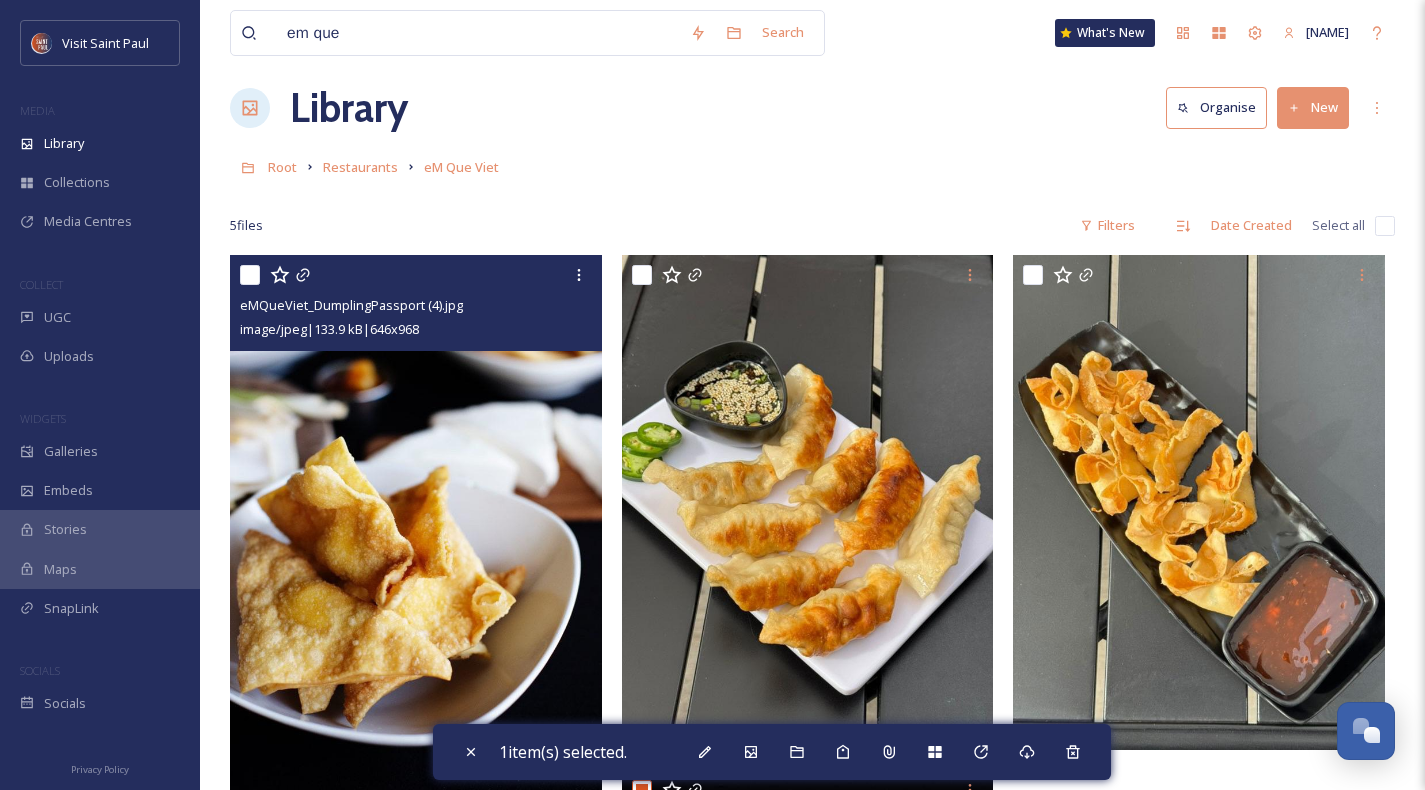 click at bounding box center (250, 275) 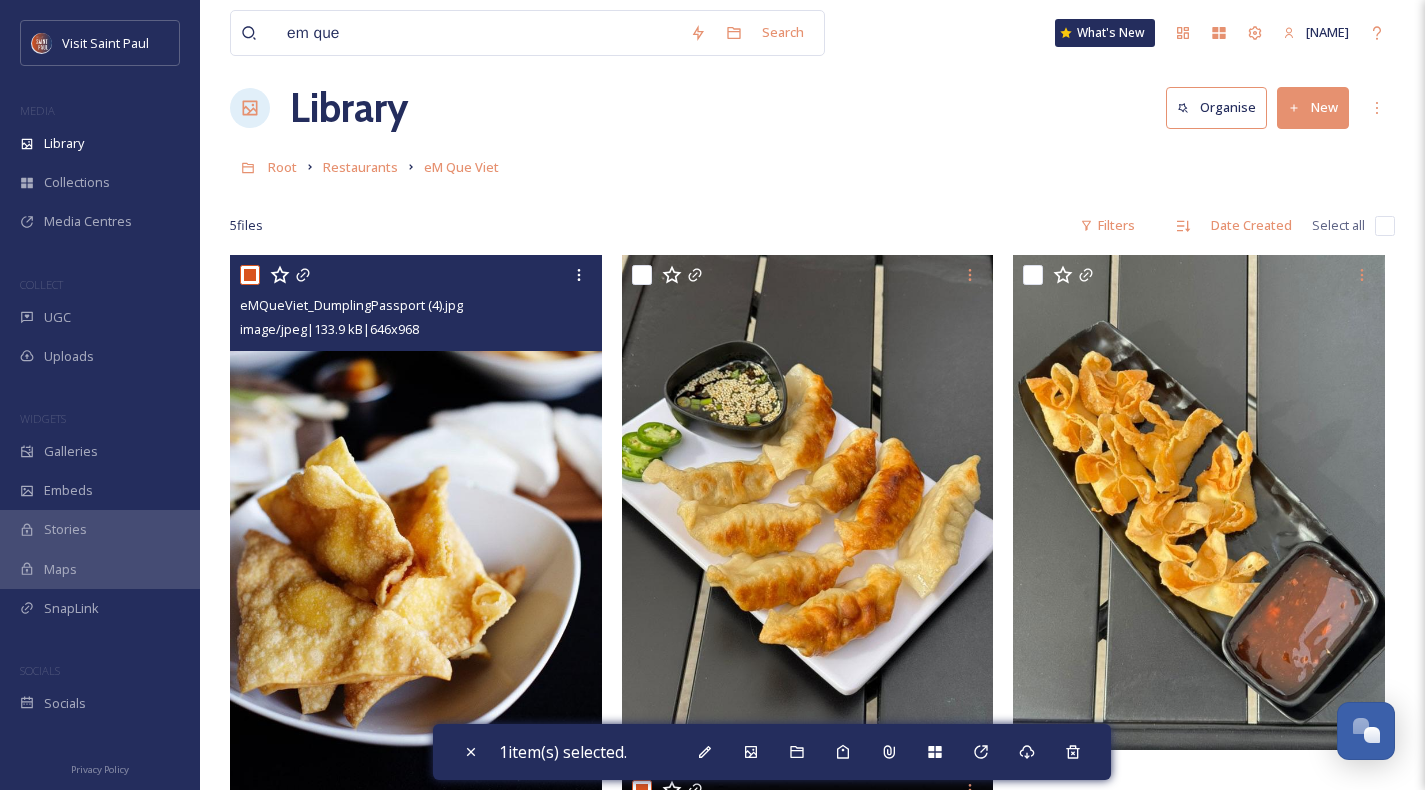 checkbox on "true" 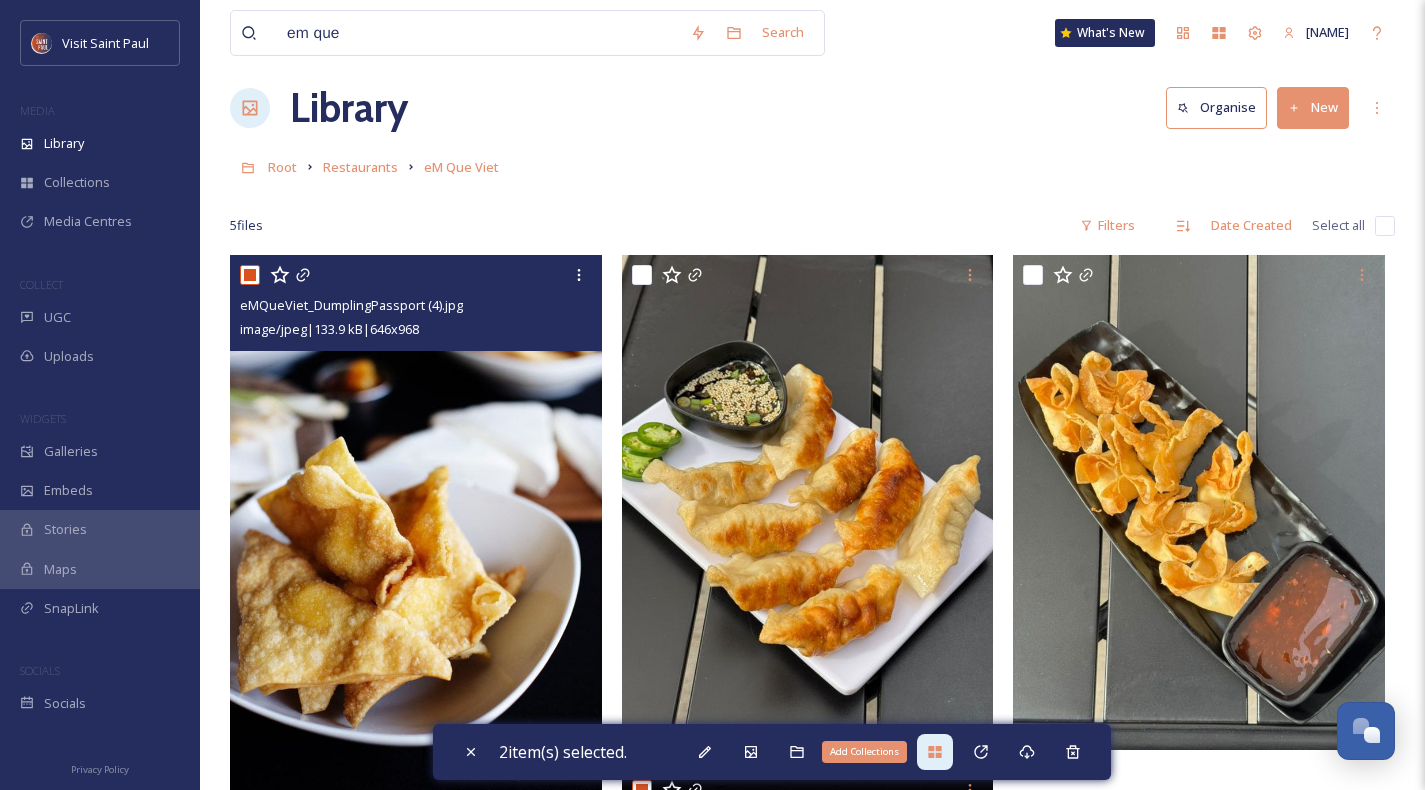 click 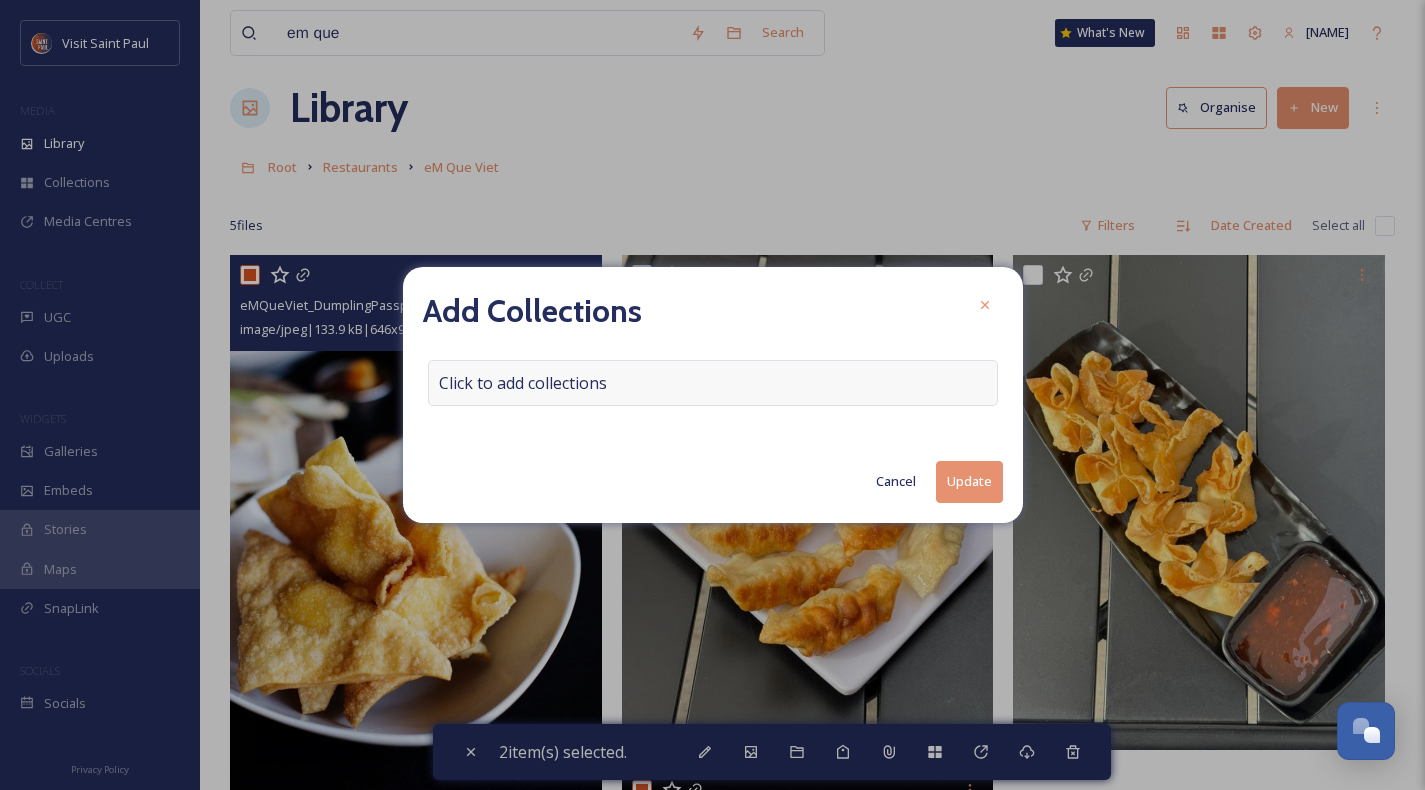 click on "Click to add collections" at bounding box center (713, 383) 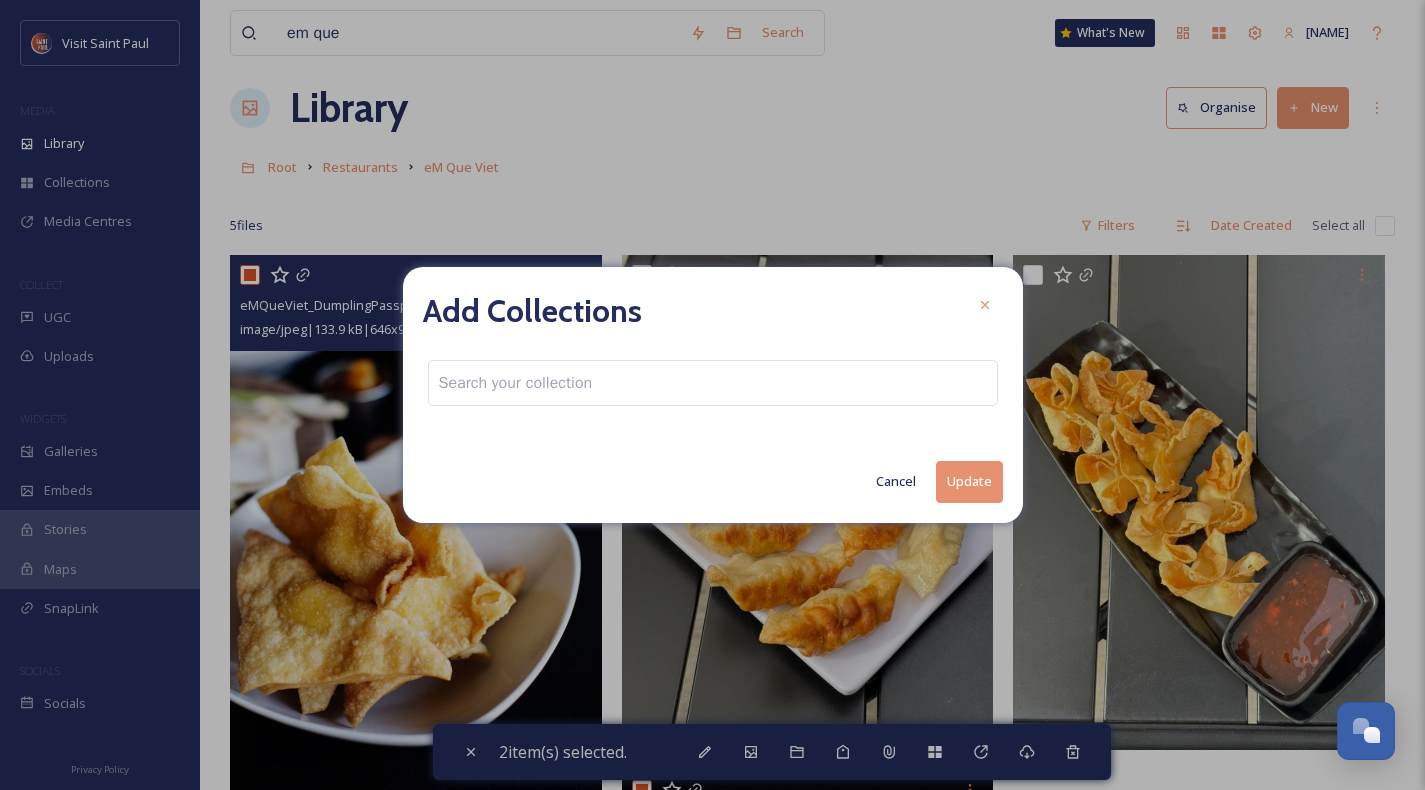 click at bounding box center (713, 383) 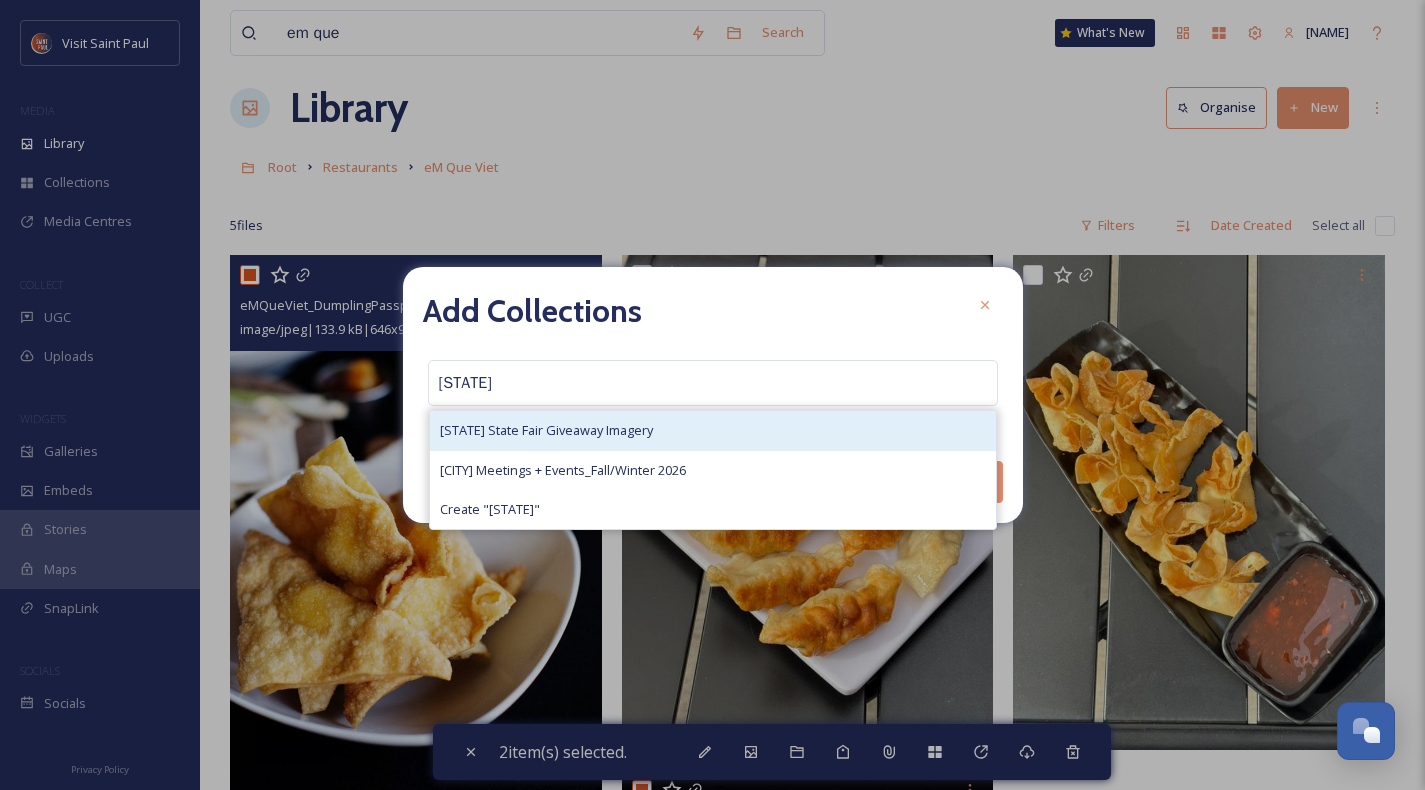 type on "[STATE]" 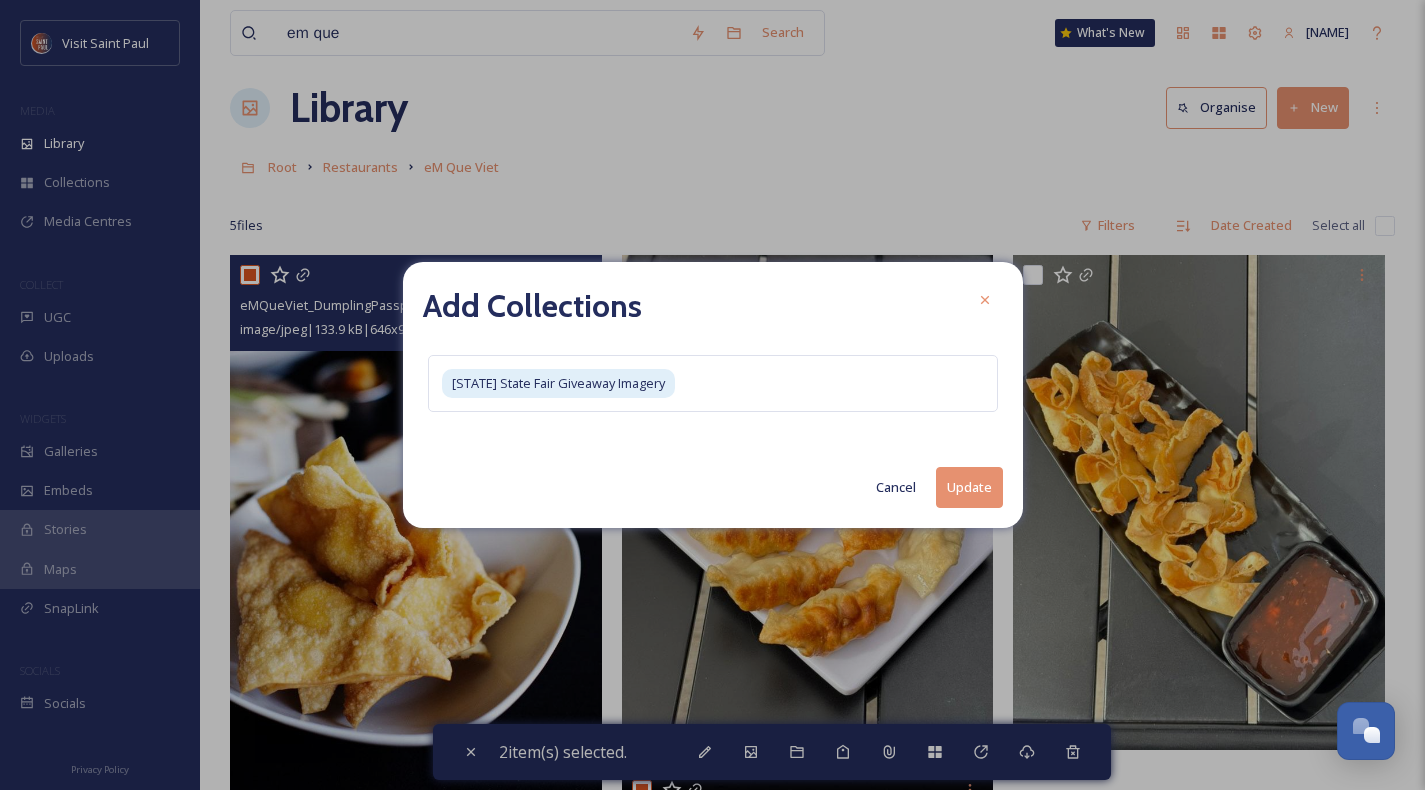 click on "Update" at bounding box center (969, 487) 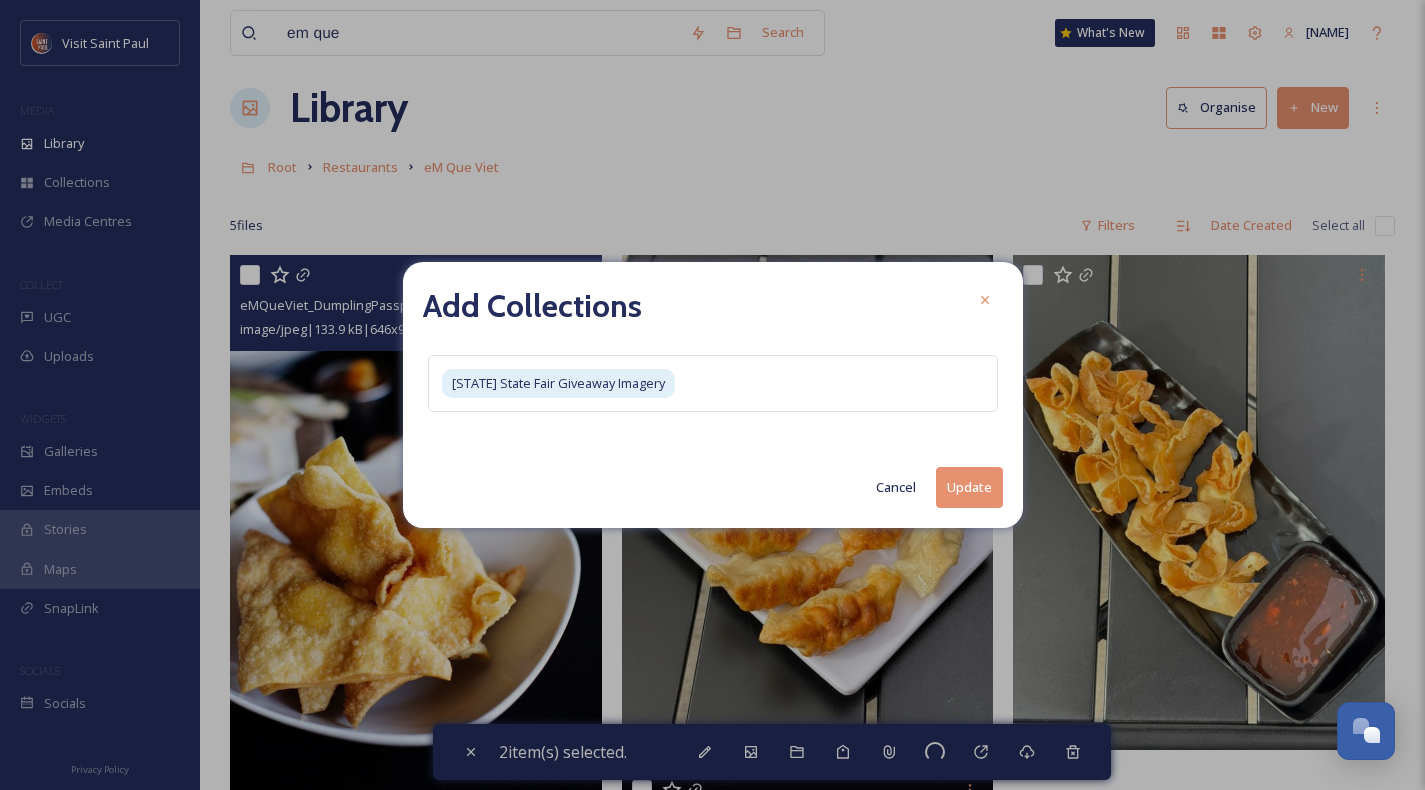checkbox on "false" 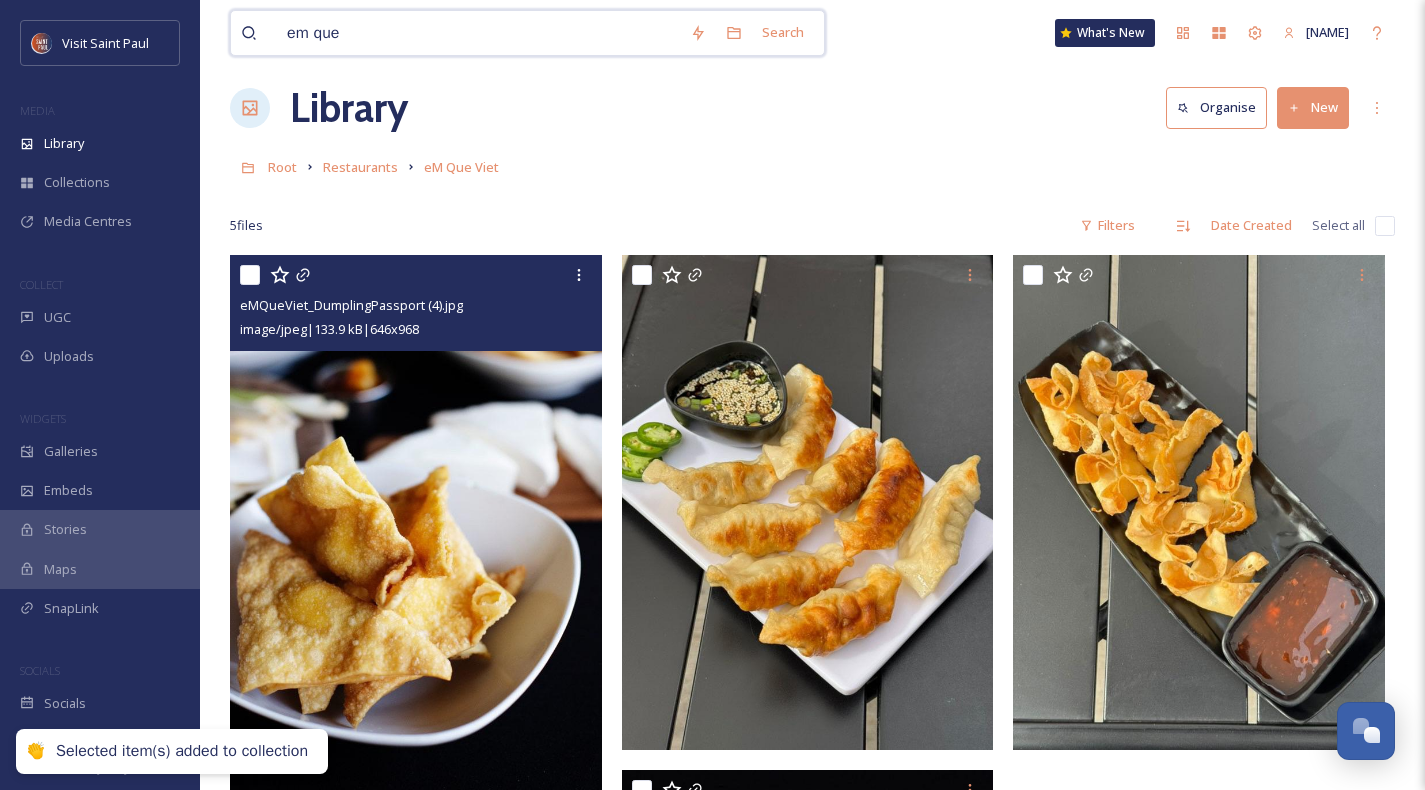 click on "em que" at bounding box center (478, 33) 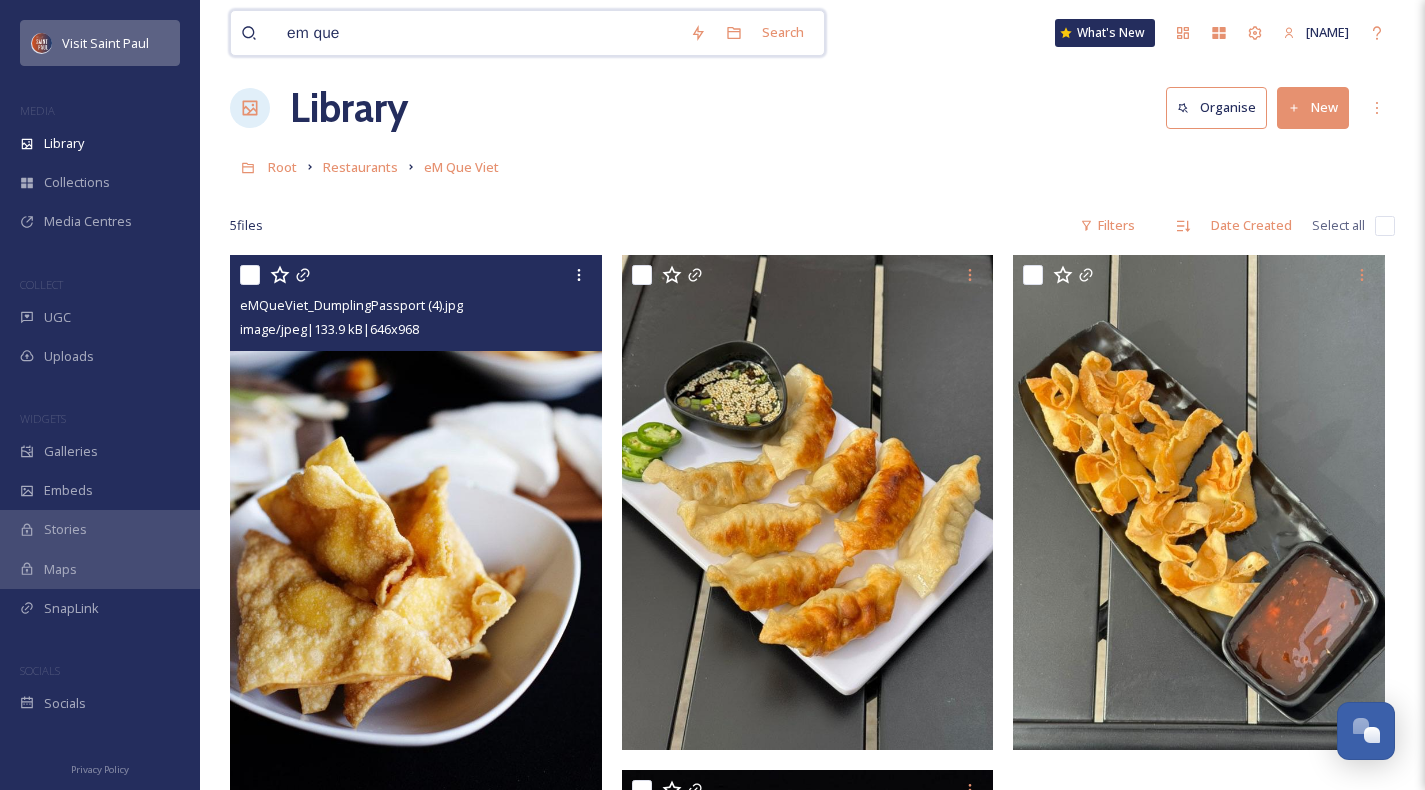 drag, startPoint x: 411, startPoint y: 39, endPoint x: 171, endPoint y: 28, distance: 240.25195 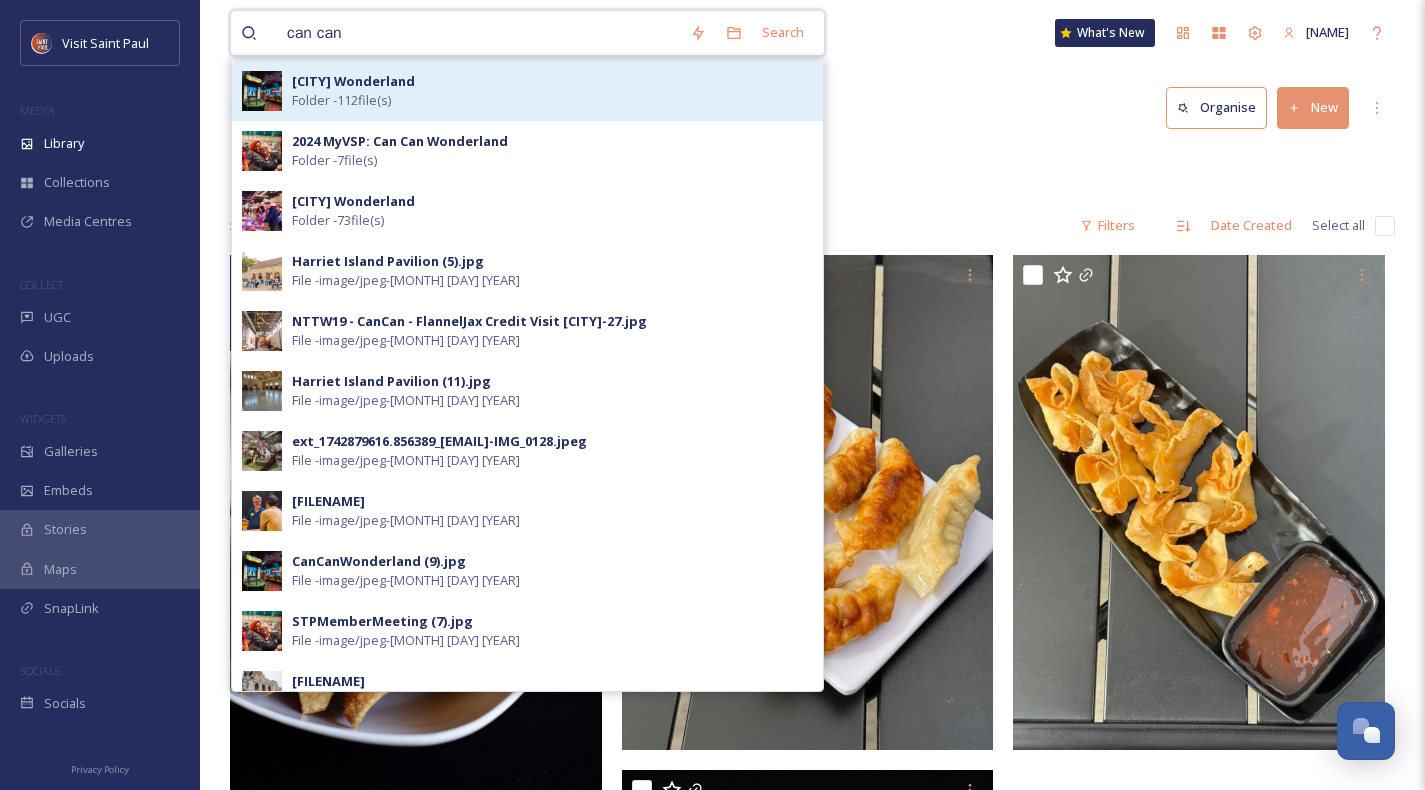 type on "can can" 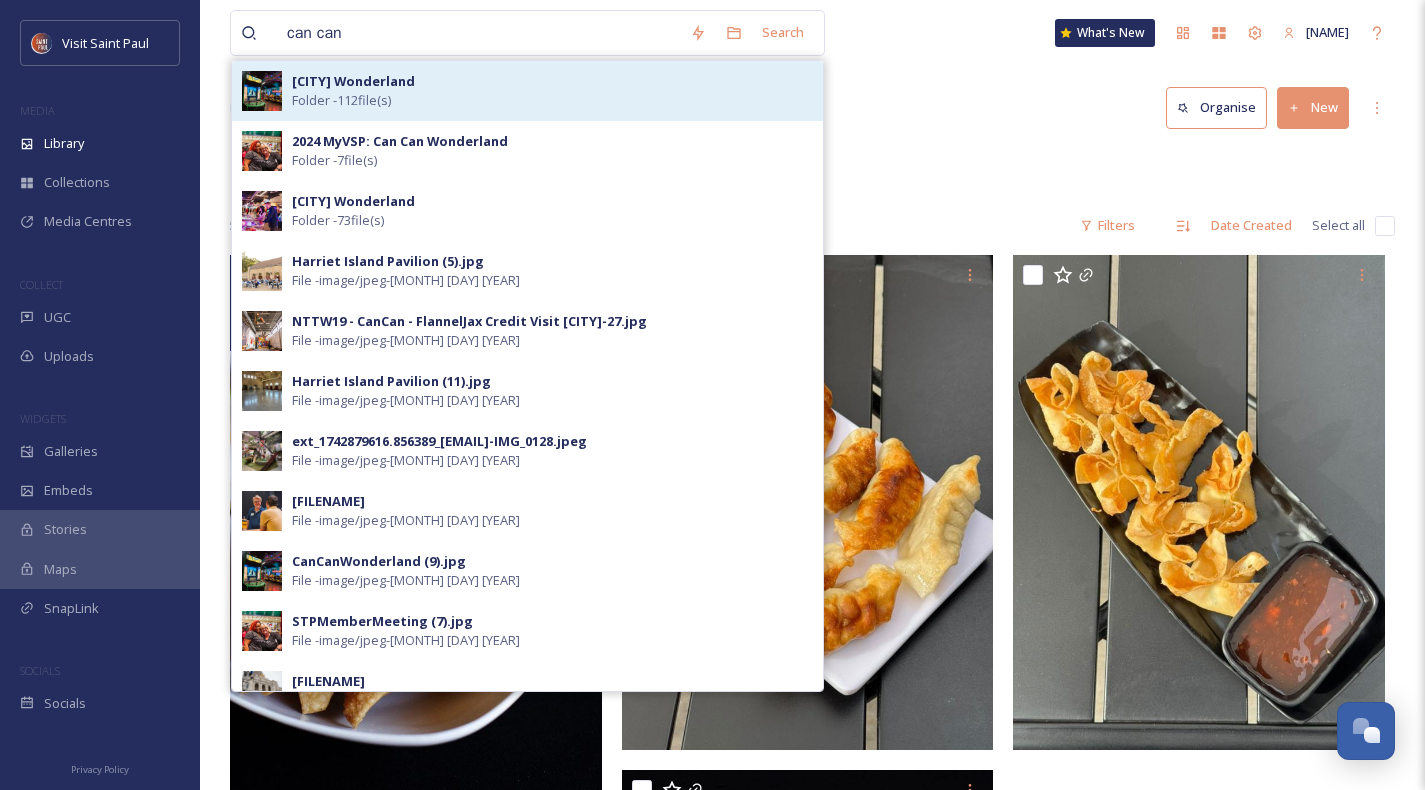 click on "[CITY] Wonderland" at bounding box center (353, 81) 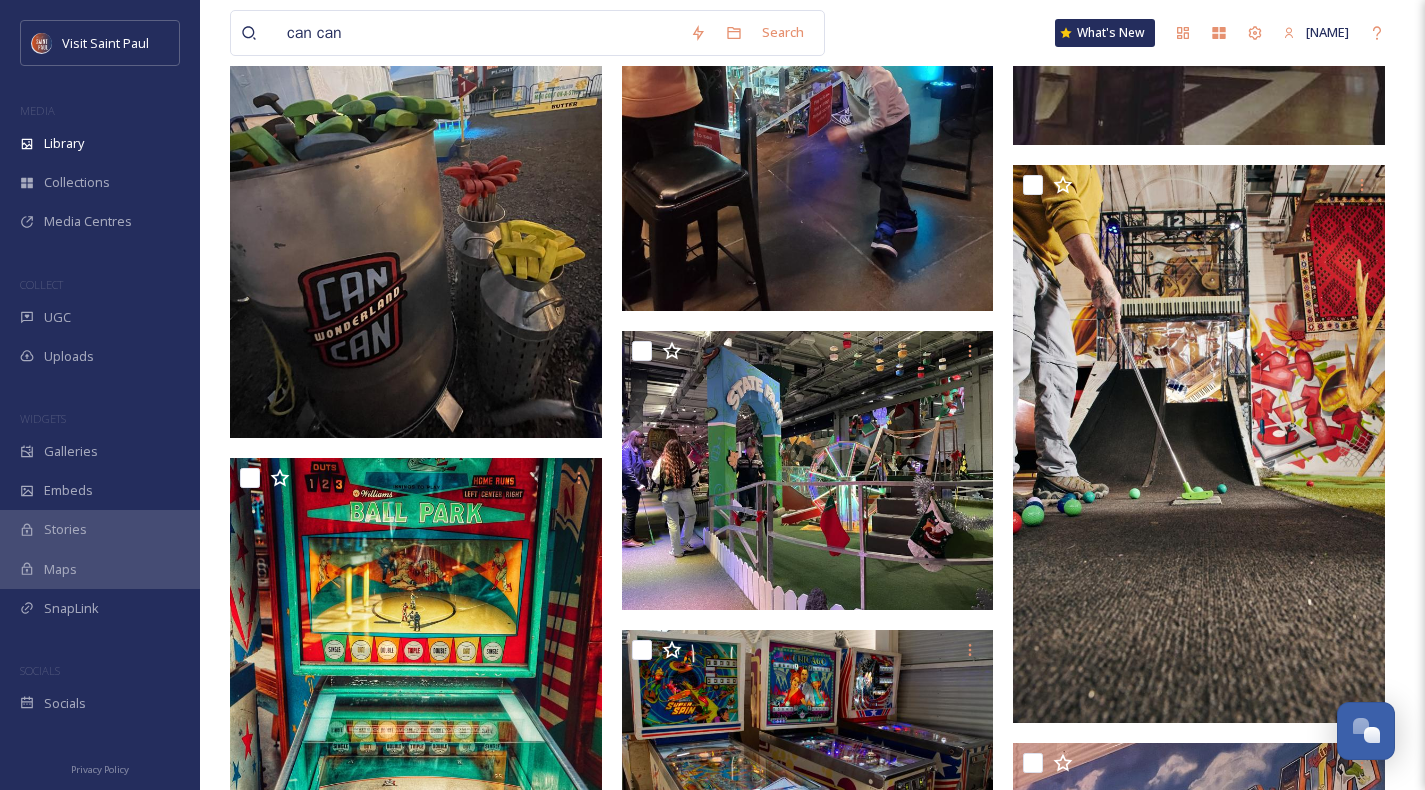 scroll, scrollTop: 792, scrollLeft: 0, axis: vertical 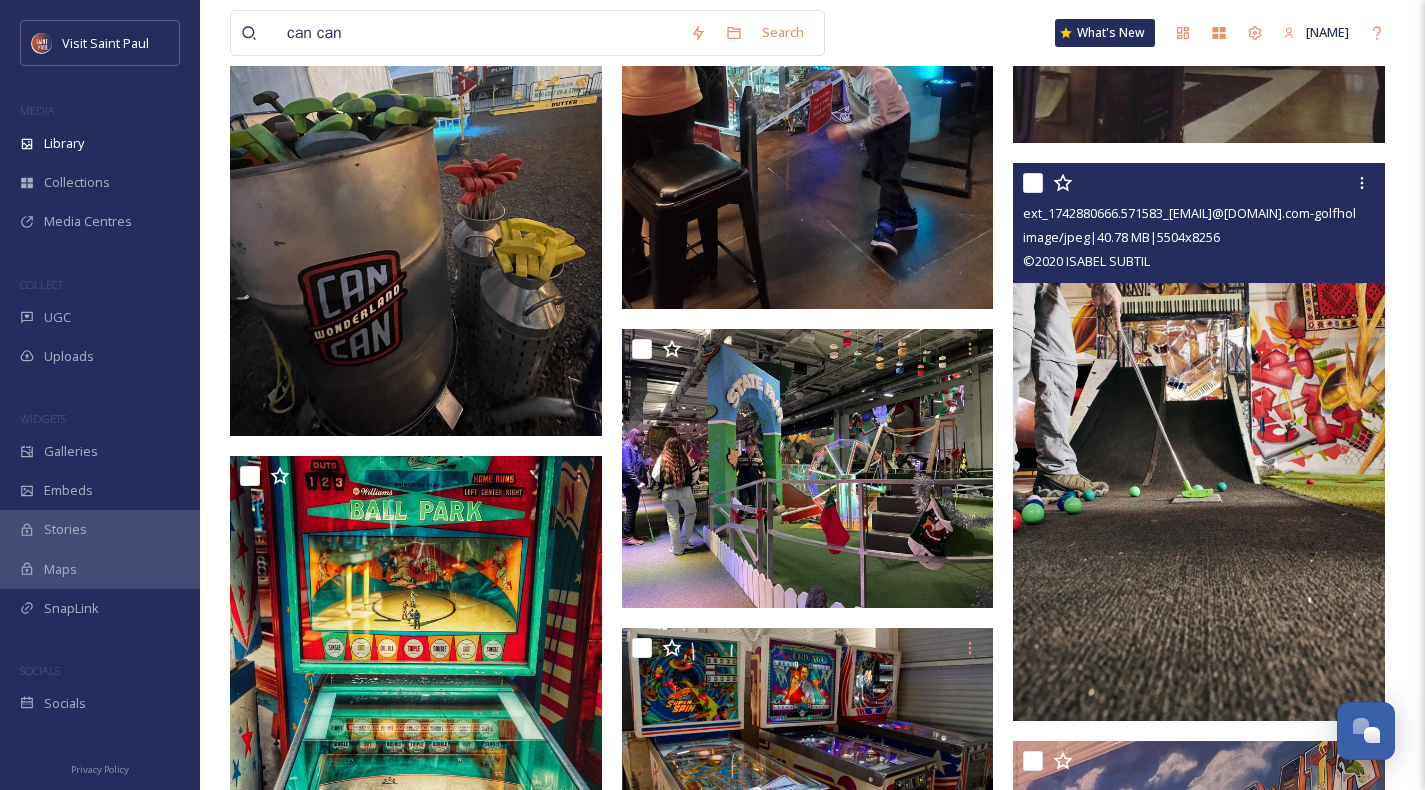 click at bounding box center (1033, 183) 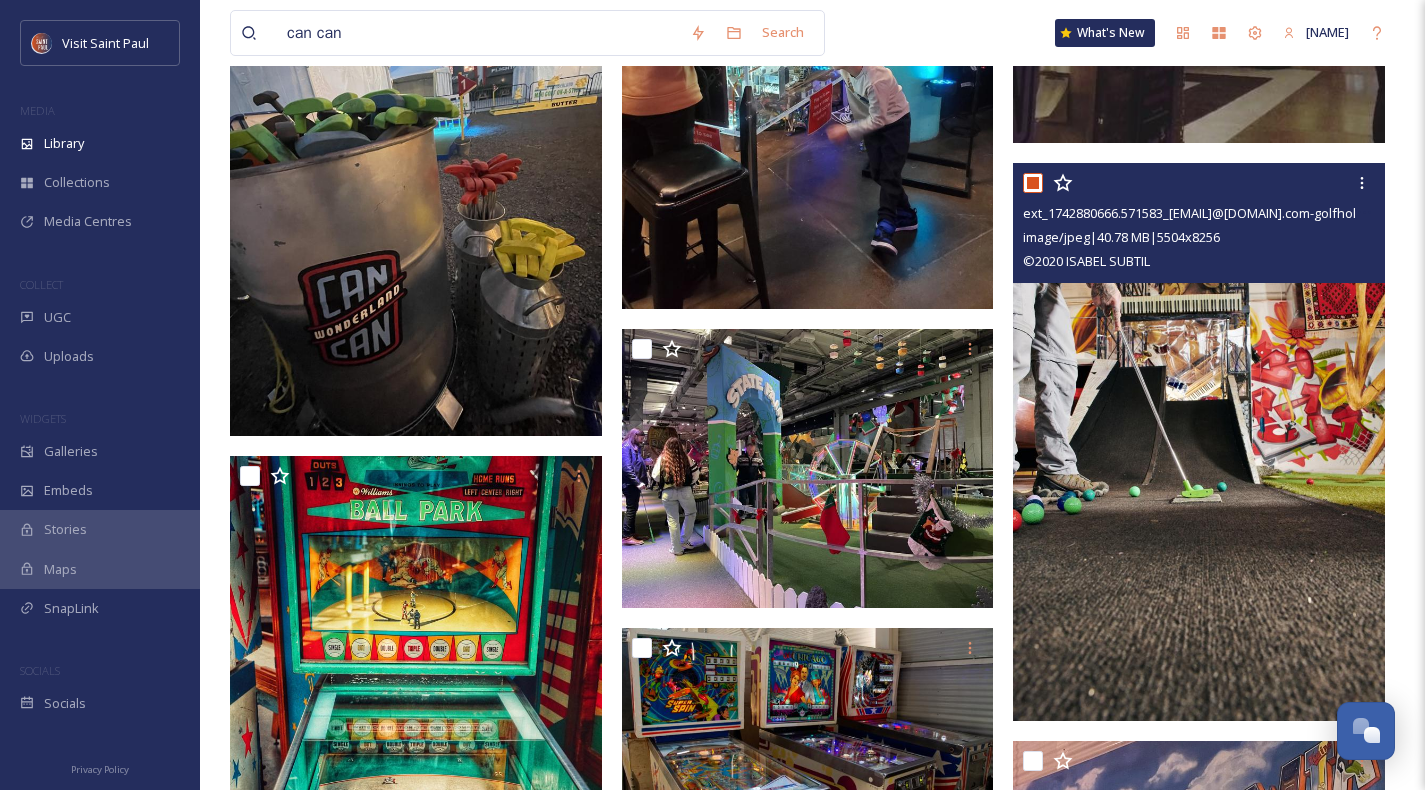 checkbox on "true" 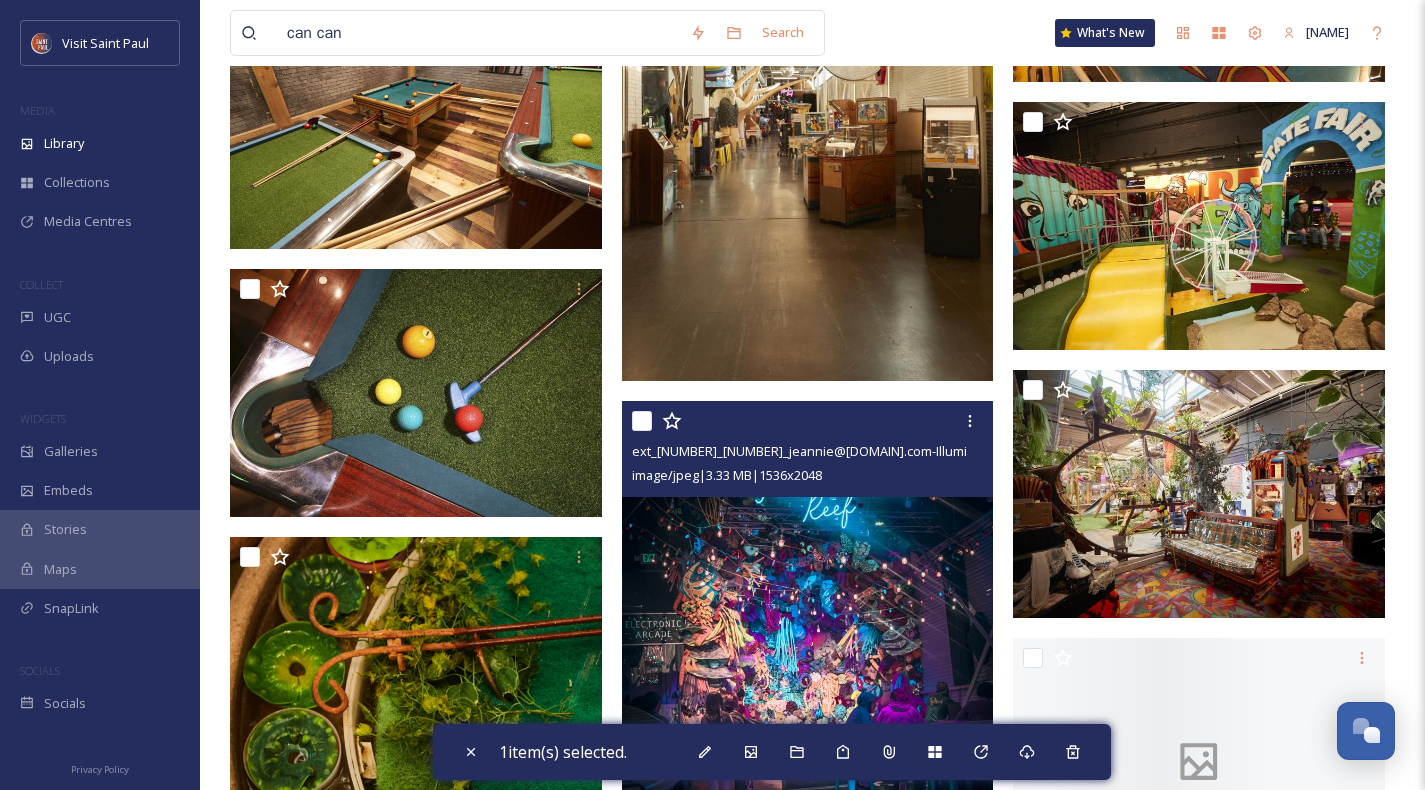 scroll, scrollTop: 3274, scrollLeft: 0, axis: vertical 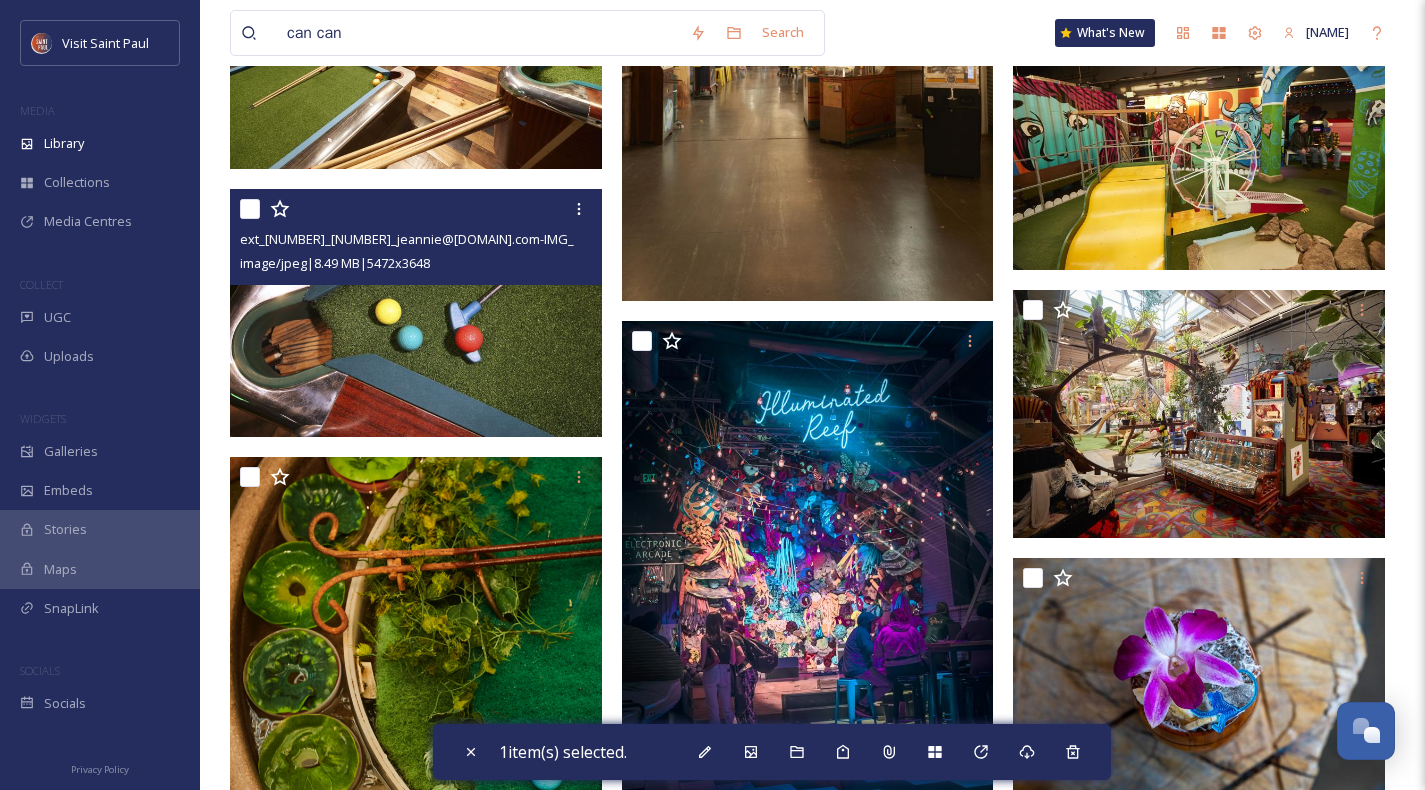 click at bounding box center [250, 209] 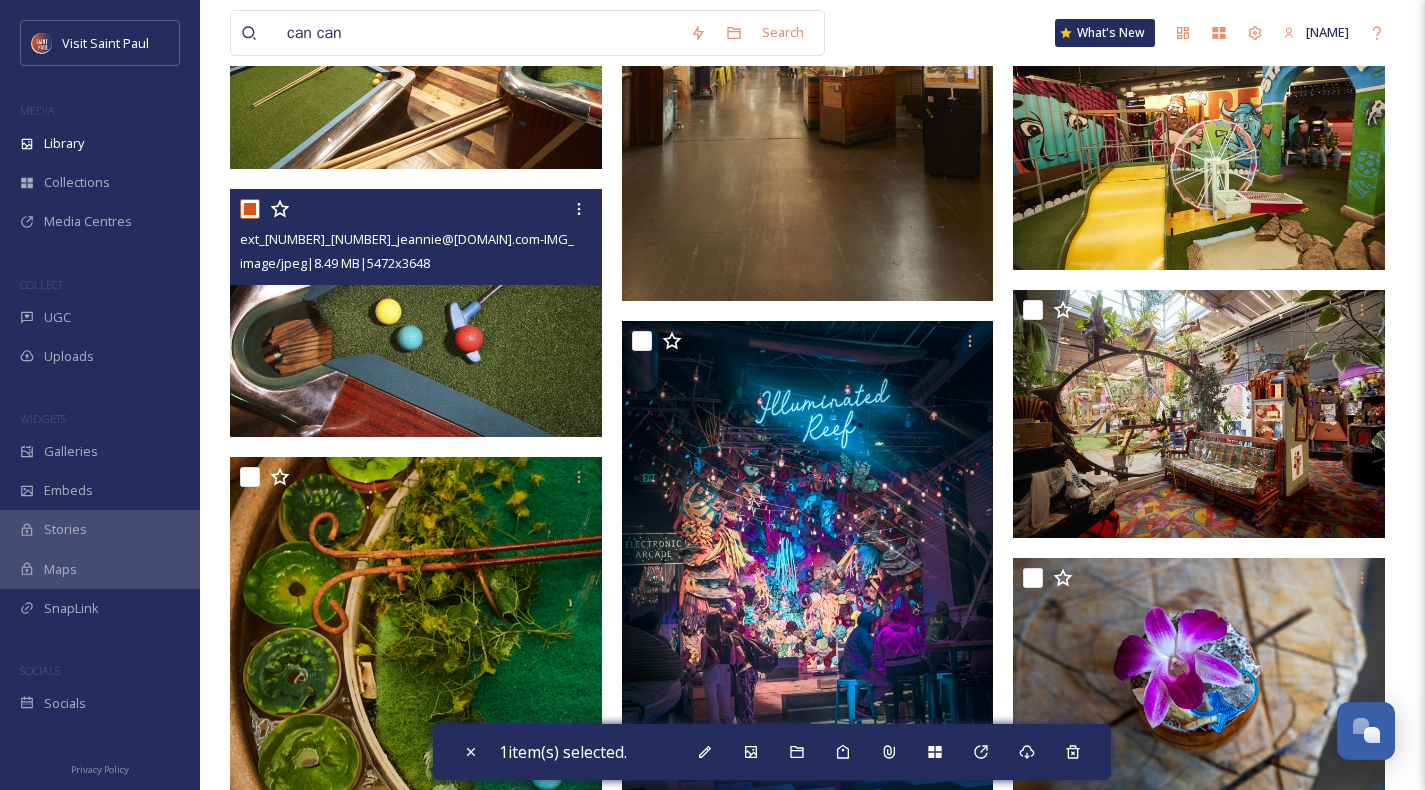 checkbox on "true" 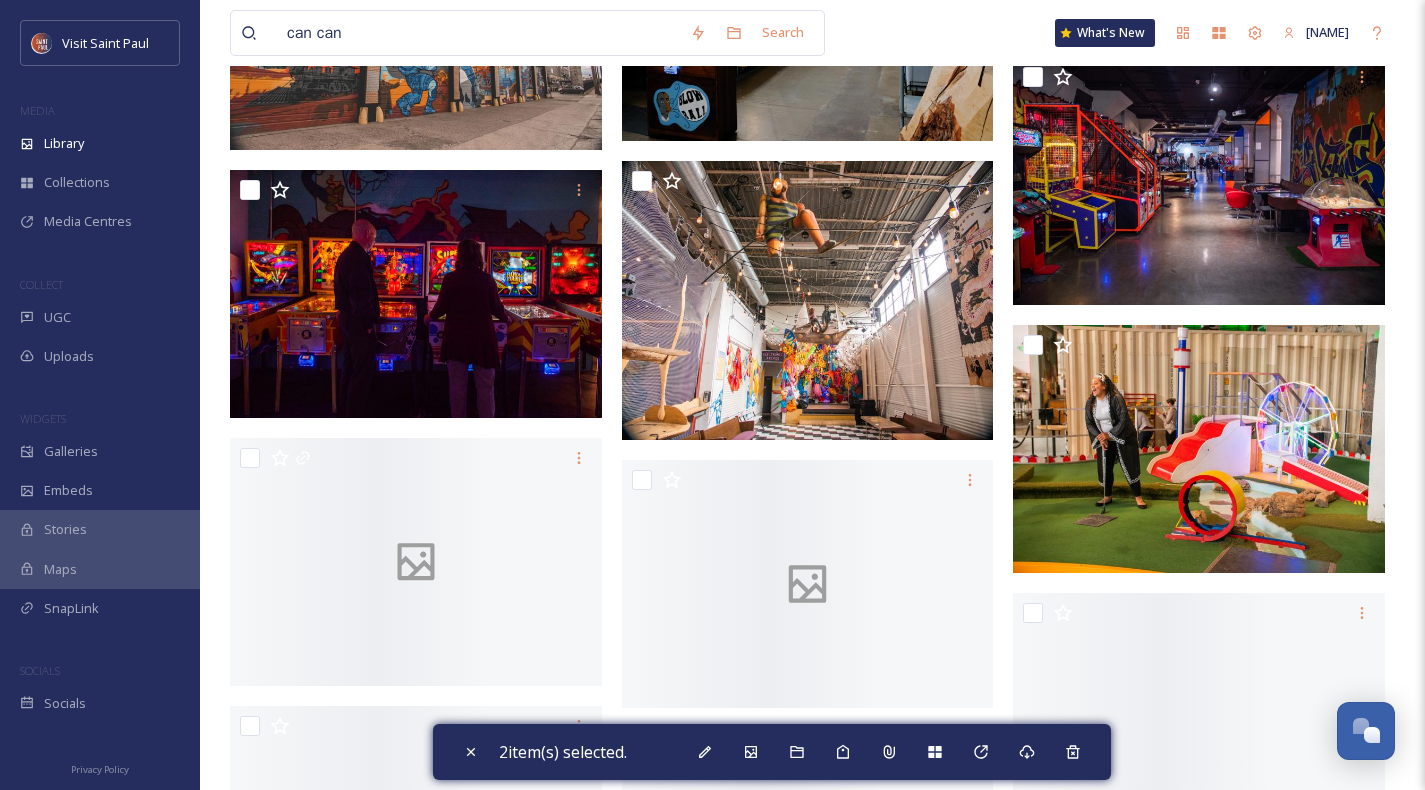 scroll, scrollTop: 9095, scrollLeft: 0, axis: vertical 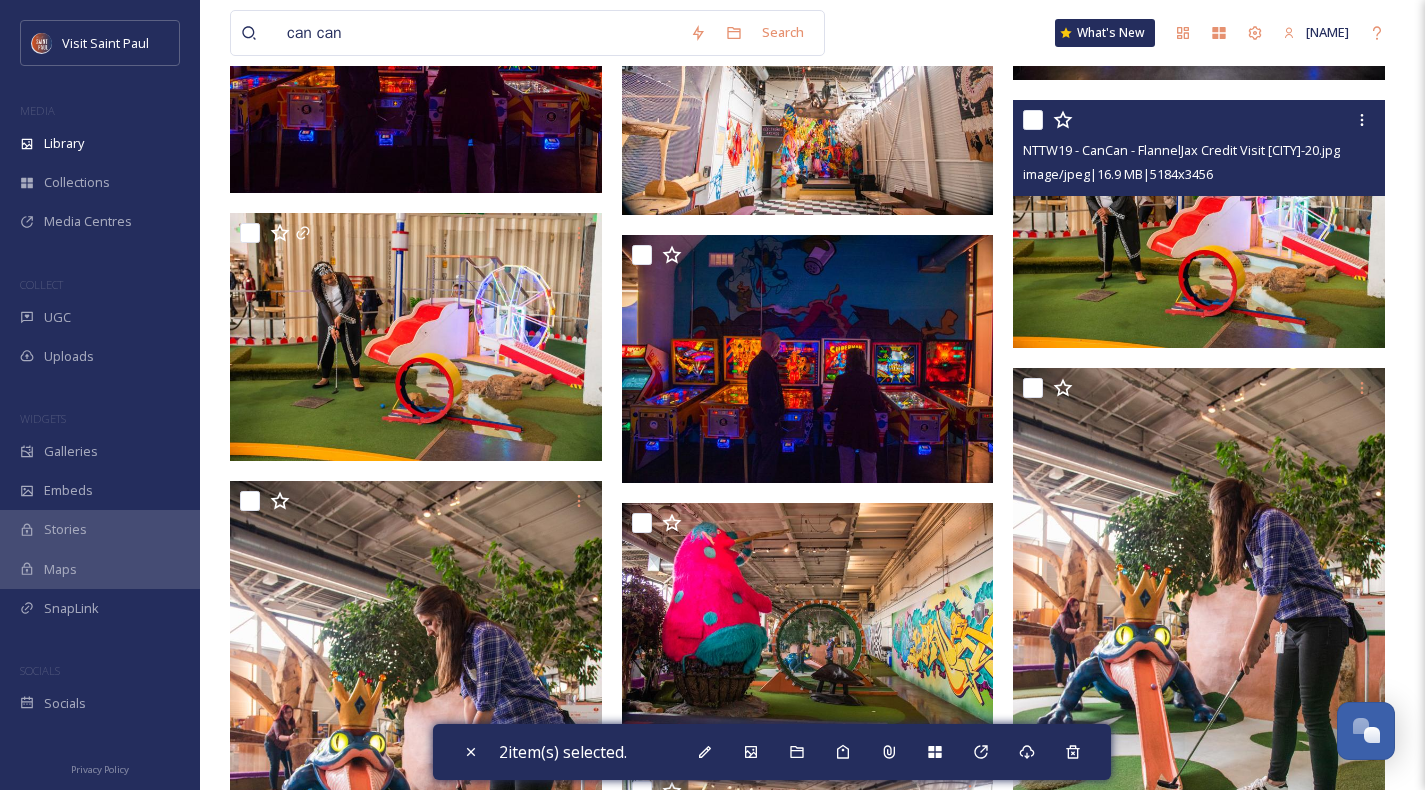 click at bounding box center (1033, 120) 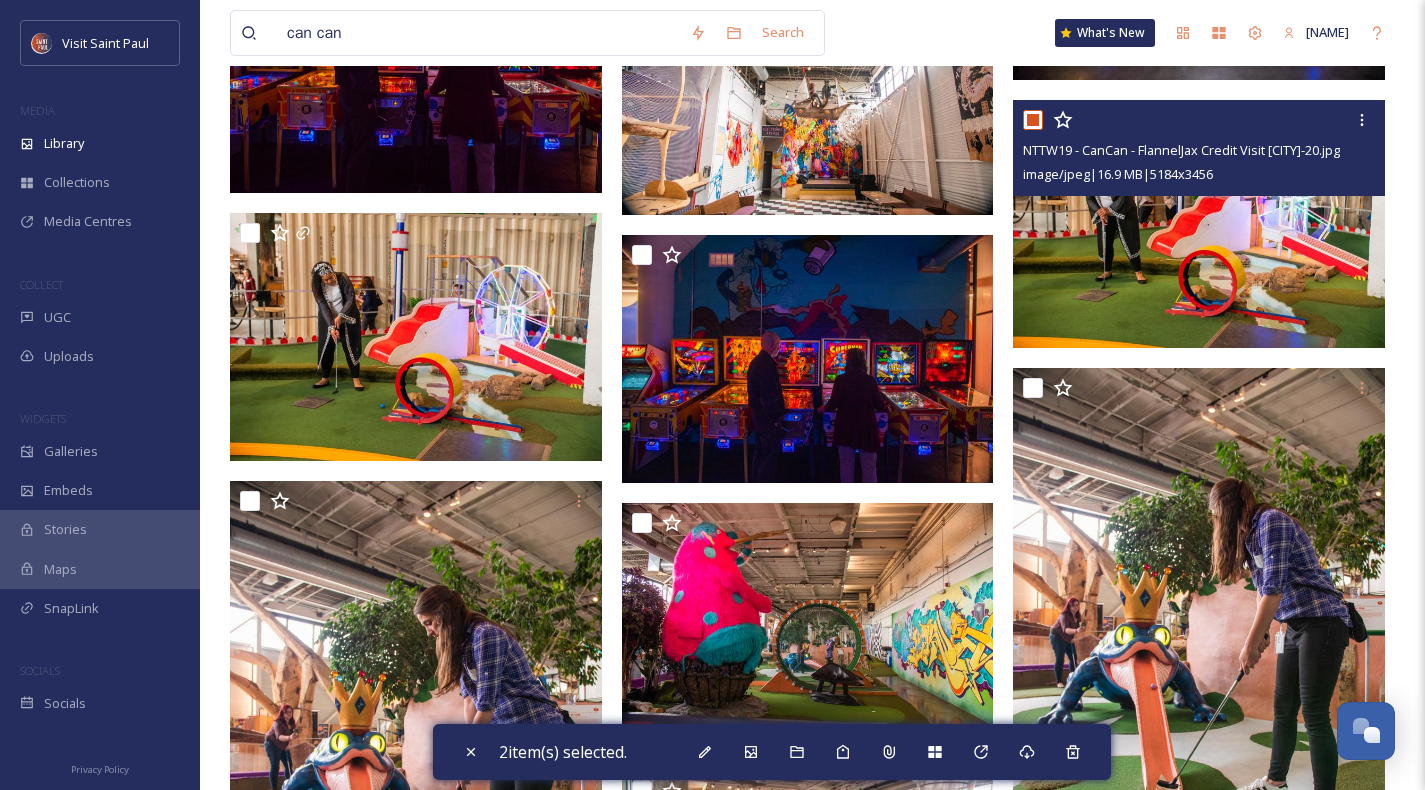 checkbox on "true" 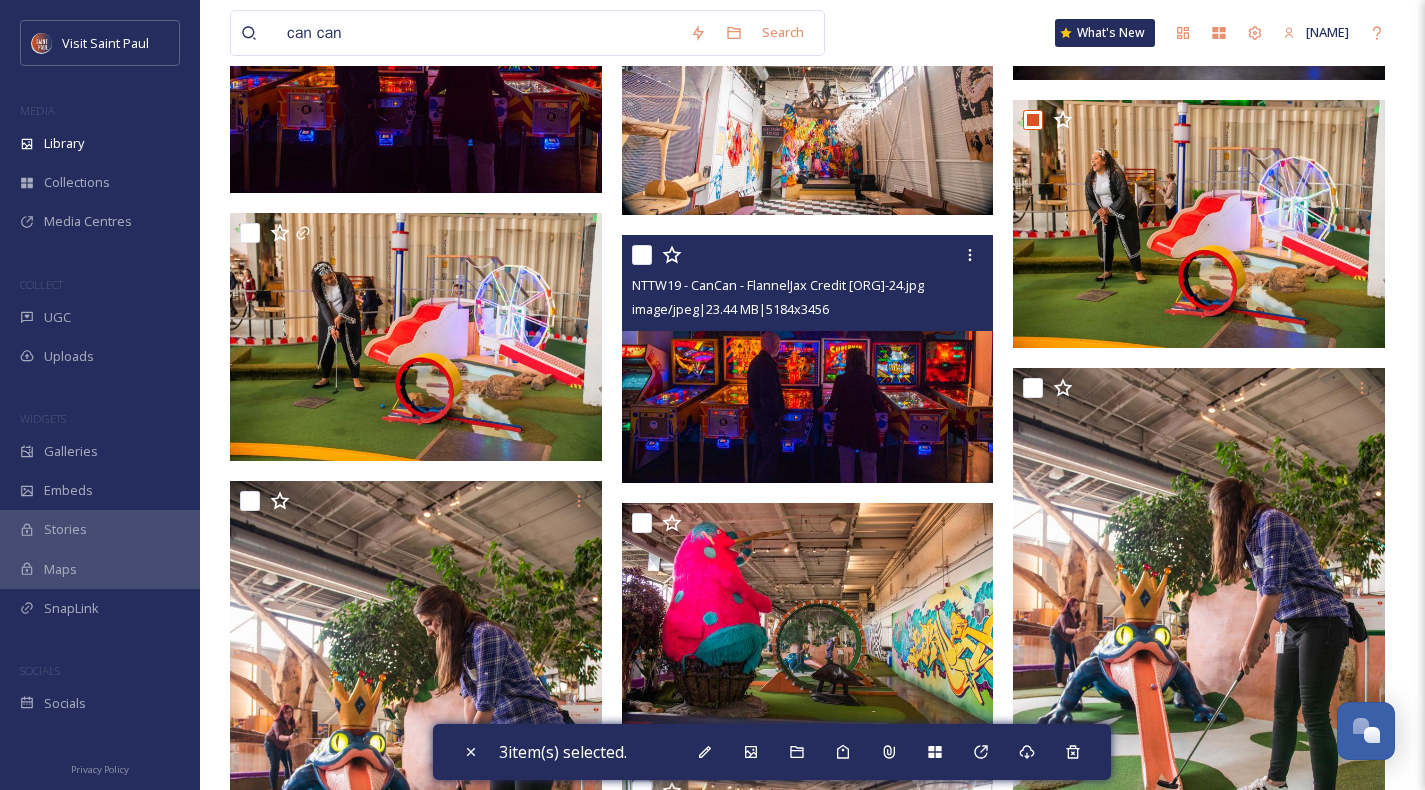click at bounding box center (810, 255) 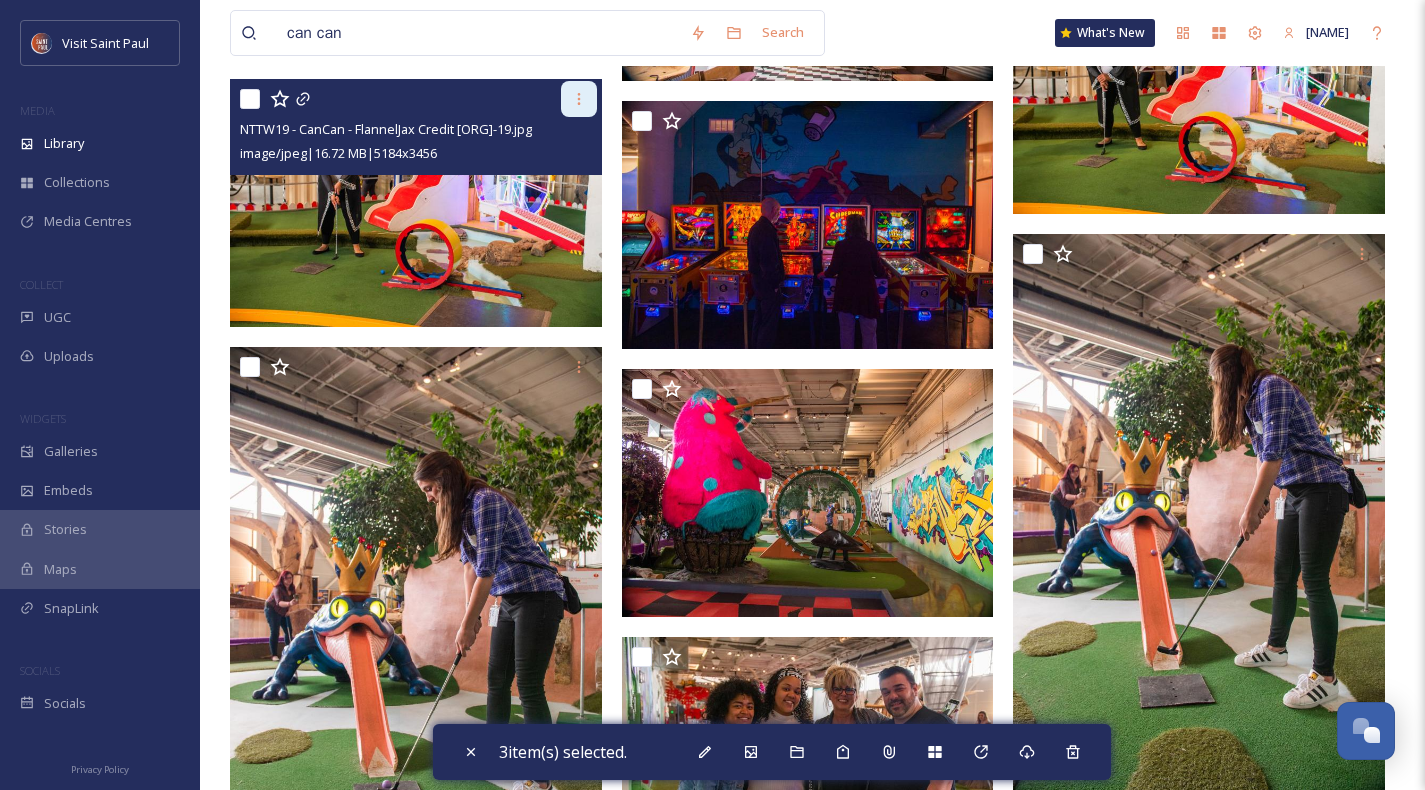 scroll, scrollTop: 9236, scrollLeft: 0, axis: vertical 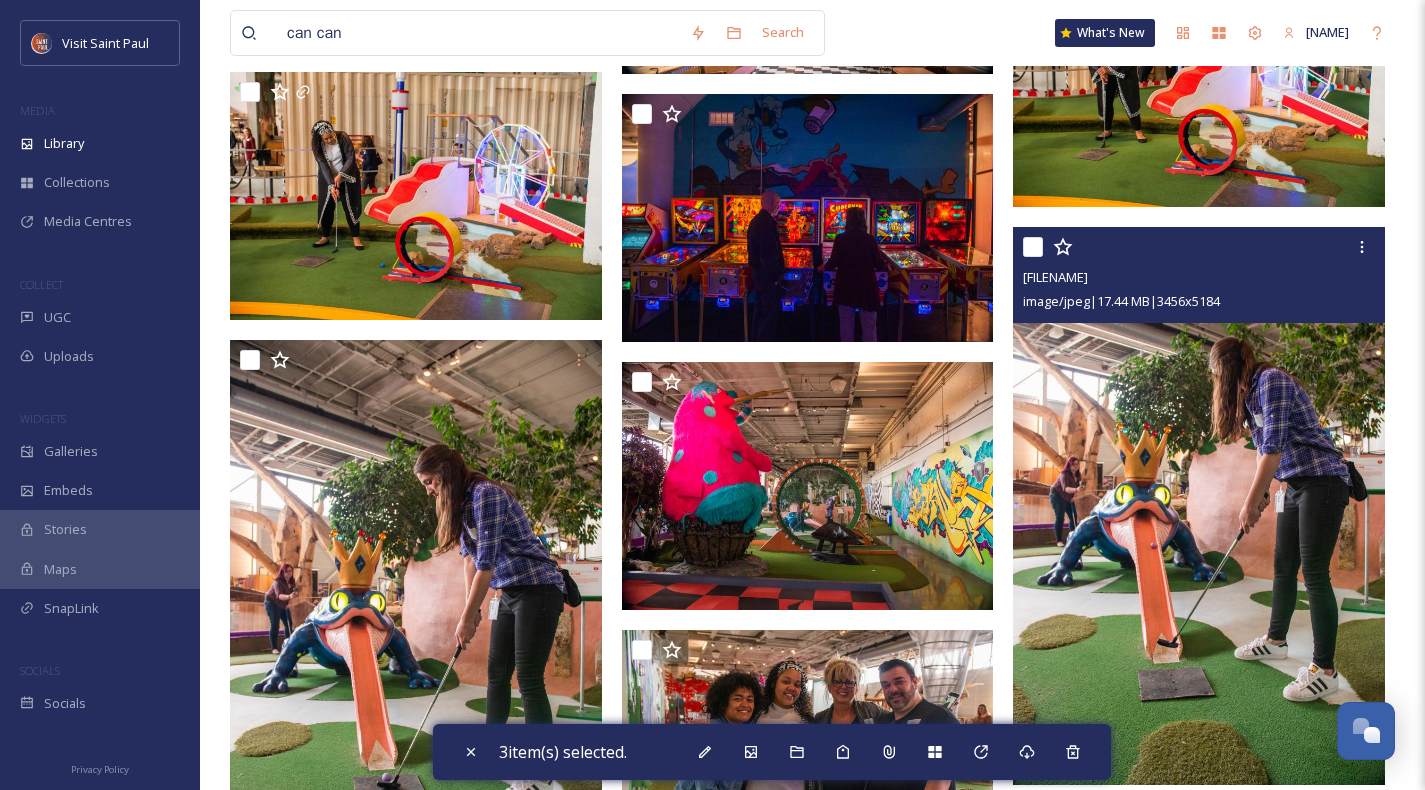 click at bounding box center [1033, 247] 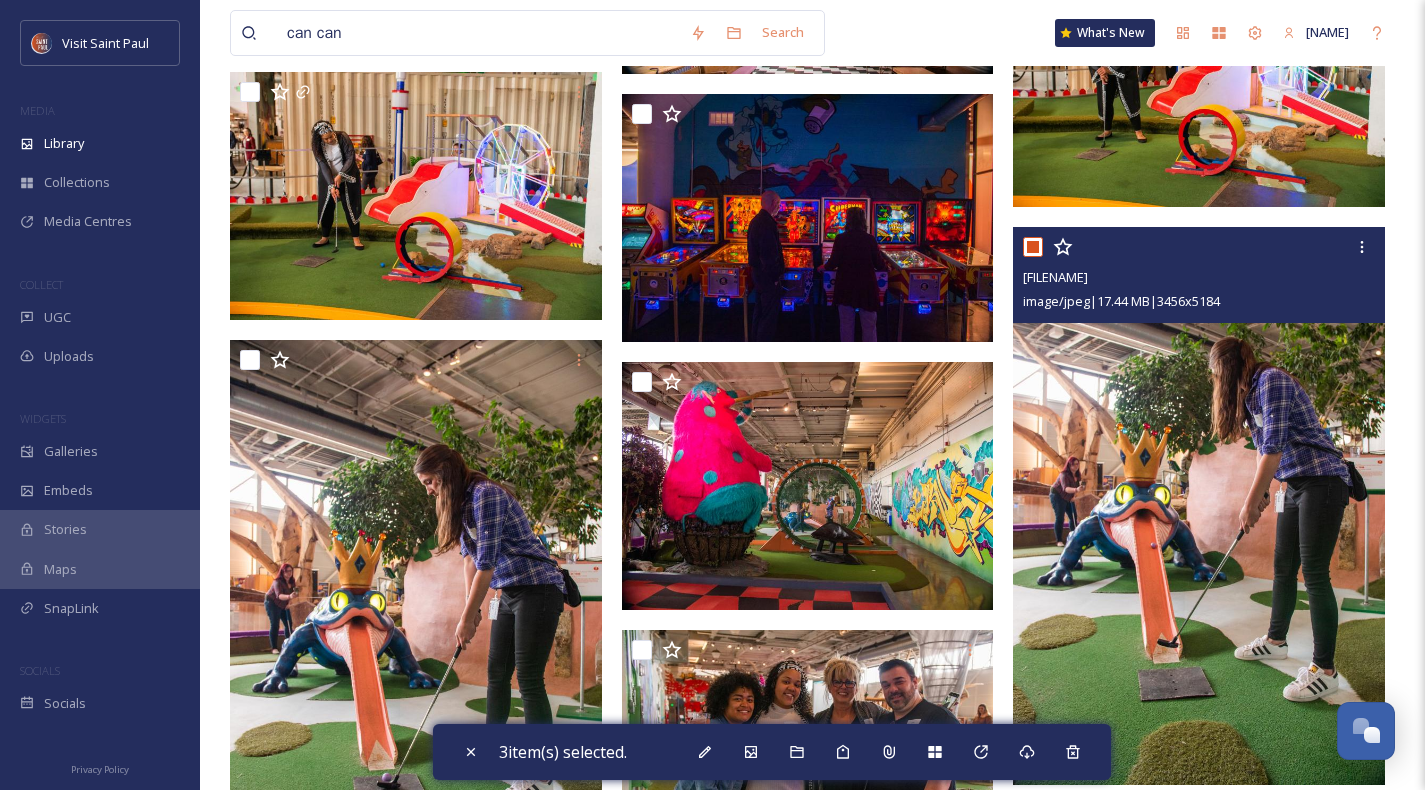 checkbox on "true" 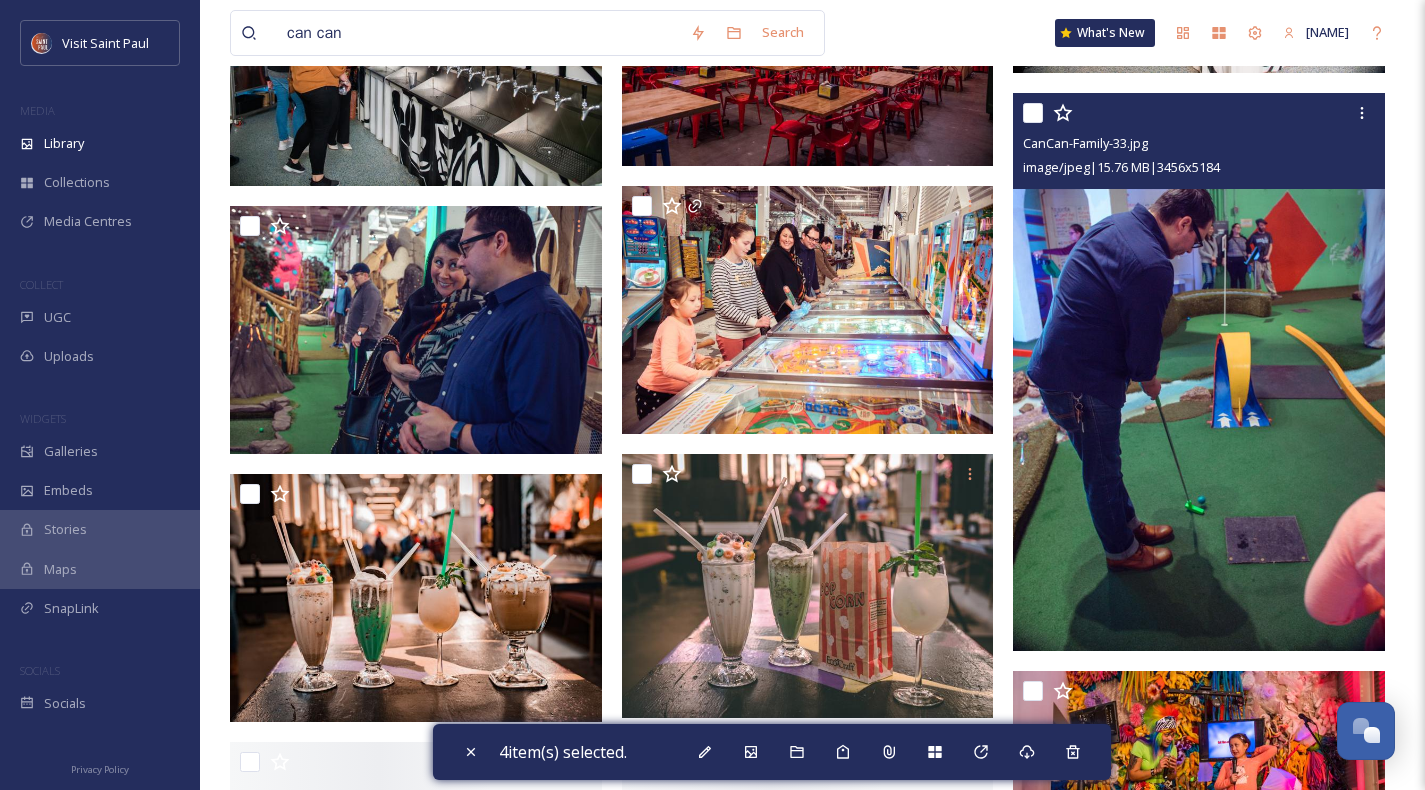scroll, scrollTop: 11080, scrollLeft: 0, axis: vertical 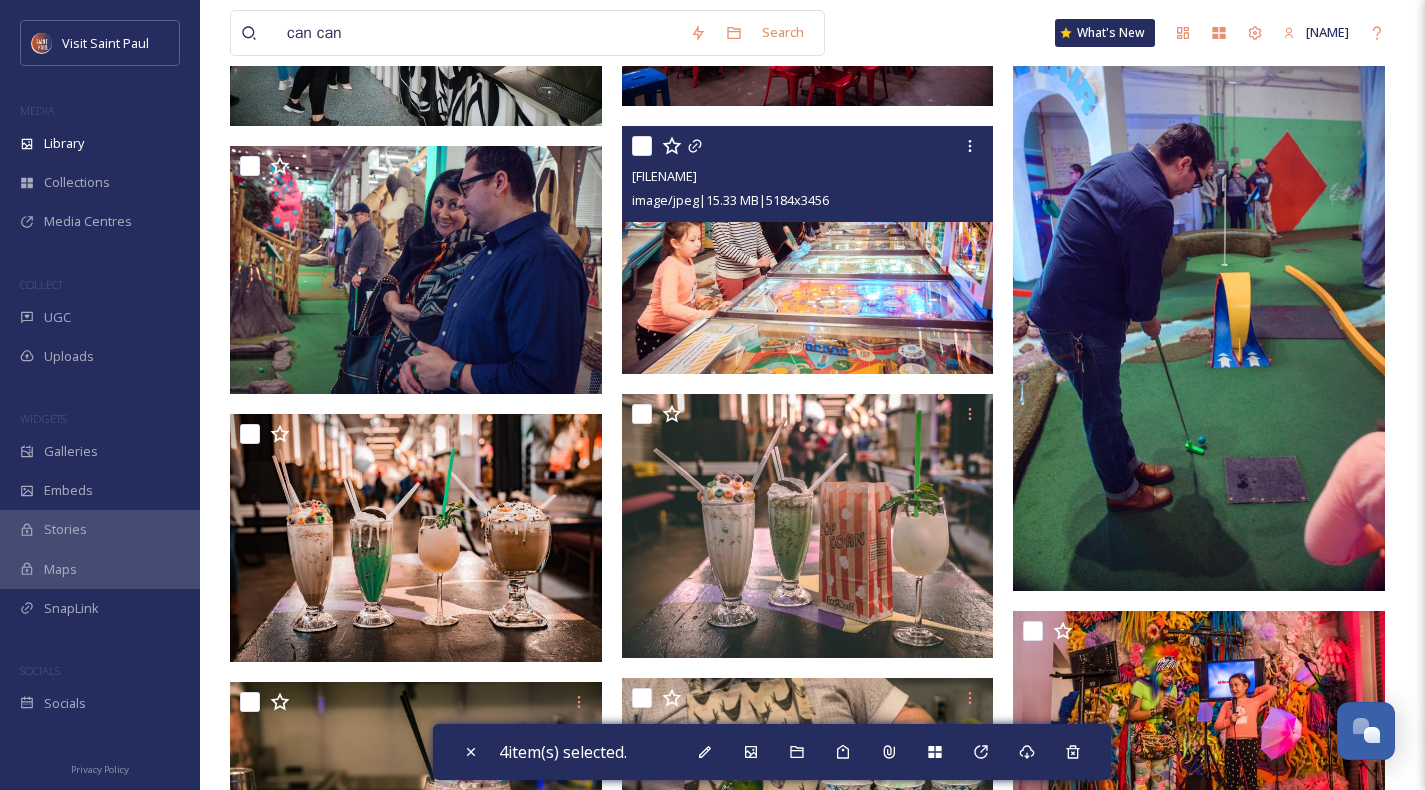 click at bounding box center (642, 146) 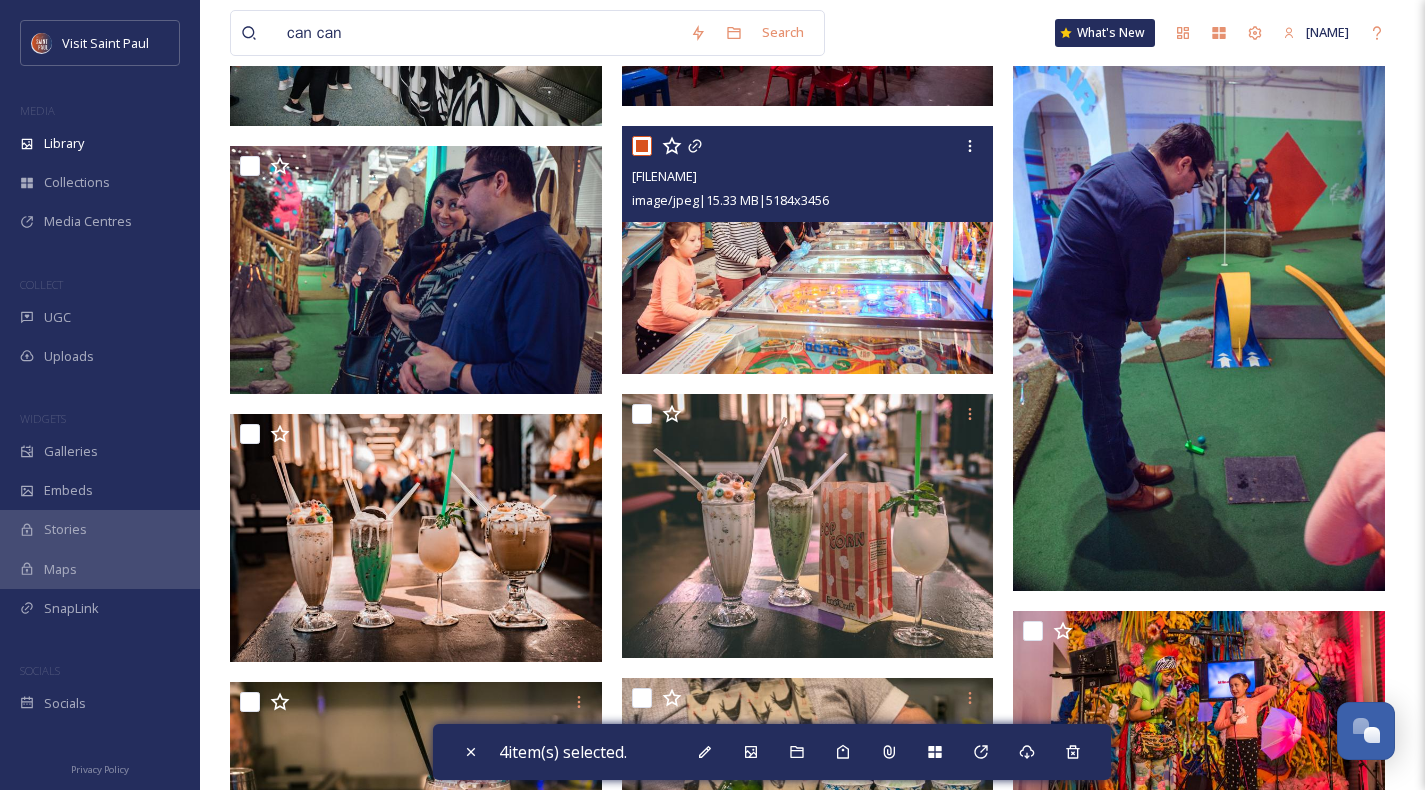 checkbox on "true" 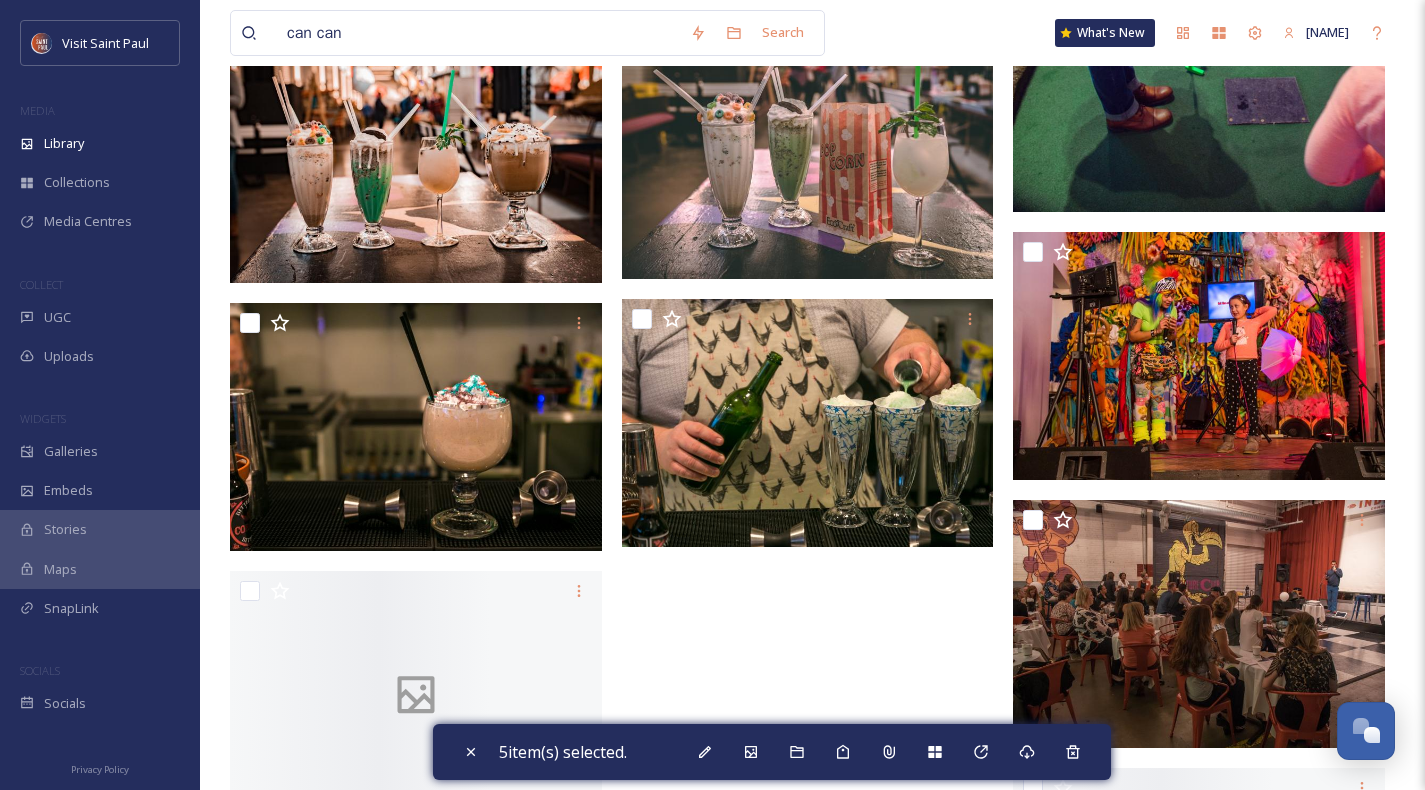 scroll, scrollTop: 11658, scrollLeft: 0, axis: vertical 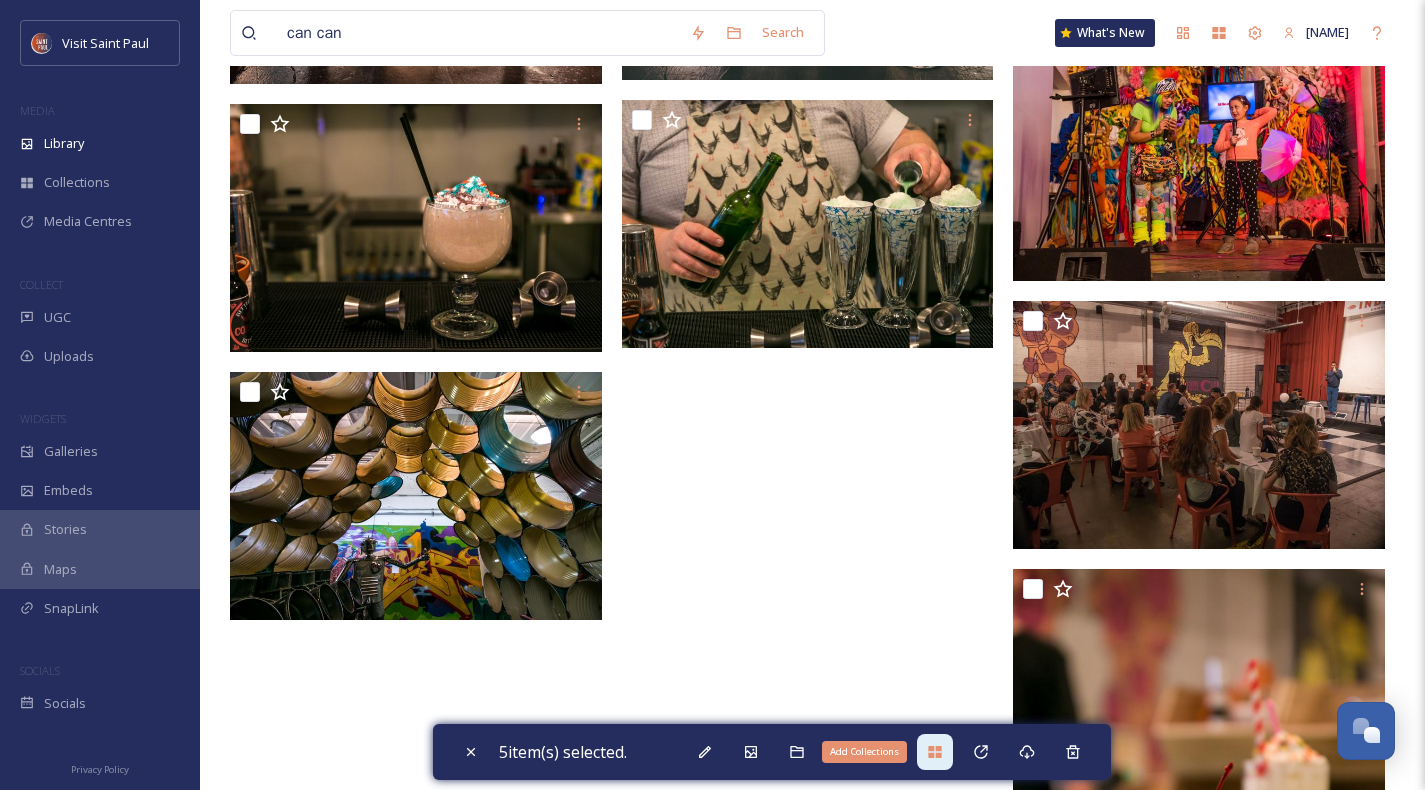 click on "Add Collections" at bounding box center [935, 752] 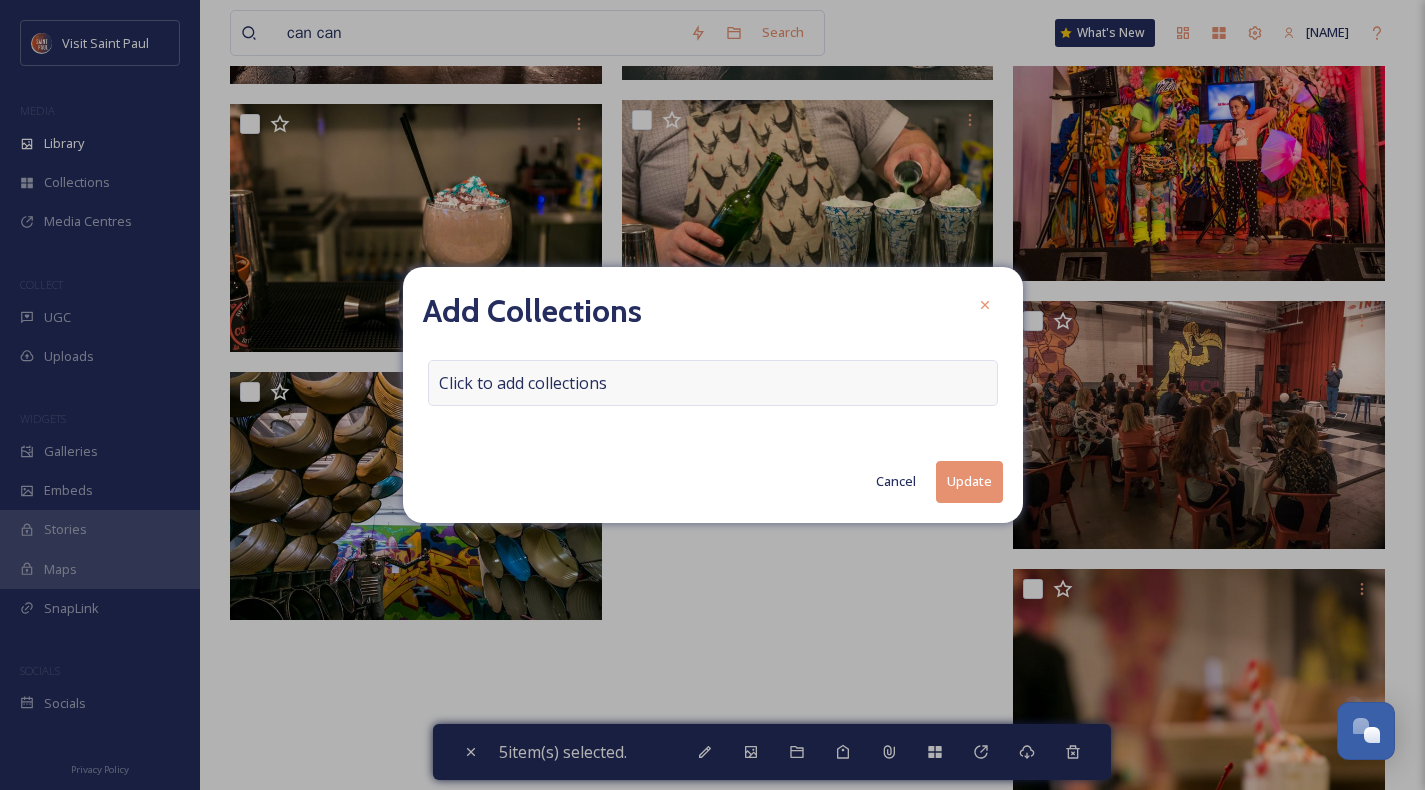 click on "Click to add collections" at bounding box center (713, 383) 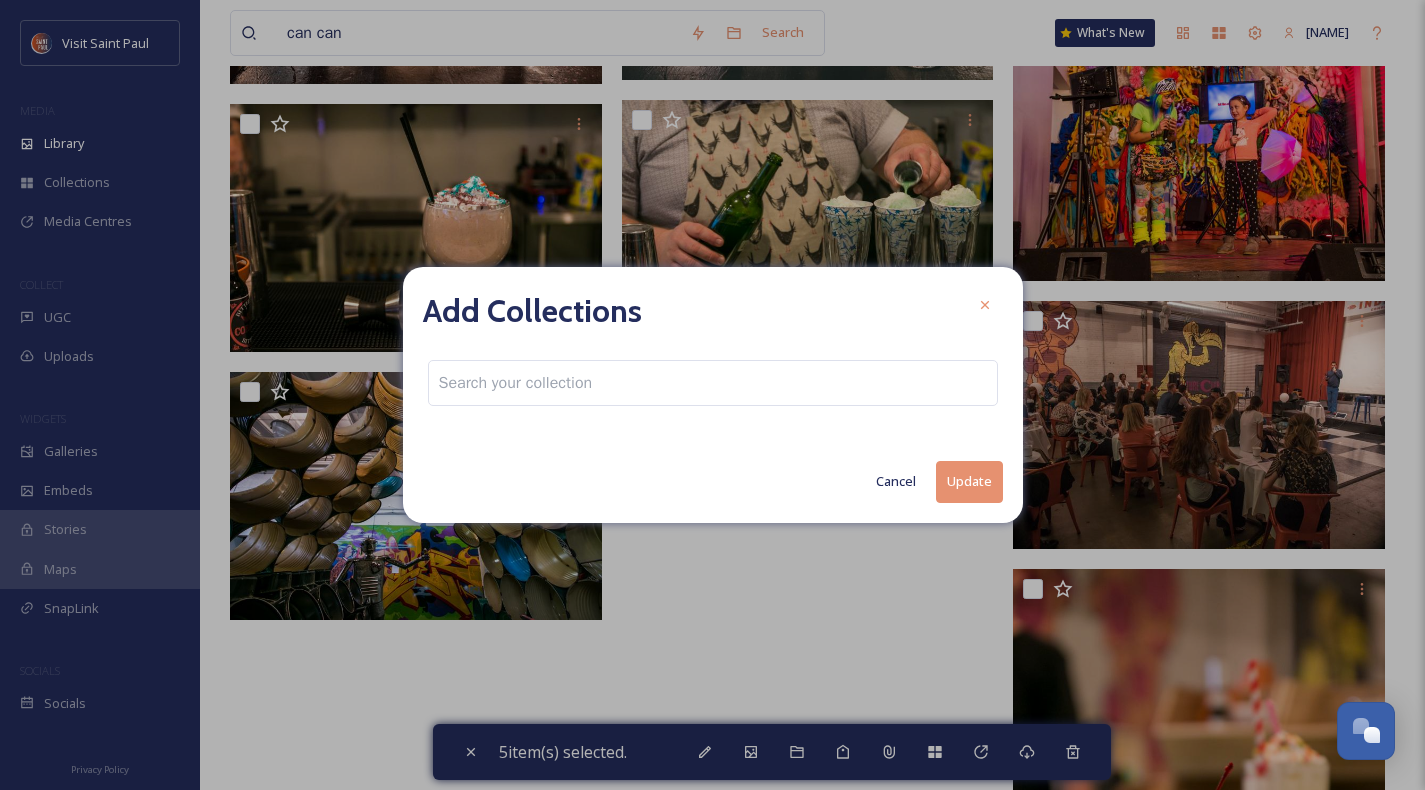 click at bounding box center [713, 383] 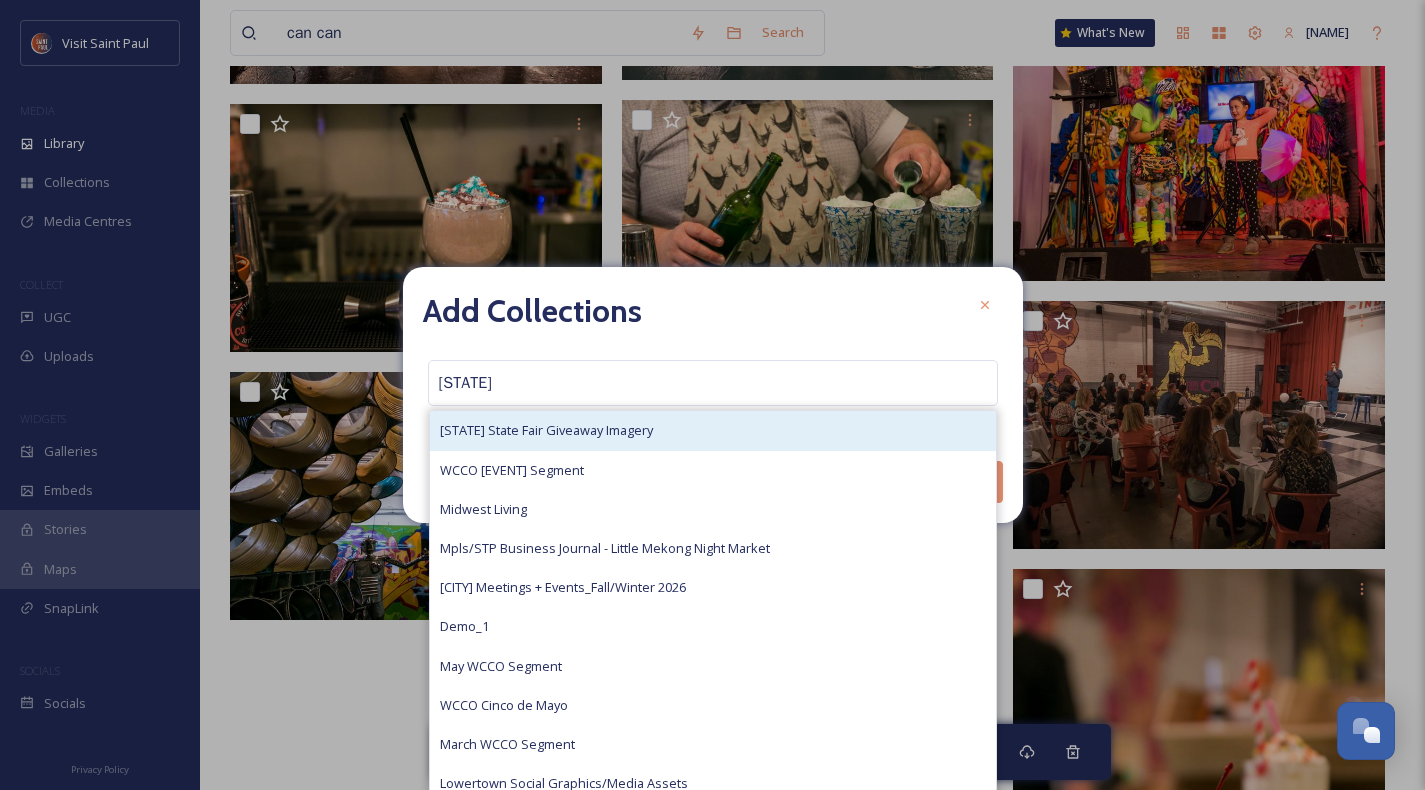 type on "[STATE]" 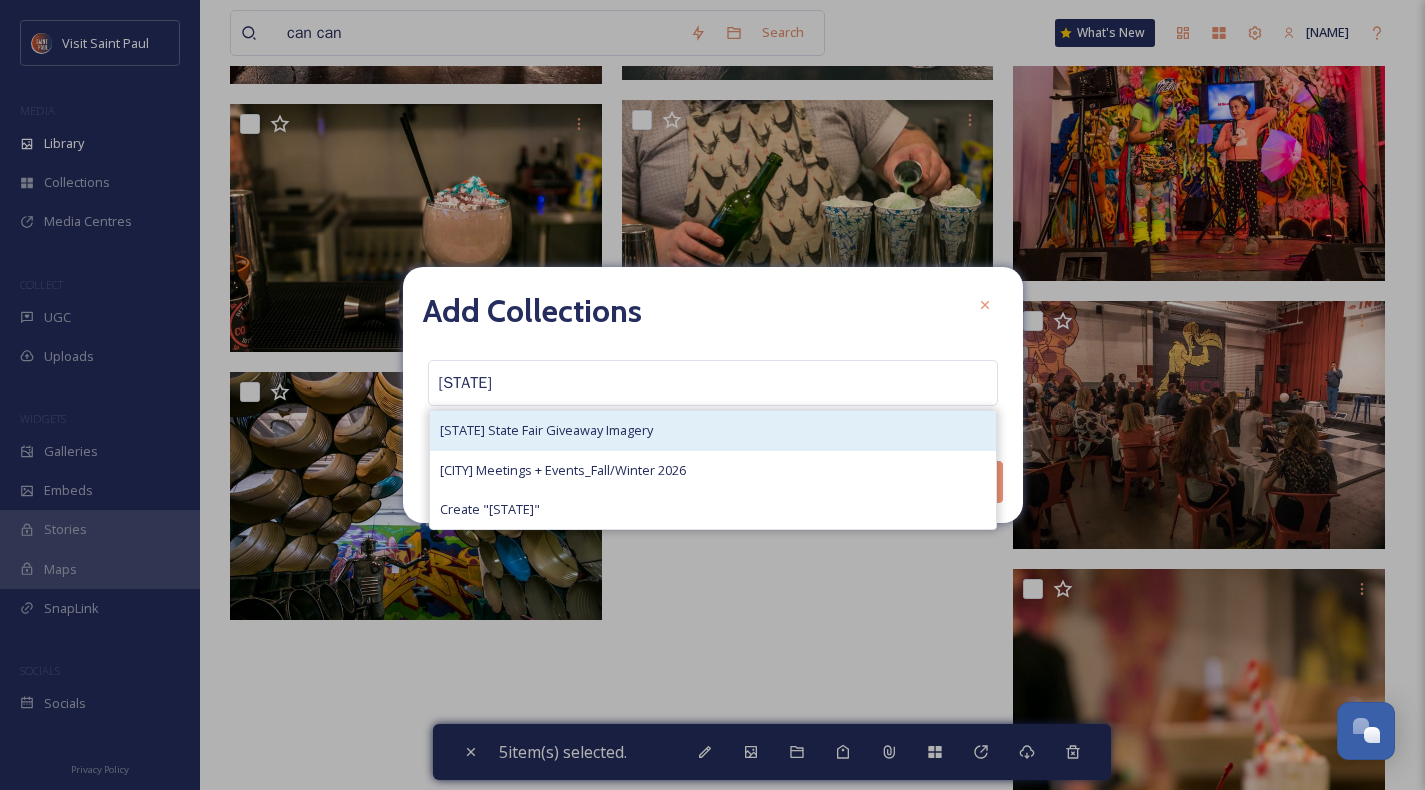 click on "[STATE] State Fair Giveaway Imagery" at bounding box center [546, 430] 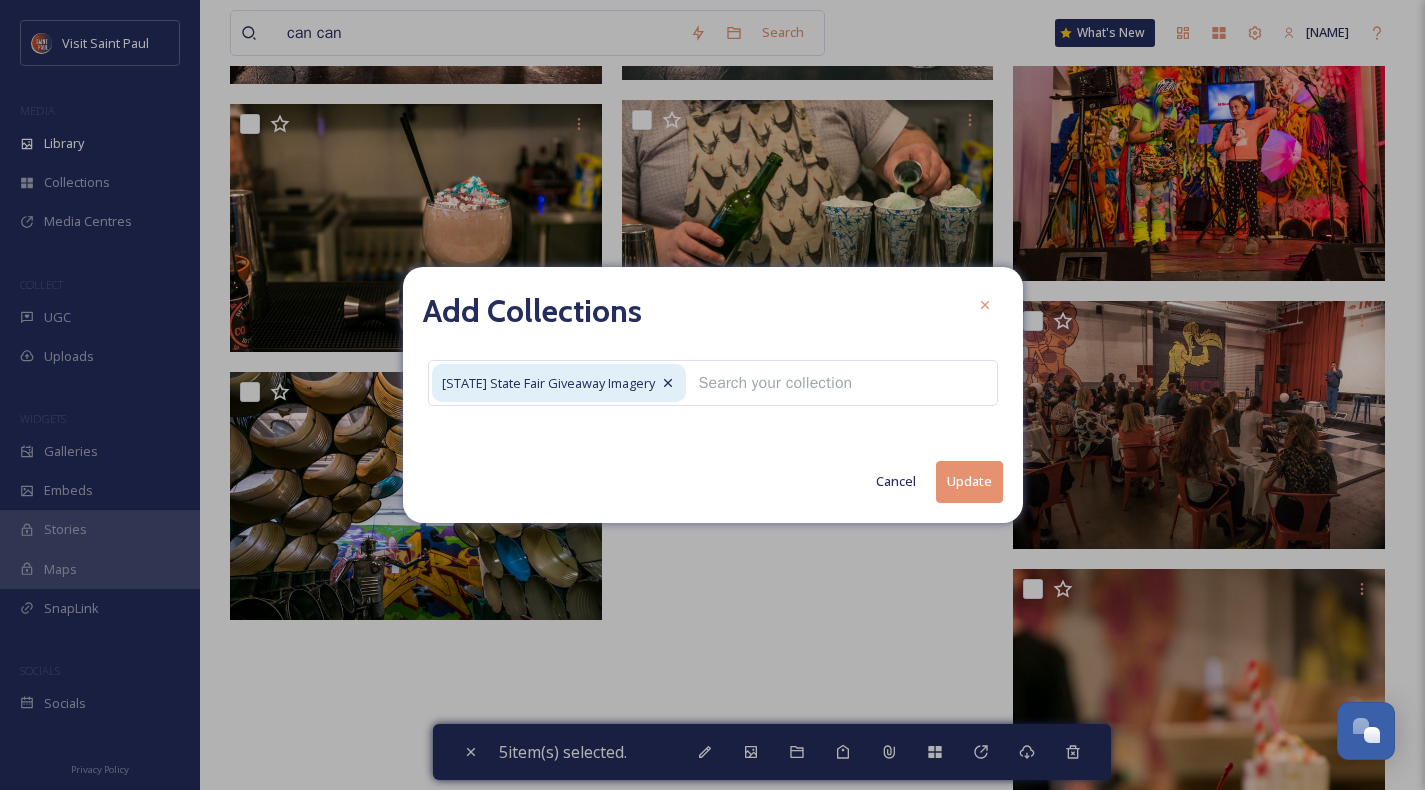 click on "Update" at bounding box center [969, 481] 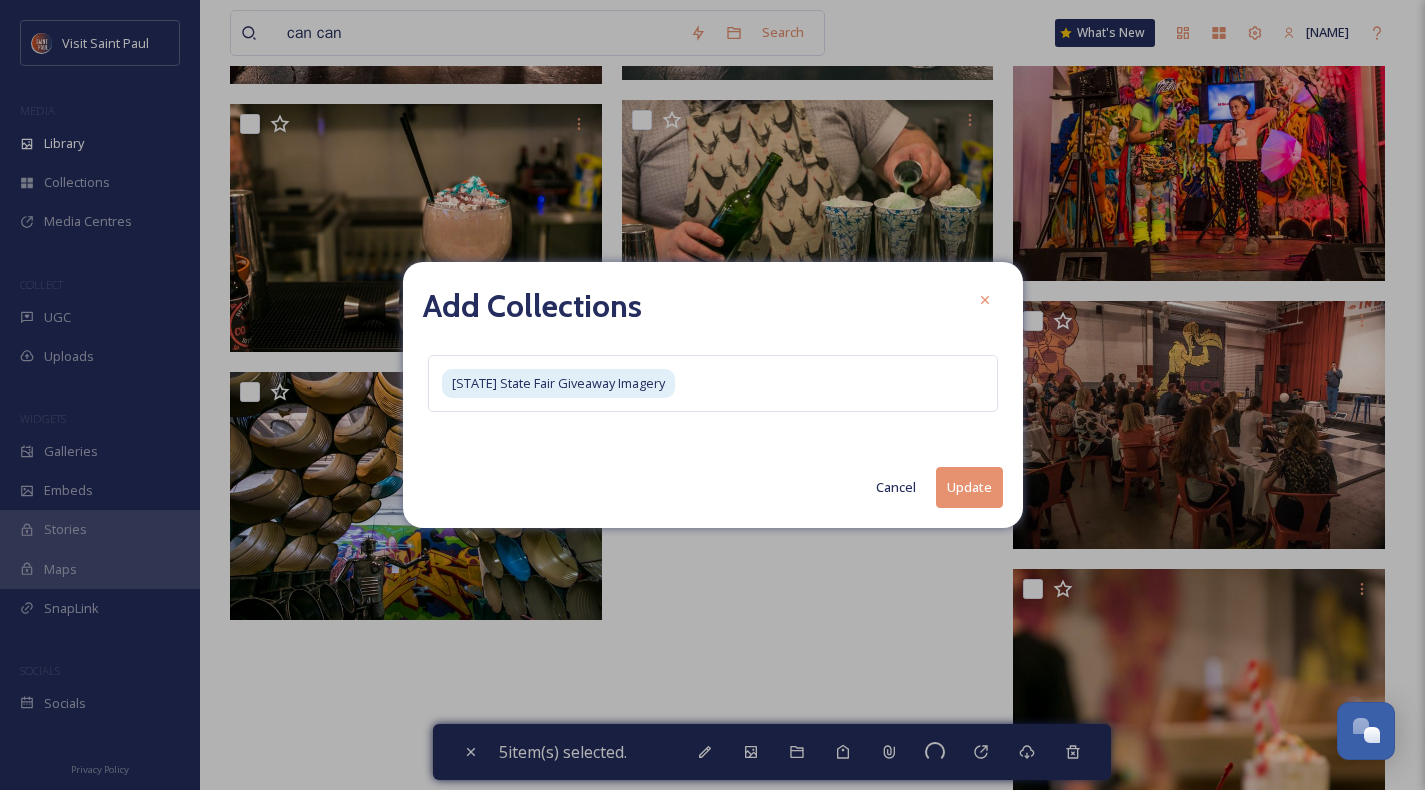 checkbox on "false" 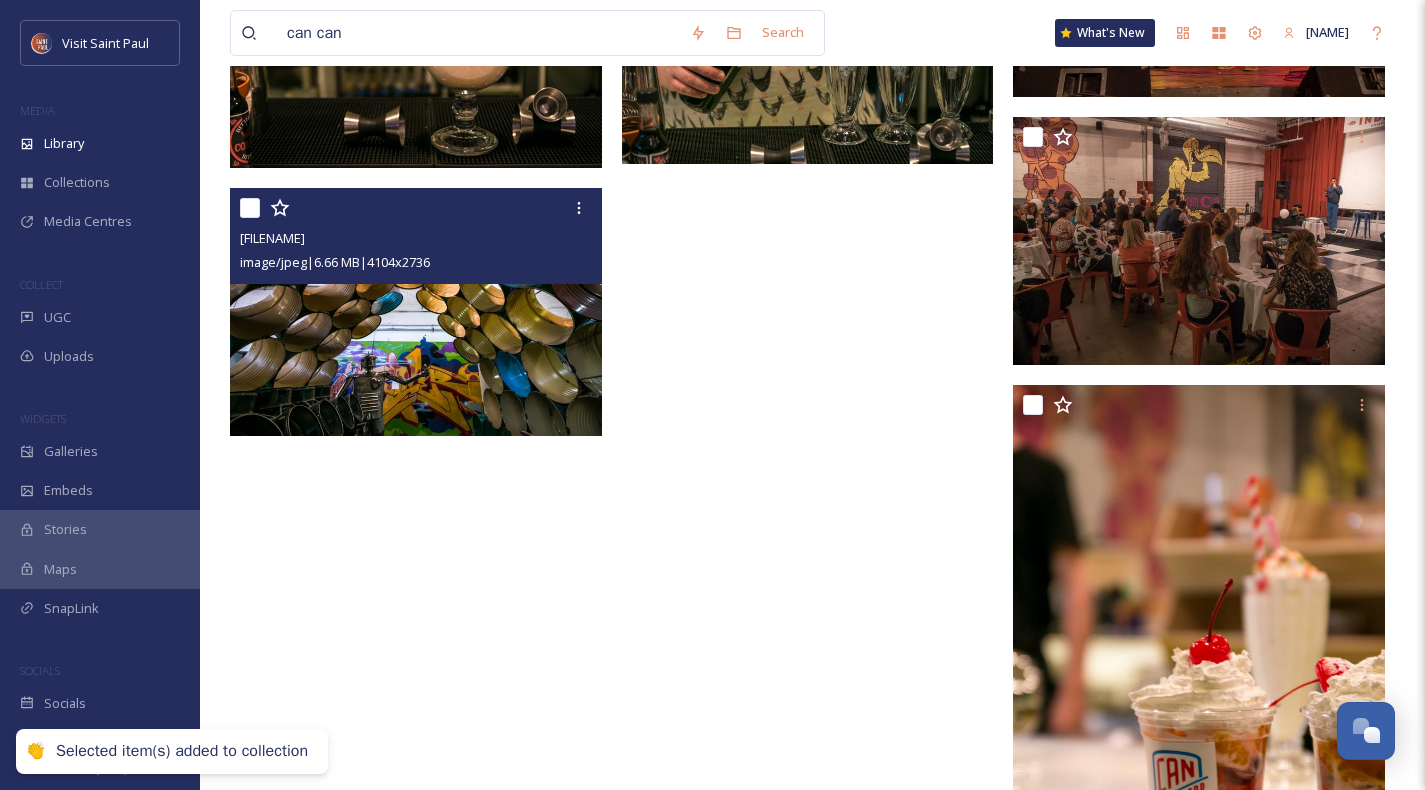 scroll, scrollTop: 12029, scrollLeft: 0, axis: vertical 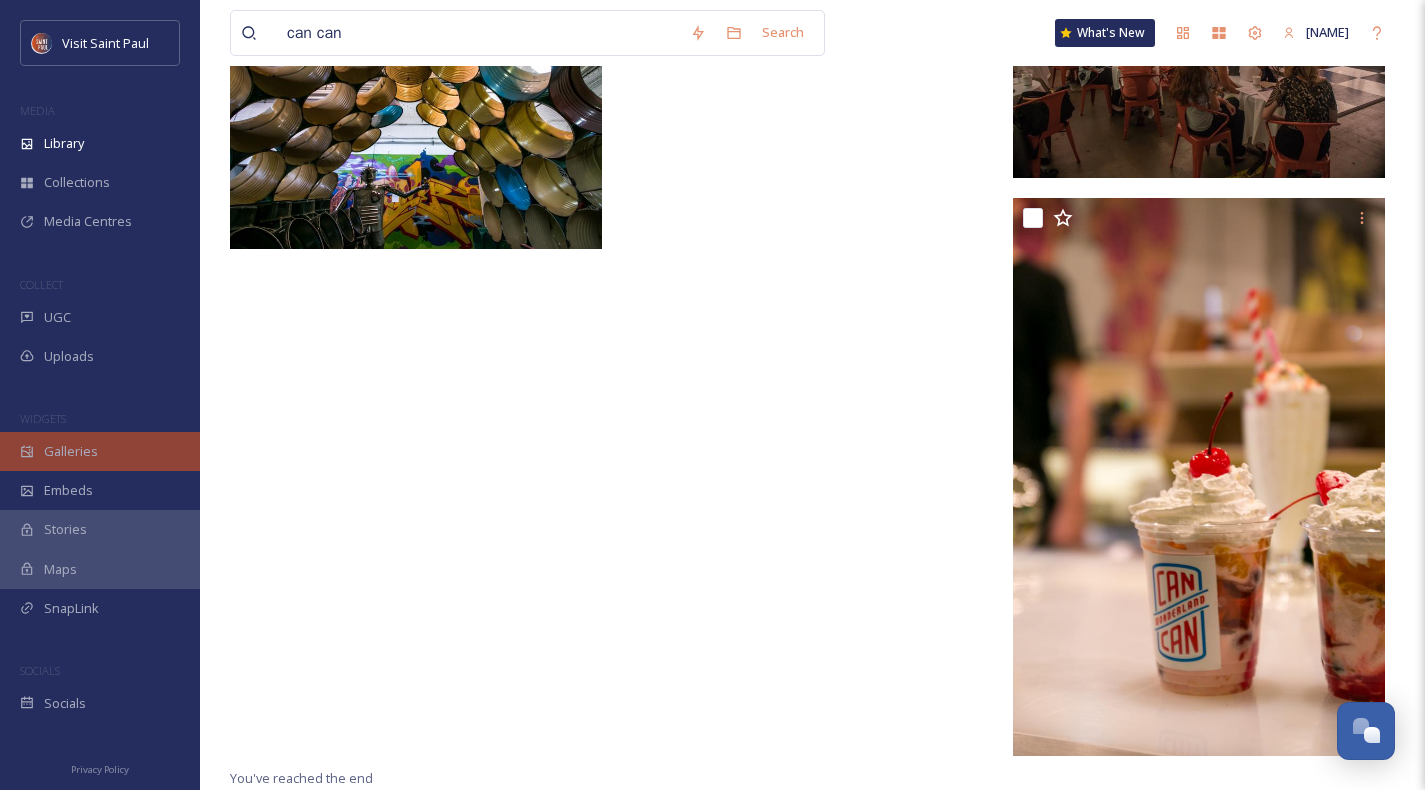 click on "Galleries" at bounding box center [71, 451] 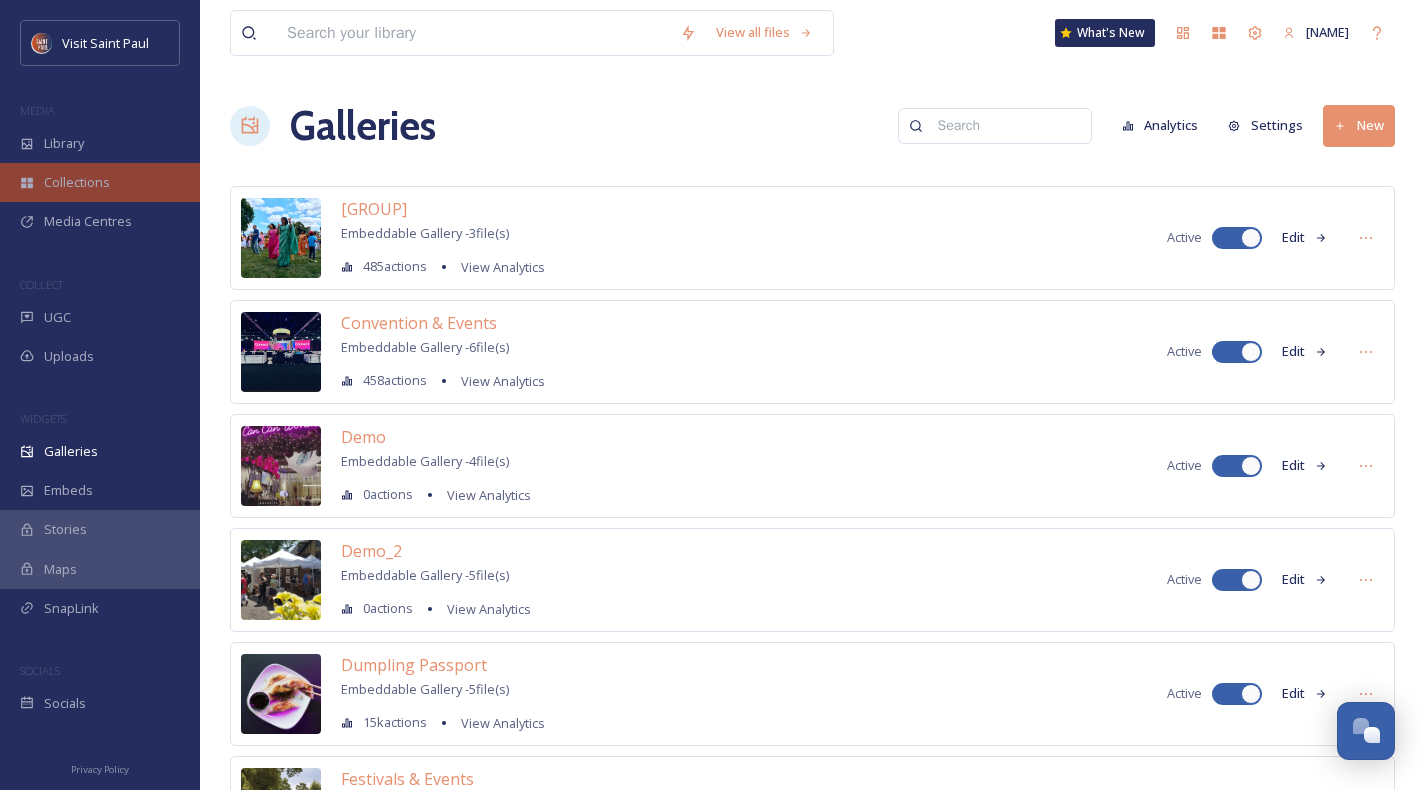 click on "Collections" at bounding box center [100, 182] 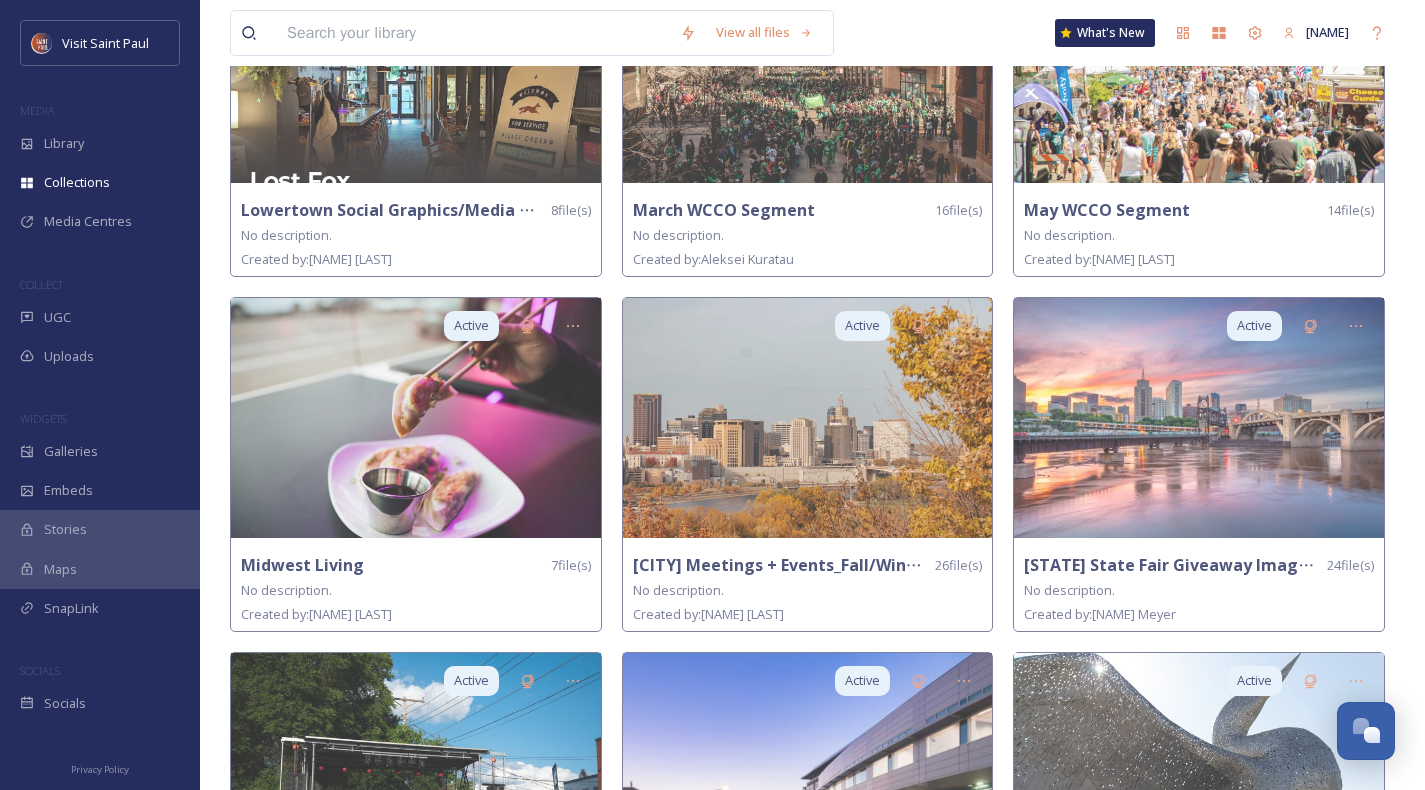 scroll, scrollTop: 992, scrollLeft: 0, axis: vertical 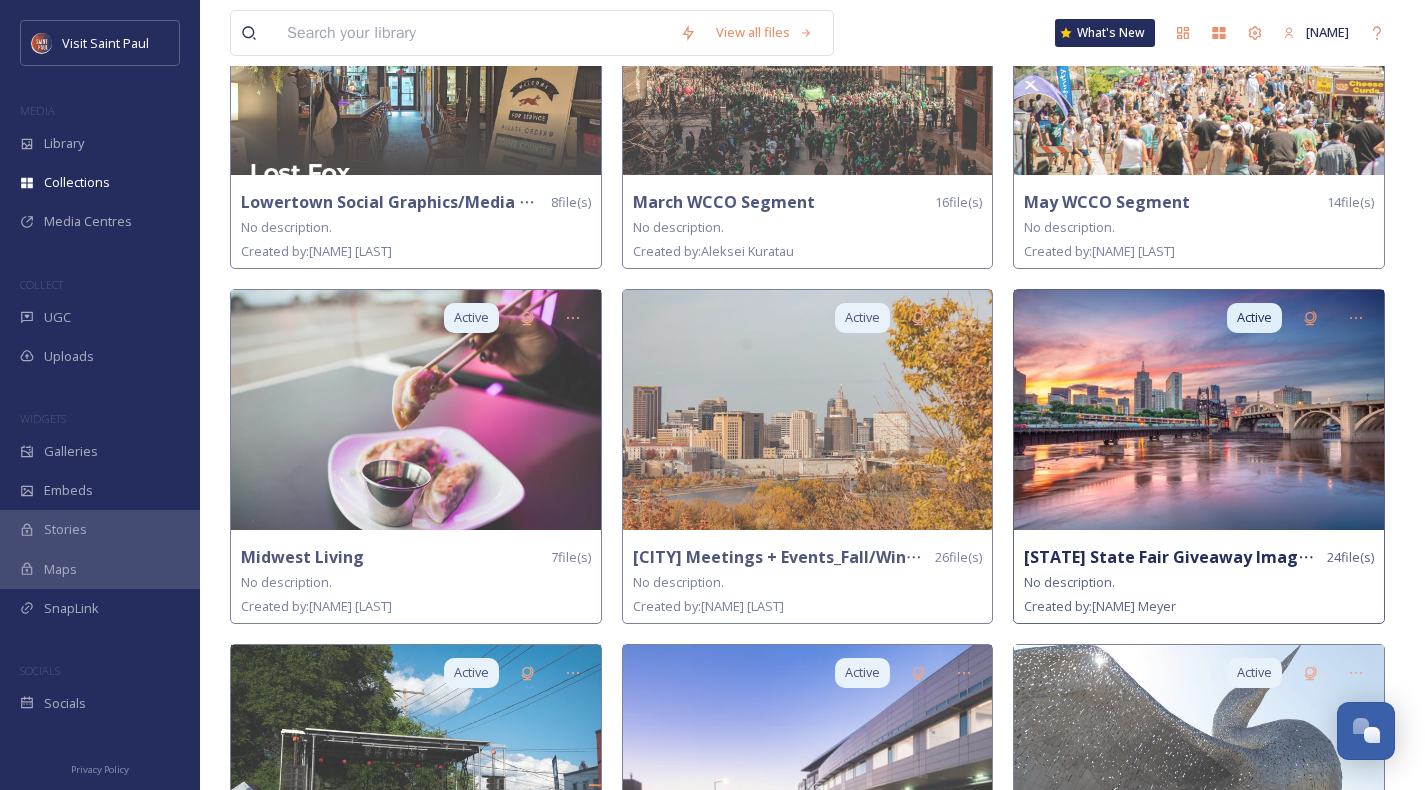 click on "[STATE] State Fair Giveaway Imagery" at bounding box center [1174, 557] 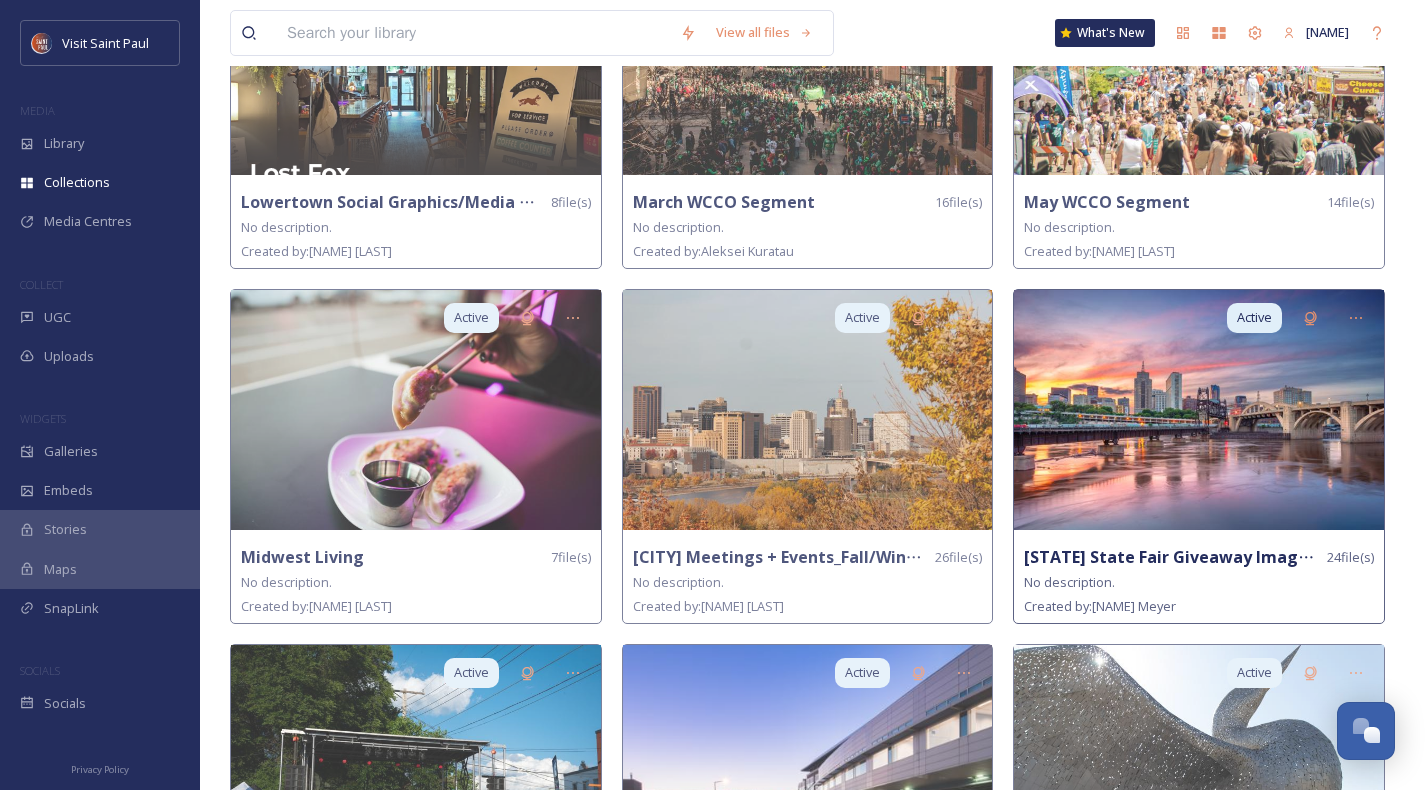 click at bounding box center (1199, 410) 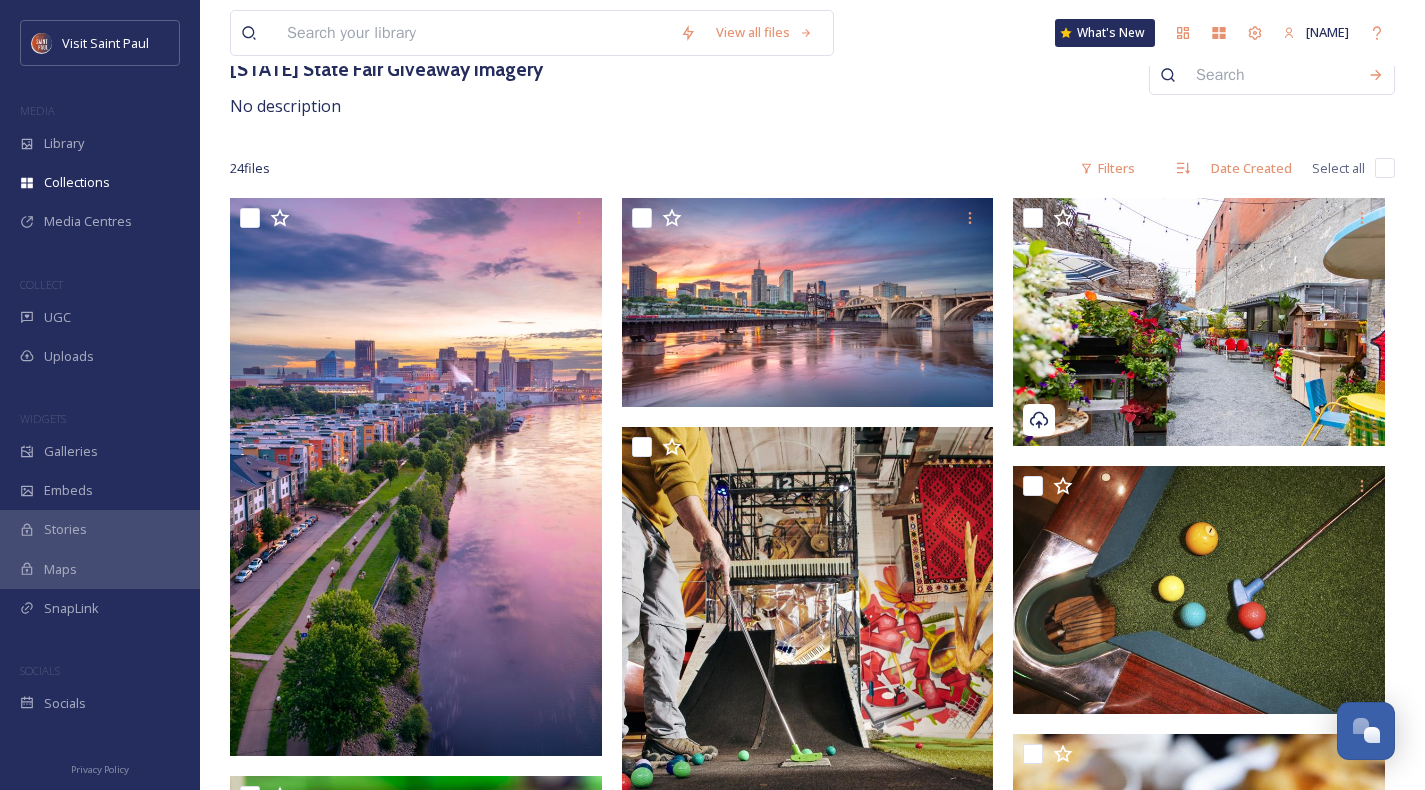 scroll, scrollTop: 0, scrollLeft: 0, axis: both 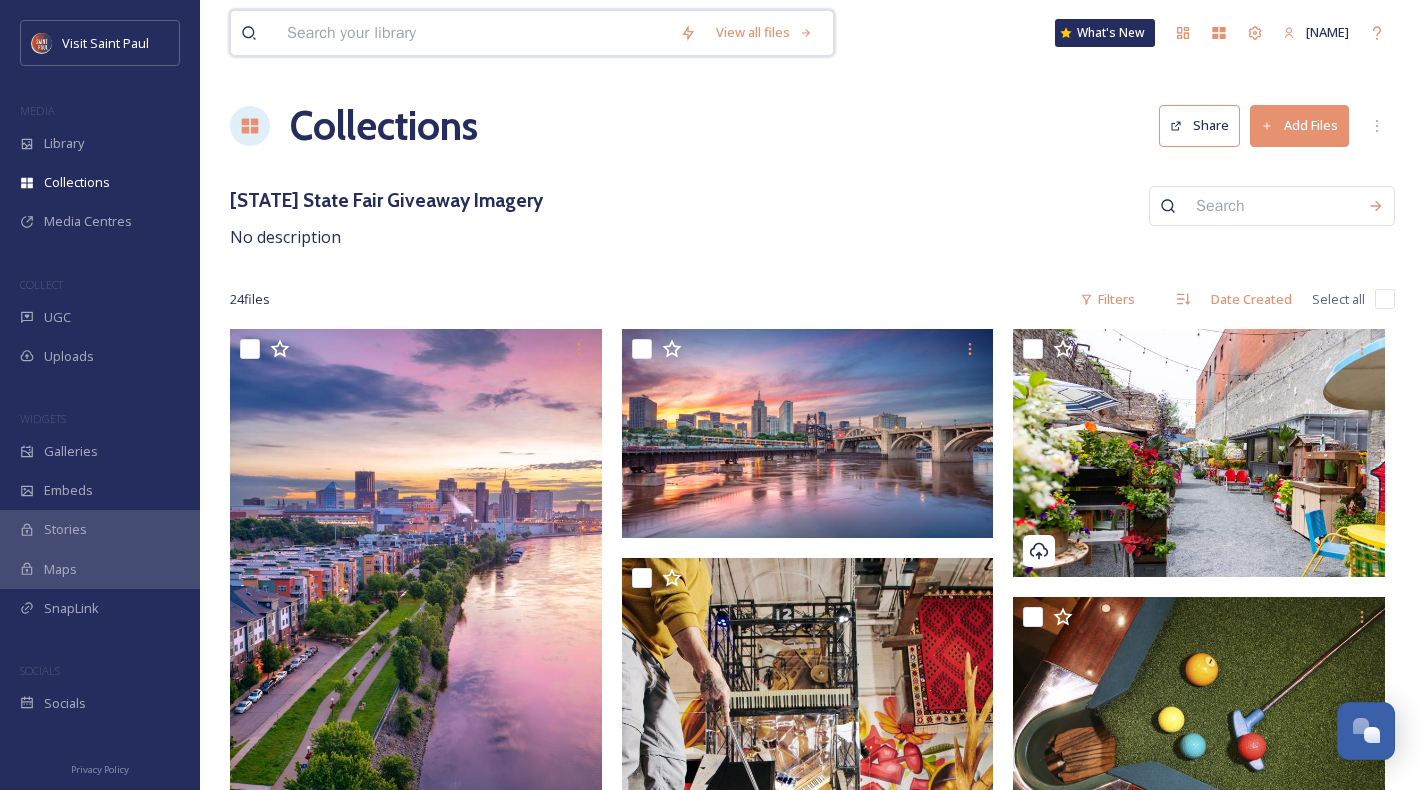 click at bounding box center [473, 33] 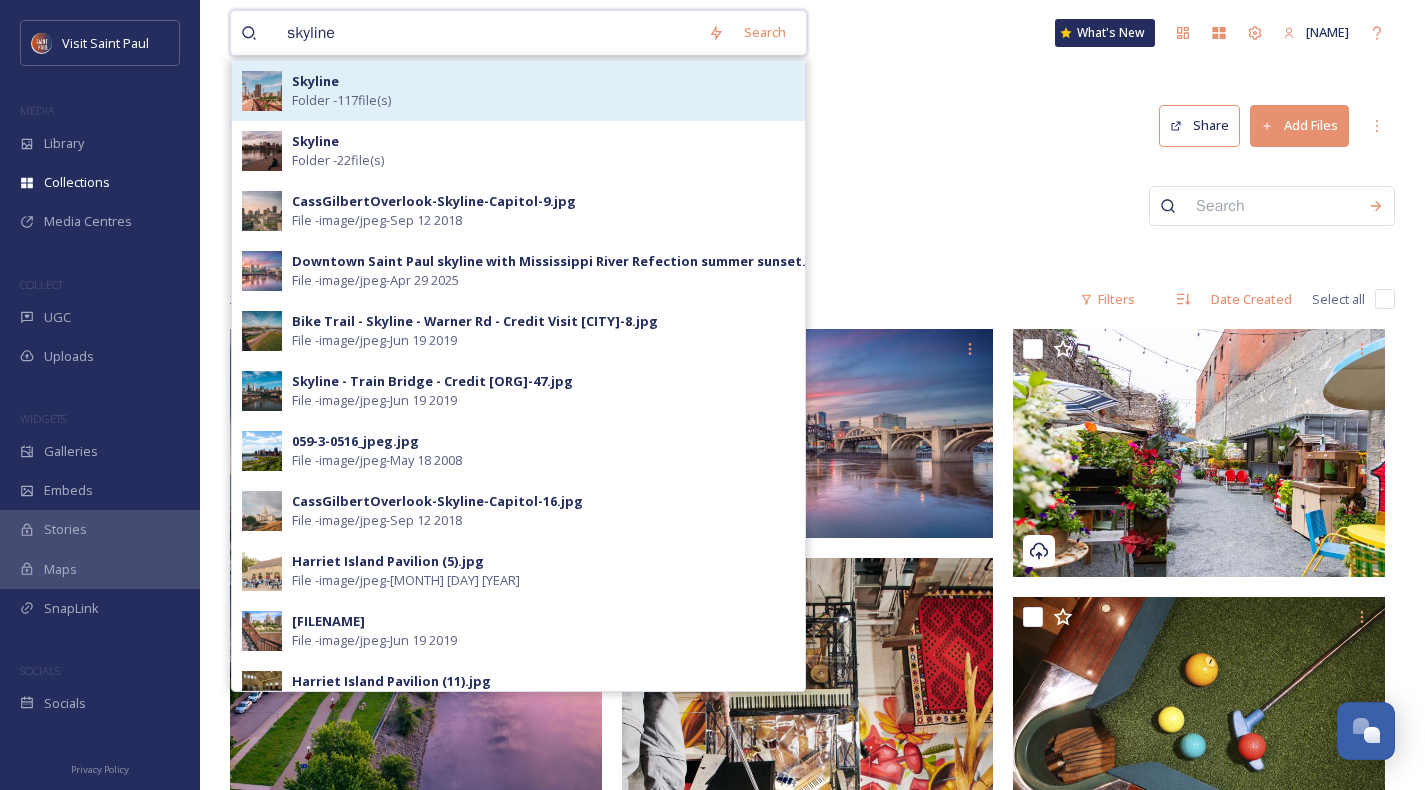 type on "skyline" 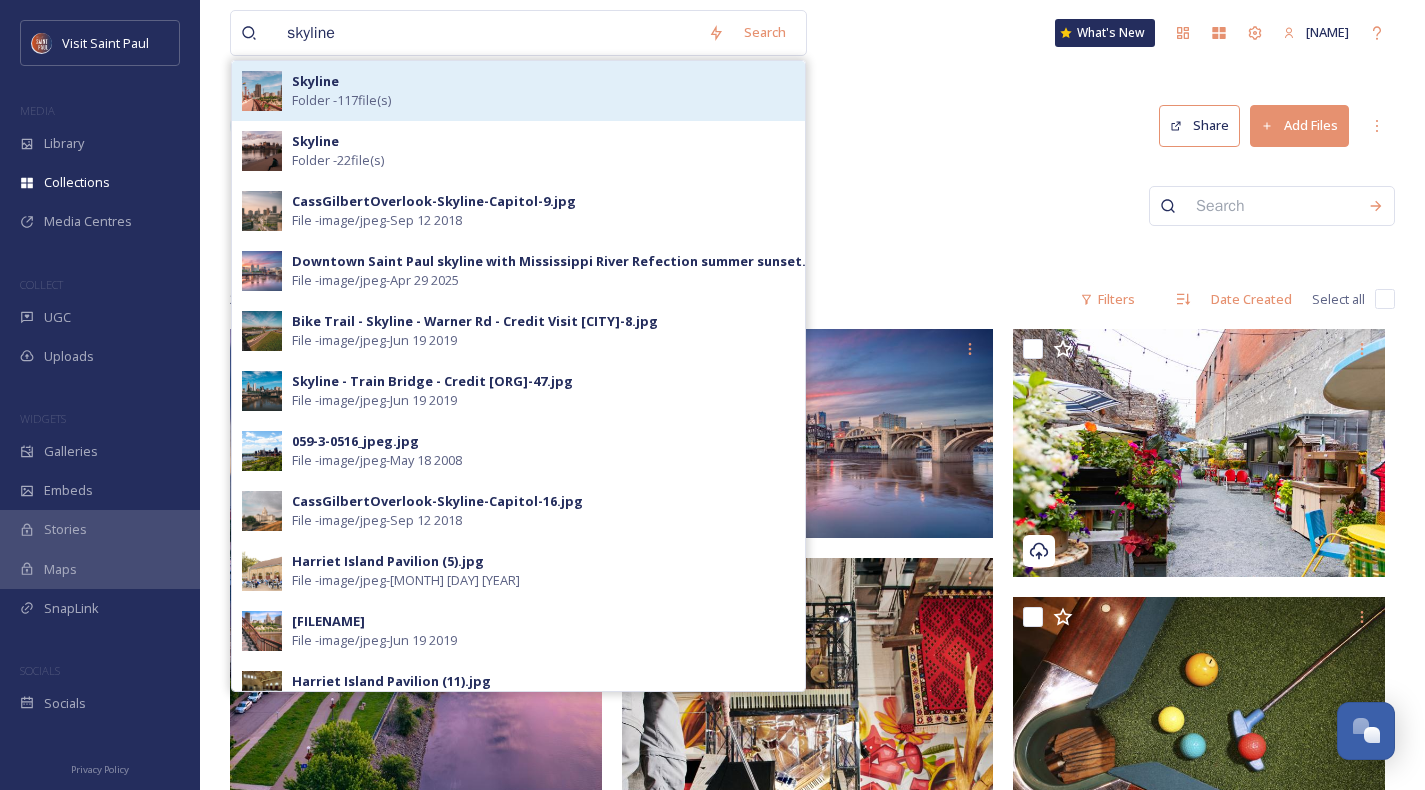click on "Skyline Folder  -  117  file(s)" at bounding box center [543, 91] 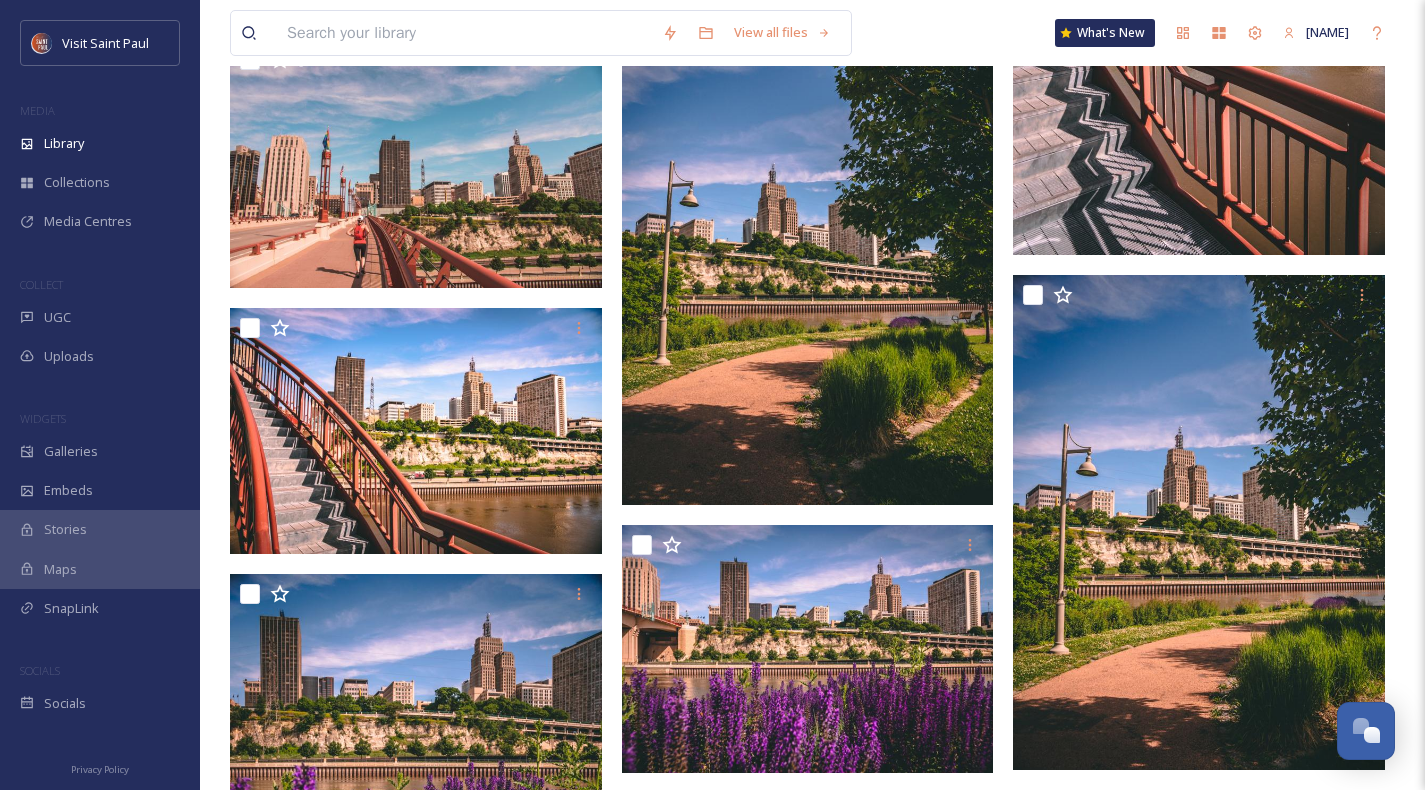 scroll, scrollTop: 805, scrollLeft: 0, axis: vertical 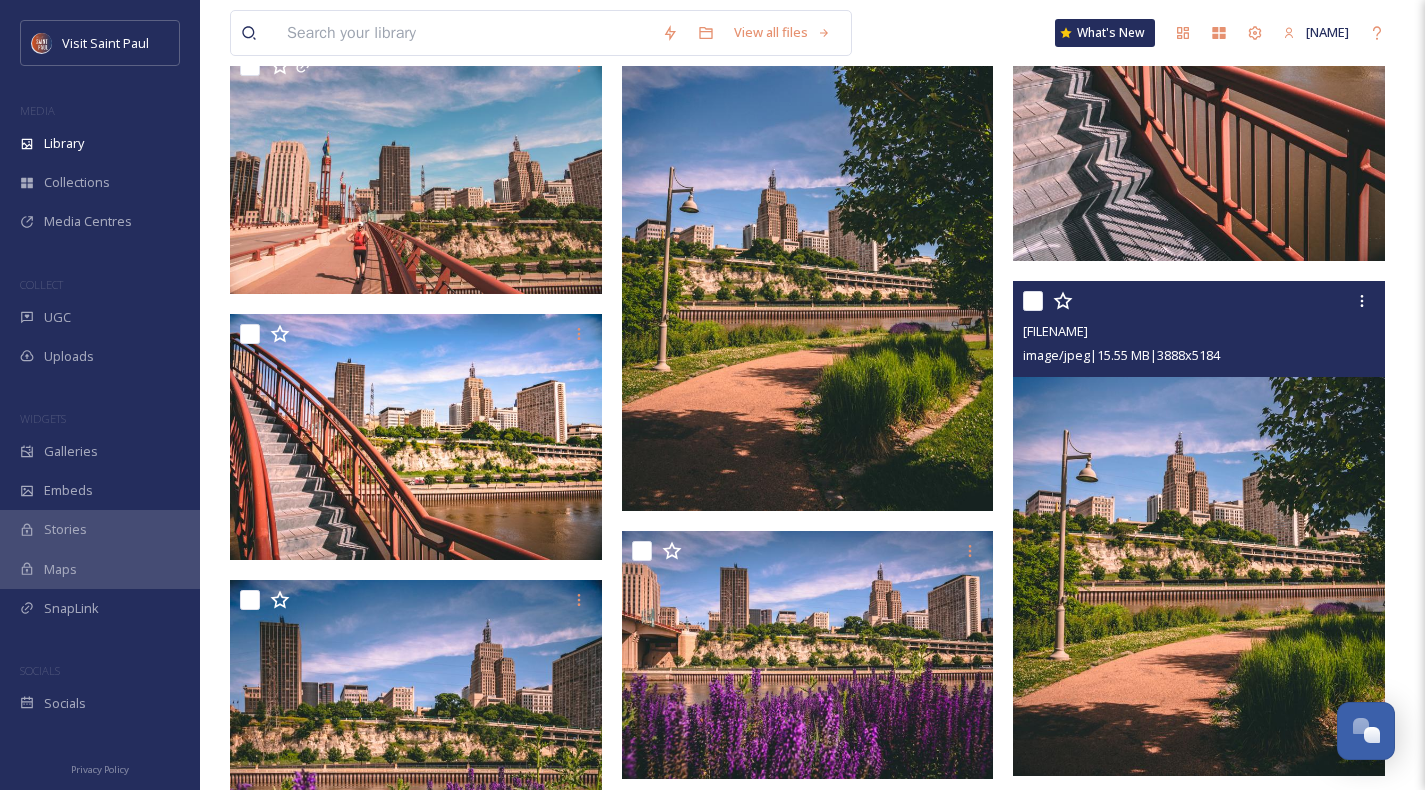 click at bounding box center [1033, 301] 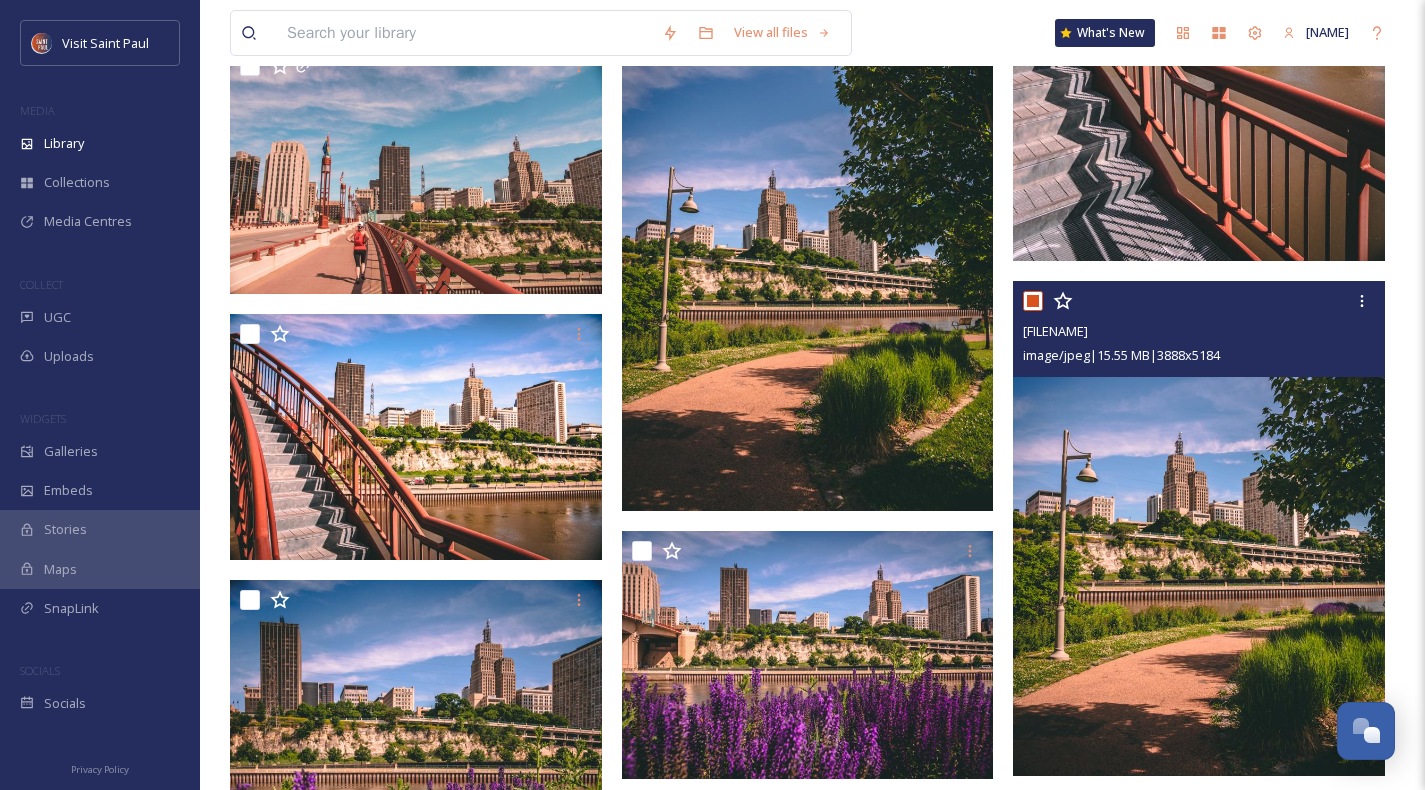checkbox on "true" 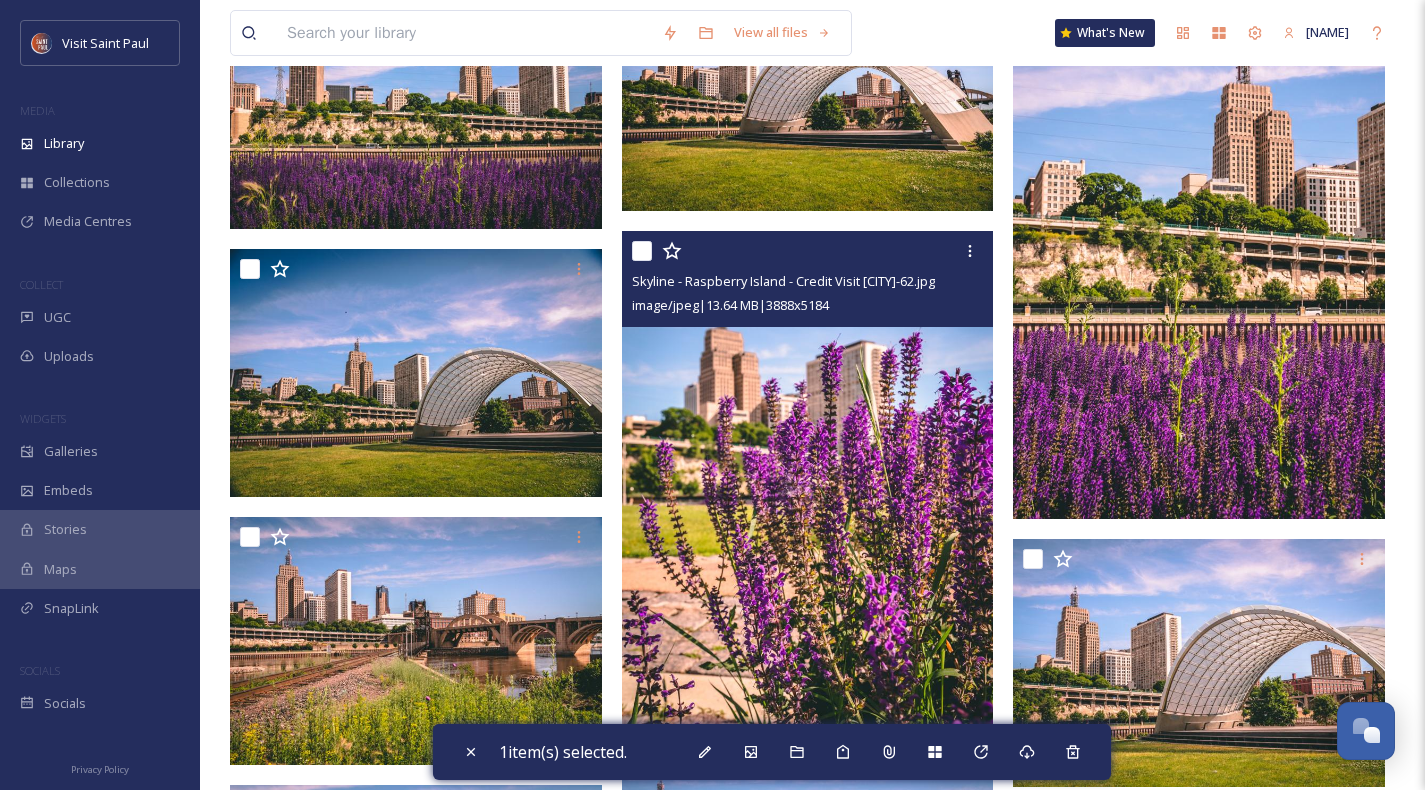 scroll, scrollTop: 2229, scrollLeft: 0, axis: vertical 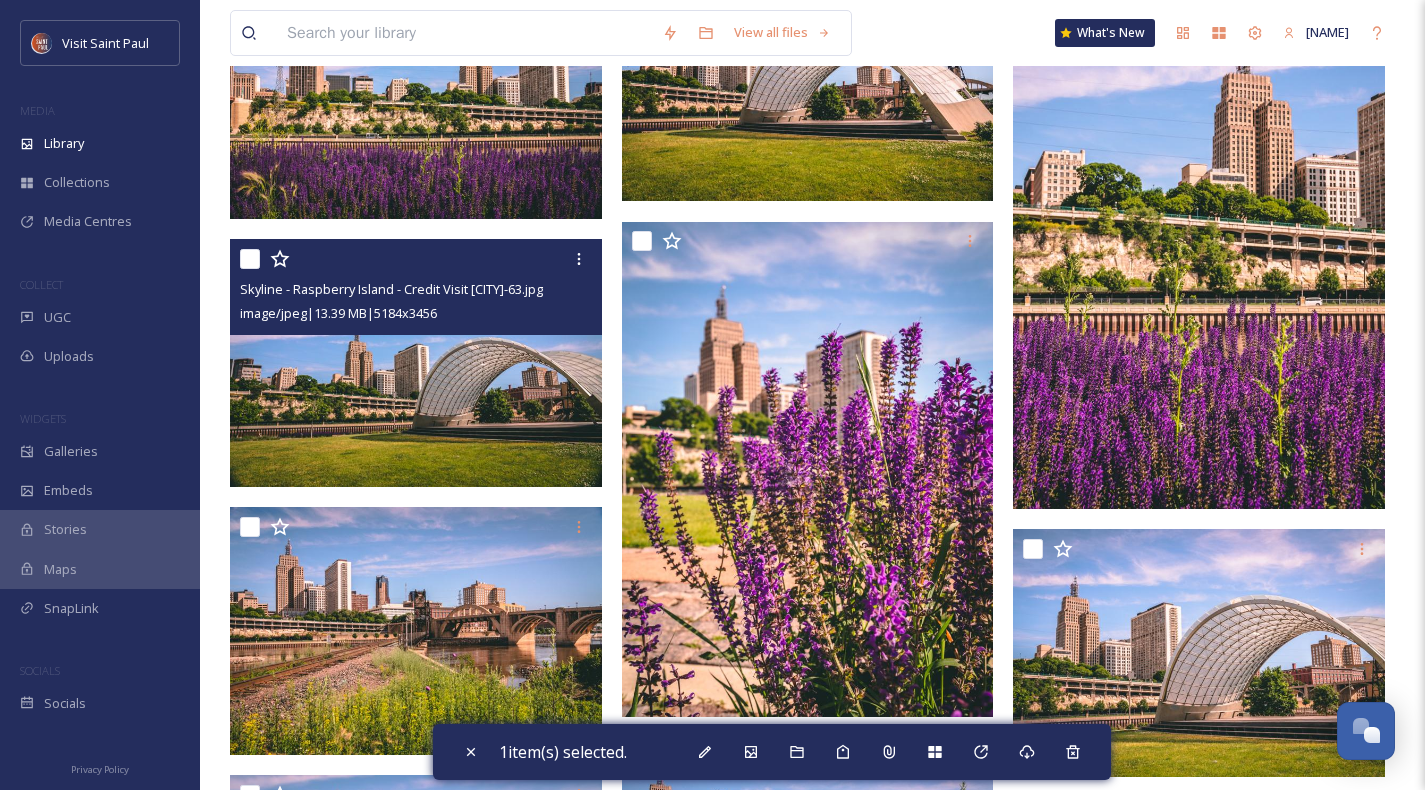 click at bounding box center [418, 259] 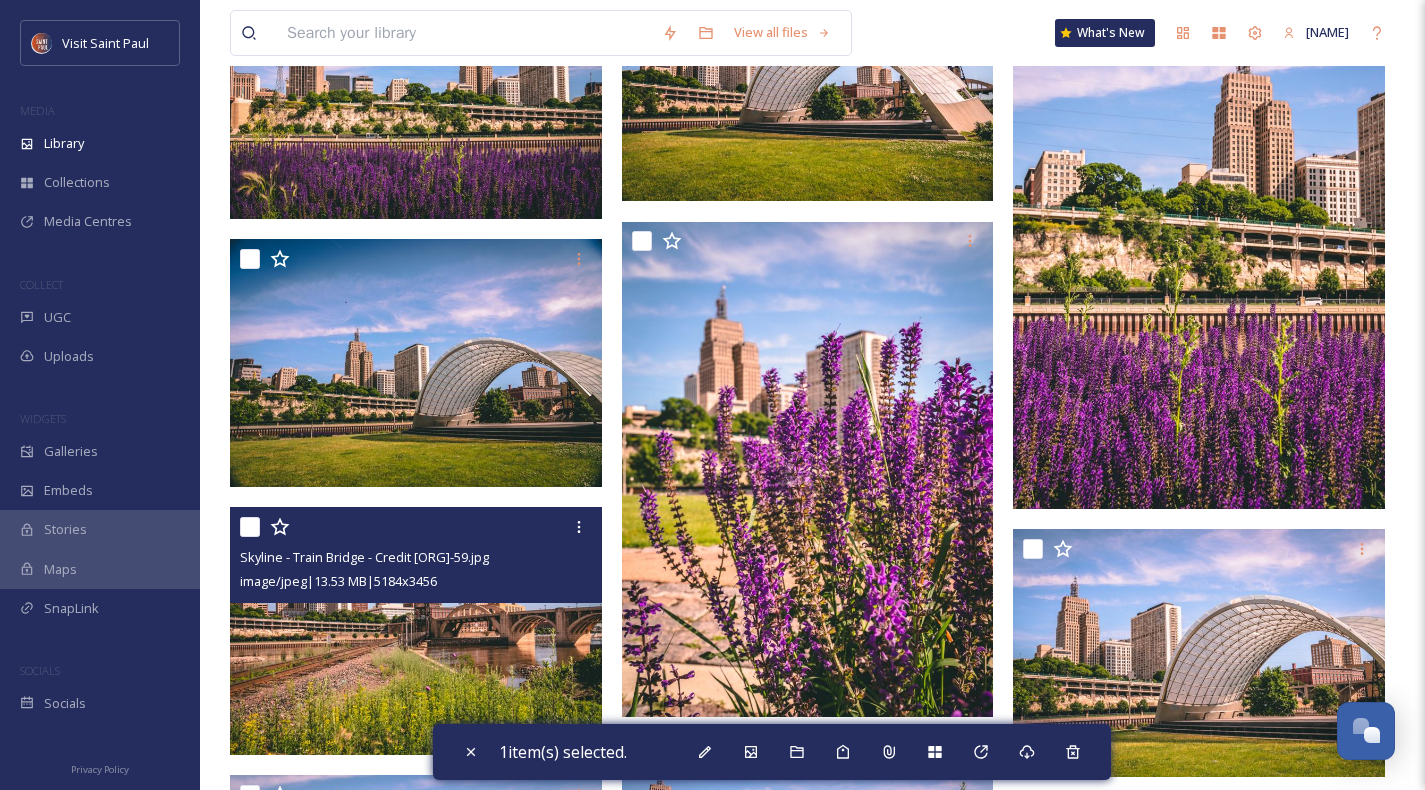 click at bounding box center [250, 527] 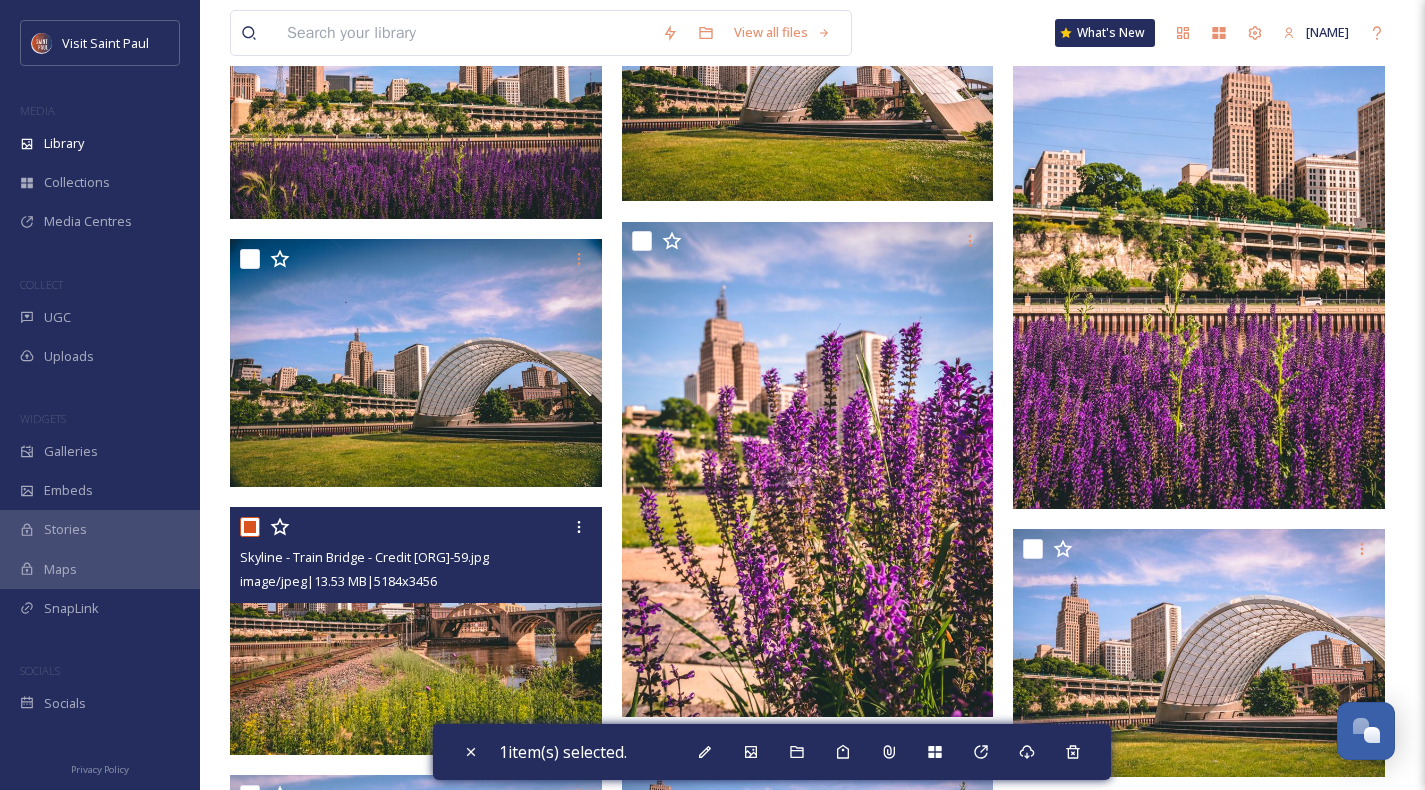 checkbox on "true" 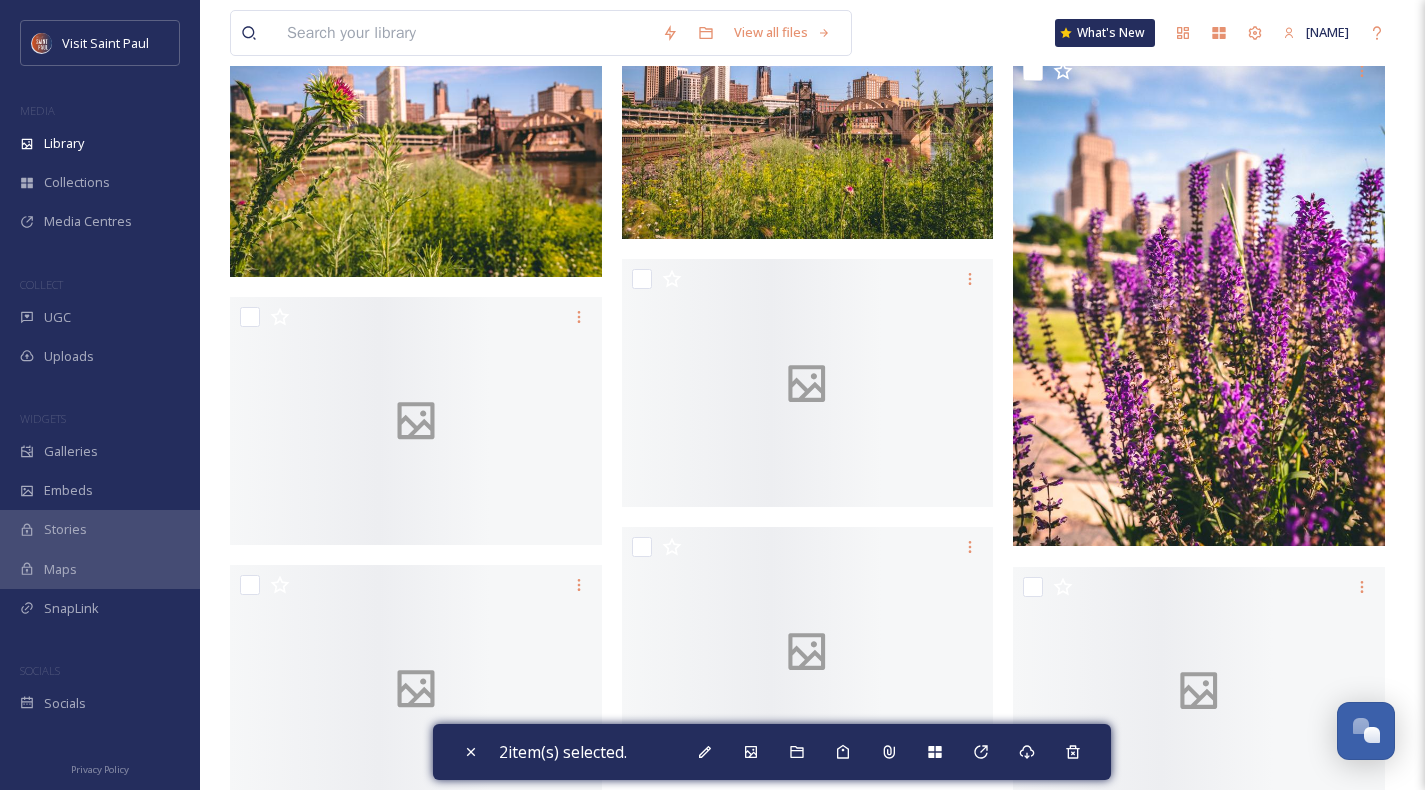 scroll, scrollTop: 3468, scrollLeft: 0, axis: vertical 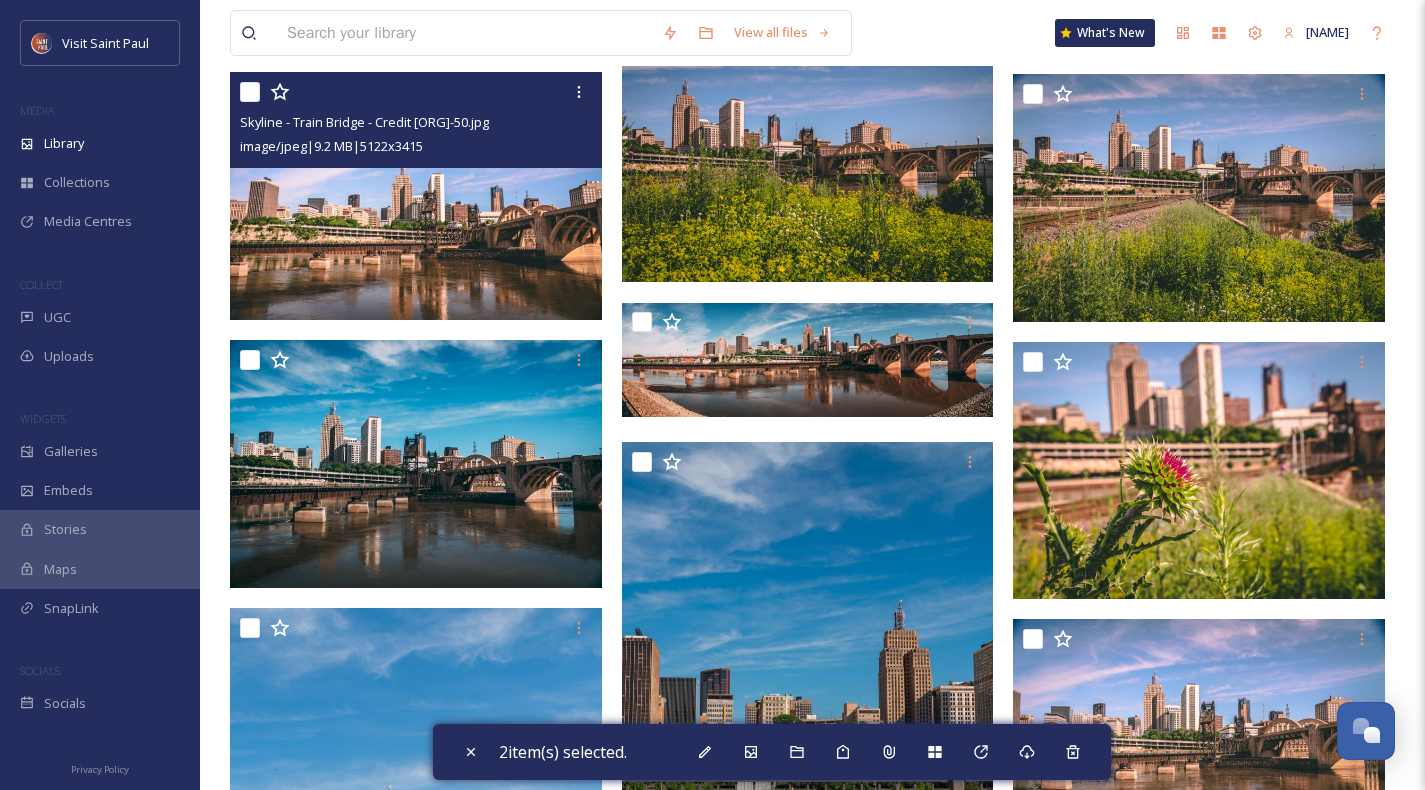 click at bounding box center (250, 92) 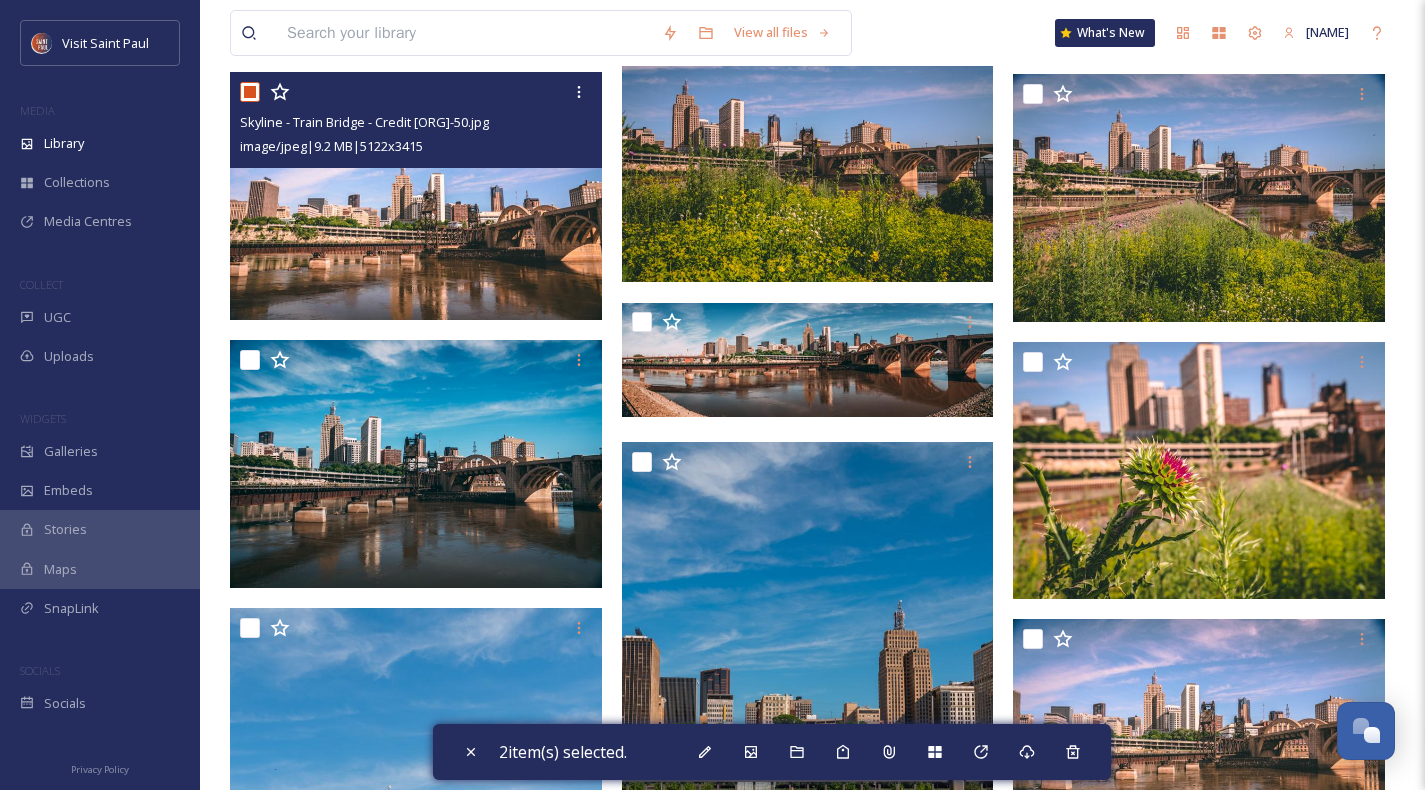 checkbox on "true" 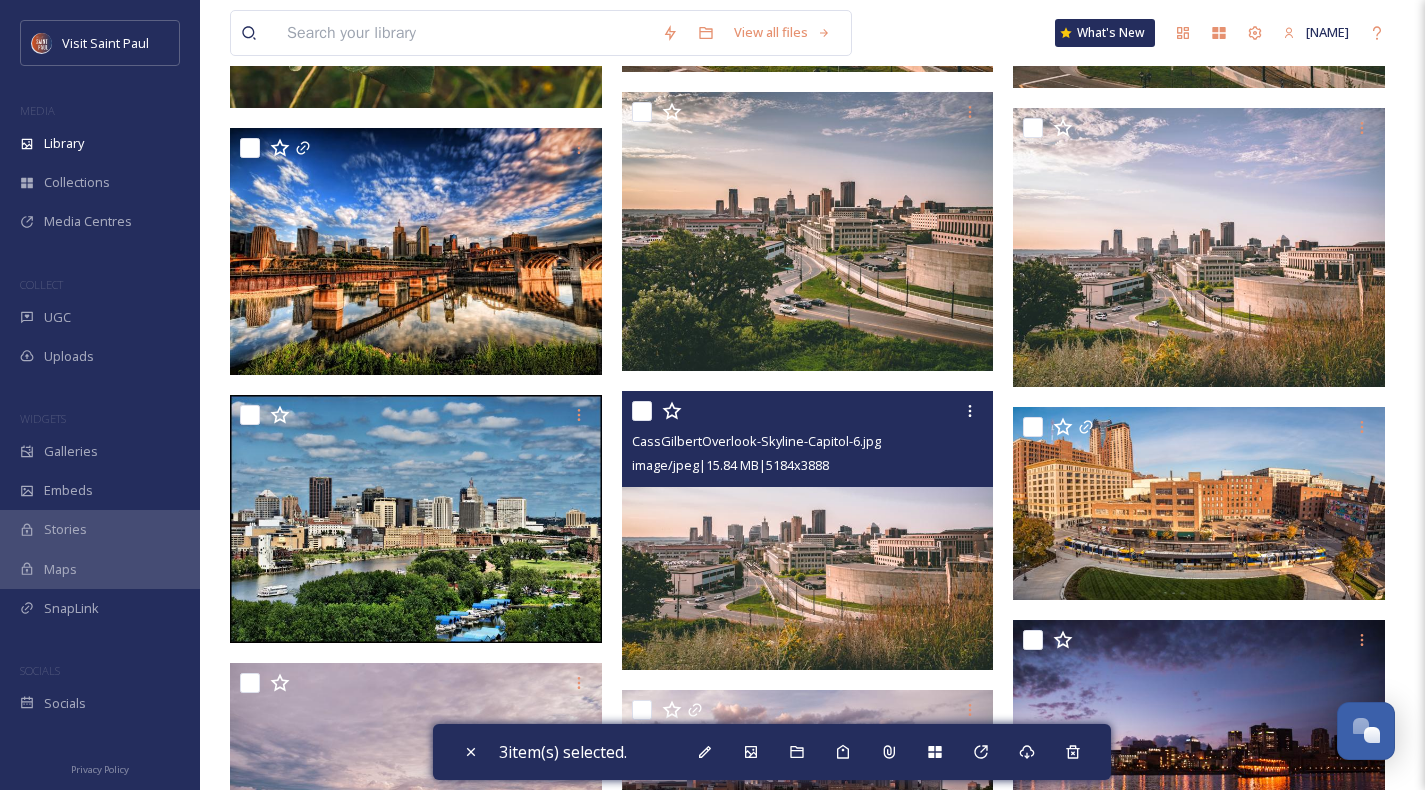 scroll, scrollTop: 8056, scrollLeft: 0, axis: vertical 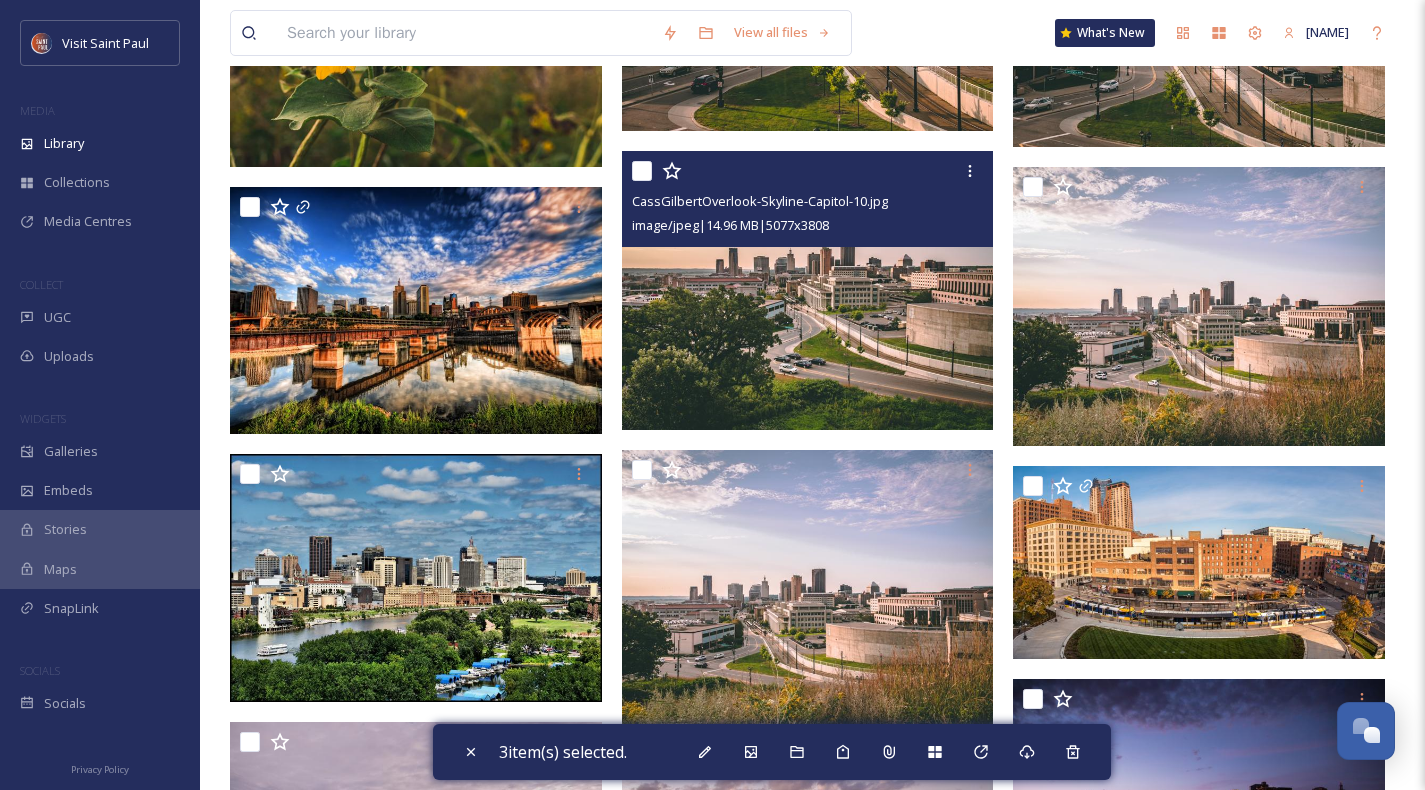 click at bounding box center [642, 171] 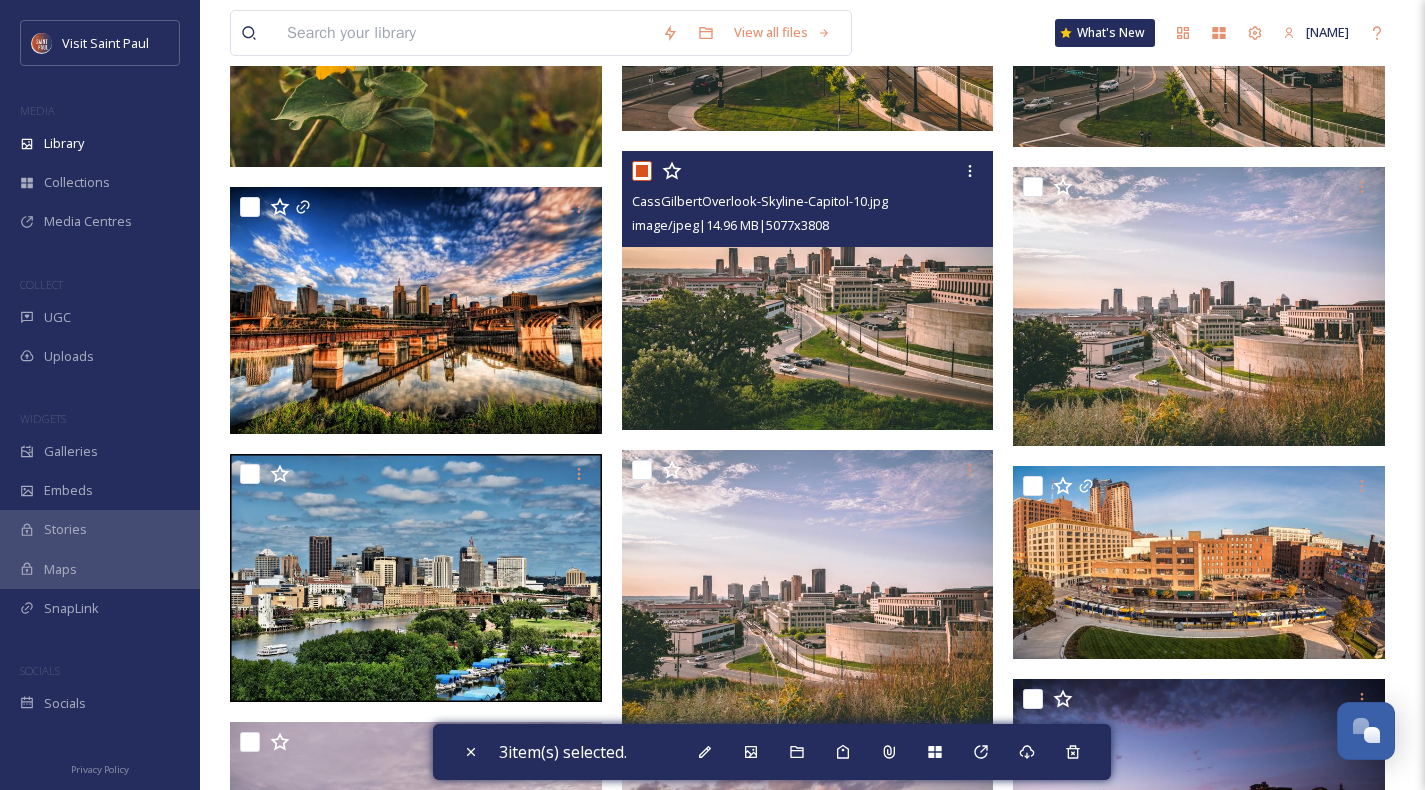 checkbox on "true" 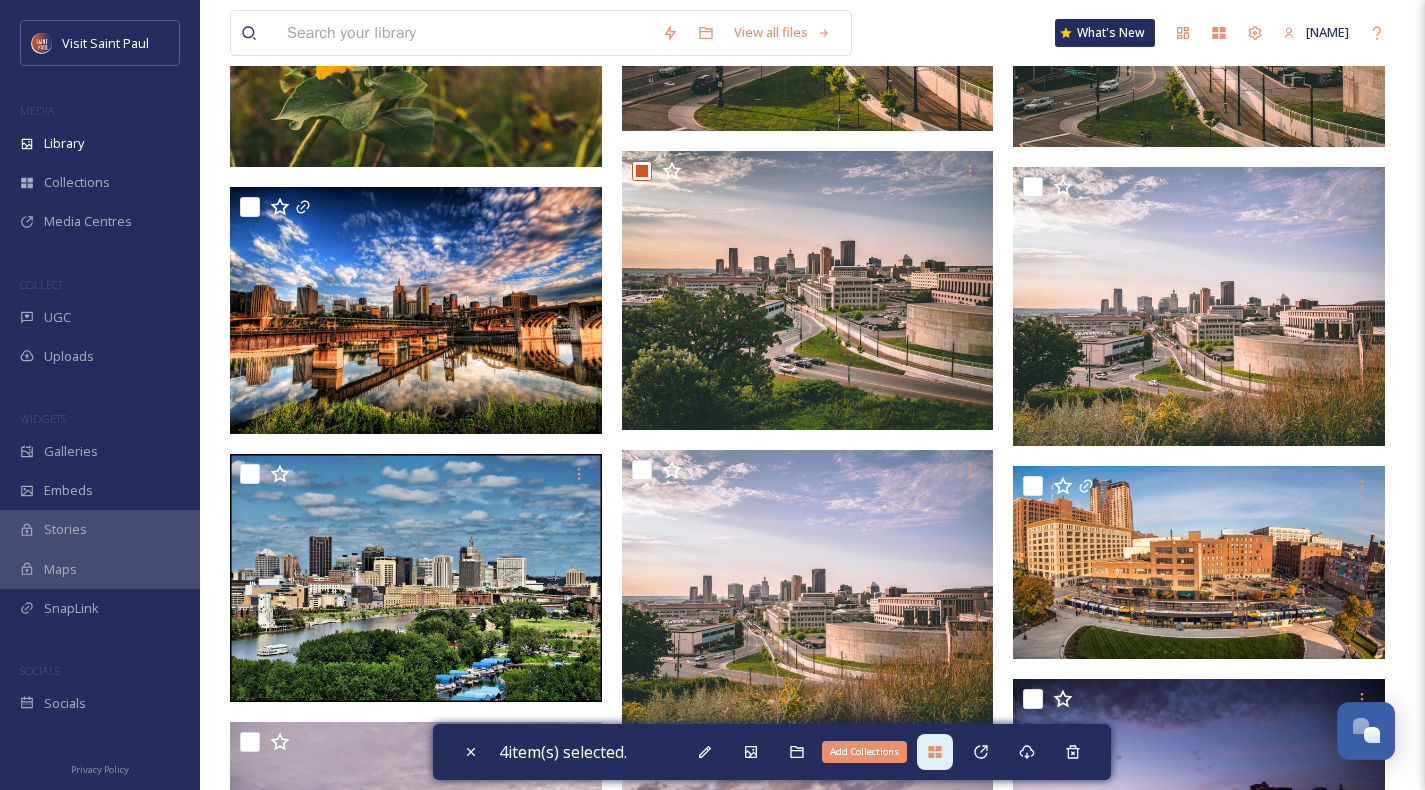 click 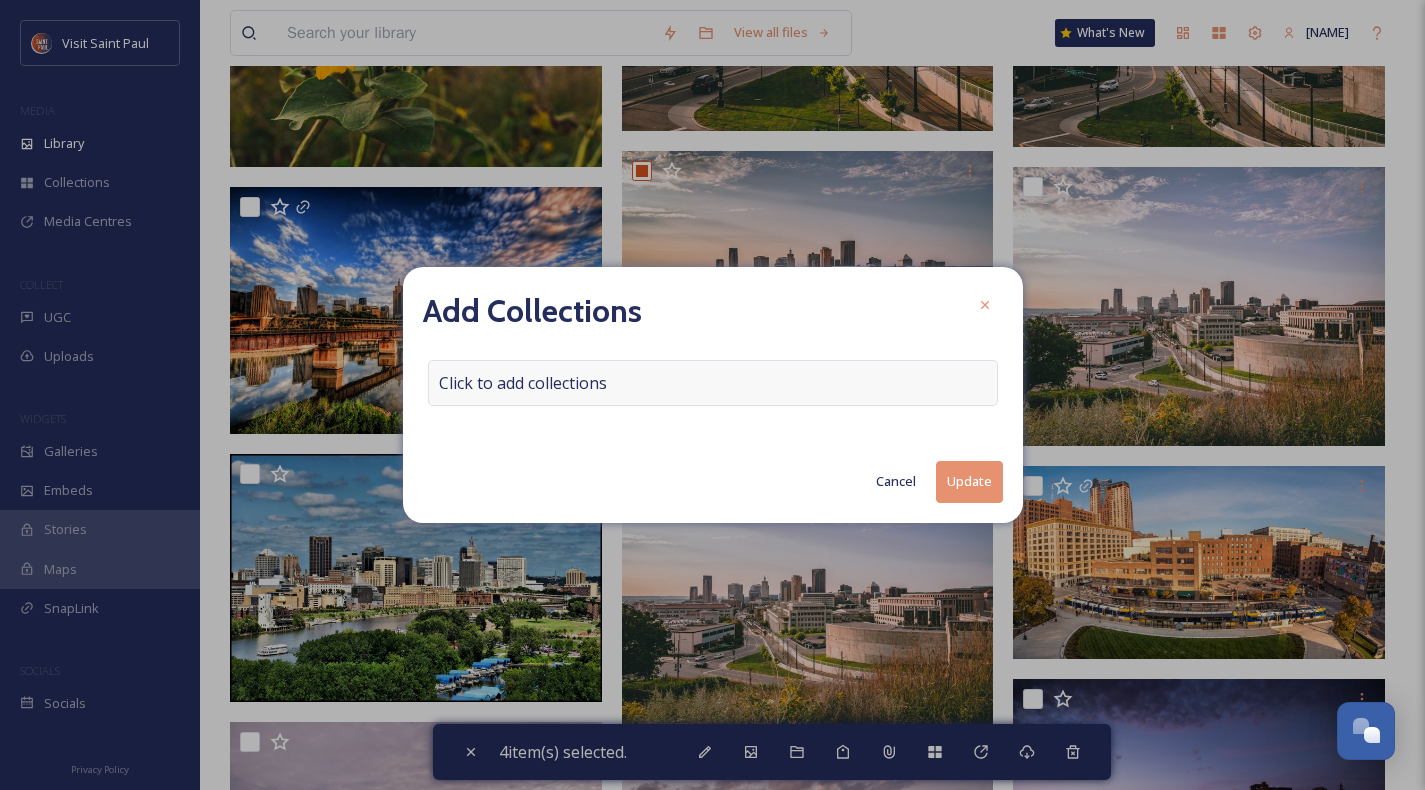 click on "Click to add collections" at bounding box center [713, 383] 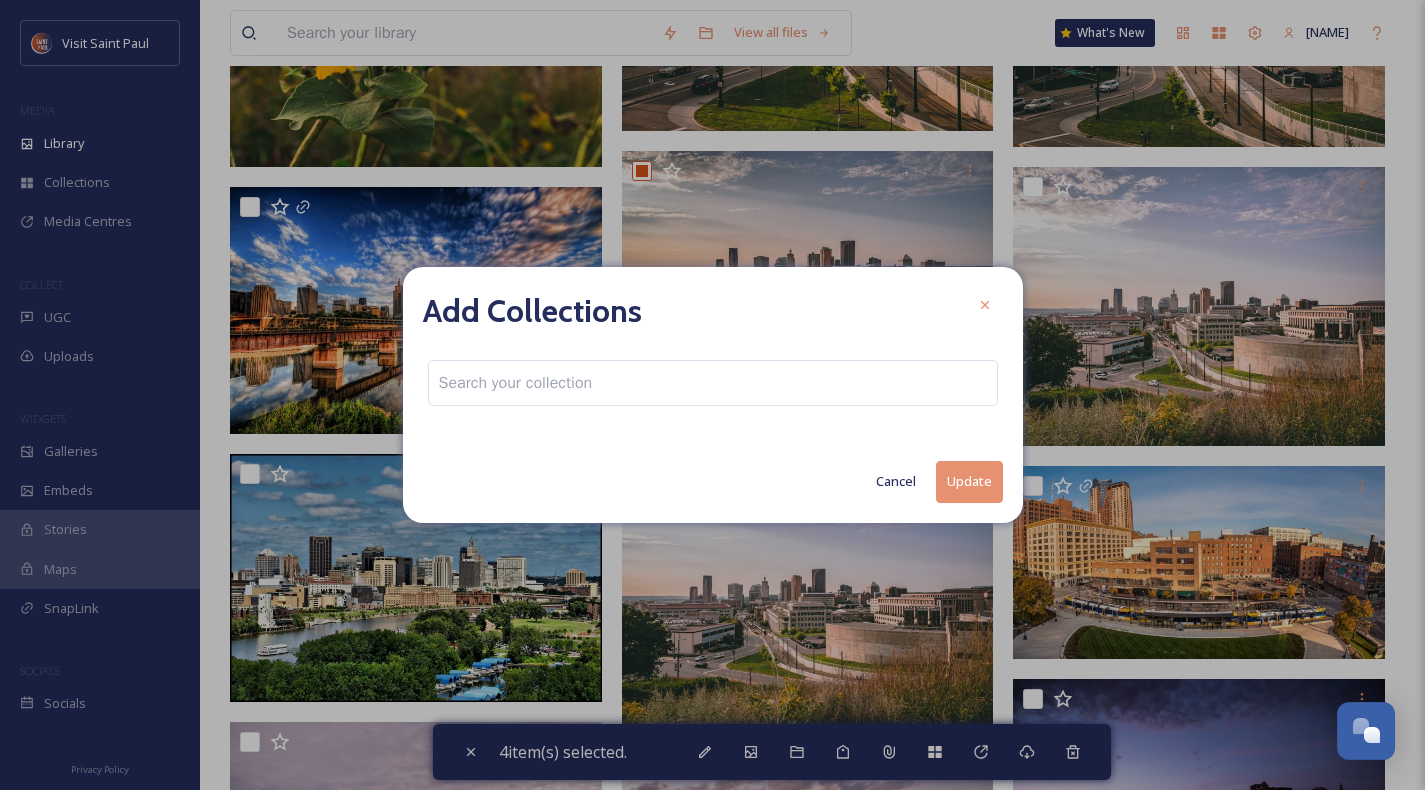 click at bounding box center [515, 383] 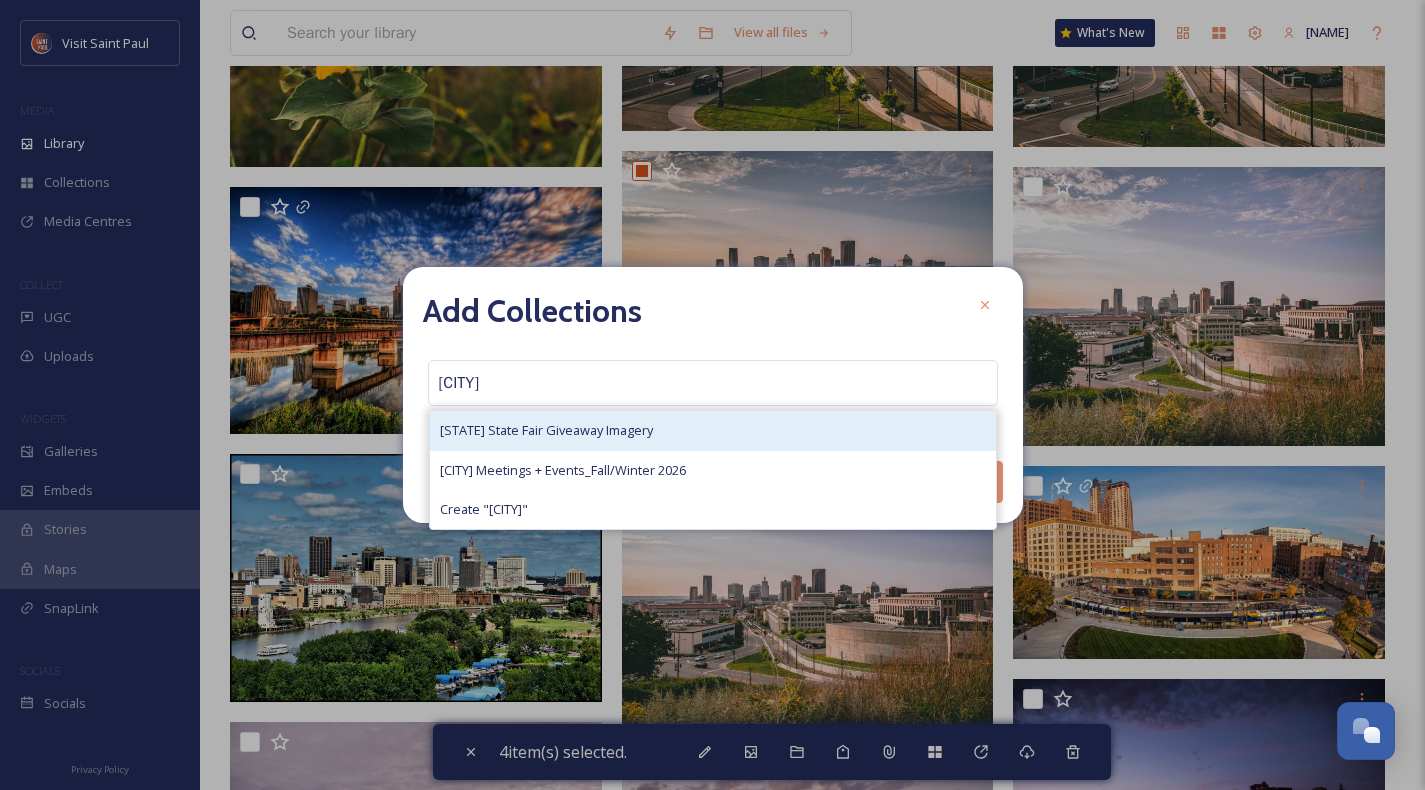 type on "[CITY]" 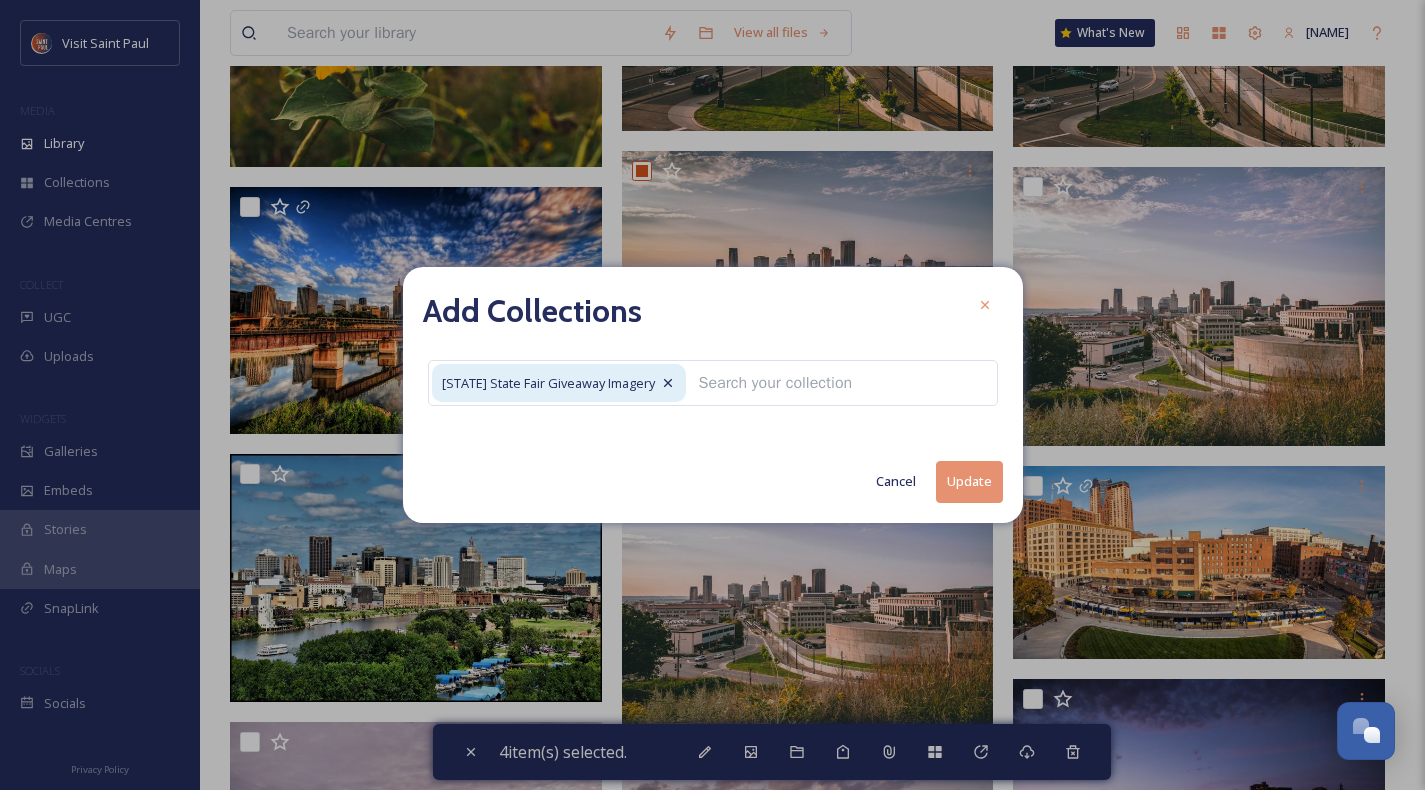 click on "Update" at bounding box center (969, 481) 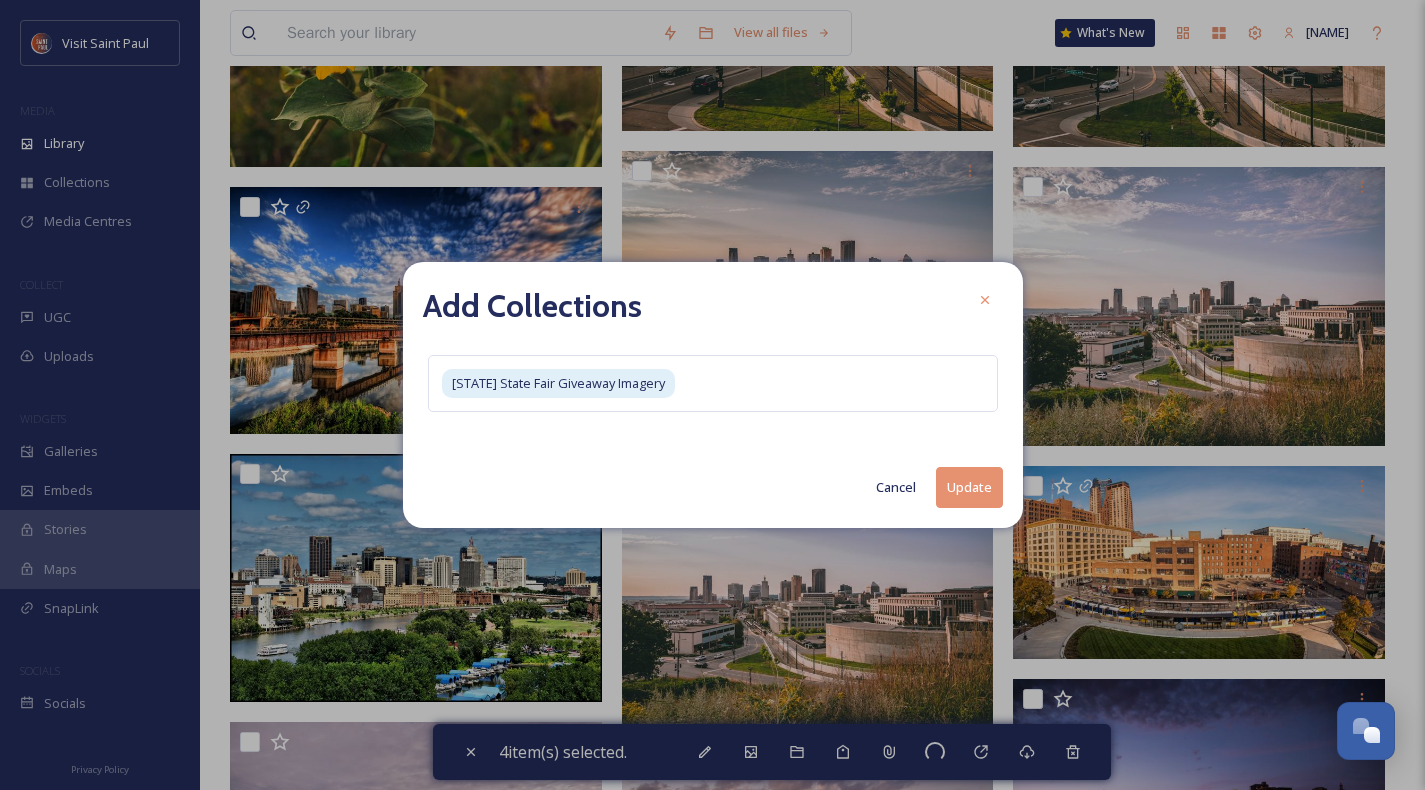 checkbox on "false" 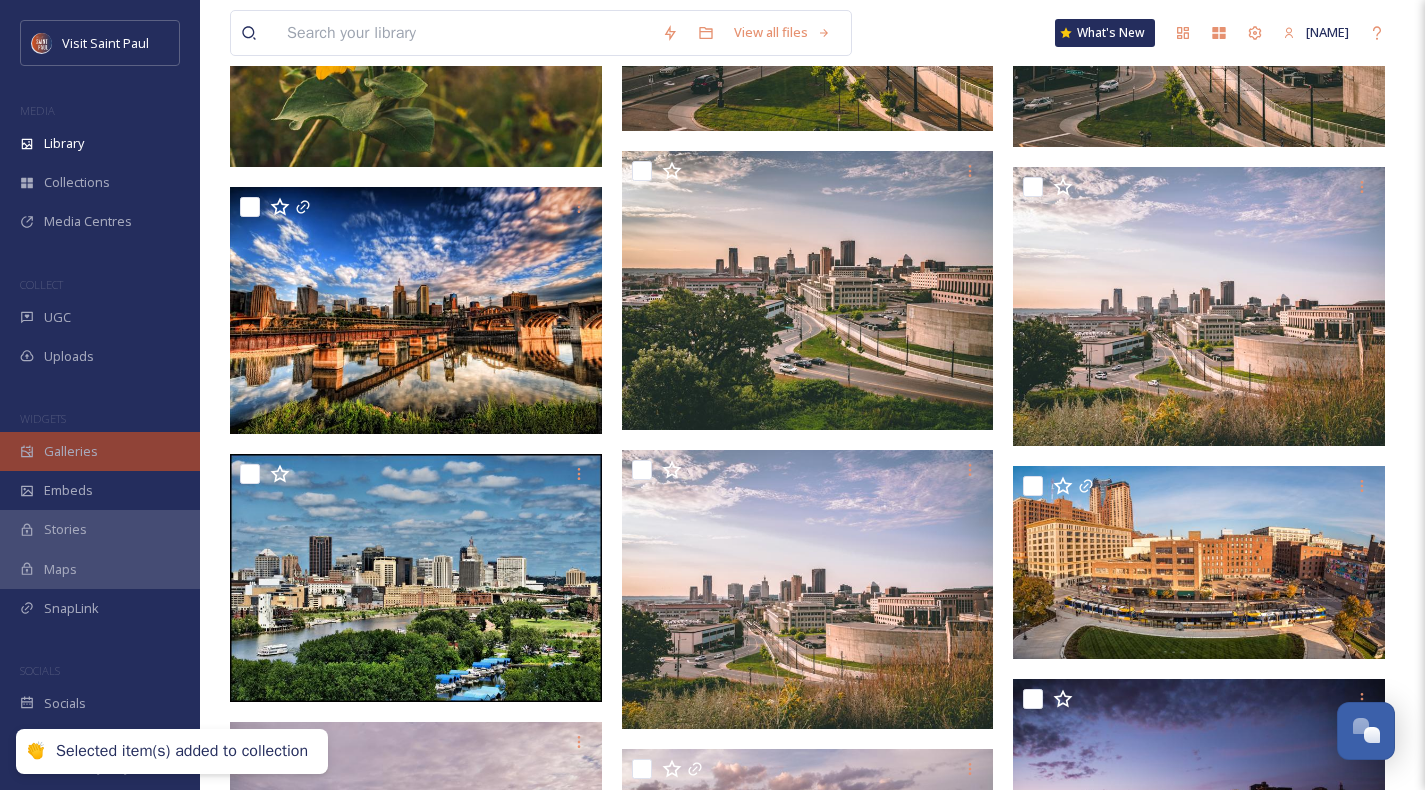 click on "Galleries" at bounding box center (71, 451) 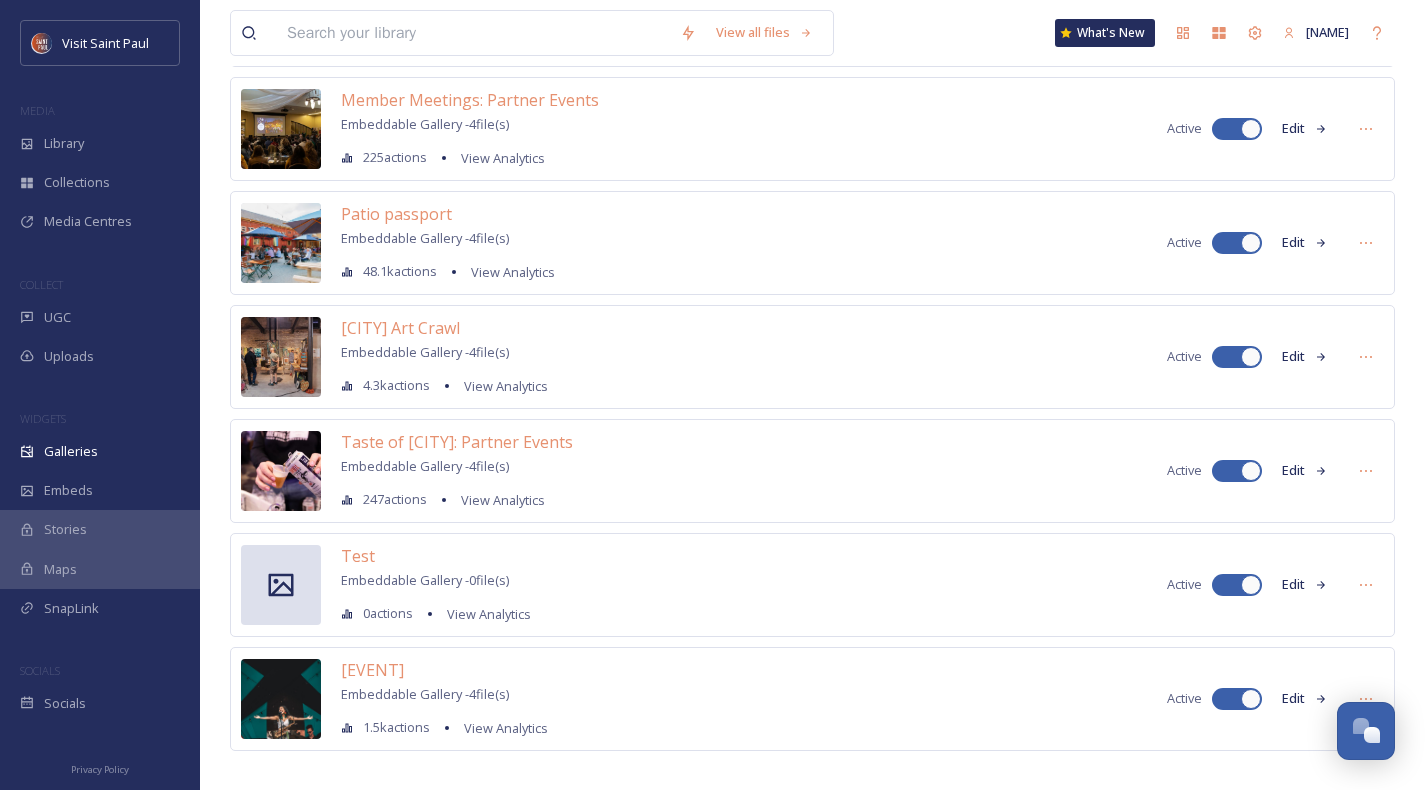 scroll, scrollTop: 1270, scrollLeft: 0, axis: vertical 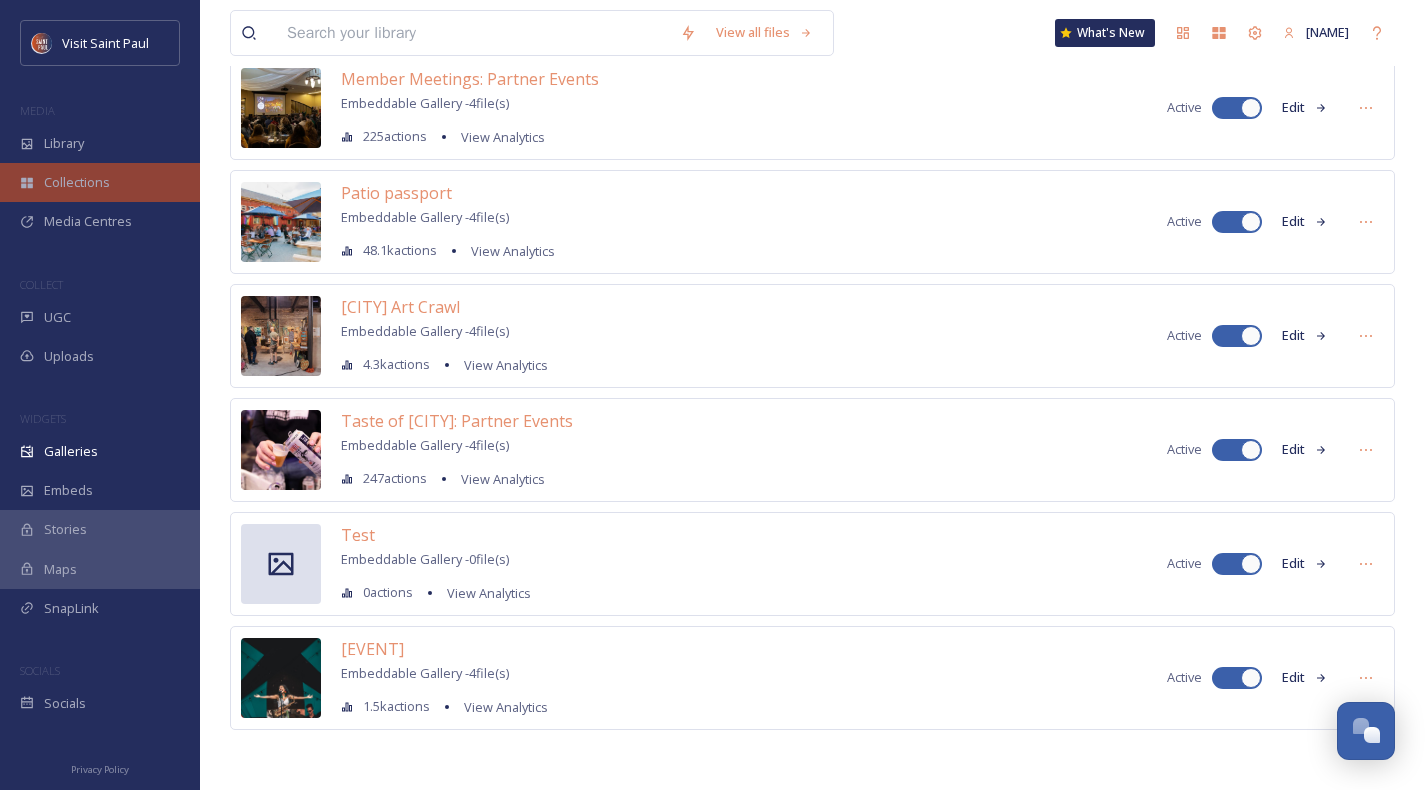click on "Collections" at bounding box center [100, 182] 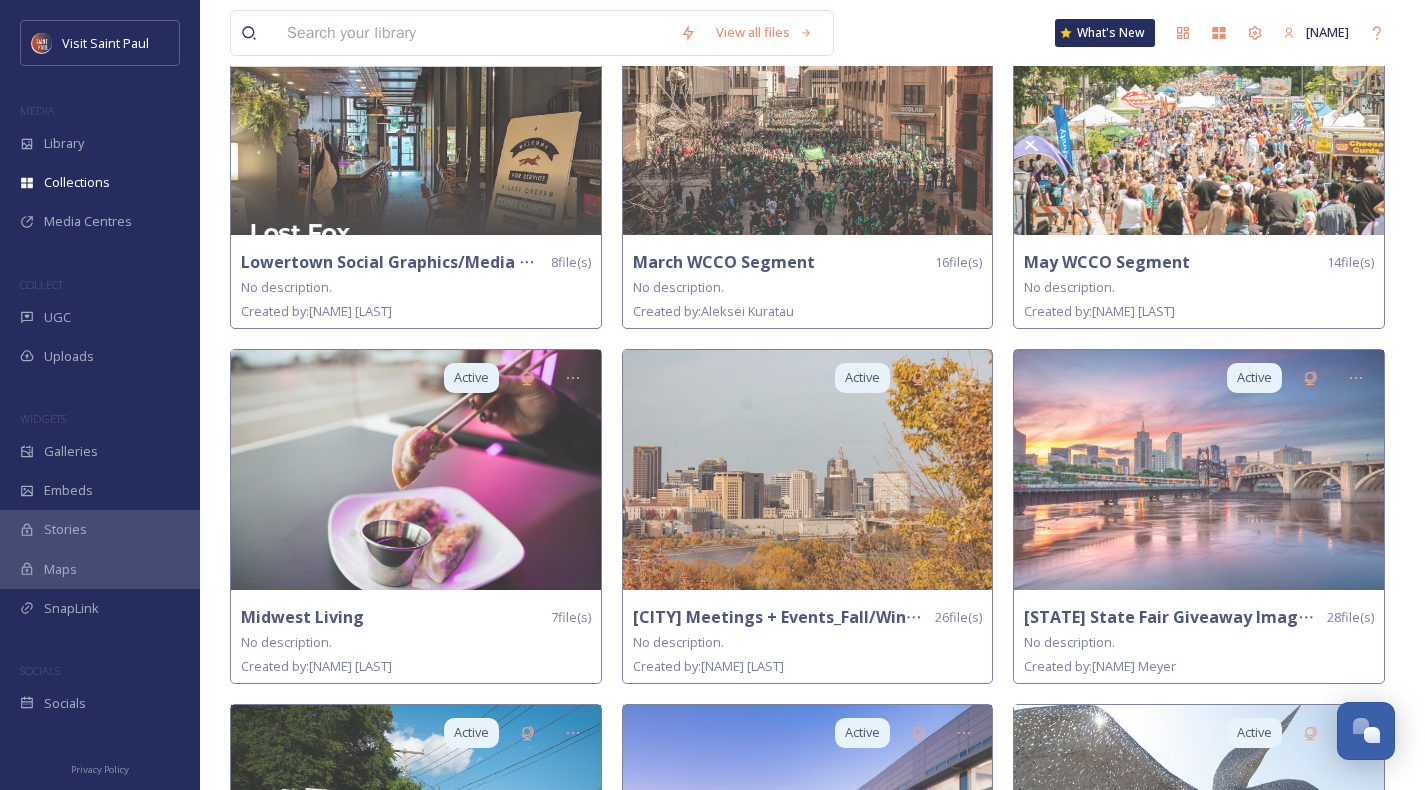 scroll, scrollTop: 1012, scrollLeft: 0, axis: vertical 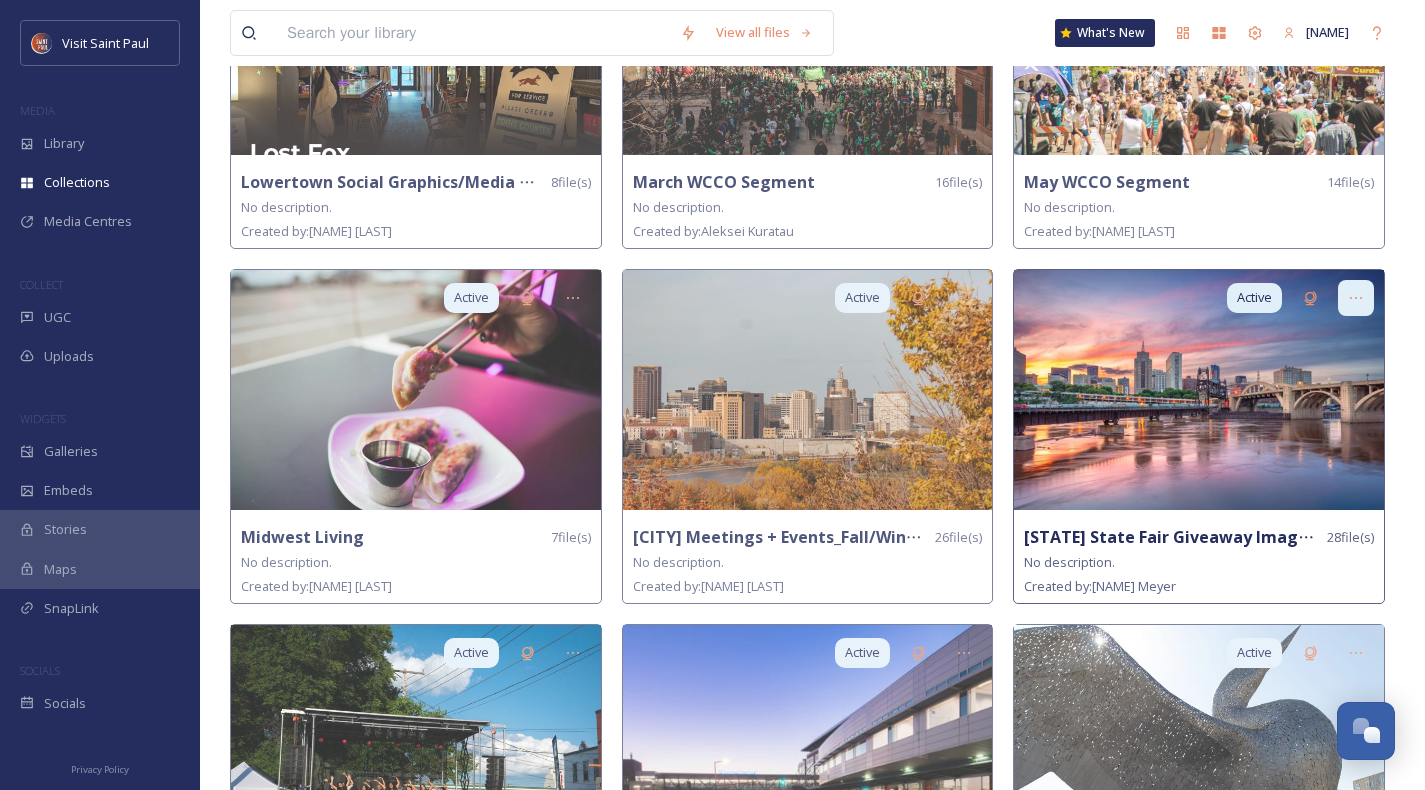 click 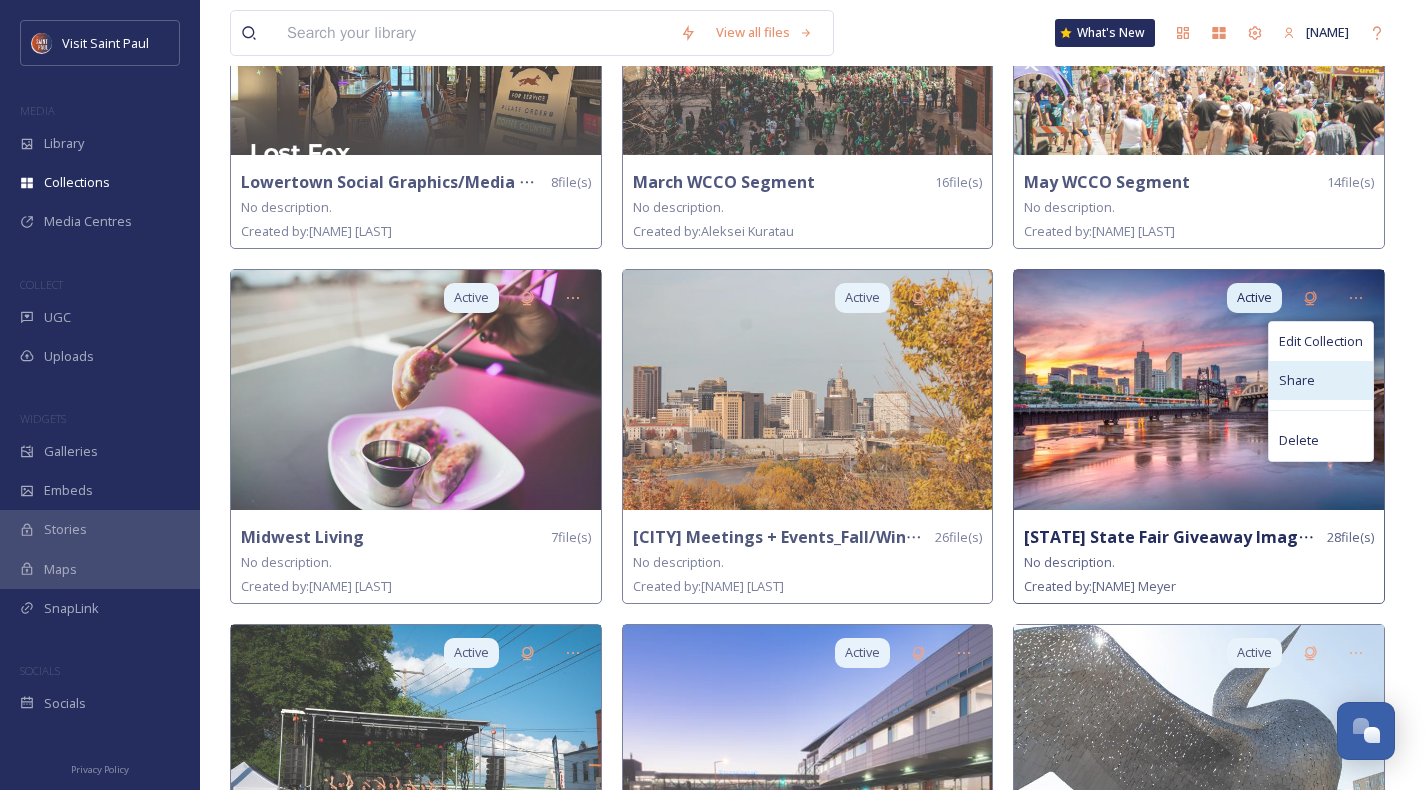 click on "Share" at bounding box center (1321, 380) 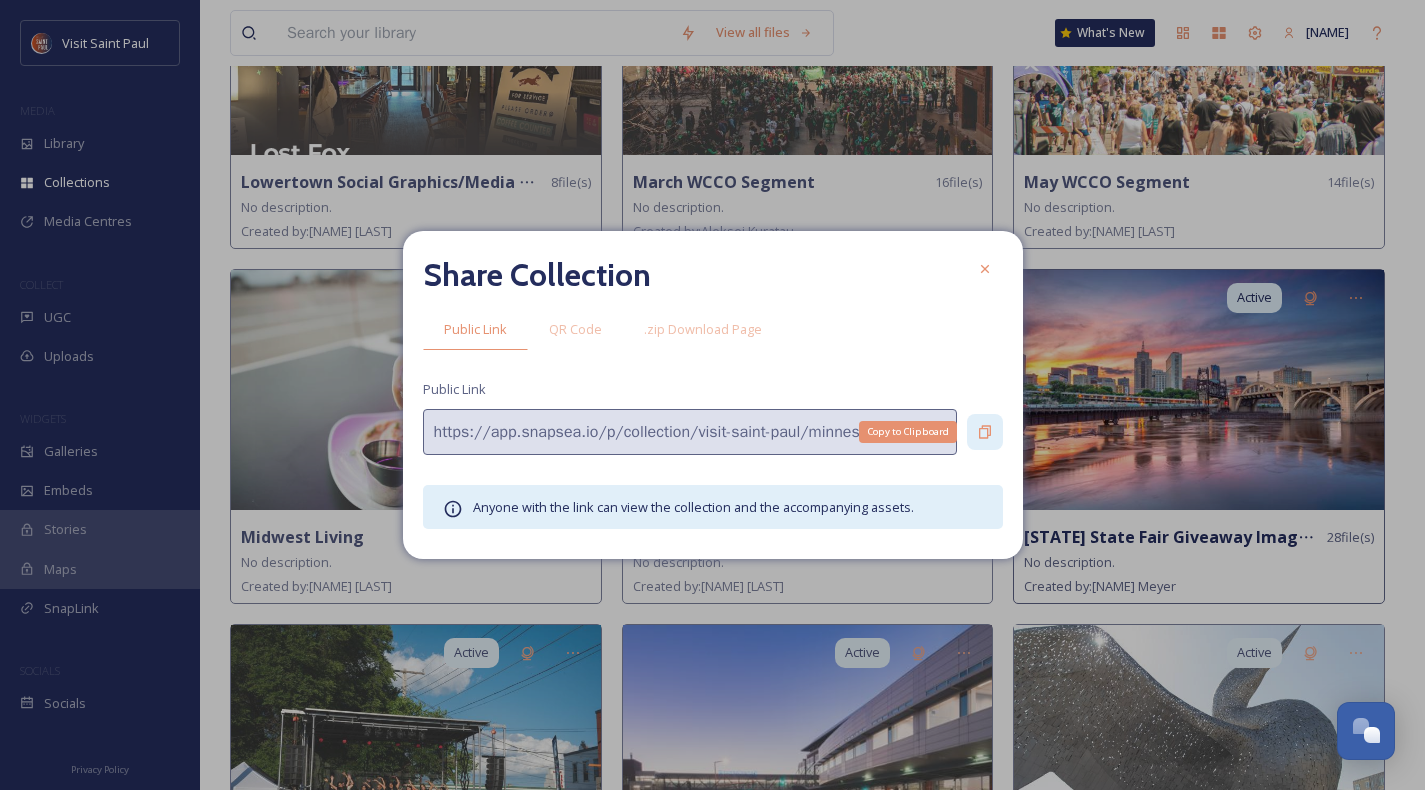 click 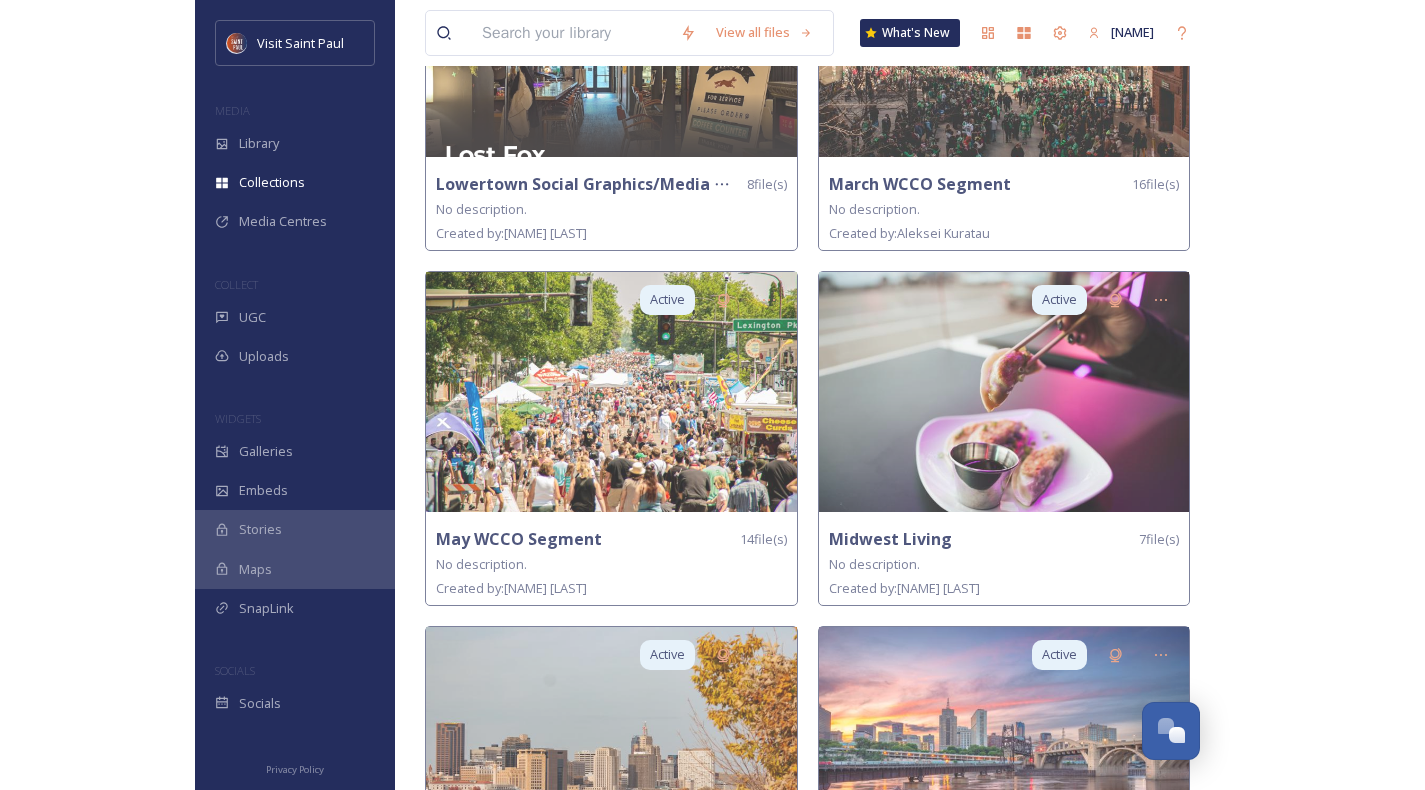 scroll, scrollTop: 1012, scrollLeft: 0, axis: vertical 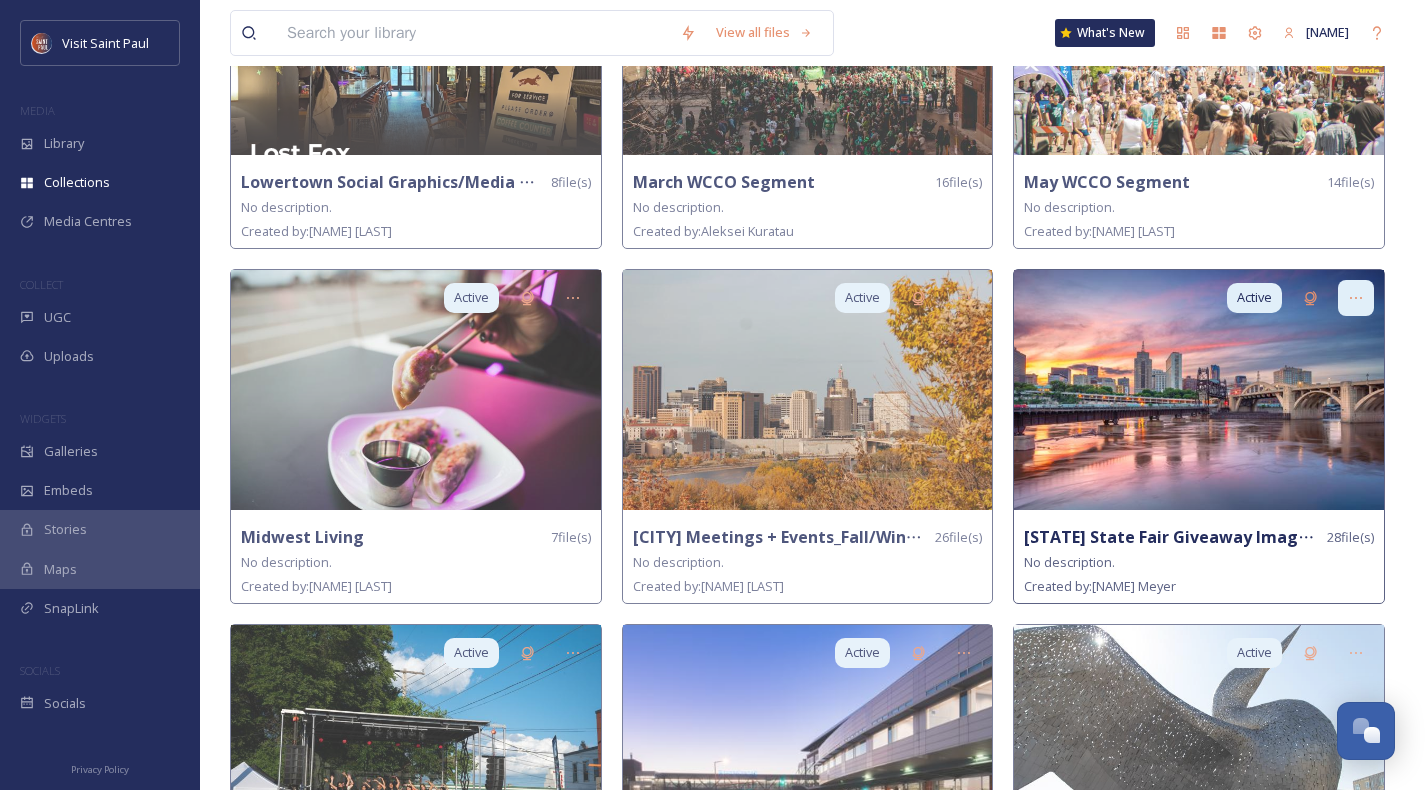 click at bounding box center (1356, 298) 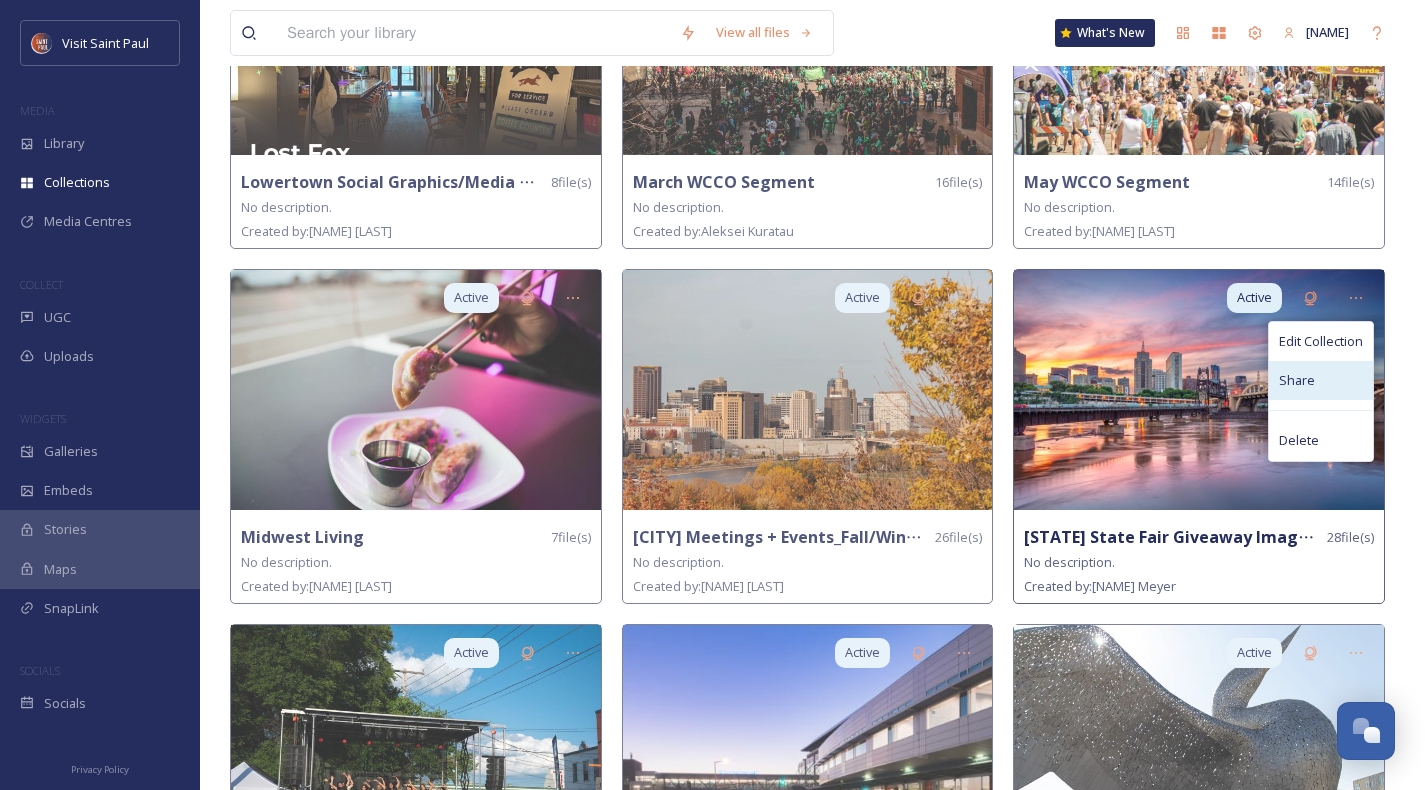 click on "Share" at bounding box center [1321, 380] 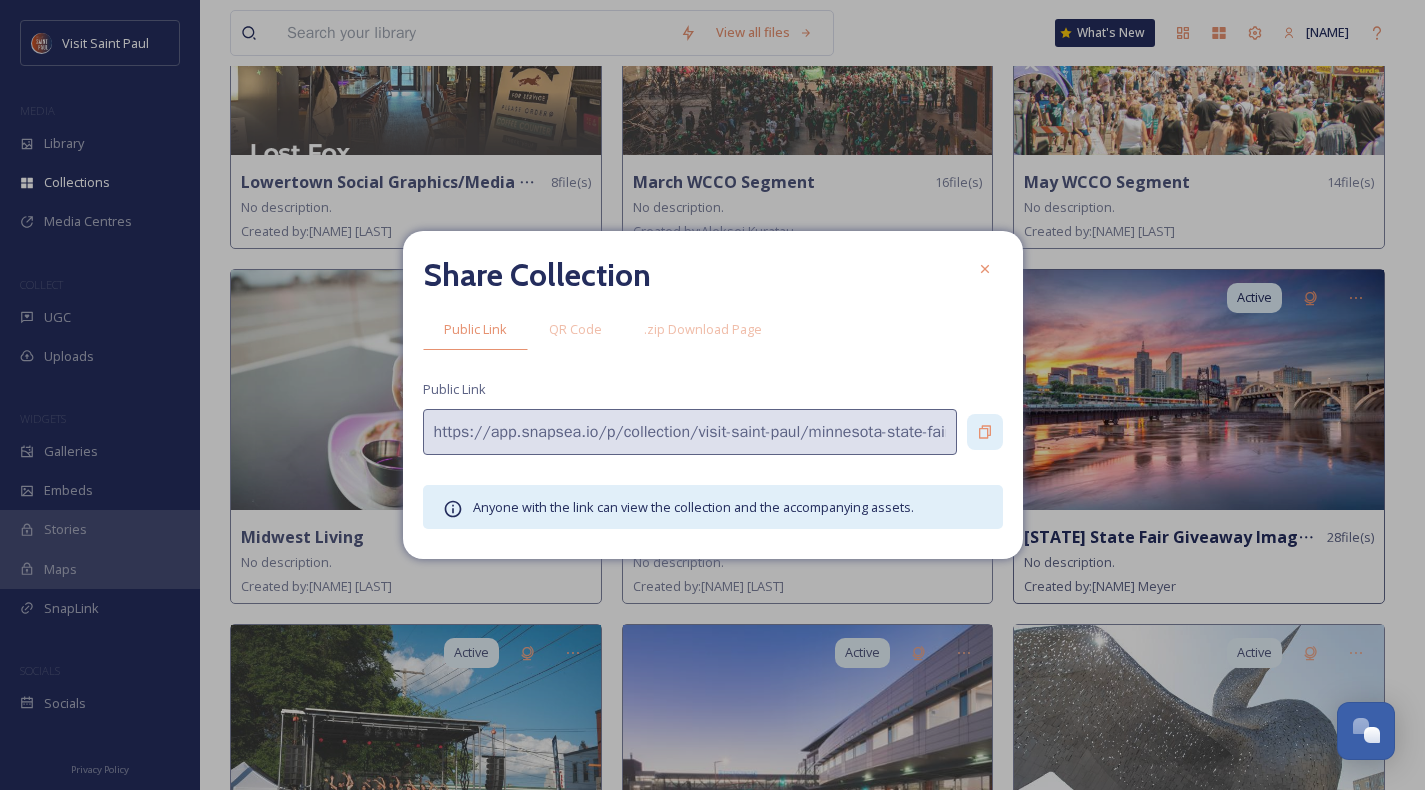 click 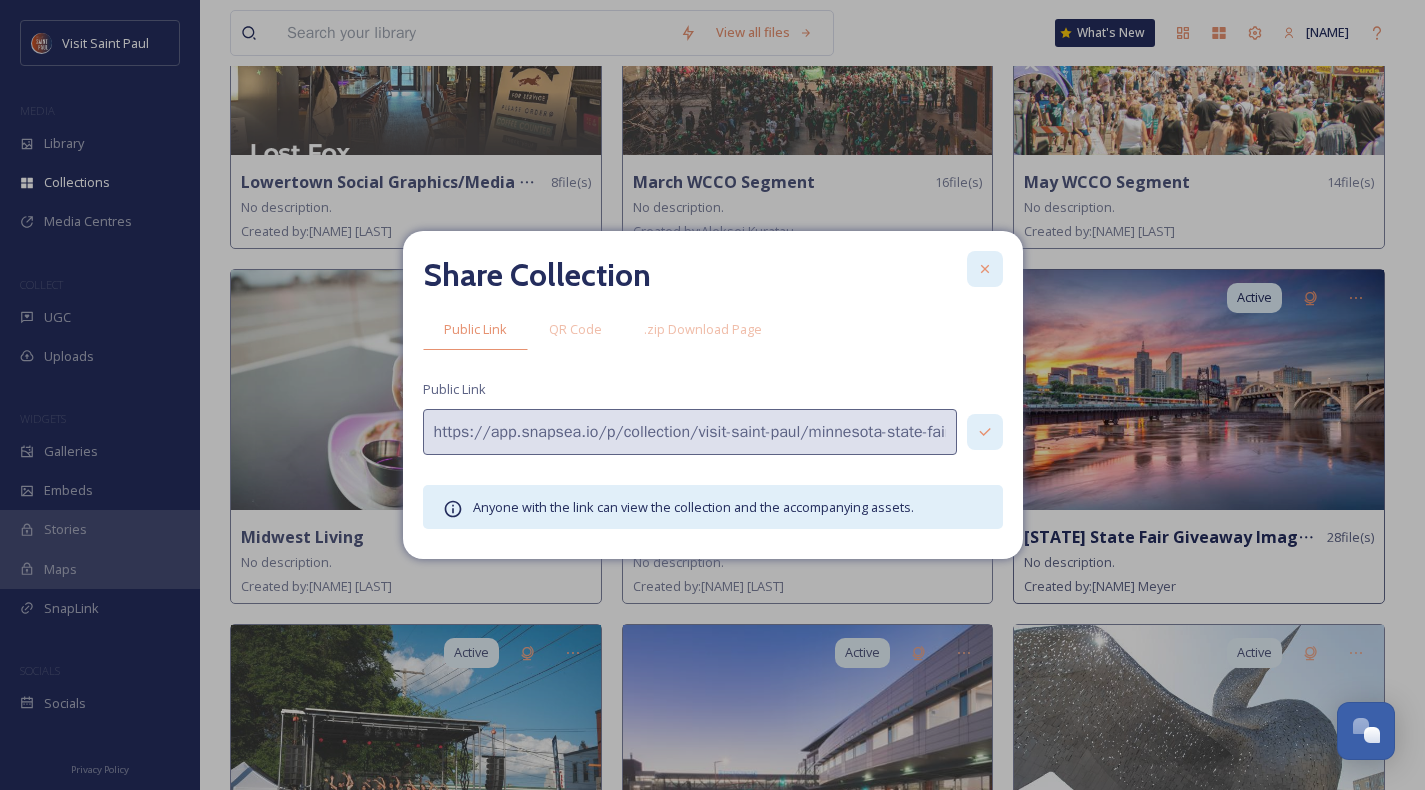 click 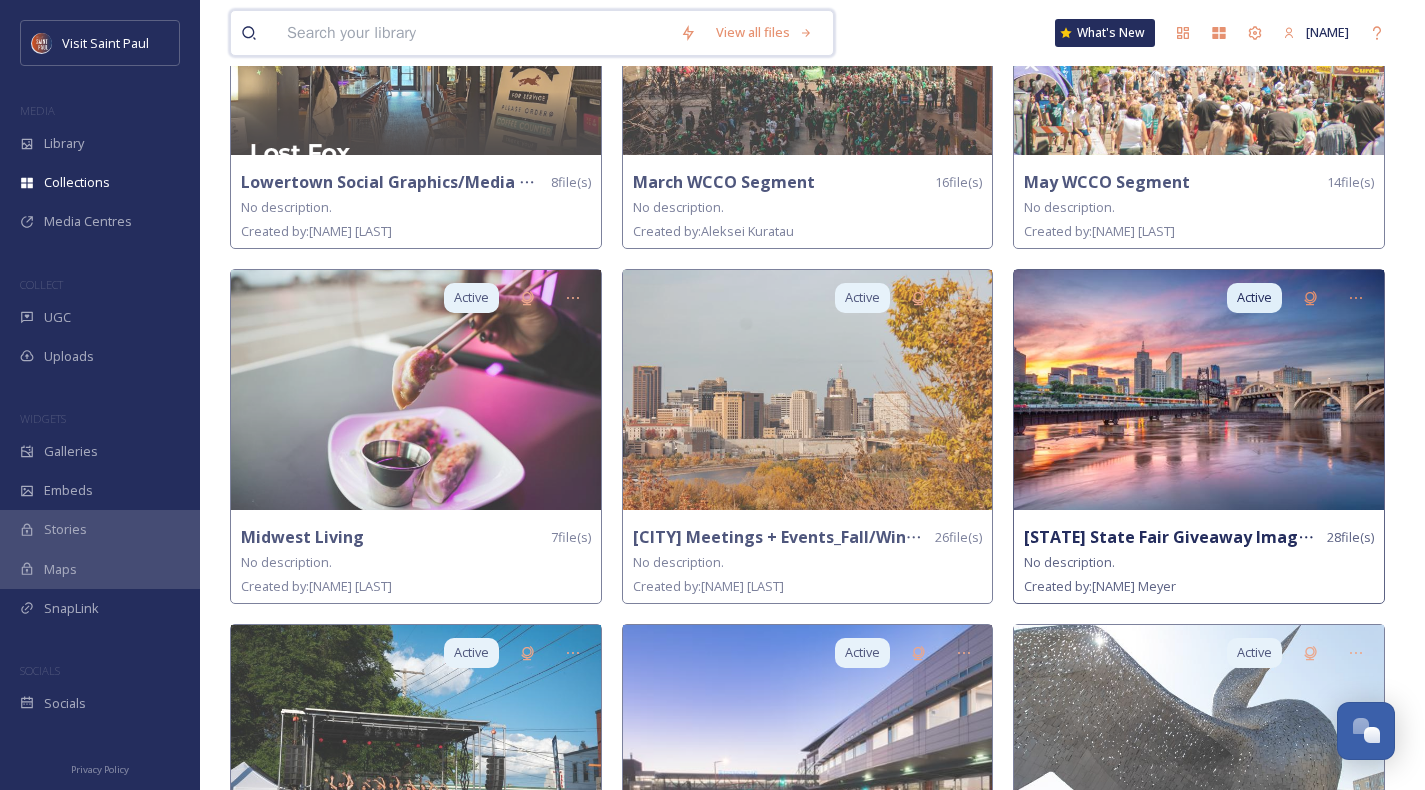 click at bounding box center (473, 33) 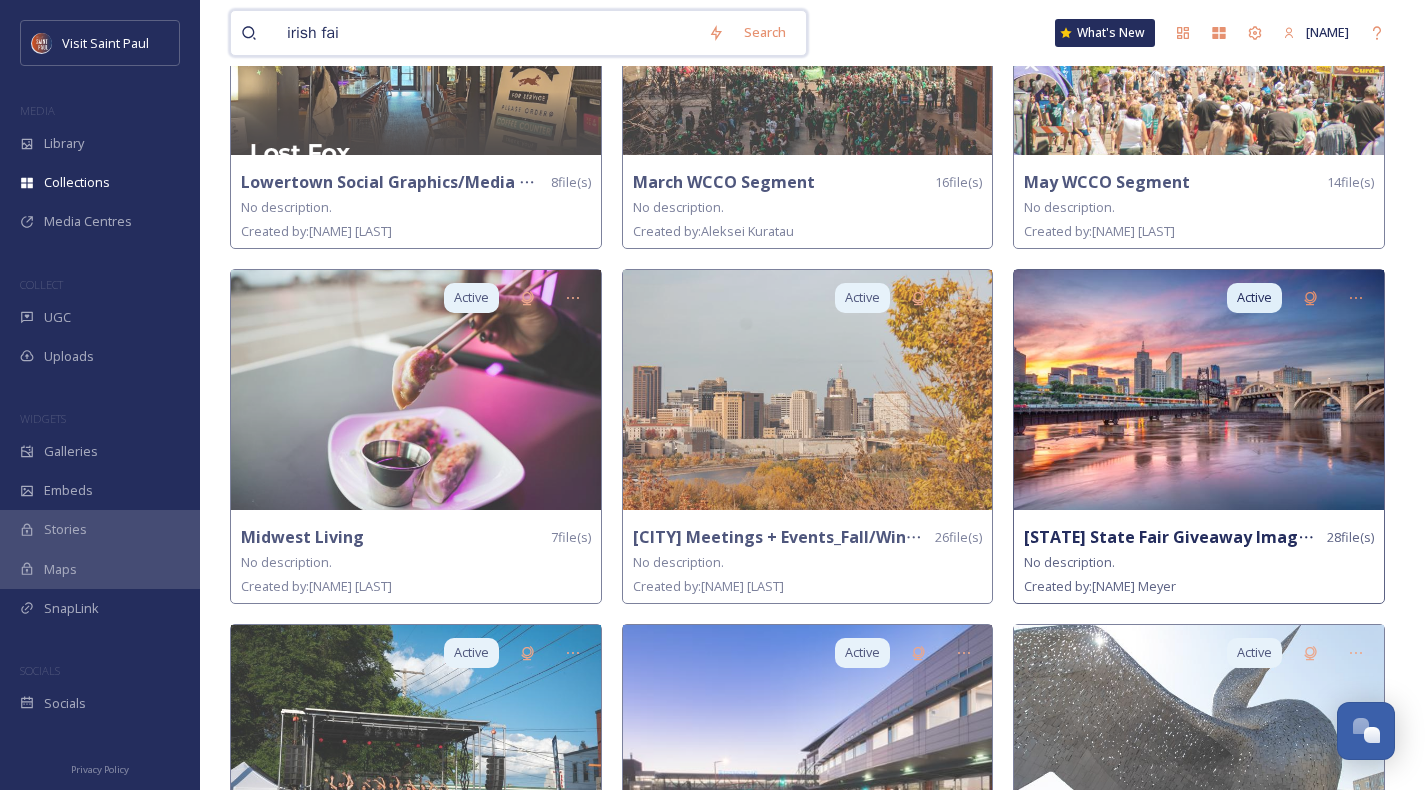 type on "irish fair" 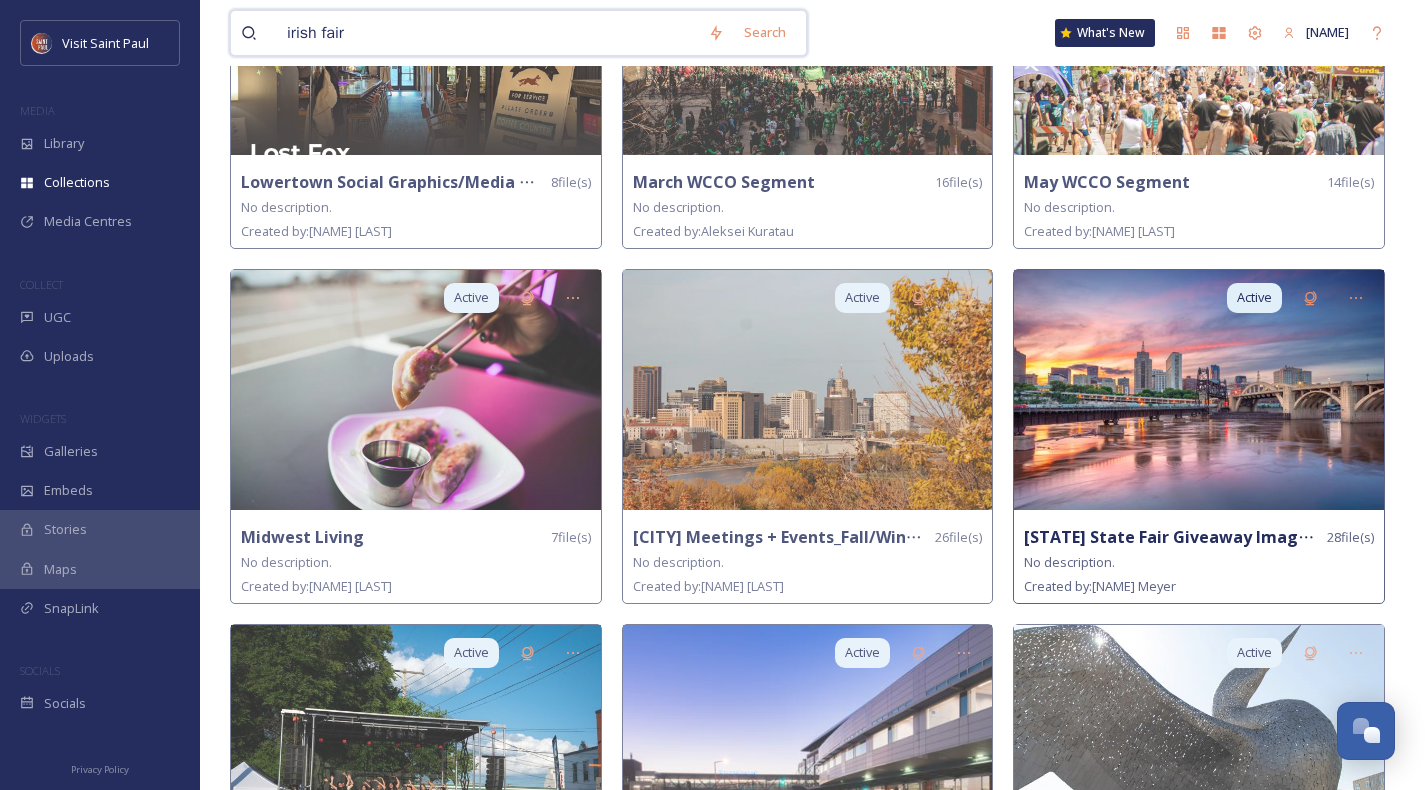type 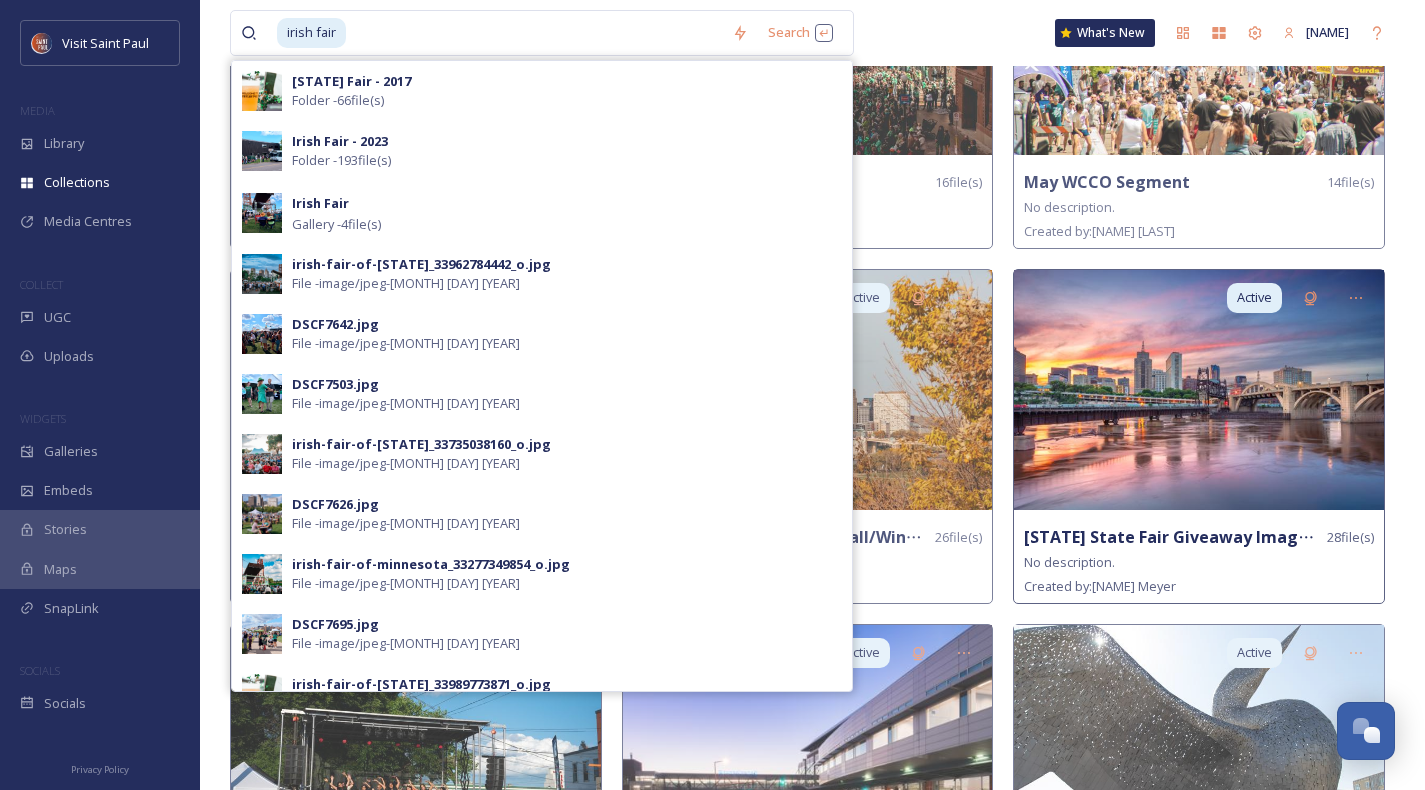 click on "[STATE] Fair - 2017" at bounding box center [351, 81] 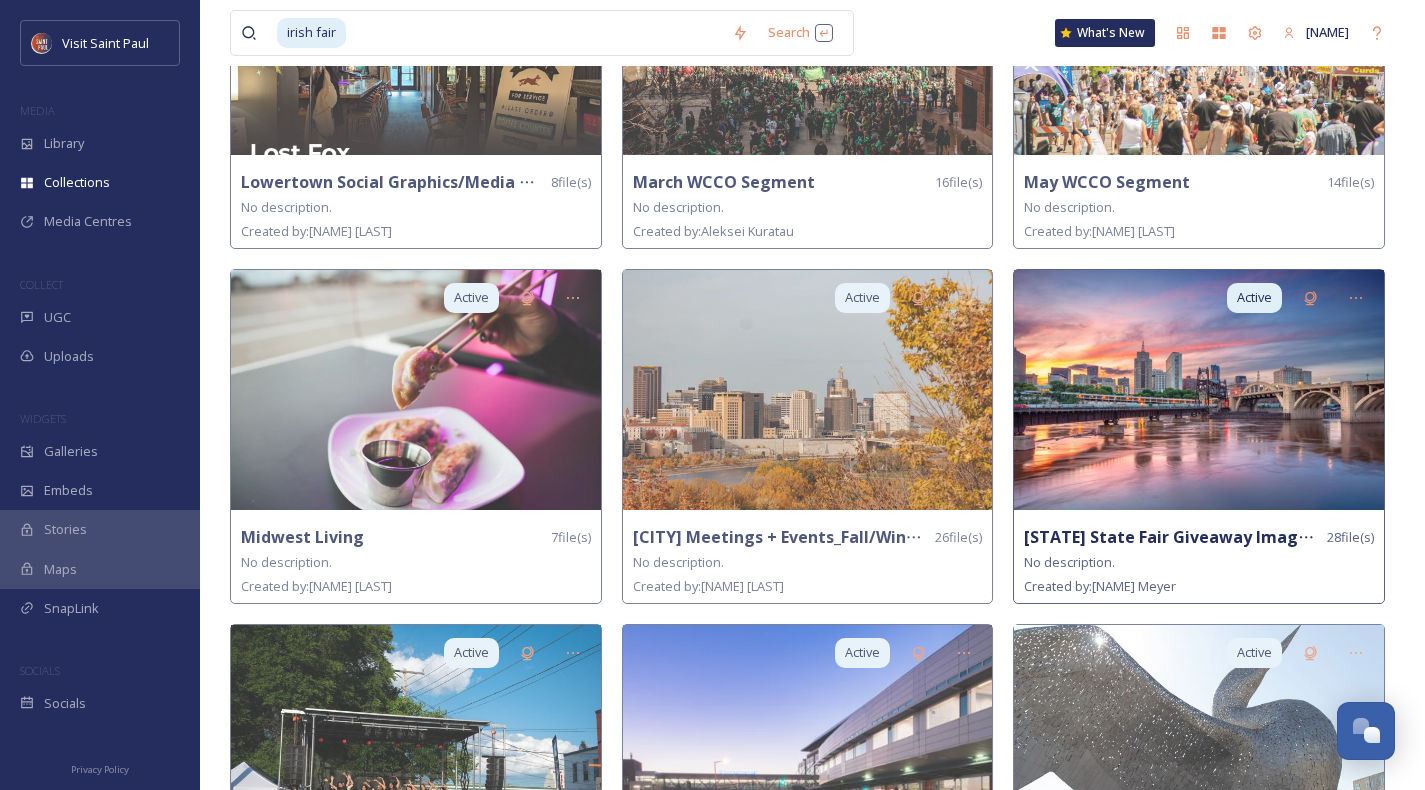 scroll, scrollTop: 0, scrollLeft: 0, axis: both 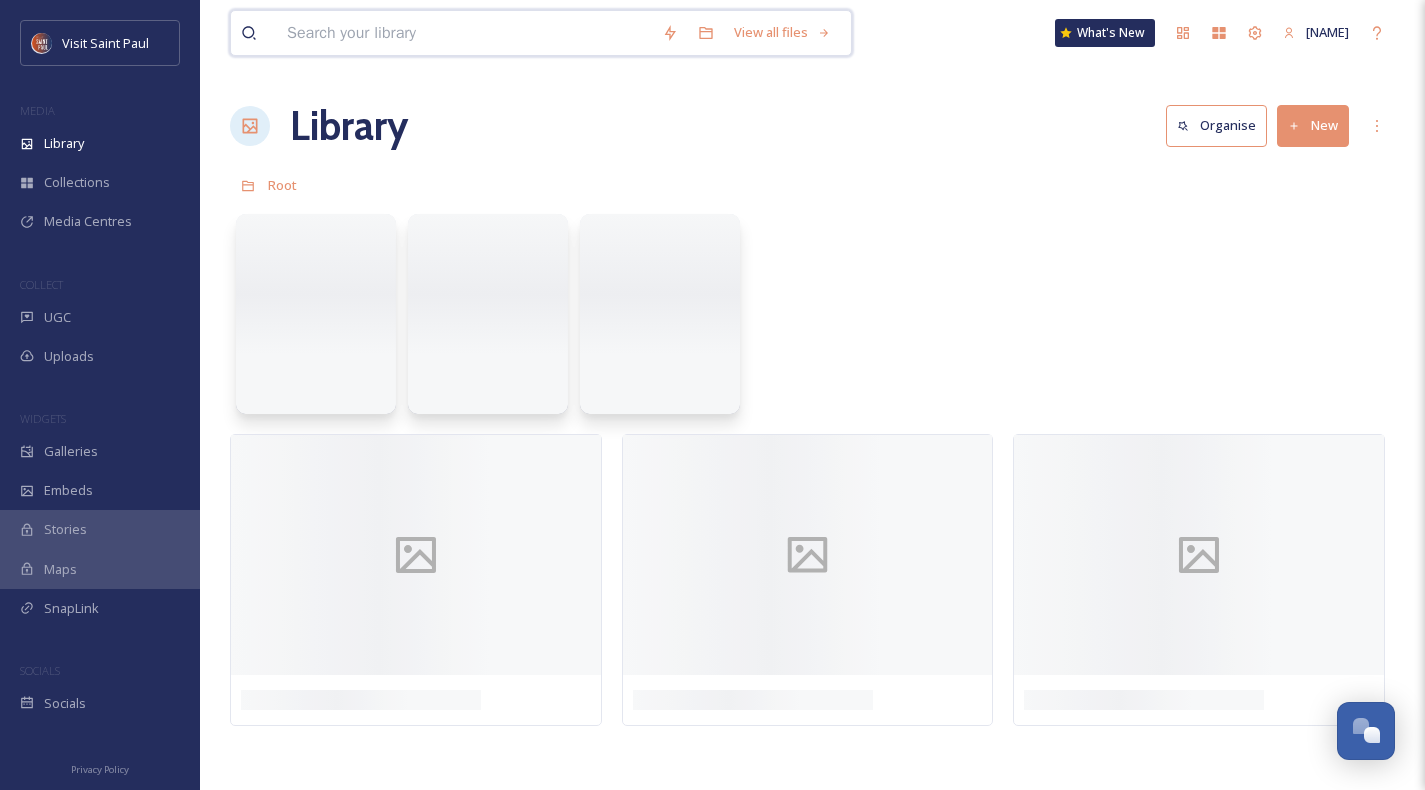 click at bounding box center (464, 33) 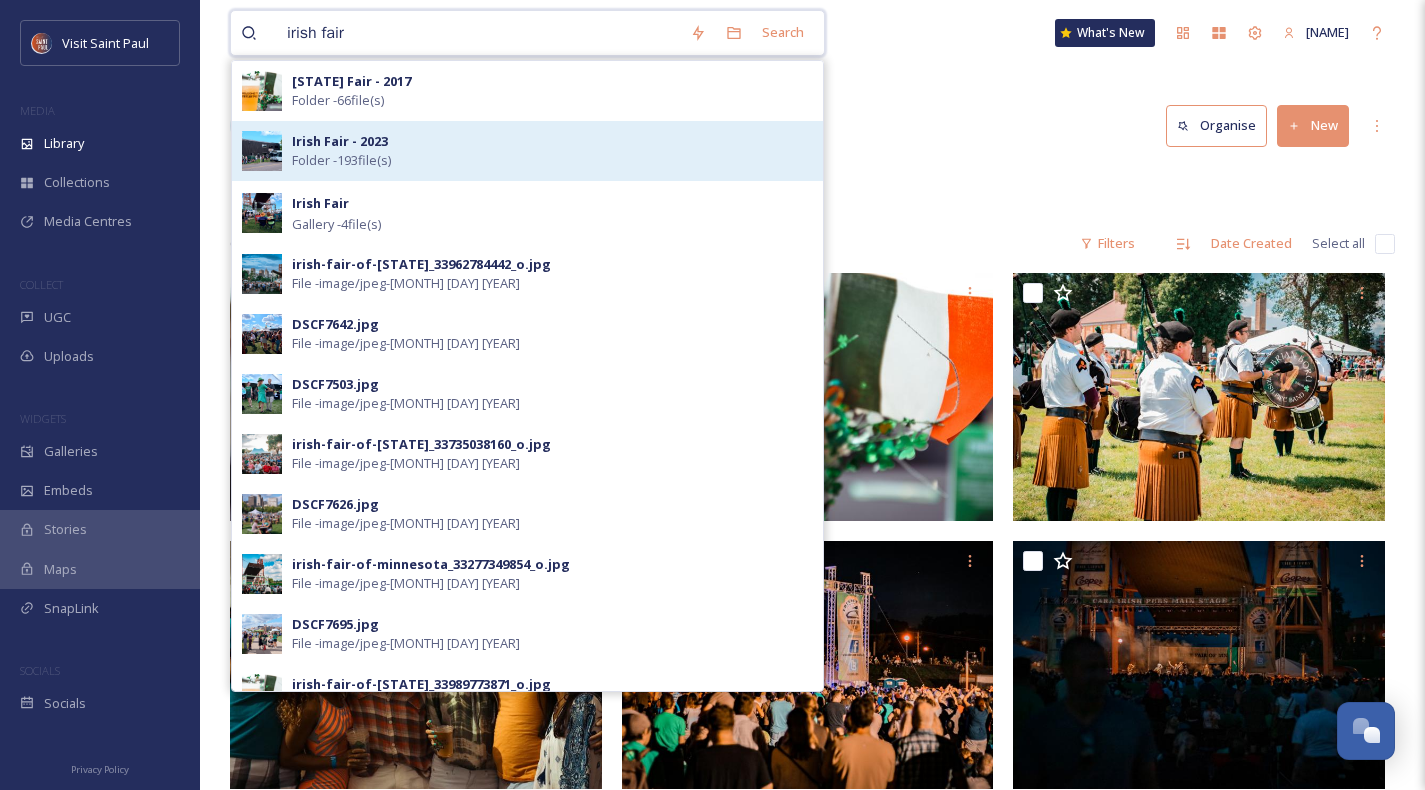 type on "irish fair" 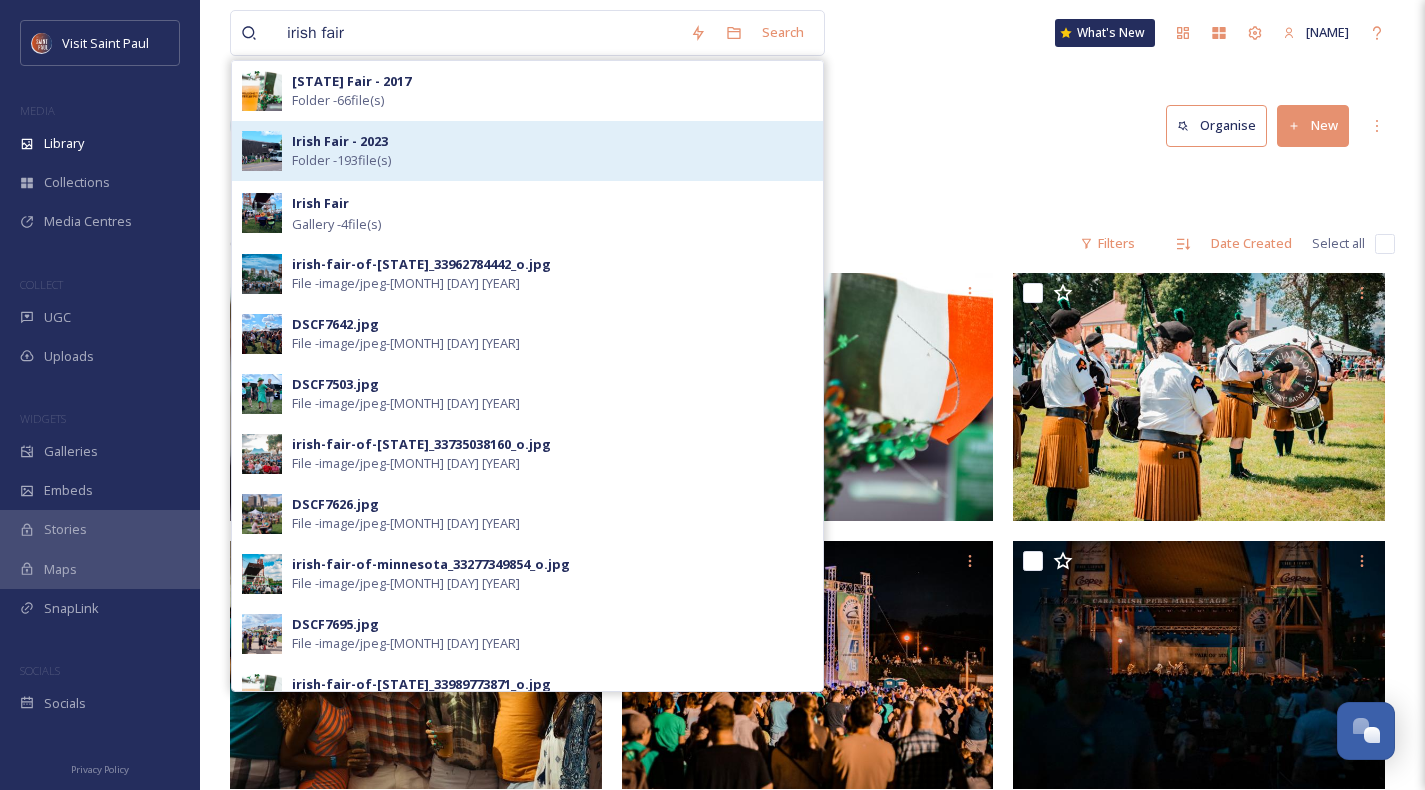 click on "Irish Fair - 2023 Folder - 193 file(s)" at bounding box center (552, 151) 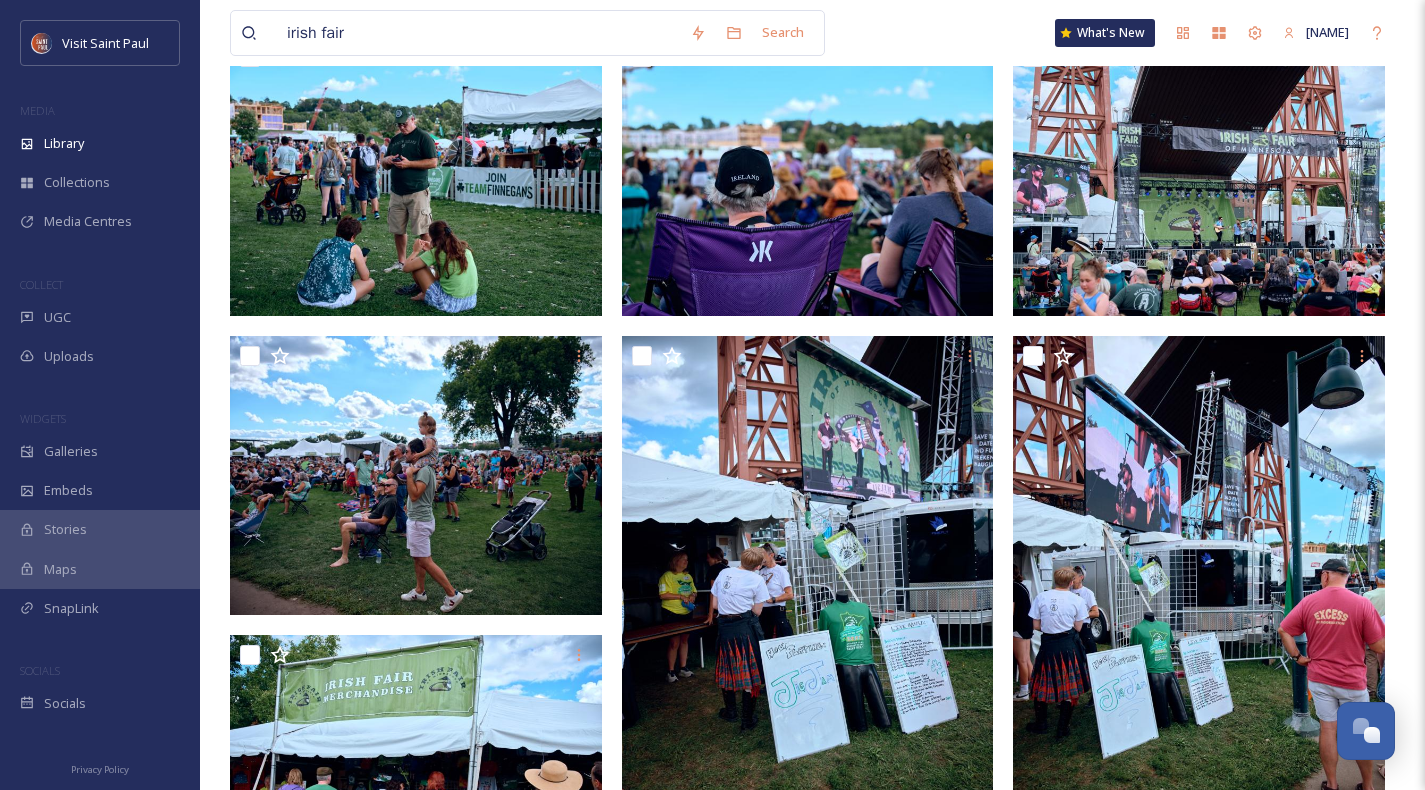 scroll, scrollTop: 1730, scrollLeft: 0, axis: vertical 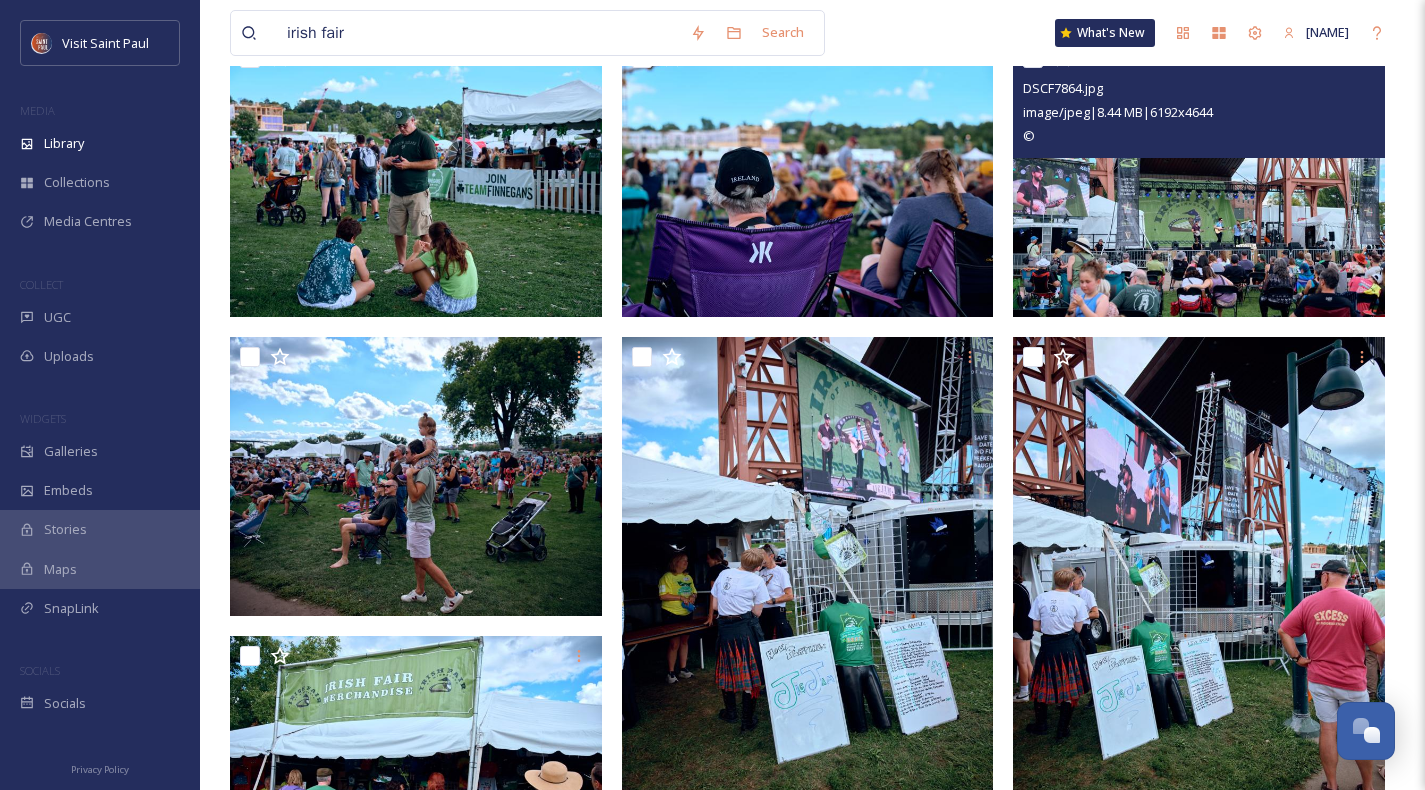 click at bounding box center (1199, 177) 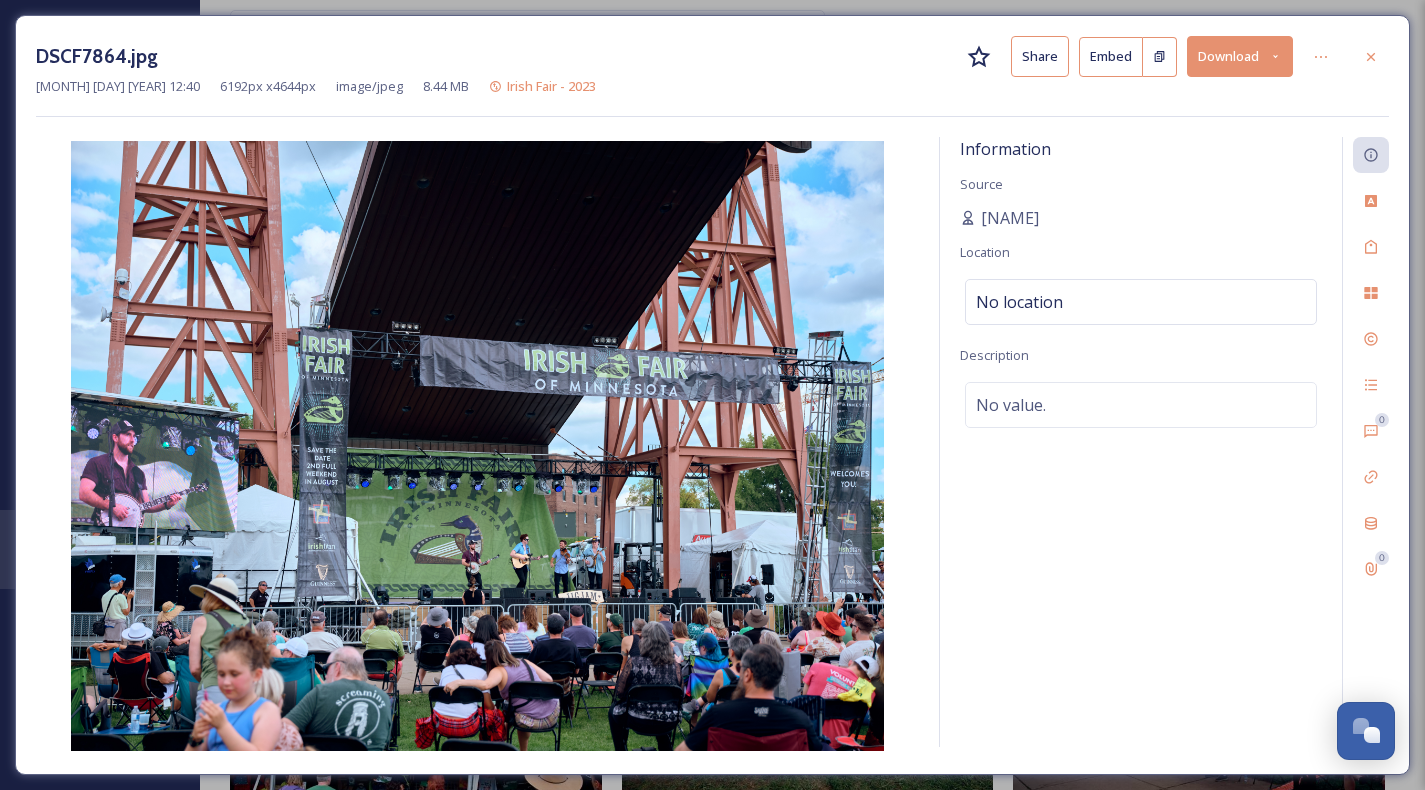 click on "Download" at bounding box center [1240, 56] 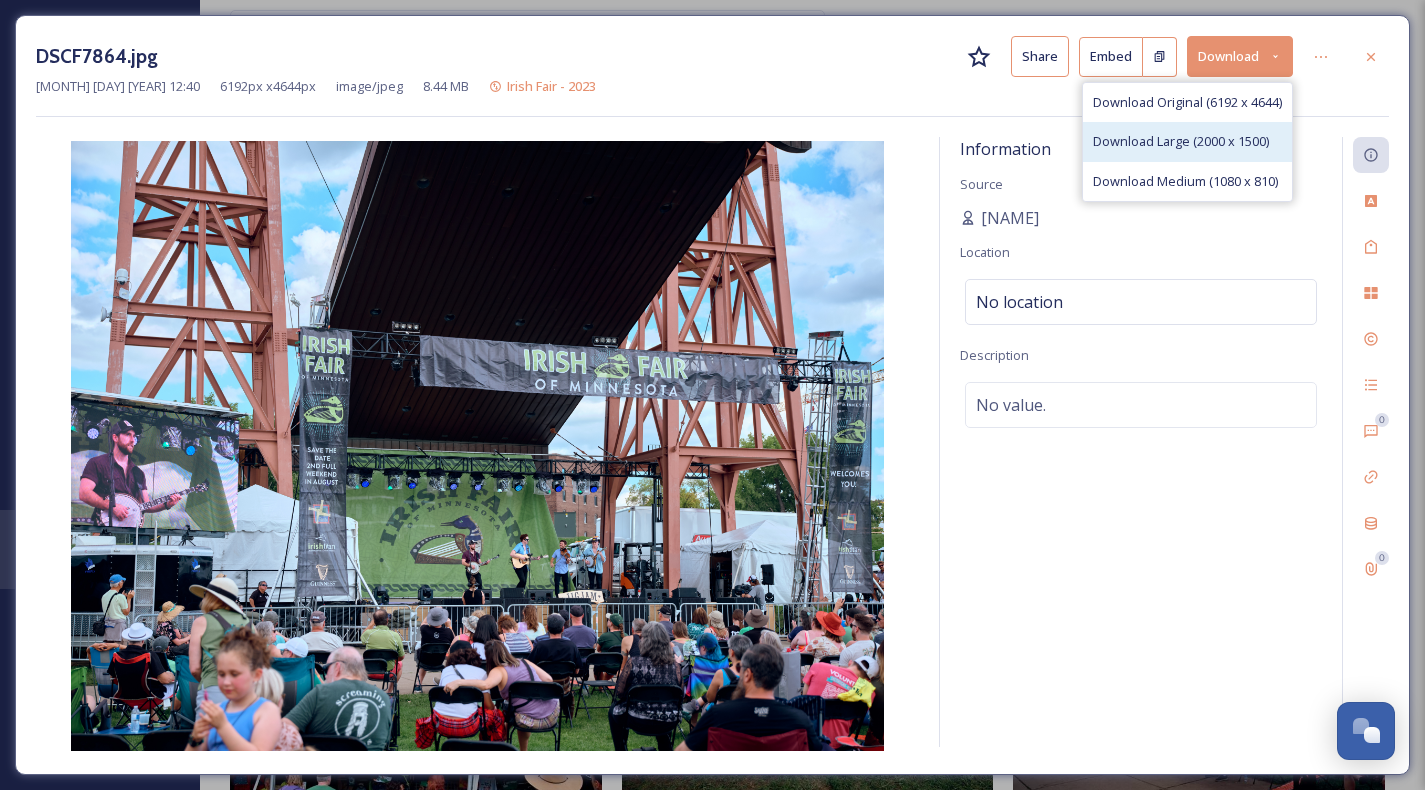click on "Download Large (2000 x 1500)" at bounding box center [1181, 141] 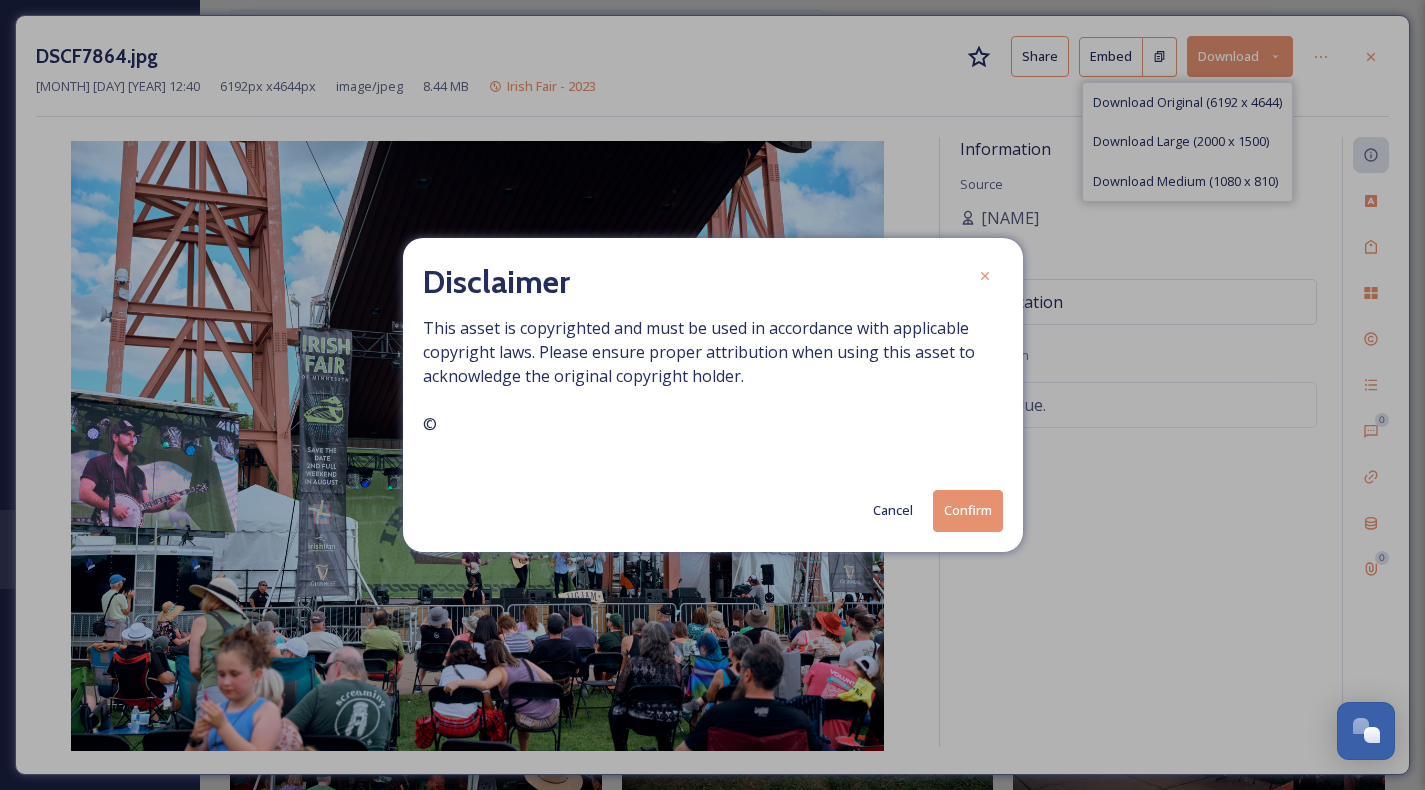 click on "Confirm" at bounding box center [968, 510] 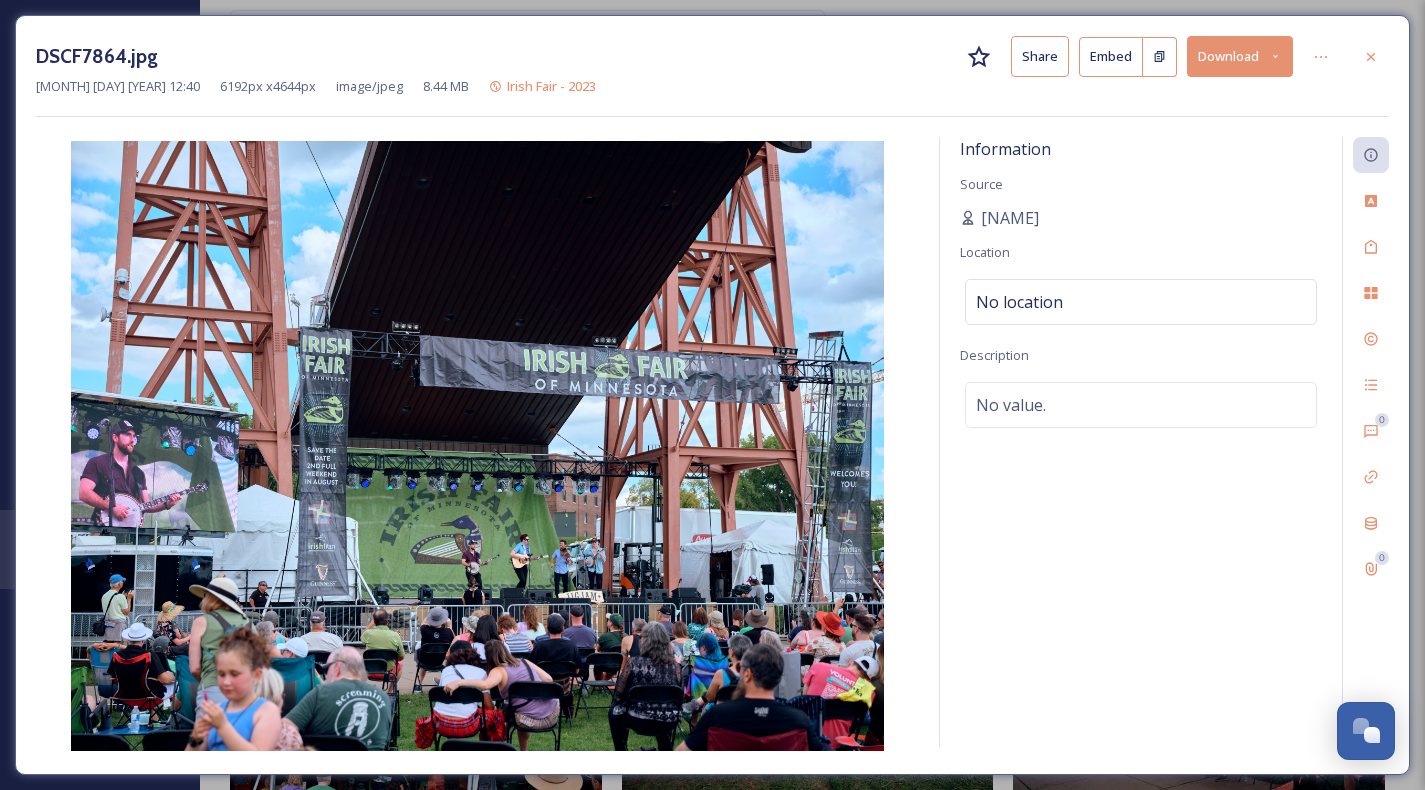 click on "DSCF7864.jpg Share Embed Download Aug 12 2023 12:40 6192 px x  4644 px image/jpeg 8.44 MB Irish Fair - 2023 Information Source Uche Iroegbu Location No location Description No value. 0 0" at bounding box center [712, 395] 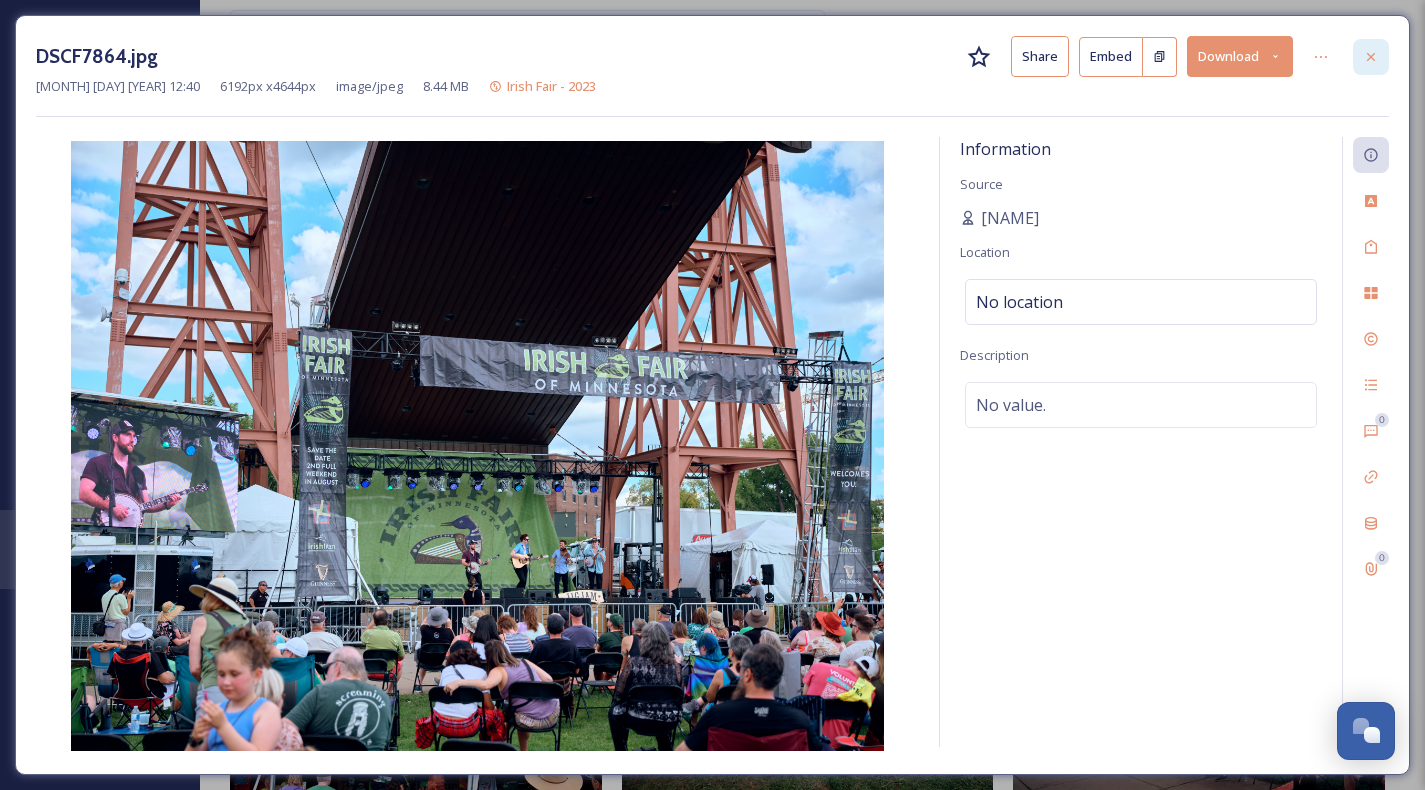 click at bounding box center (1371, 57) 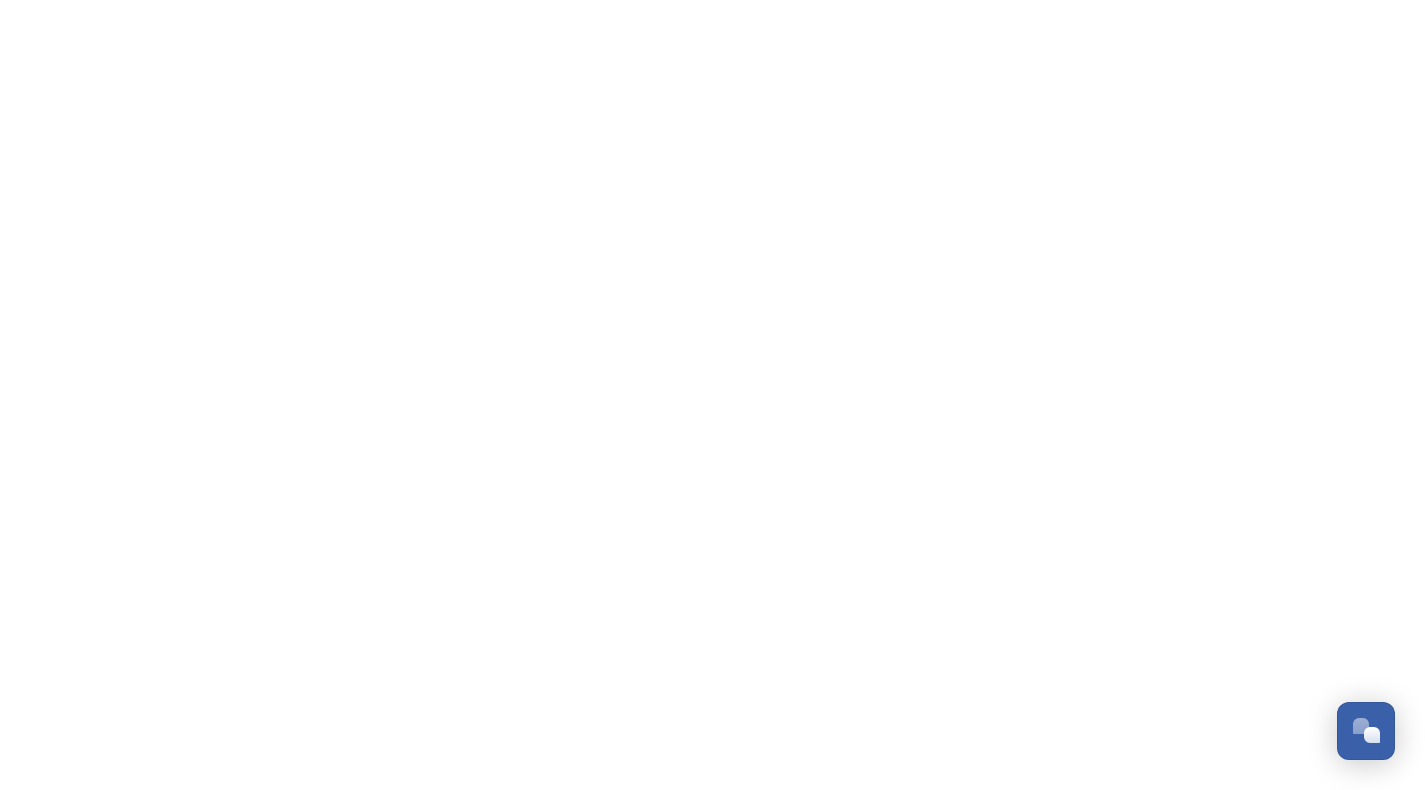 scroll, scrollTop: 0, scrollLeft: 0, axis: both 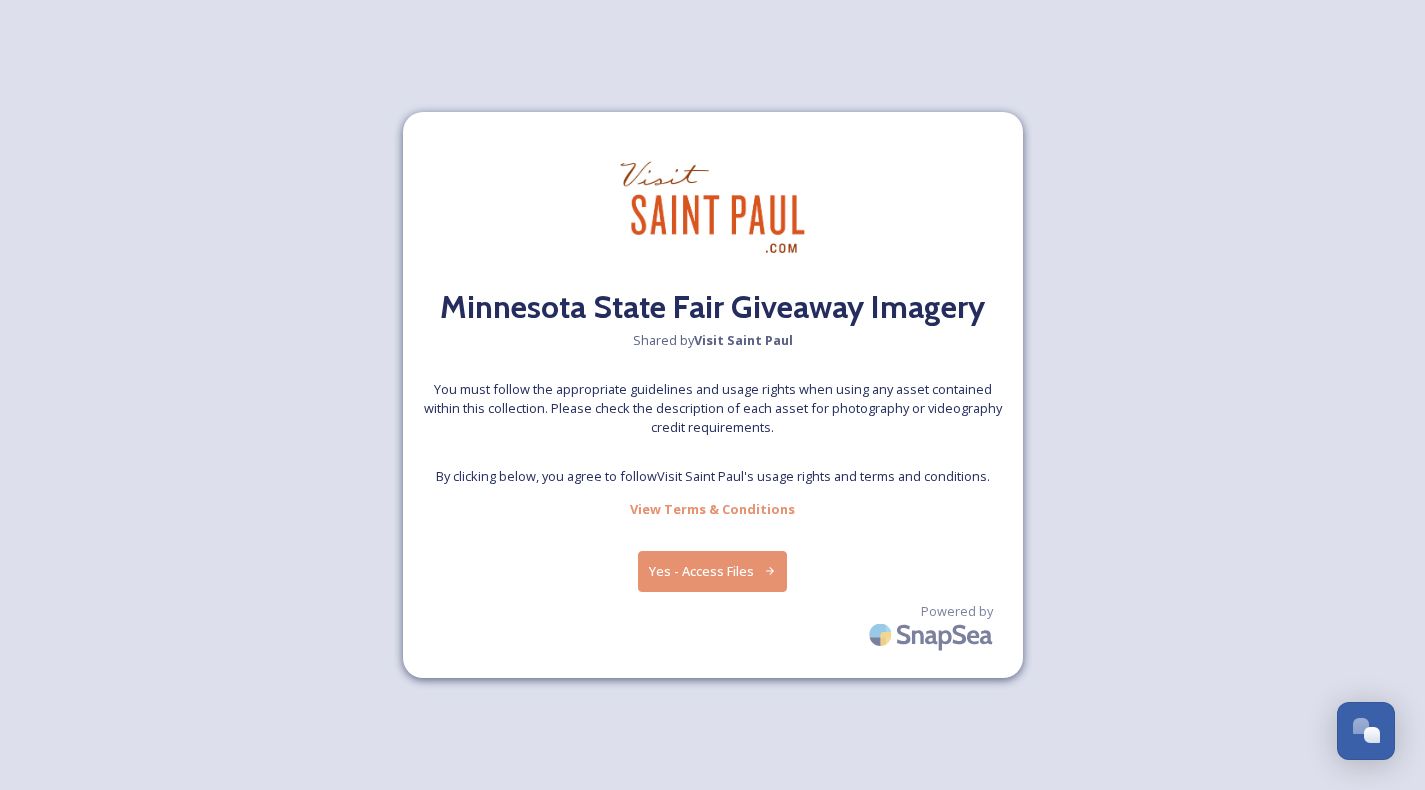 click on "Yes - Access Files" at bounding box center (713, 571) 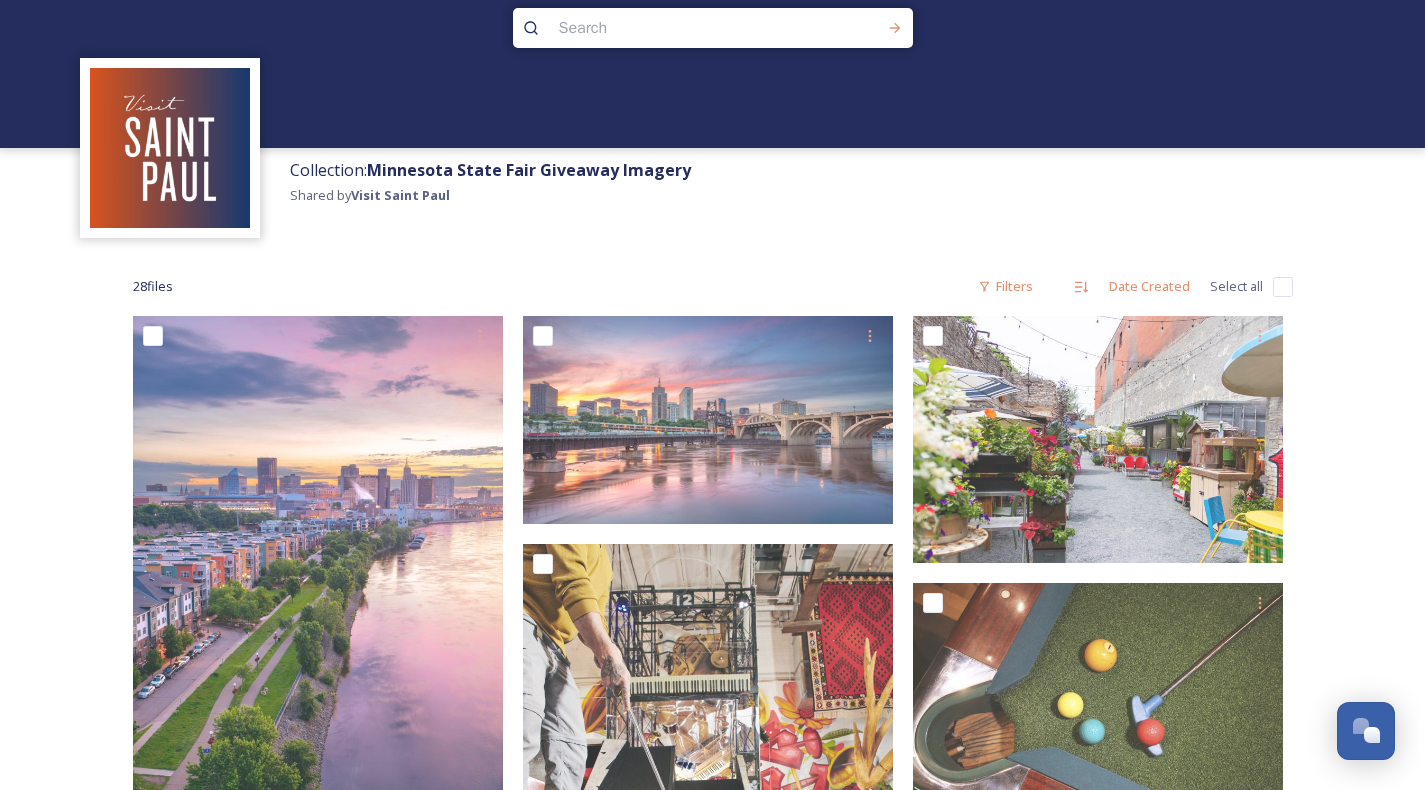 scroll, scrollTop: 0, scrollLeft: 0, axis: both 